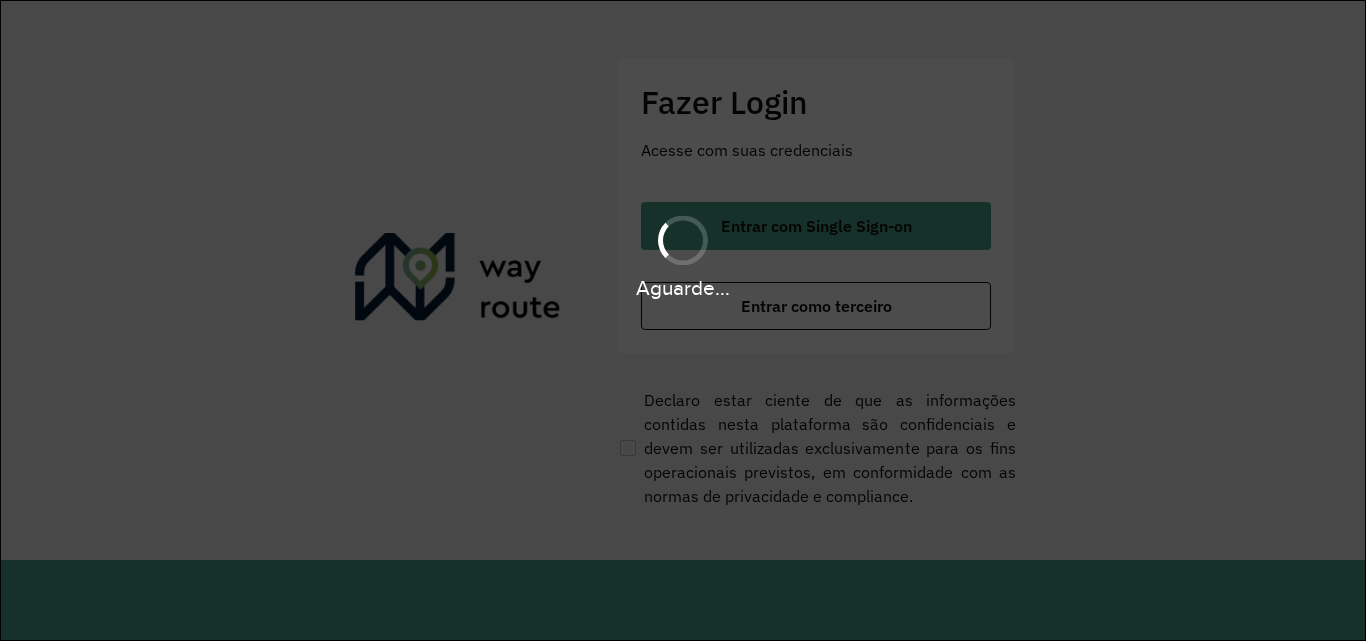 scroll, scrollTop: 0, scrollLeft: 0, axis: both 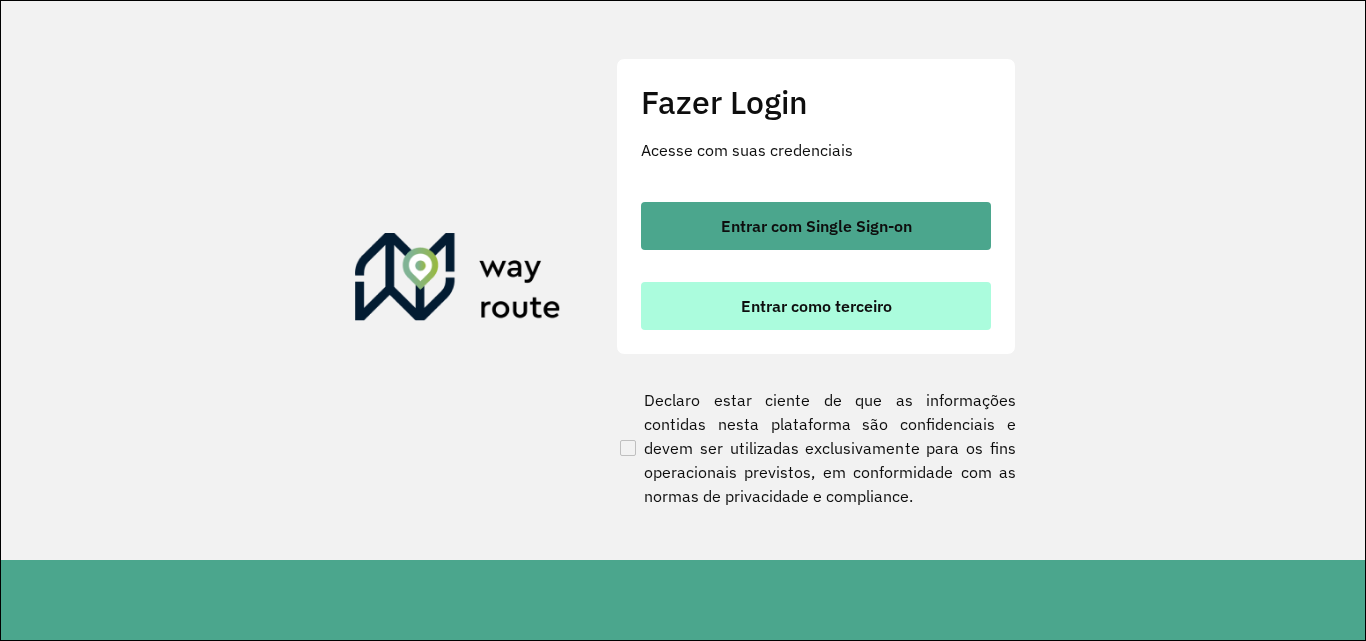 click on "Entrar como terceiro" at bounding box center [816, 306] 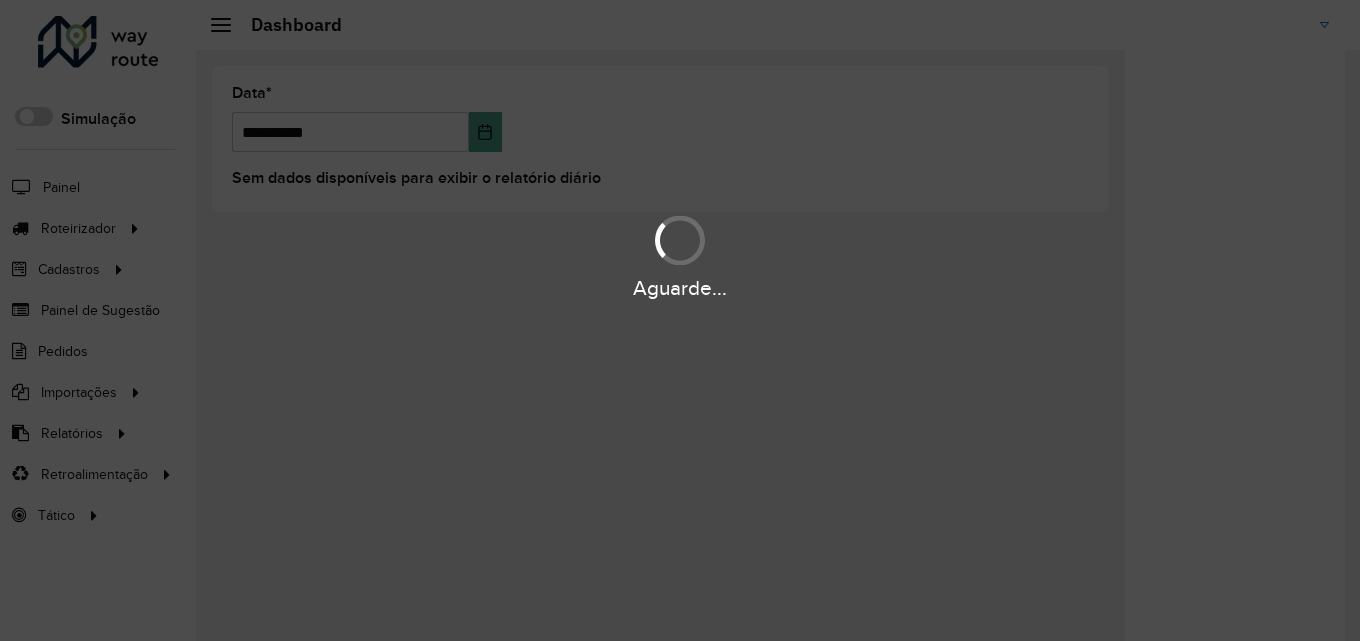 scroll, scrollTop: 0, scrollLeft: 0, axis: both 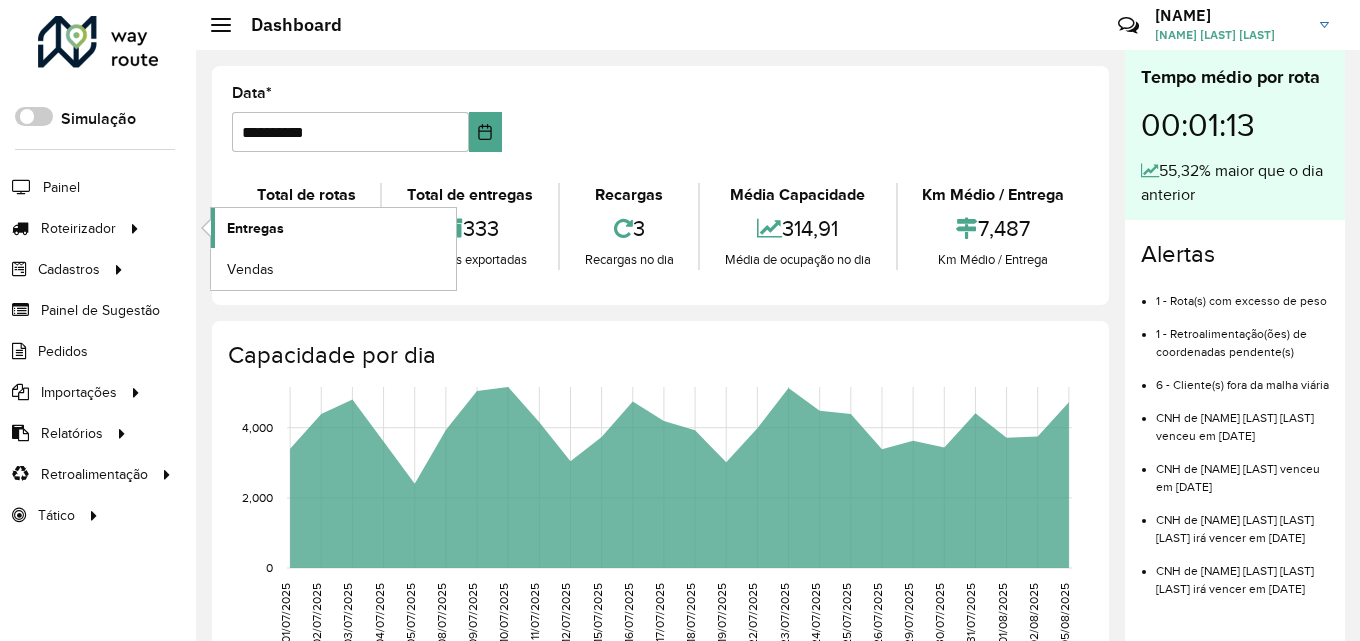 click on "Entregas" 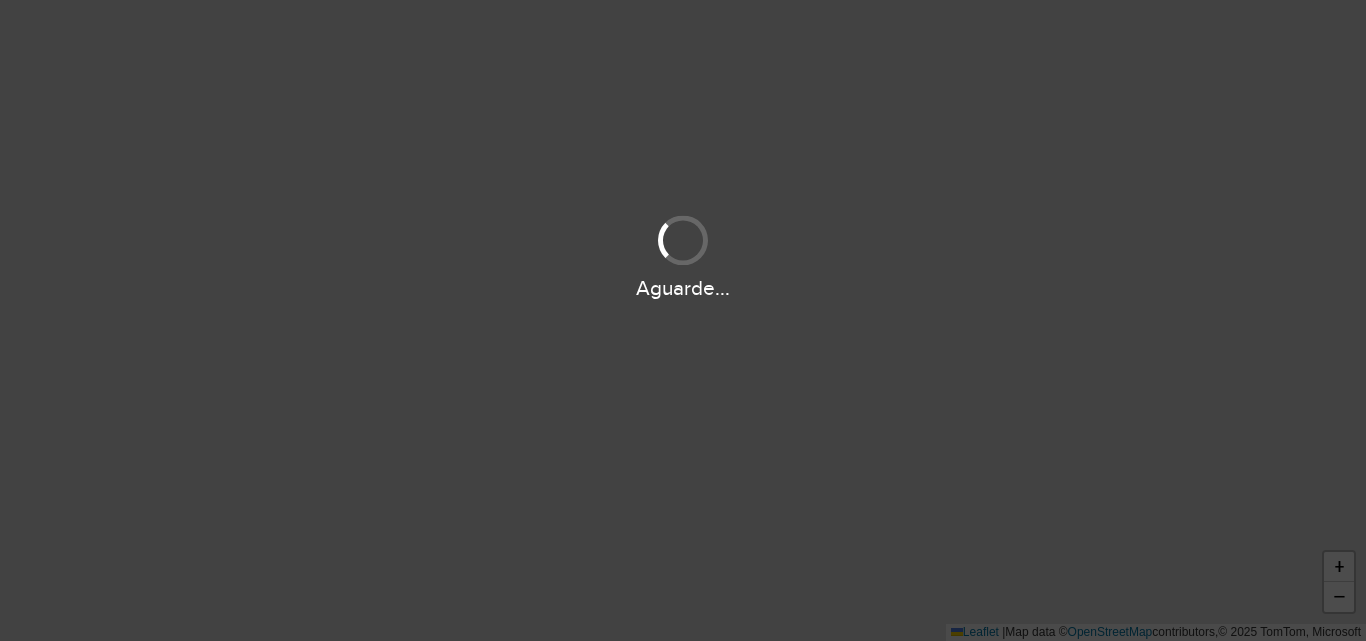 scroll, scrollTop: 0, scrollLeft: 0, axis: both 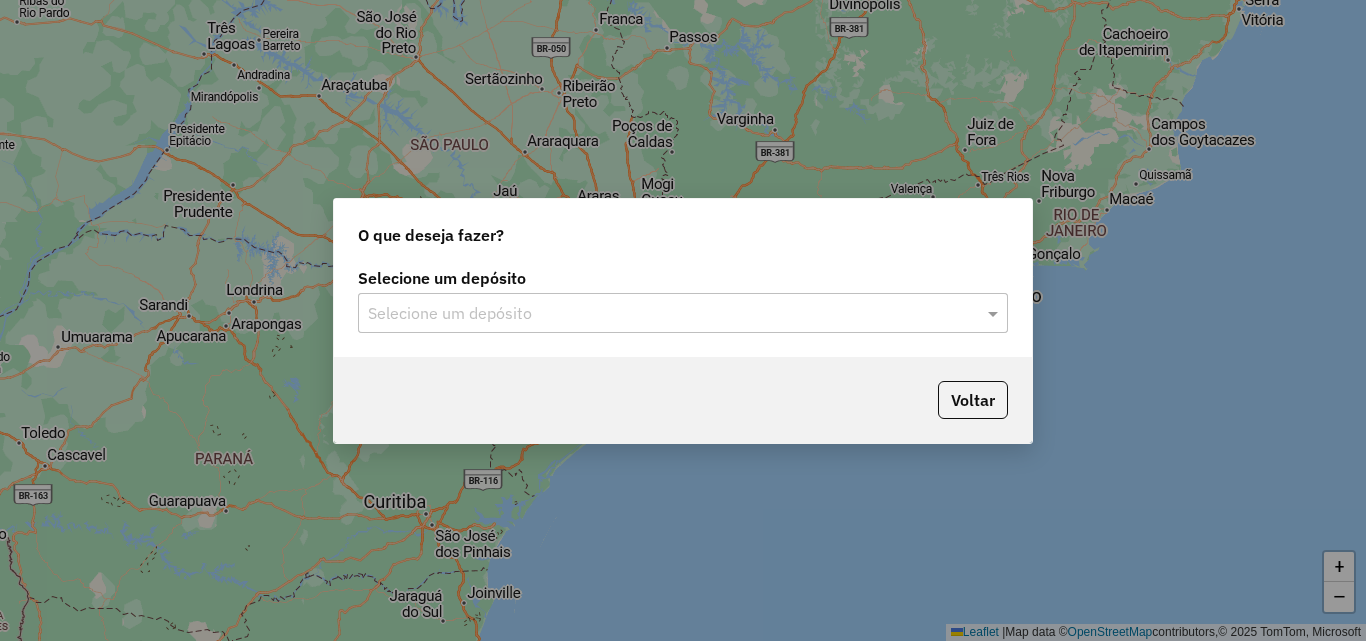 click 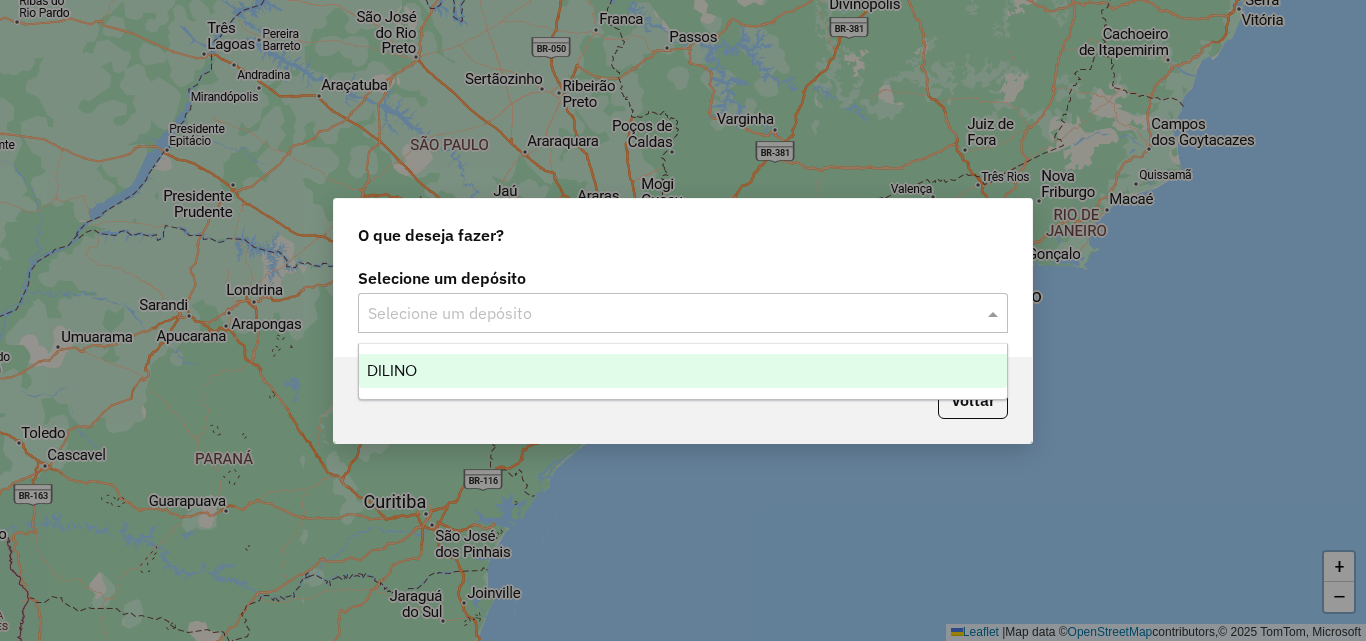 click on "DILINO" at bounding box center (683, 371) 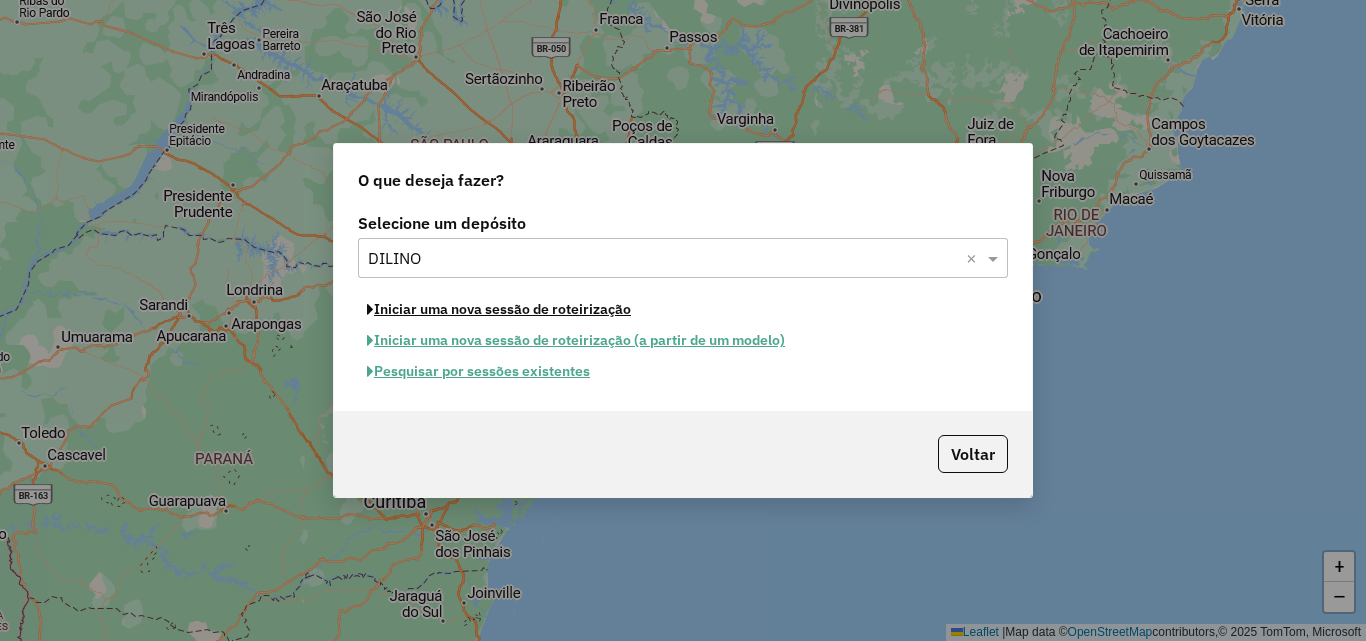 click on "Iniciar uma nova sessão de roteirização" 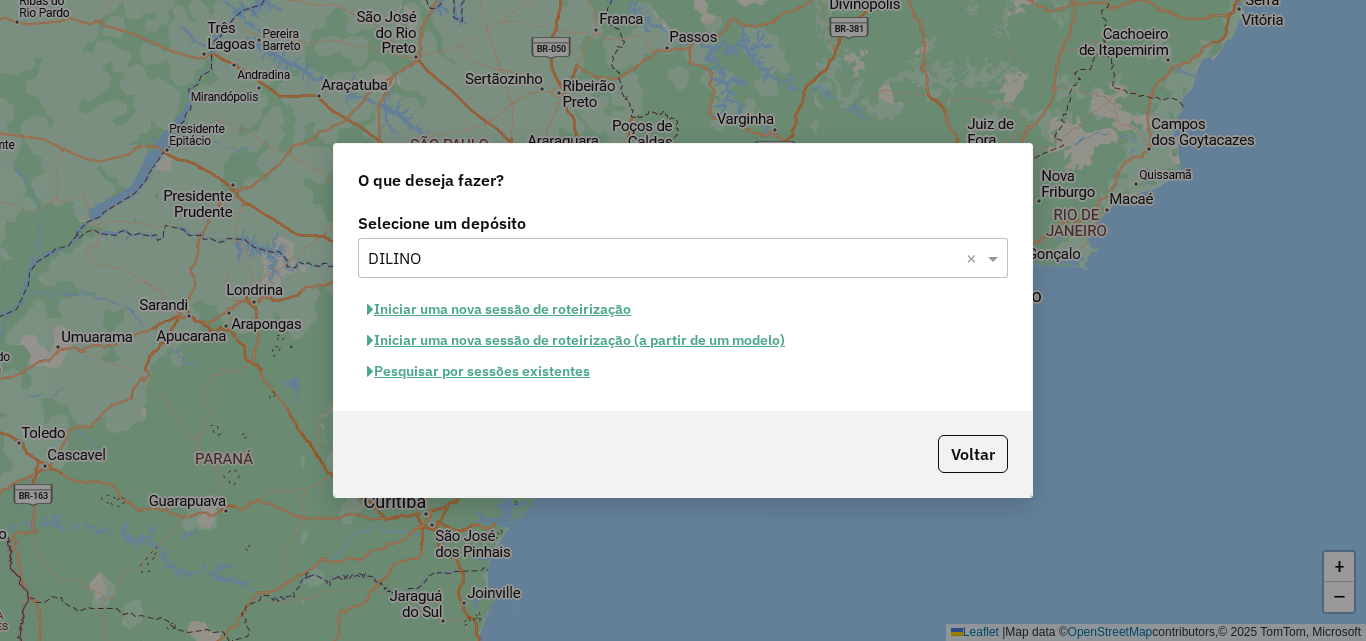 select on "*" 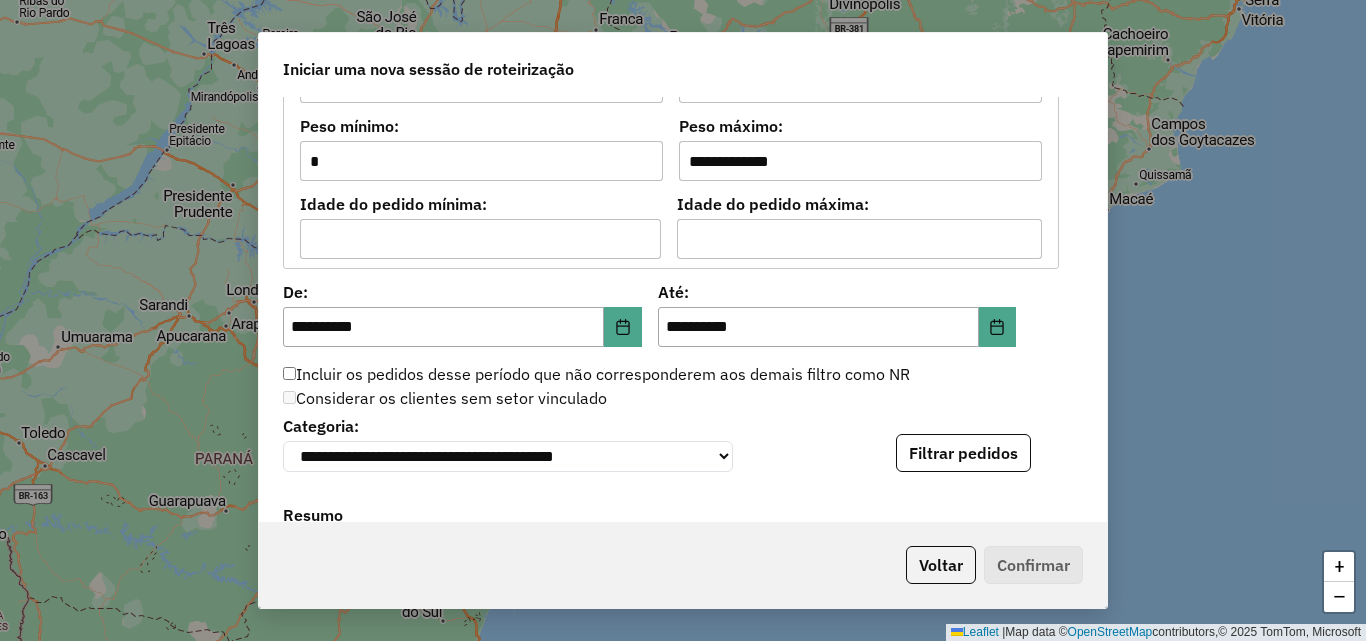 scroll, scrollTop: 1873, scrollLeft: 0, axis: vertical 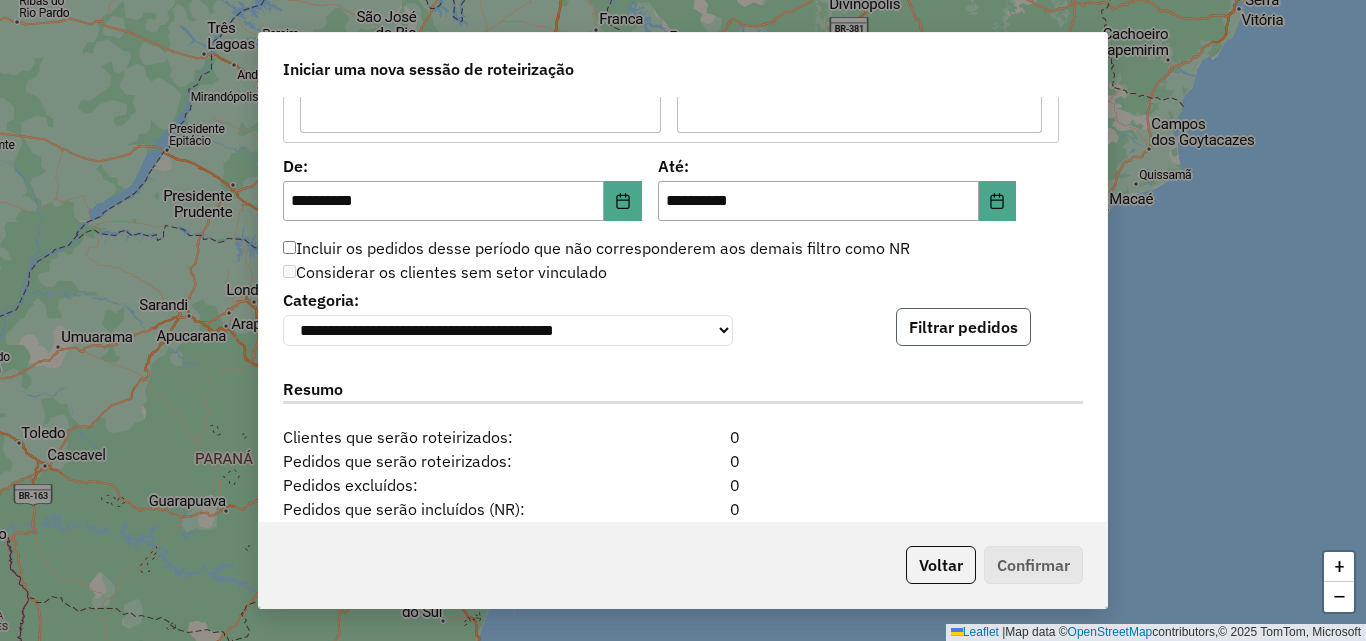 click on "Filtrar pedidos" 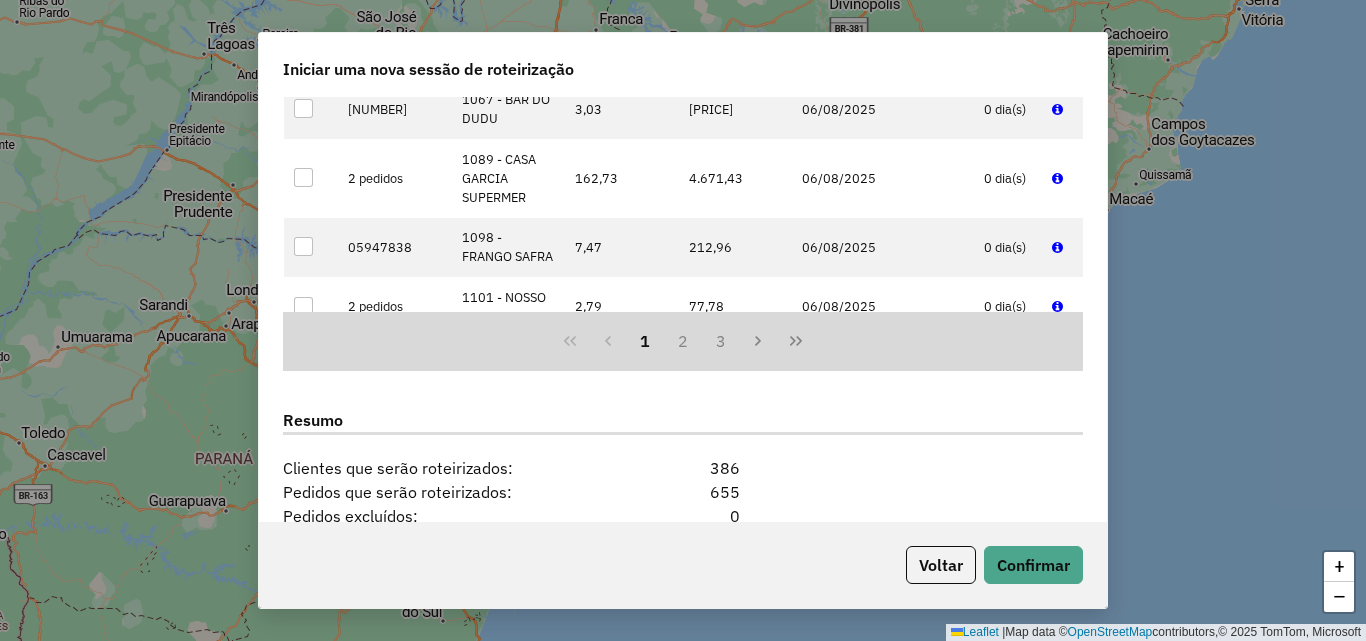scroll, scrollTop: 2273, scrollLeft: 0, axis: vertical 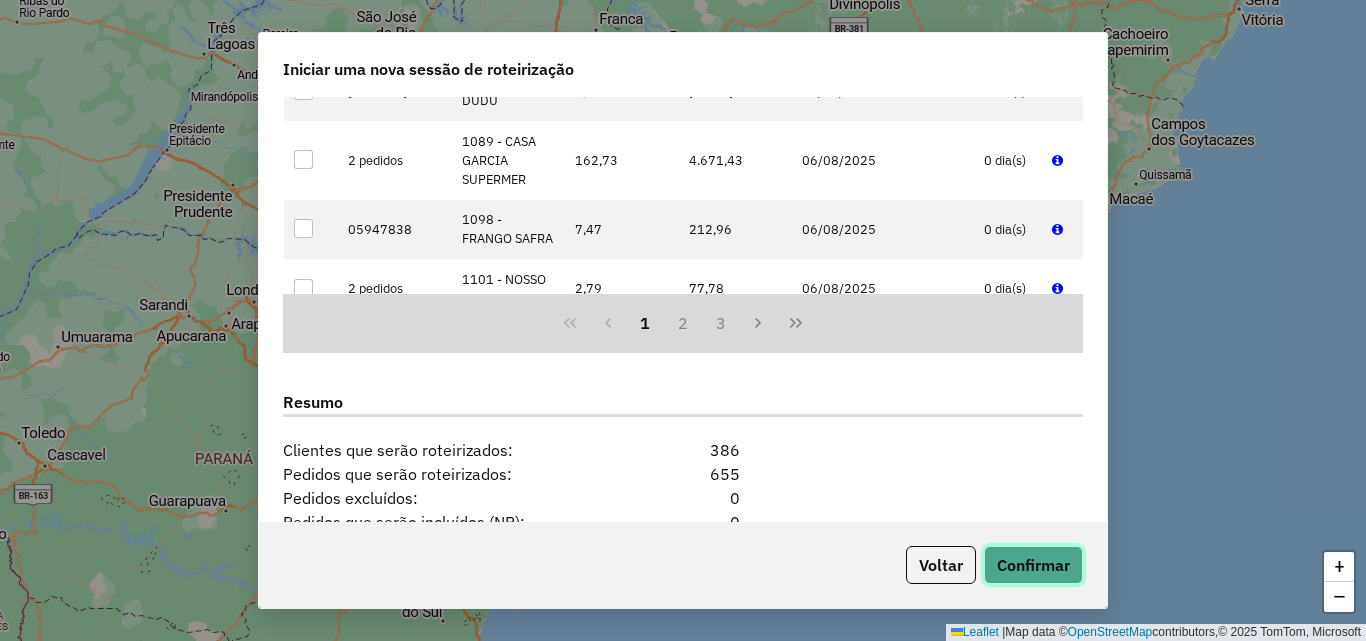 click on "Confirmar" 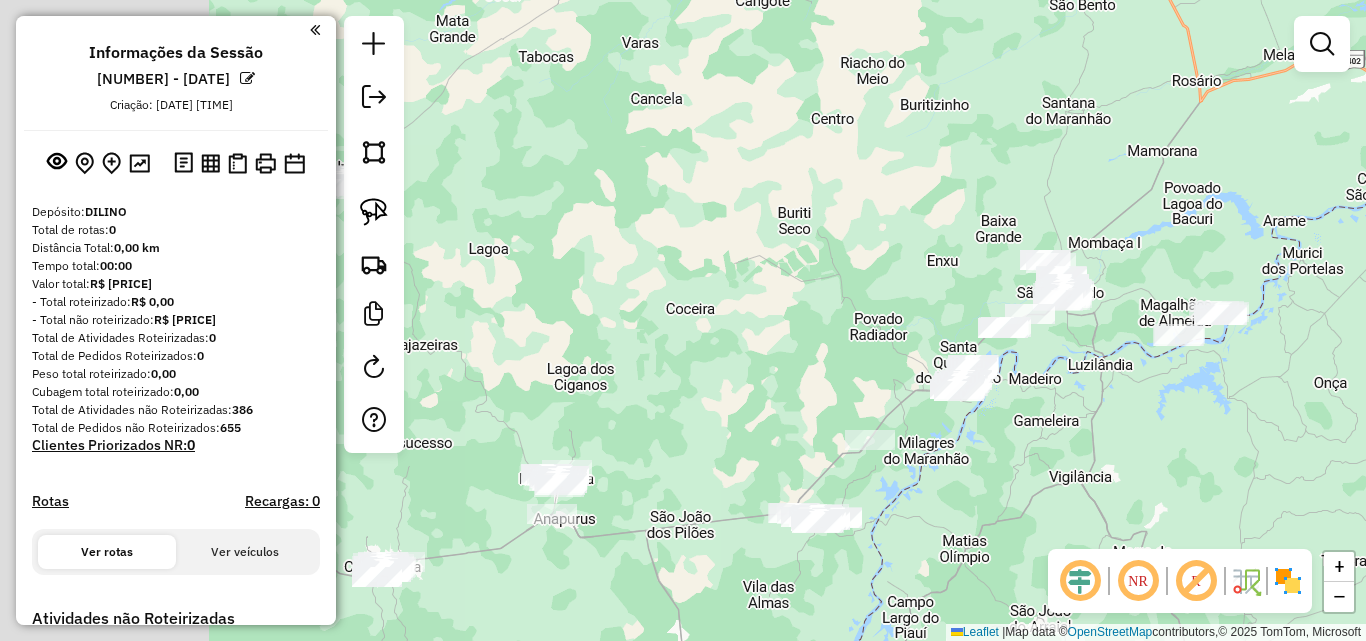 drag, startPoint x: 510, startPoint y: 311, endPoint x: 1160, endPoint y: 276, distance: 650.94165 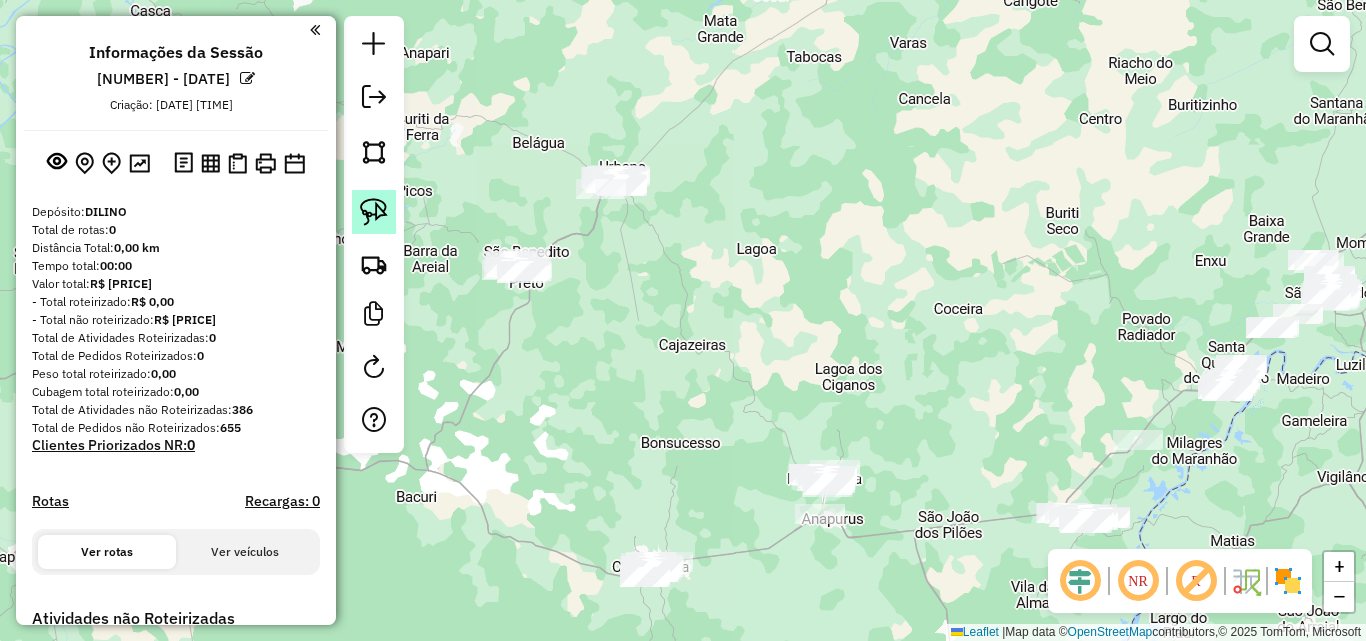 click 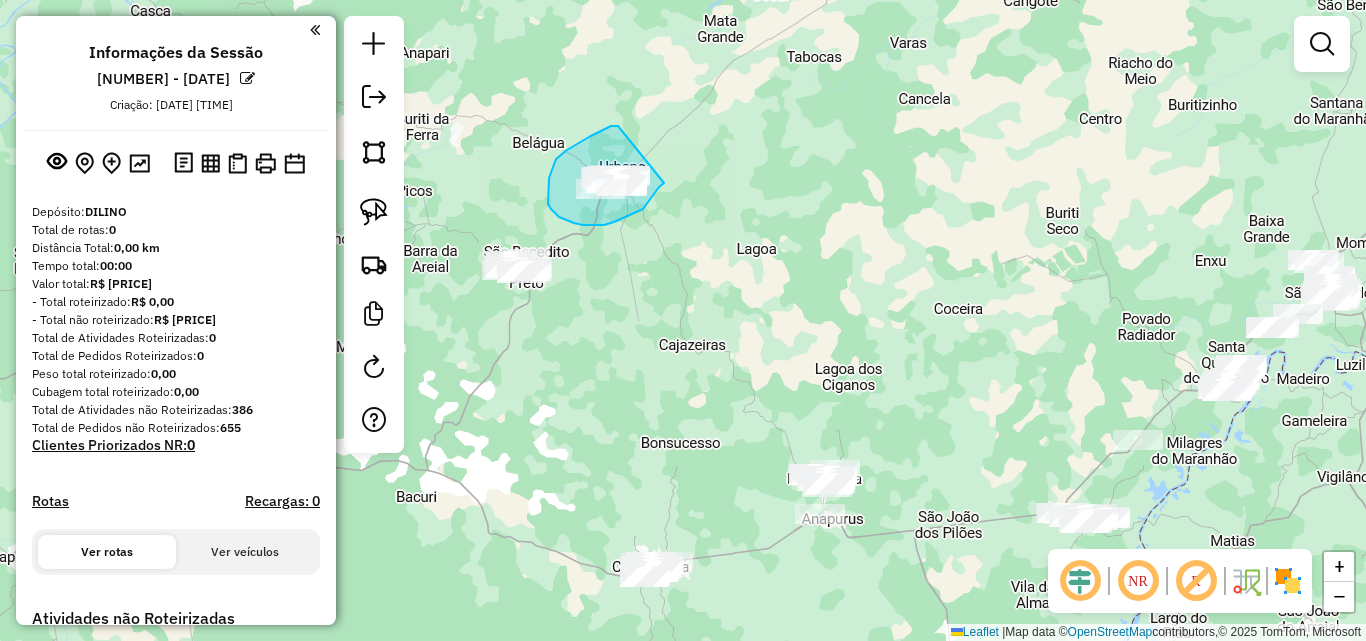 drag, startPoint x: 618, startPoint y: 126, endPoint x: 664, endPoint y: 183, distance: 73.24616 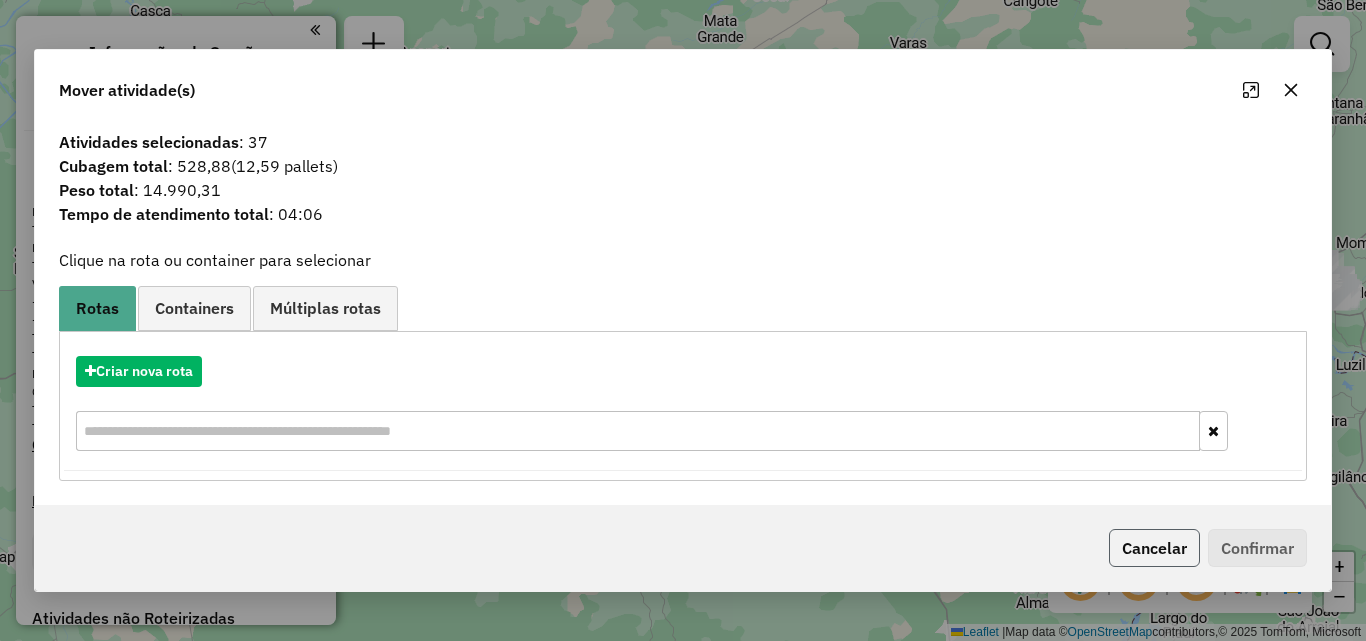 click on "Cancelar" 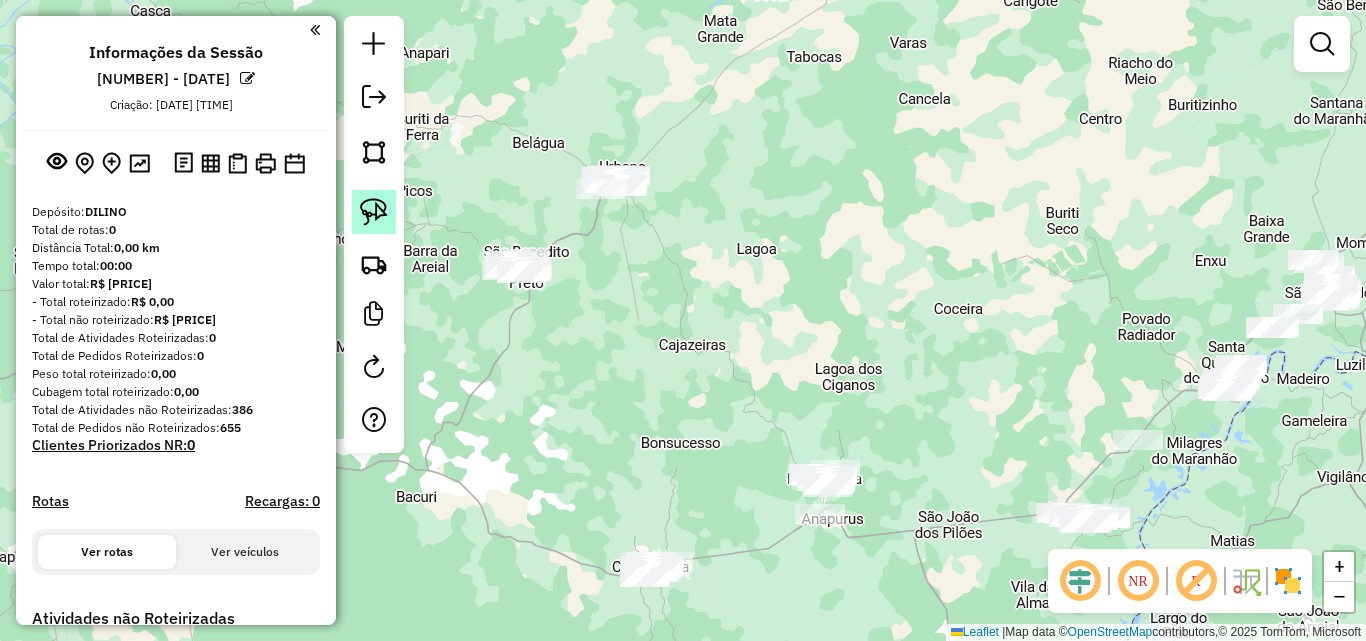 click 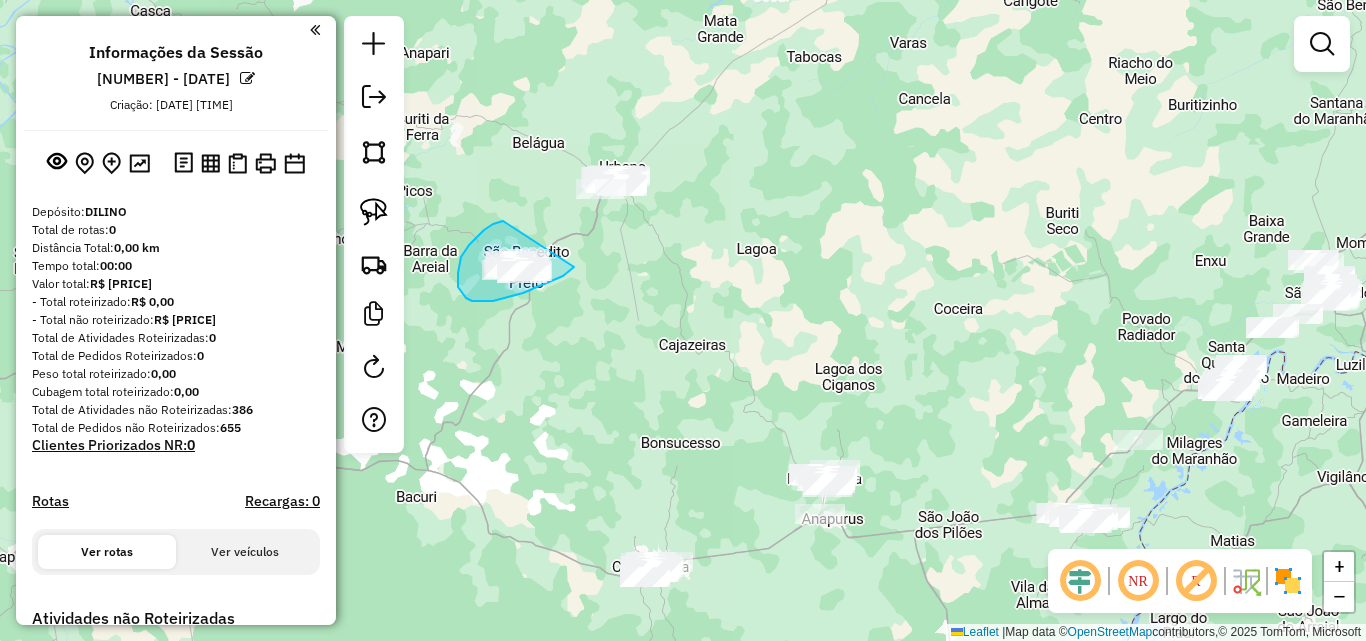 drag, startPoint x: 503, startPoint y: 221, endPoint x: 579, endPoint y: 262, distance: 86.35392 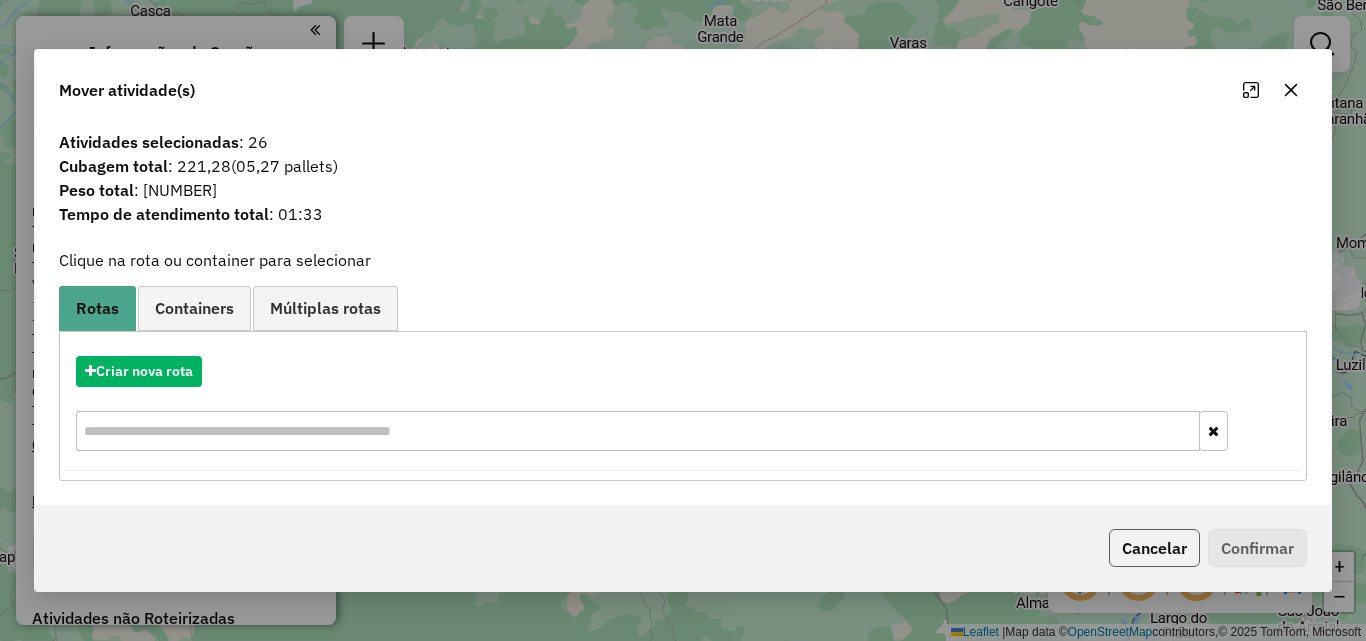 click on "Cancelar" 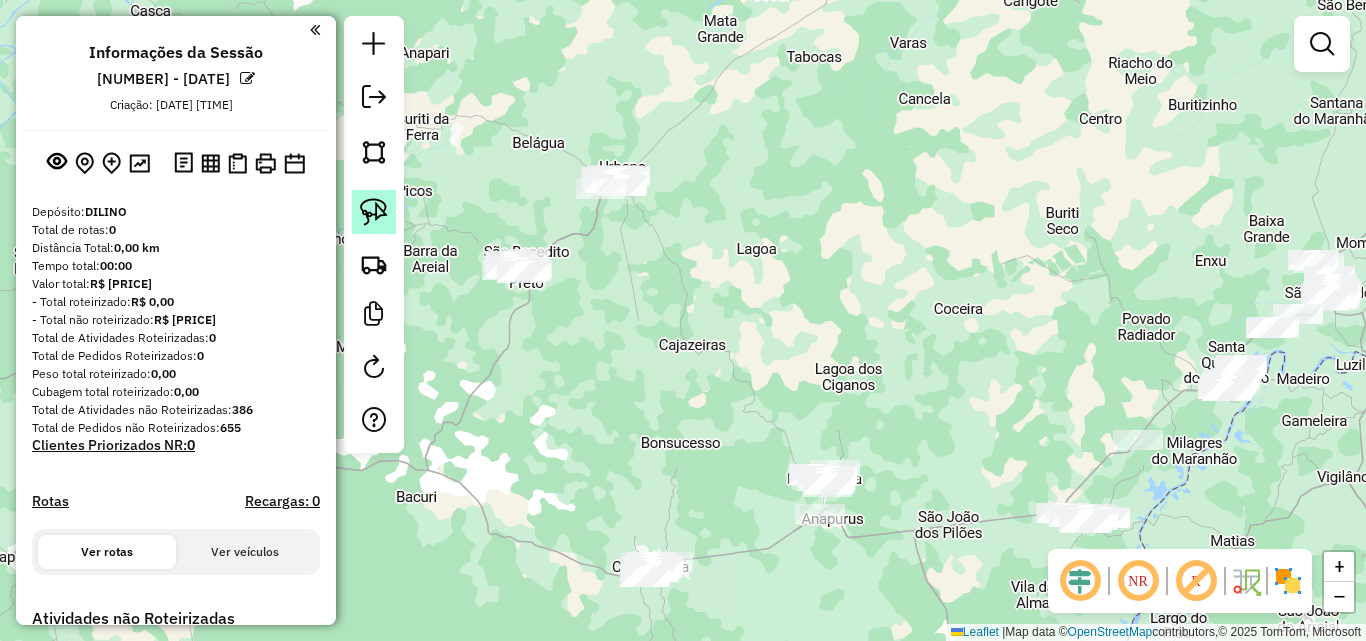 click 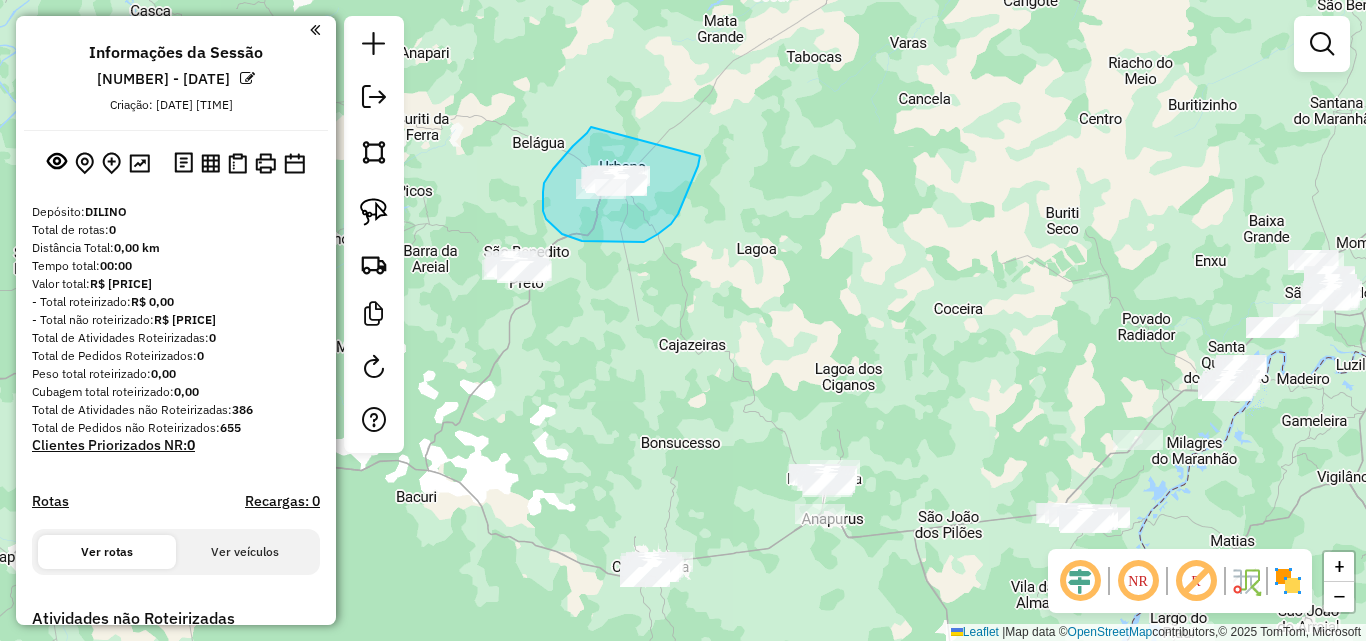 drag, startPoint x: 591, startPoint y: 127, endPoint x: 701, endPoint y: 154, distance: 113.265175 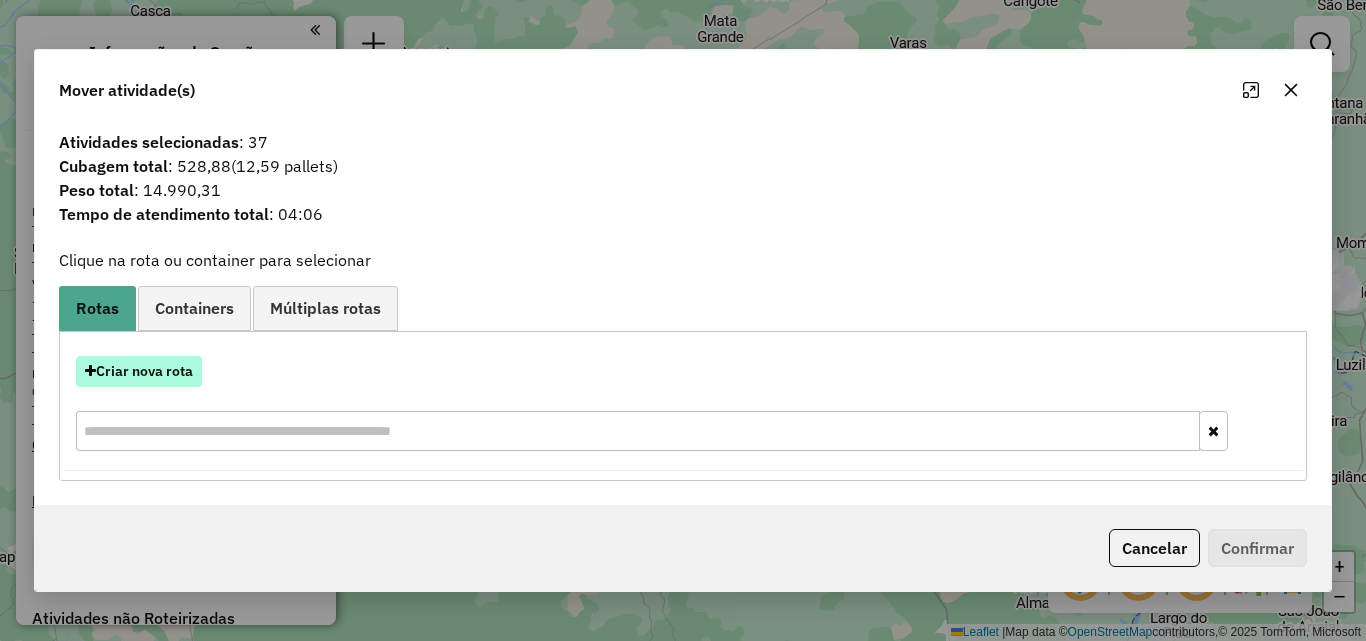 click on "Criar nova rota" at bounding box center [139, 371] 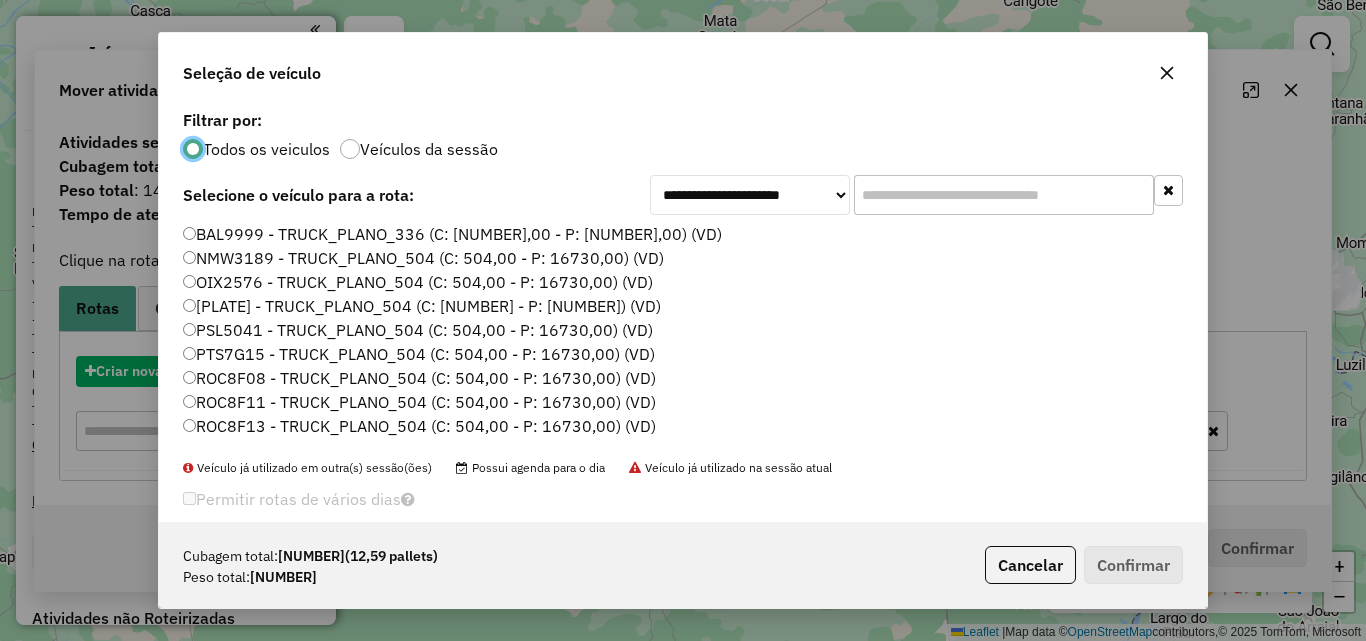 scroll, scrollTop: 11, scrollLeft: 6, axis: both 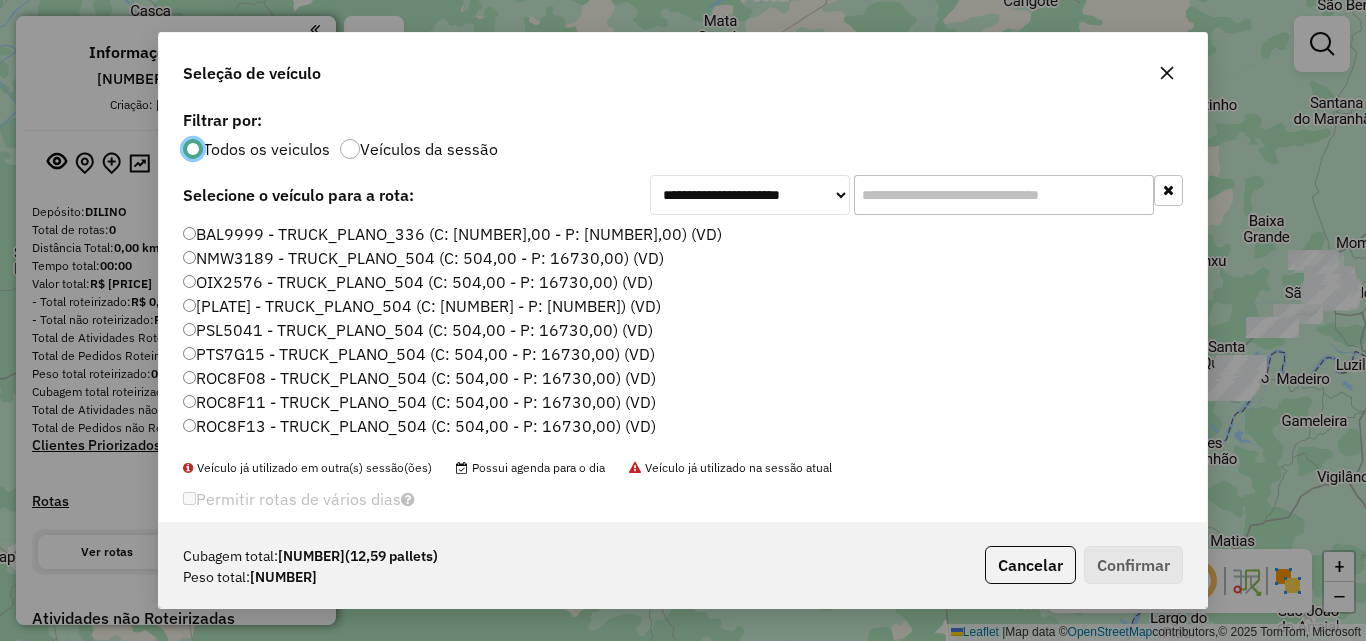 click on "OIX2576 - TRUCK_PLANO_504 (C: 504,00 - P: 16730,00) (VD)" 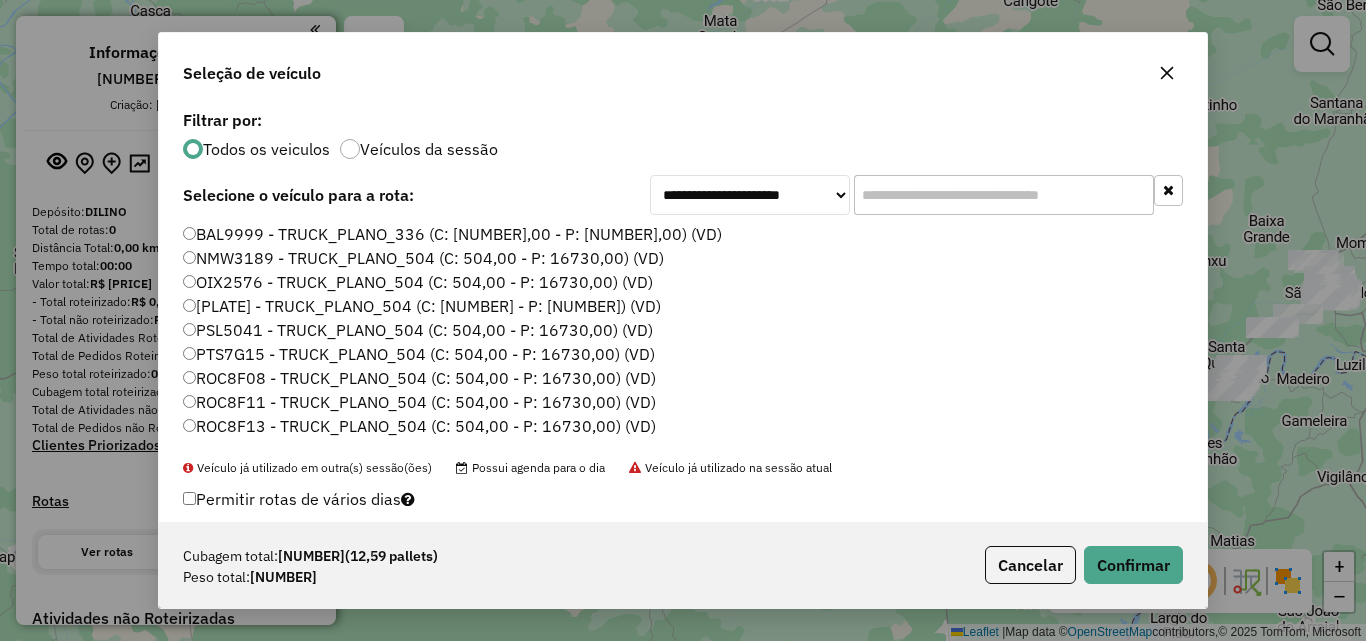 click on "NMW3189 - TRUCK_PLANO_504 (C: 504,00 - P: 16730,00) (VD)" 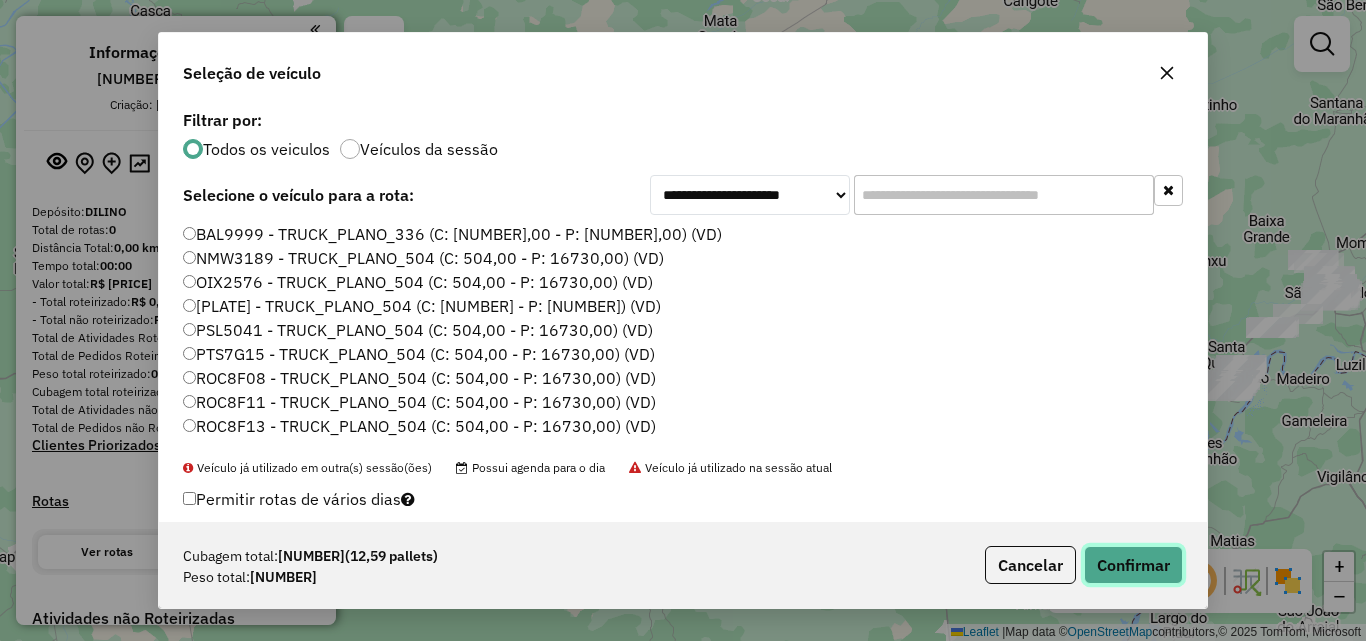 click on "Confirmar" 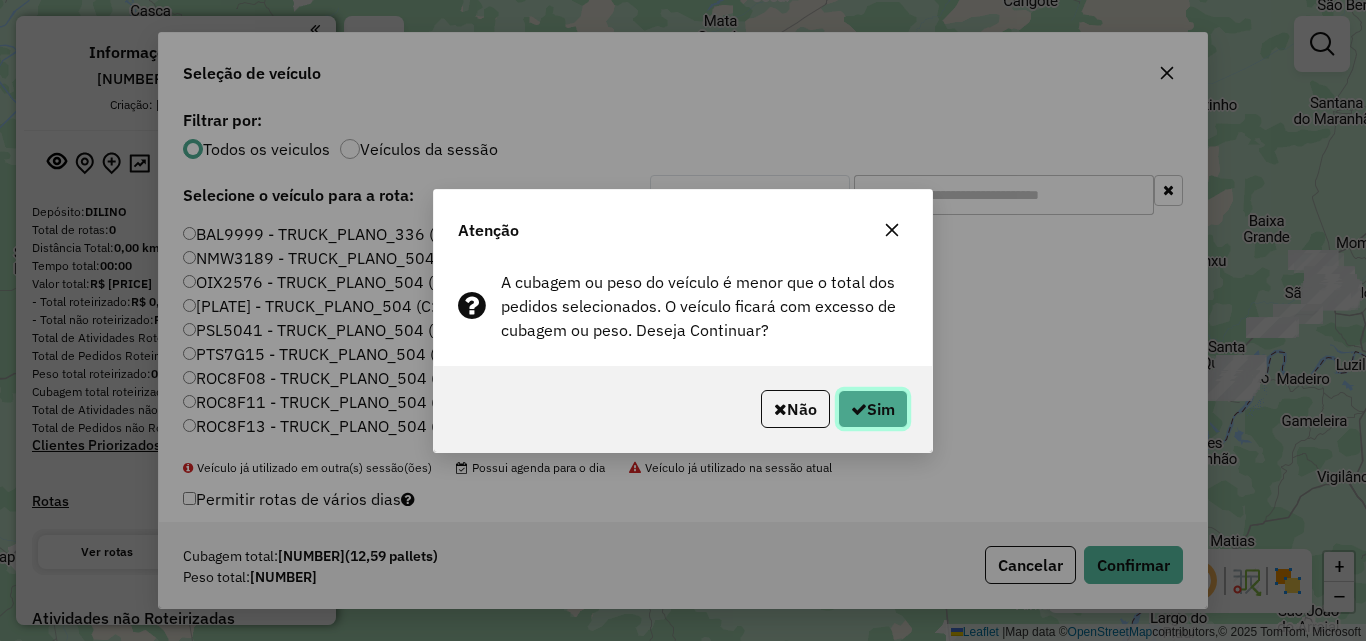 click on "Sim" 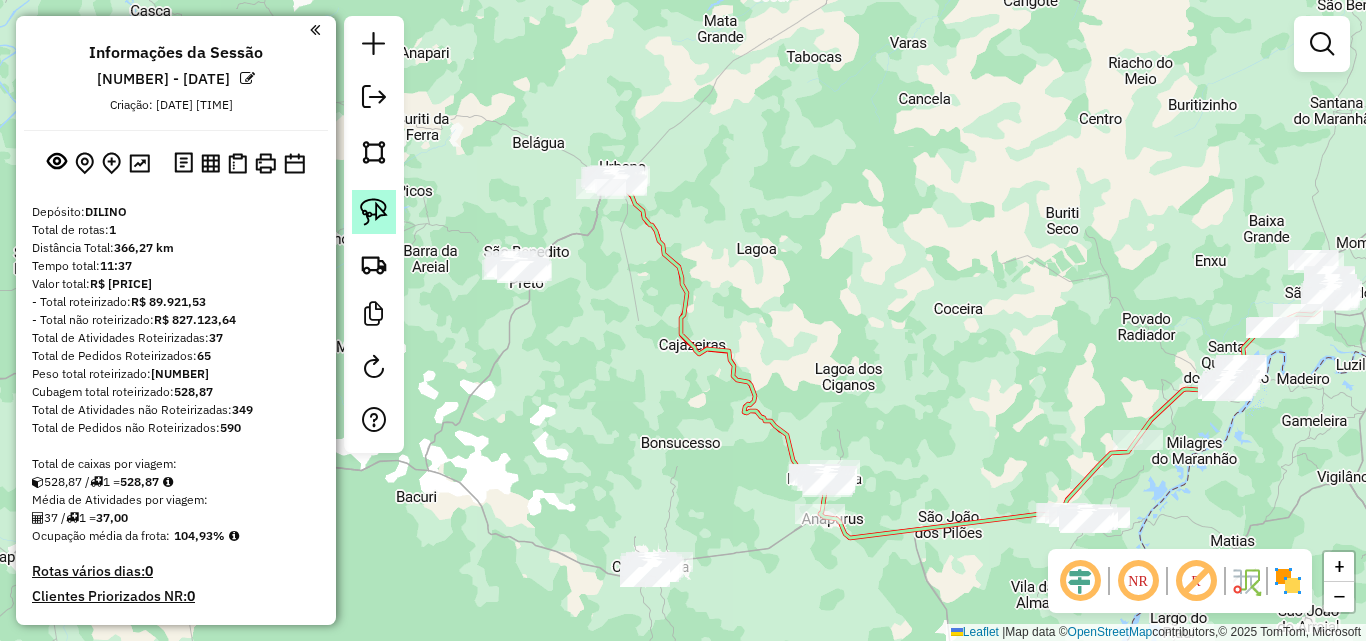 click 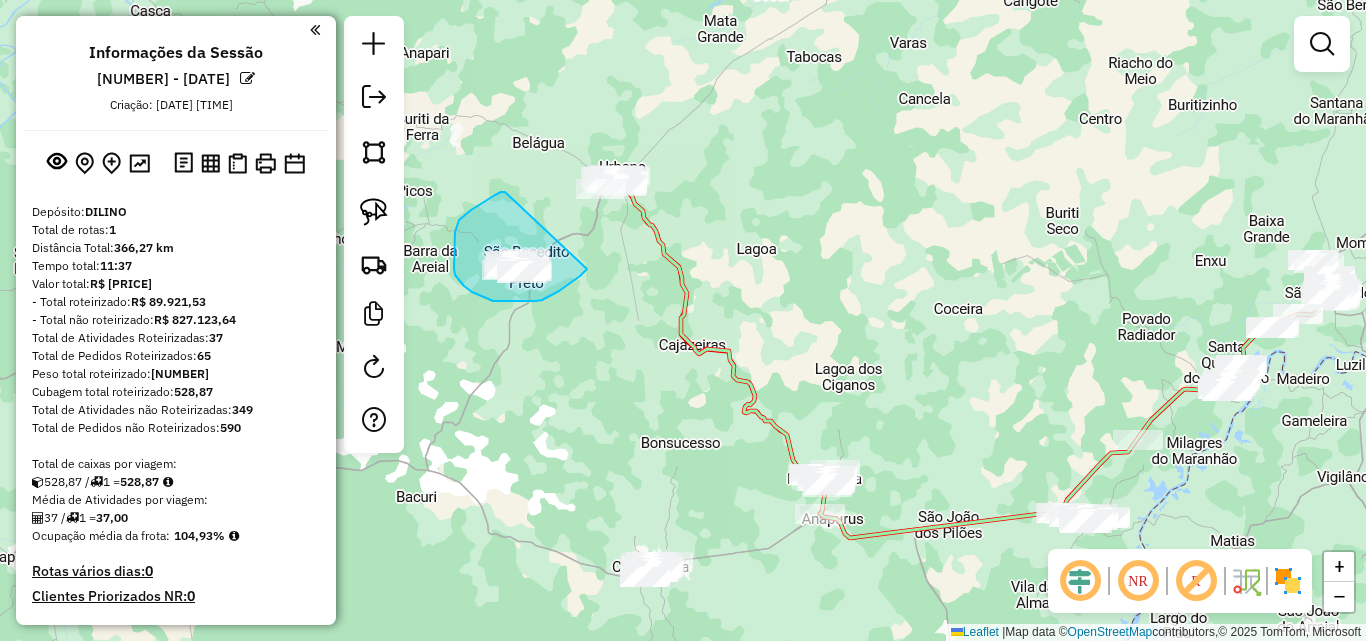 drag, startPoint x: 505, startPoint y: 192, endPoint x: 587, endPoint y: 269, distance: 112.48556 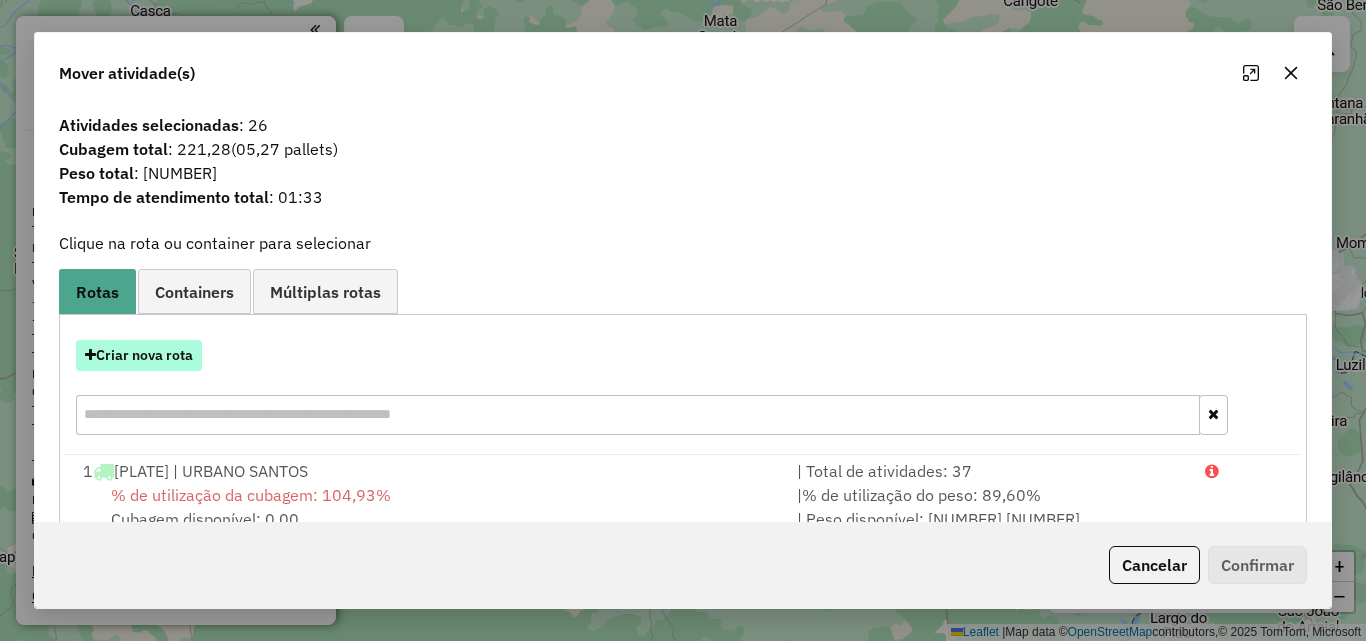 click on "Criar nova rota" at bounding box center [139, 355] 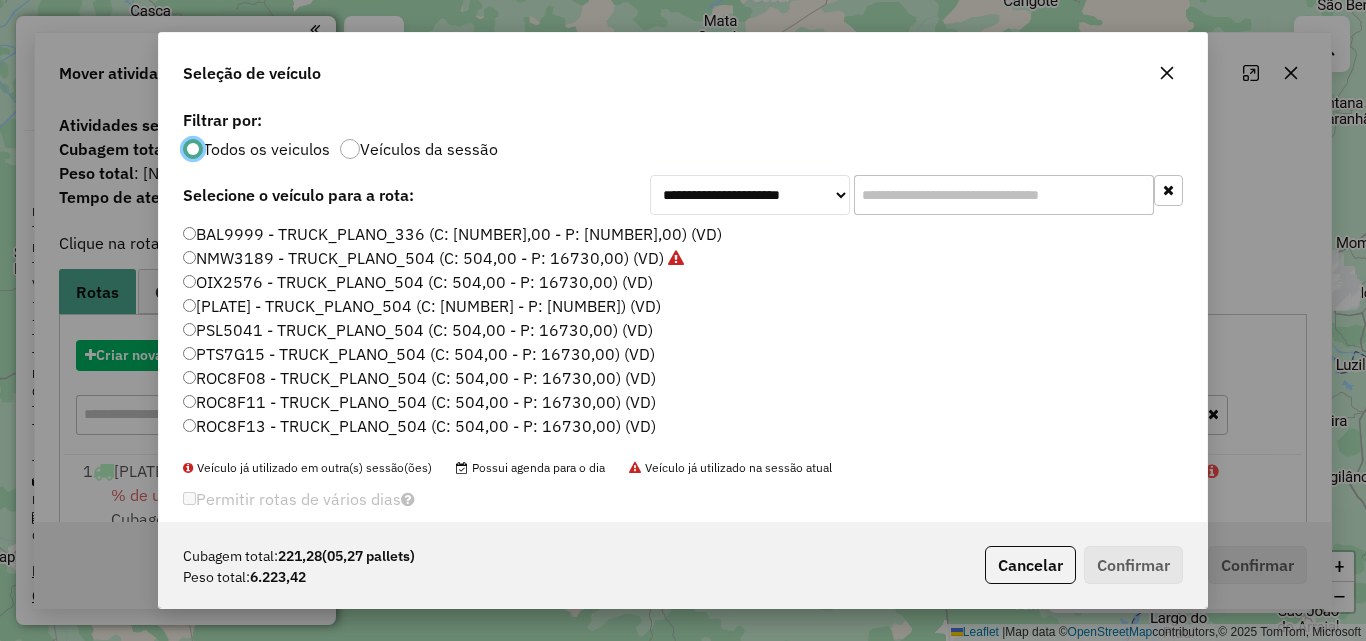 scroll, scrollTop: 11, scrollLeft: 6, axis: both 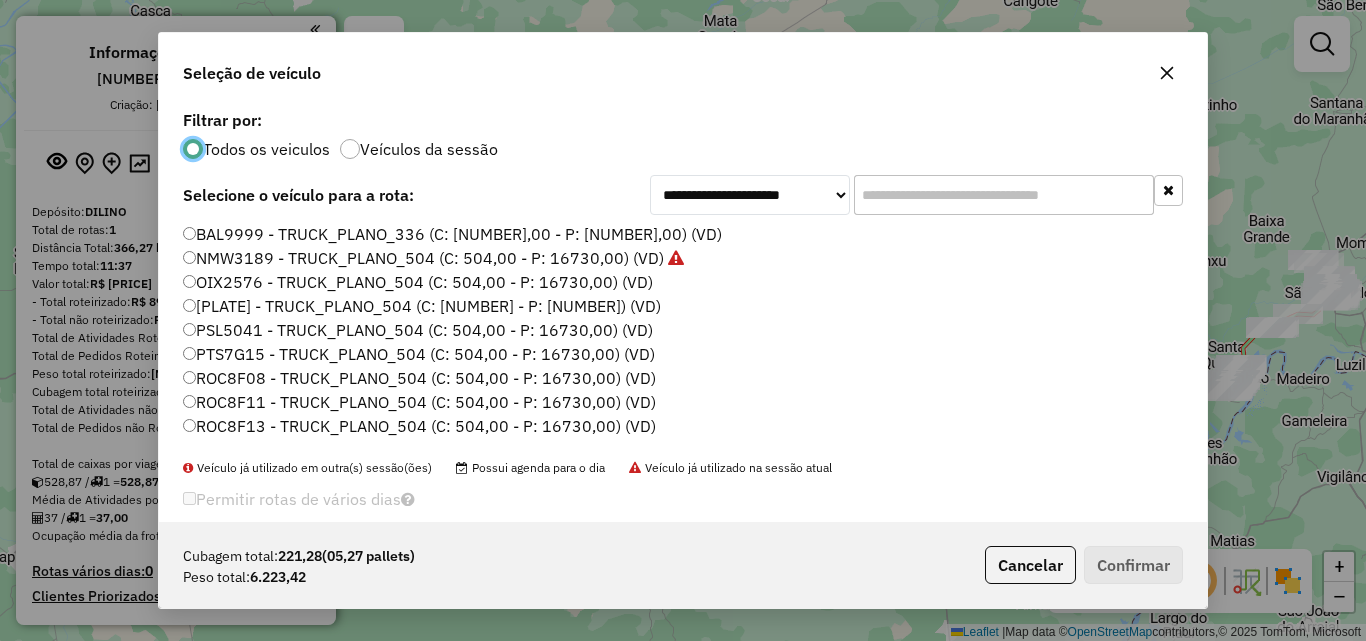 click on "OIX2576 - TRUCK_PLANO_504 (C: 504,00 - P: 16730,00) (VD)" 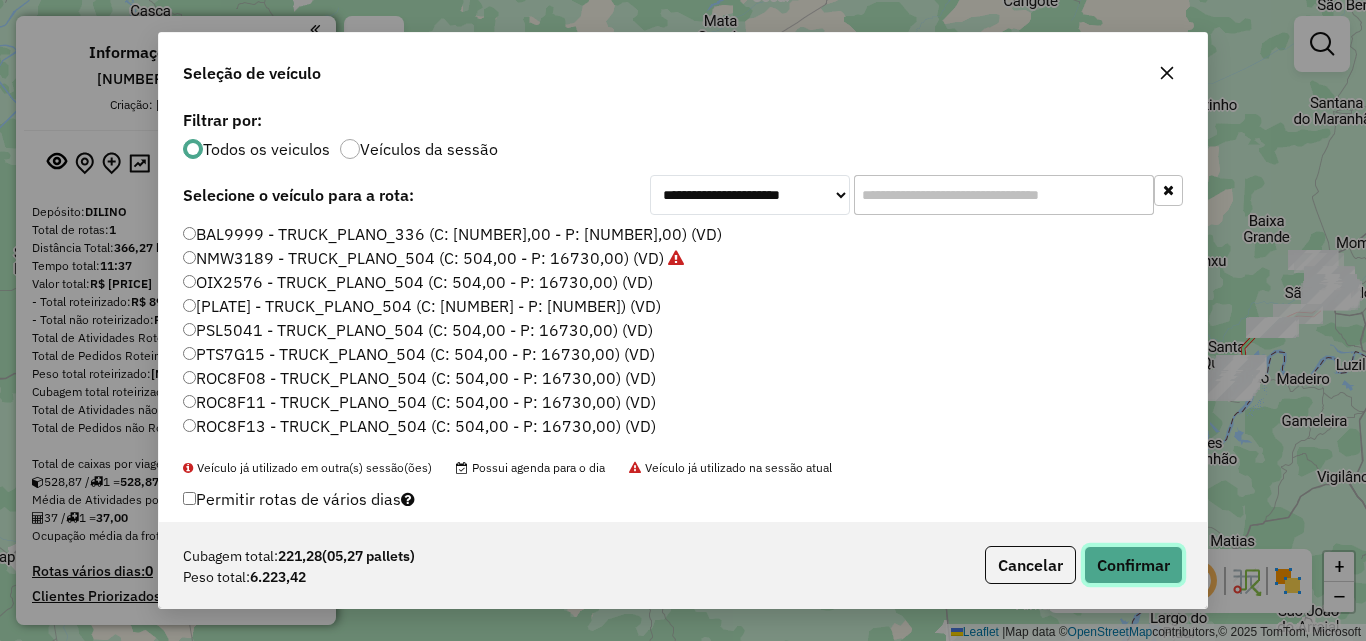 click on "Confirmar" 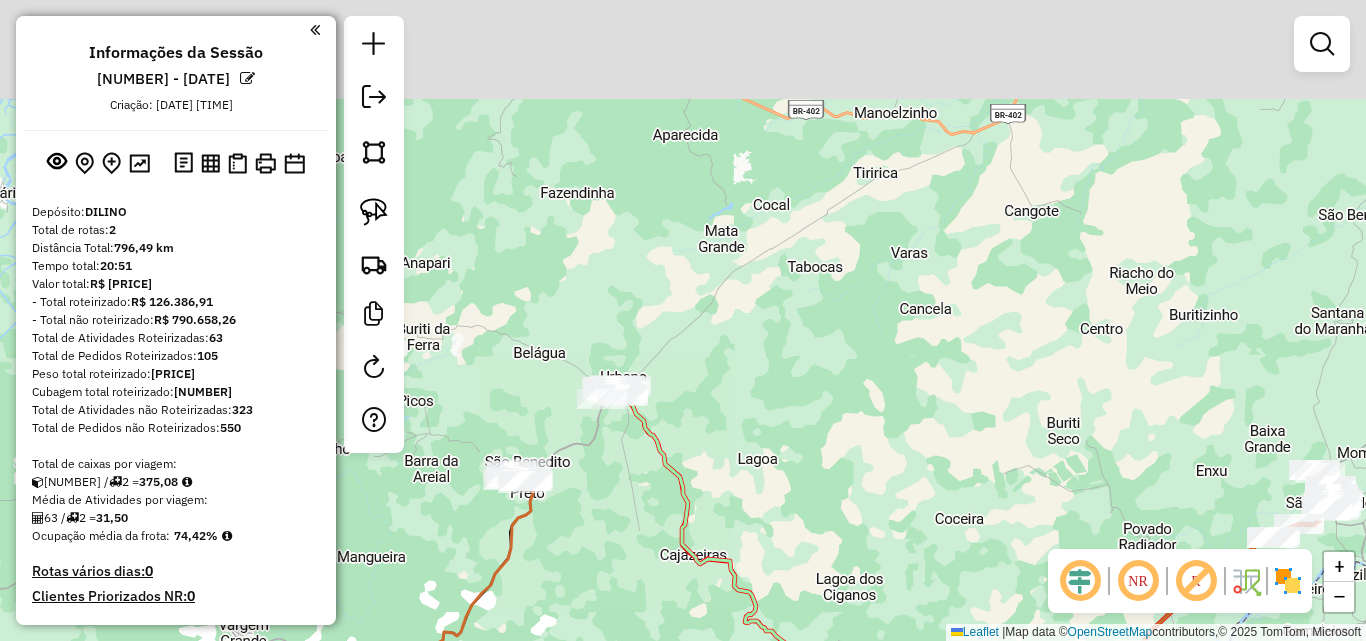 drag, startPoint x: 1006, startPoint y: 166, endPoint x: 1007, endPoint y: 376, distance: 210.00238 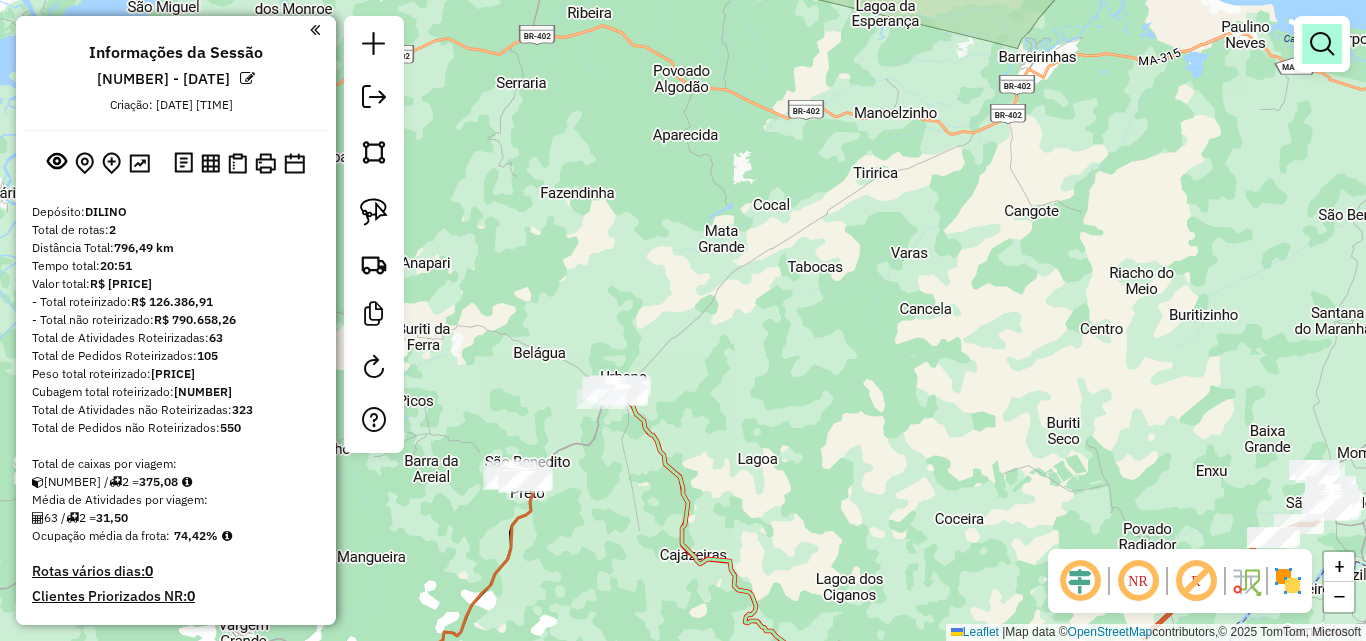 click at bounding box center [1322, 44] 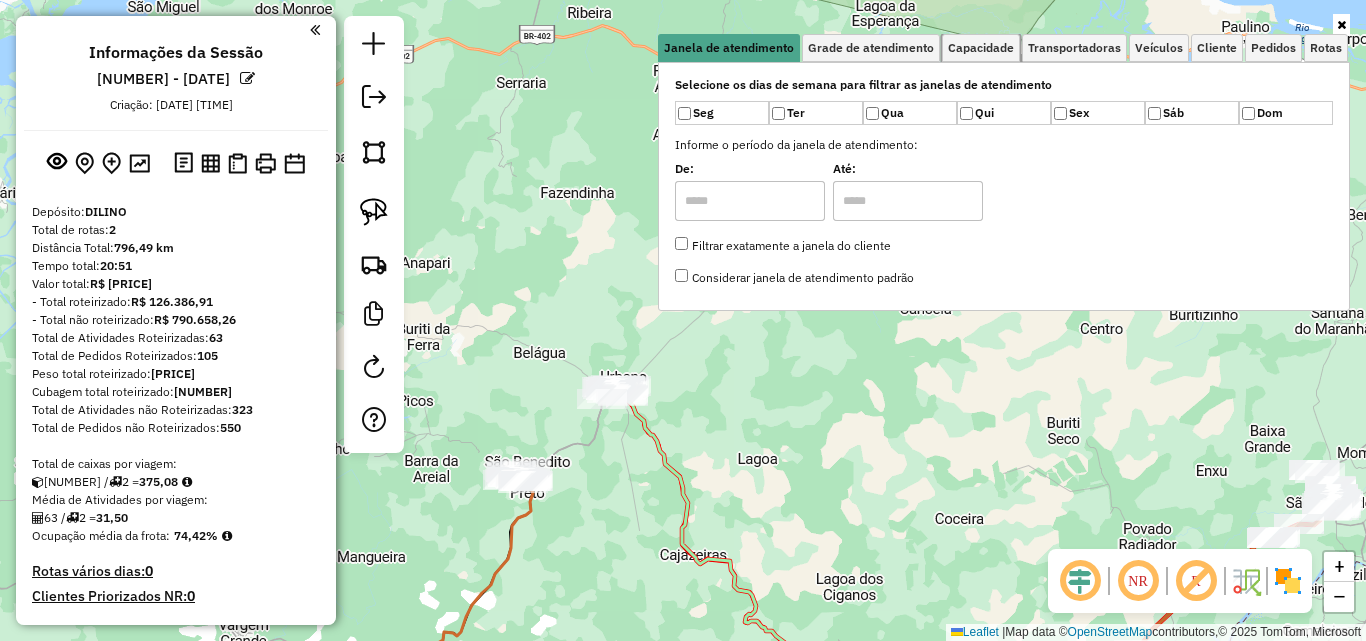 click on "Capacidade" at bounding box center [981, 48] 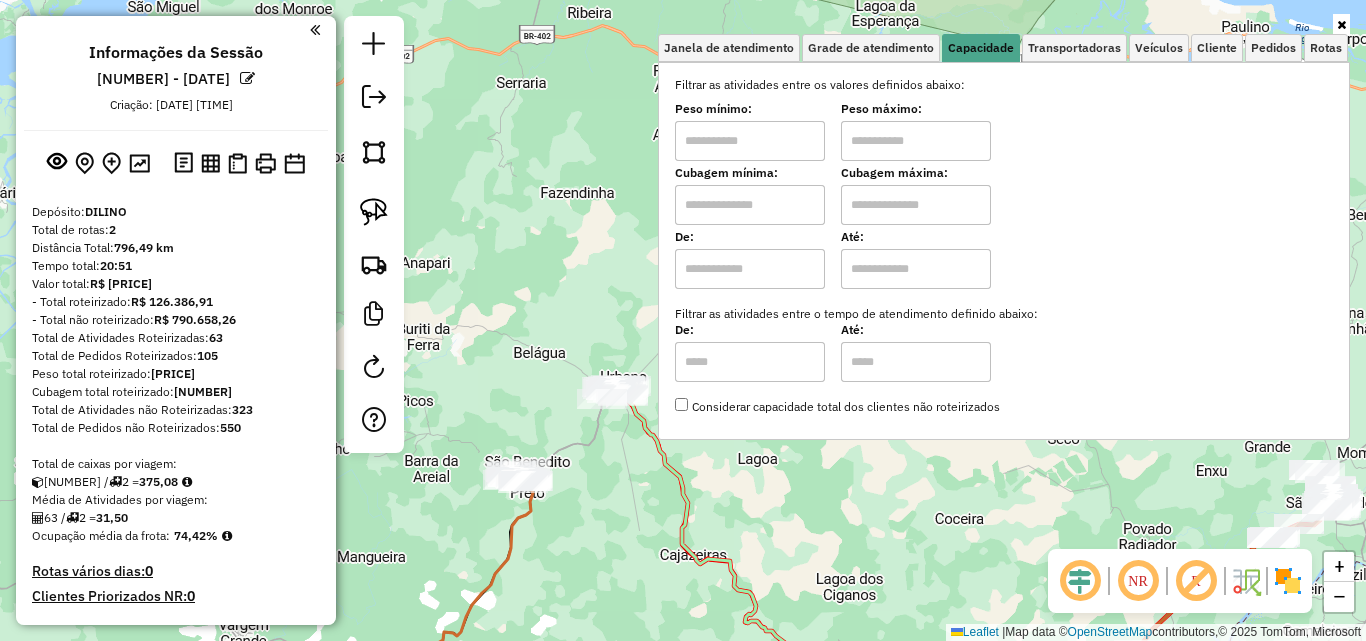 click at bounding box center [750, 205] 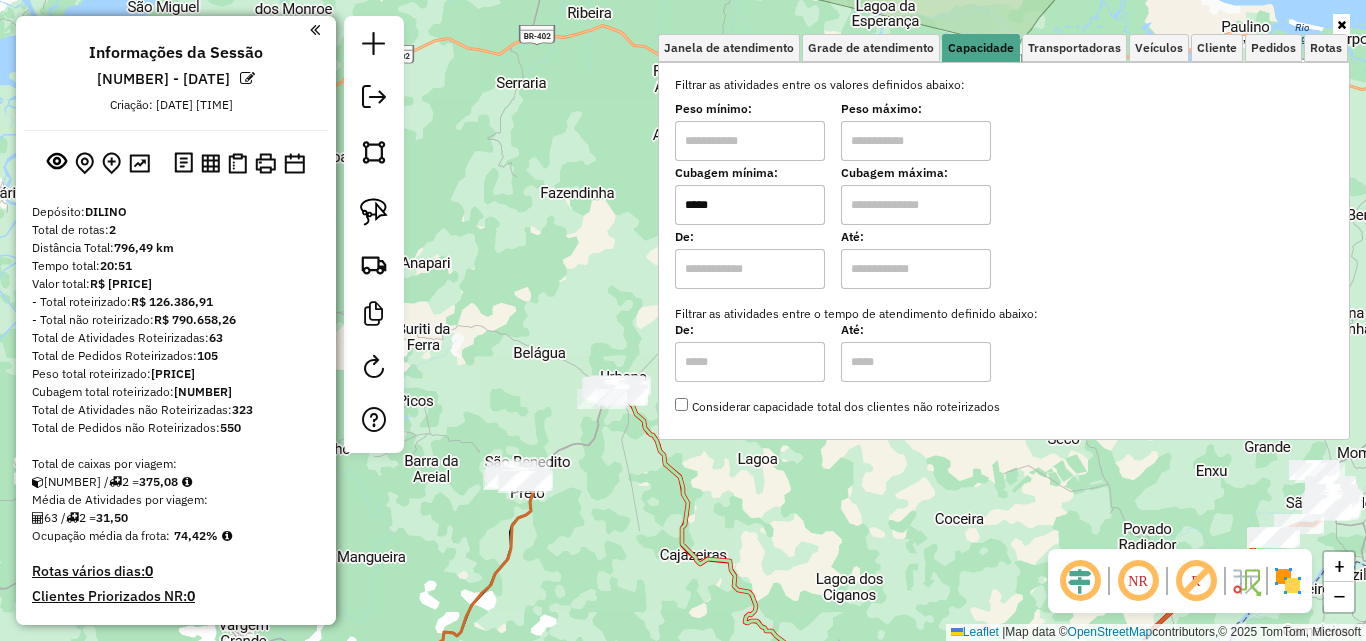 type on "*****" 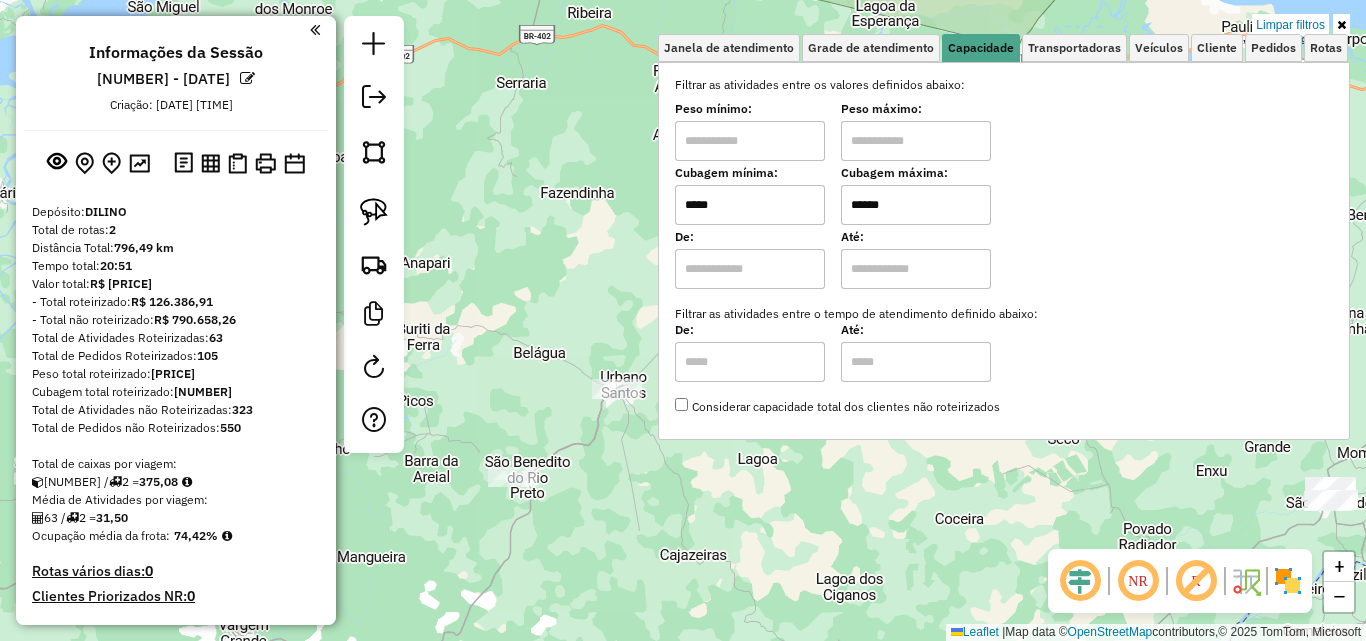 type on "******" 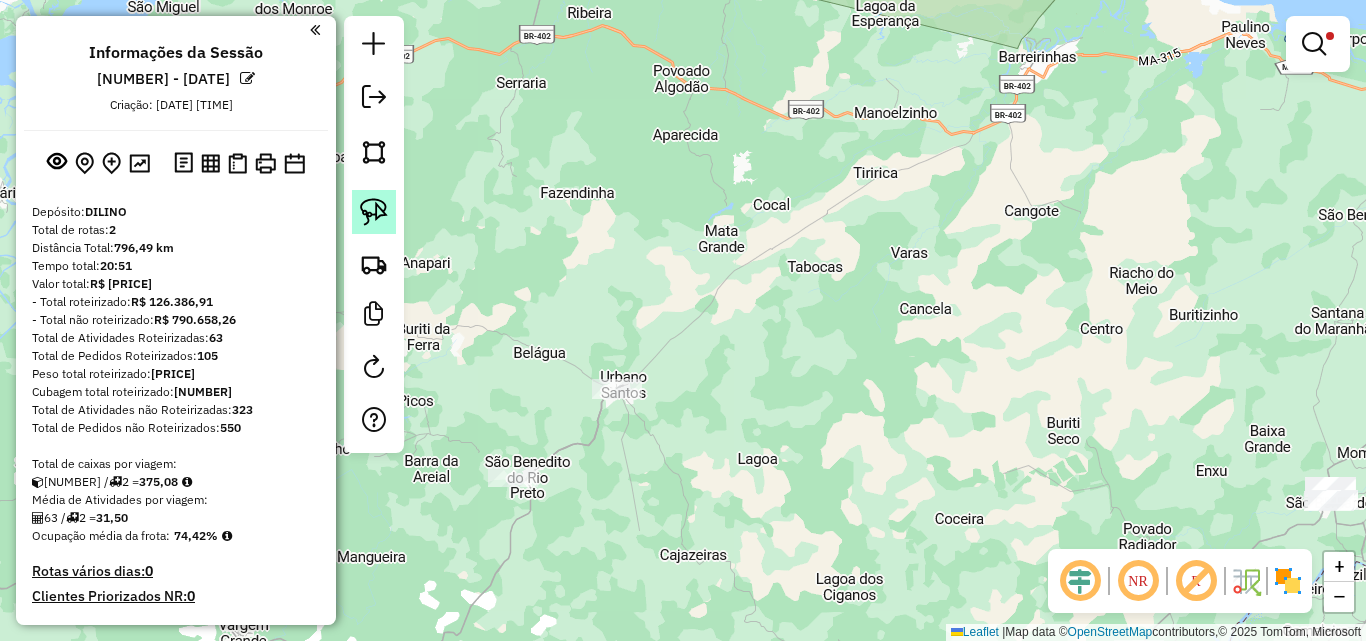 click 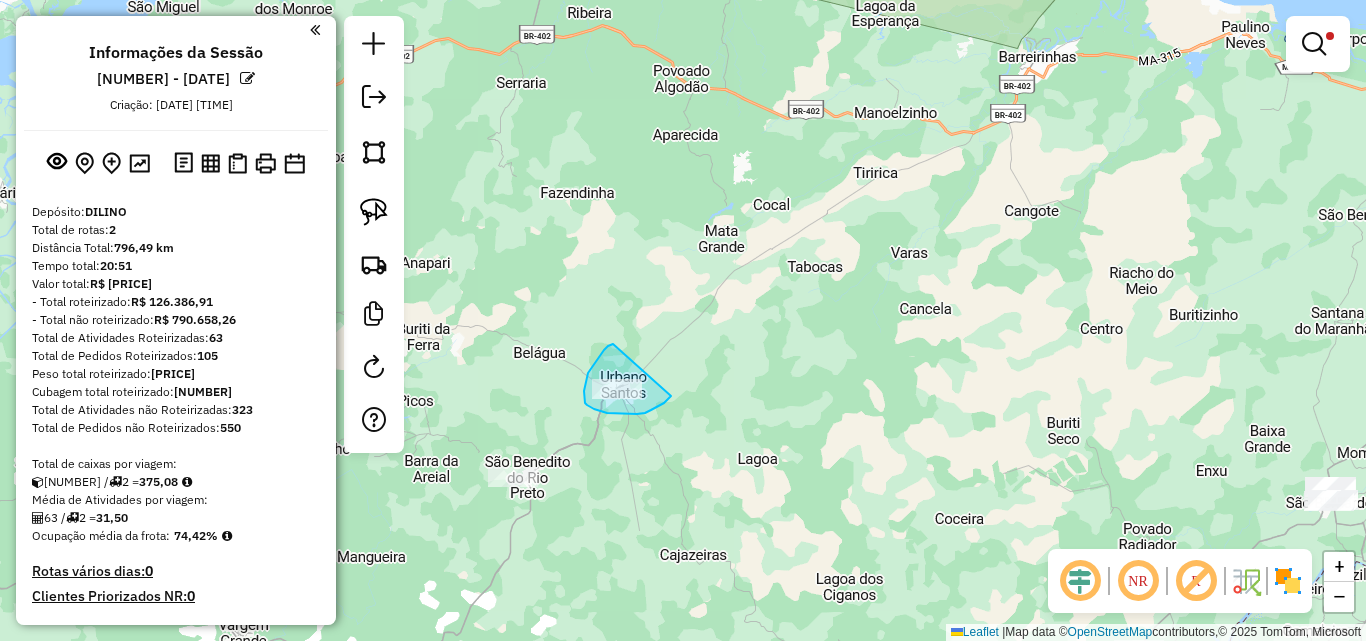 drag, startPoint x: 611, startPoint y: 345, endPoint x: 671, endPoint y: 396, distance: 78.74643 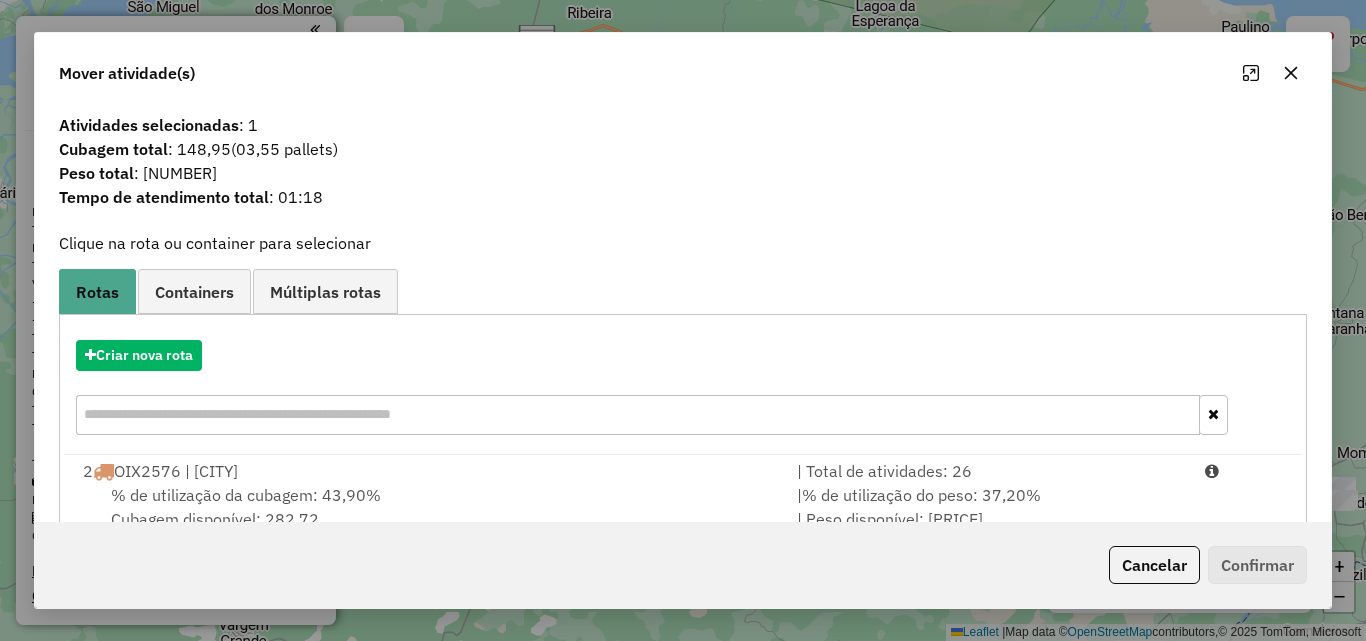 scroll, scrollTop: 48, scrollLeft: 0, axis: vertical 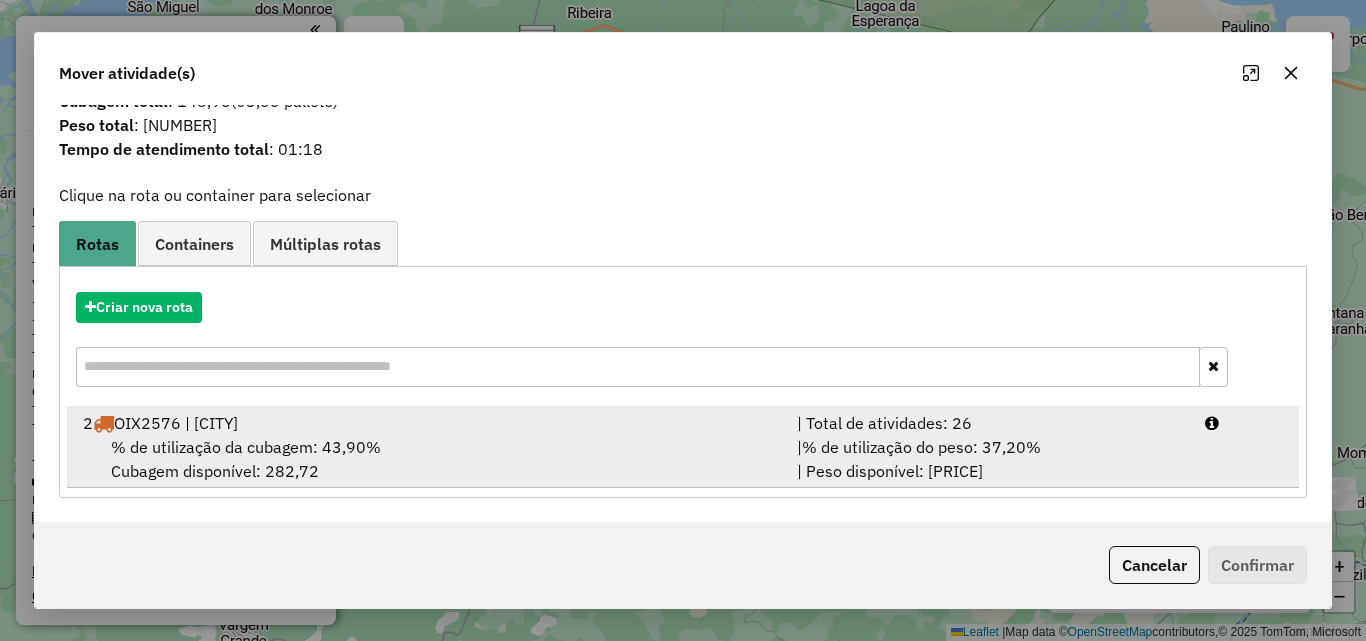 click on "% de utilização da cubagem: 43,90%  Cubagem disponível: 282,72" at bounding box center (428, 459) 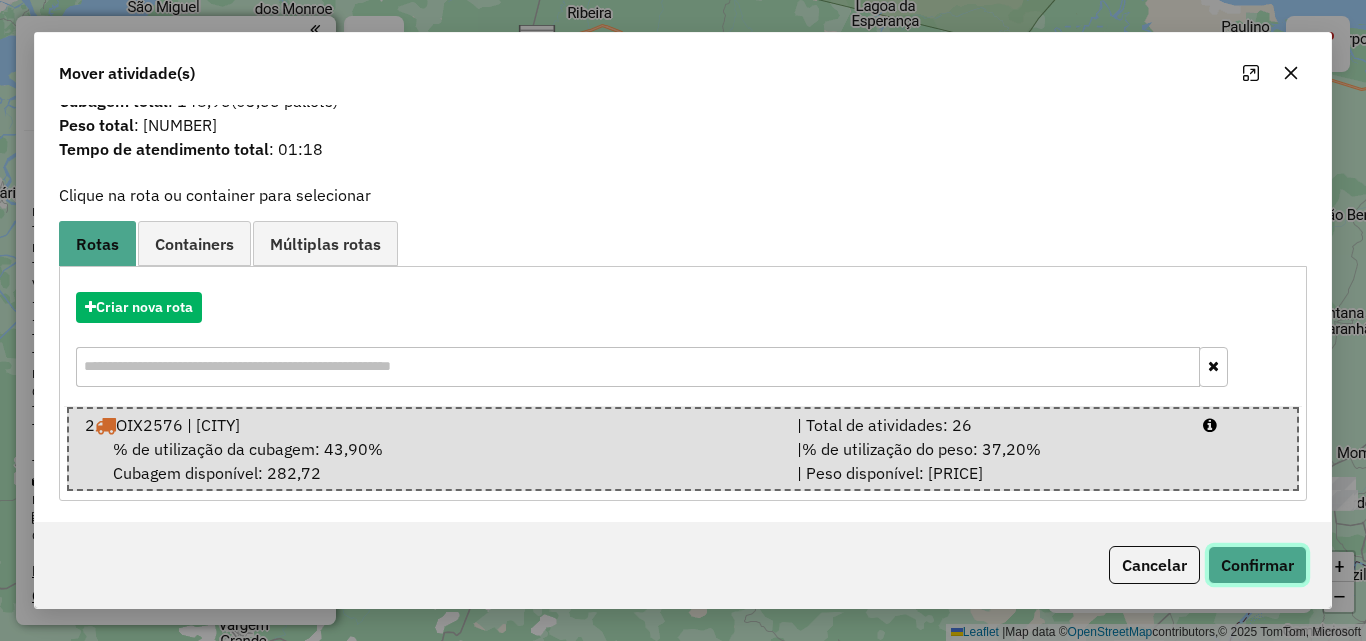 click on "Confirmar" 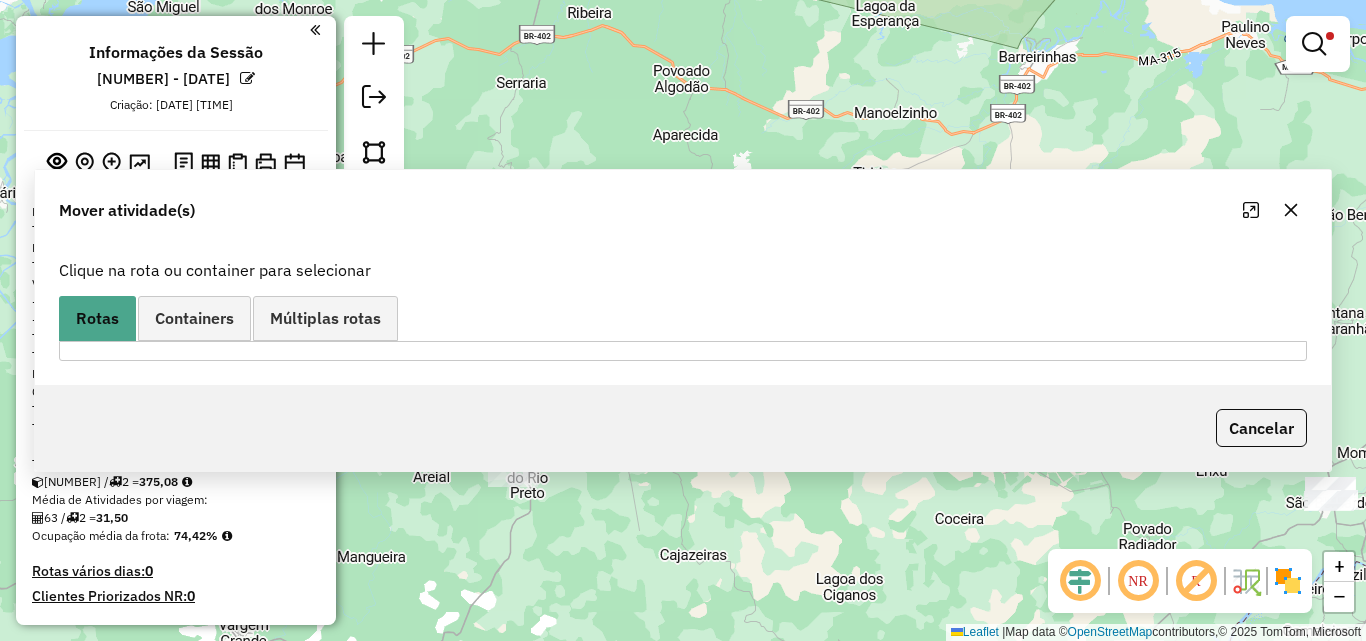 scroll, scrollTop: 0, scrollLeft: 0, axis: both 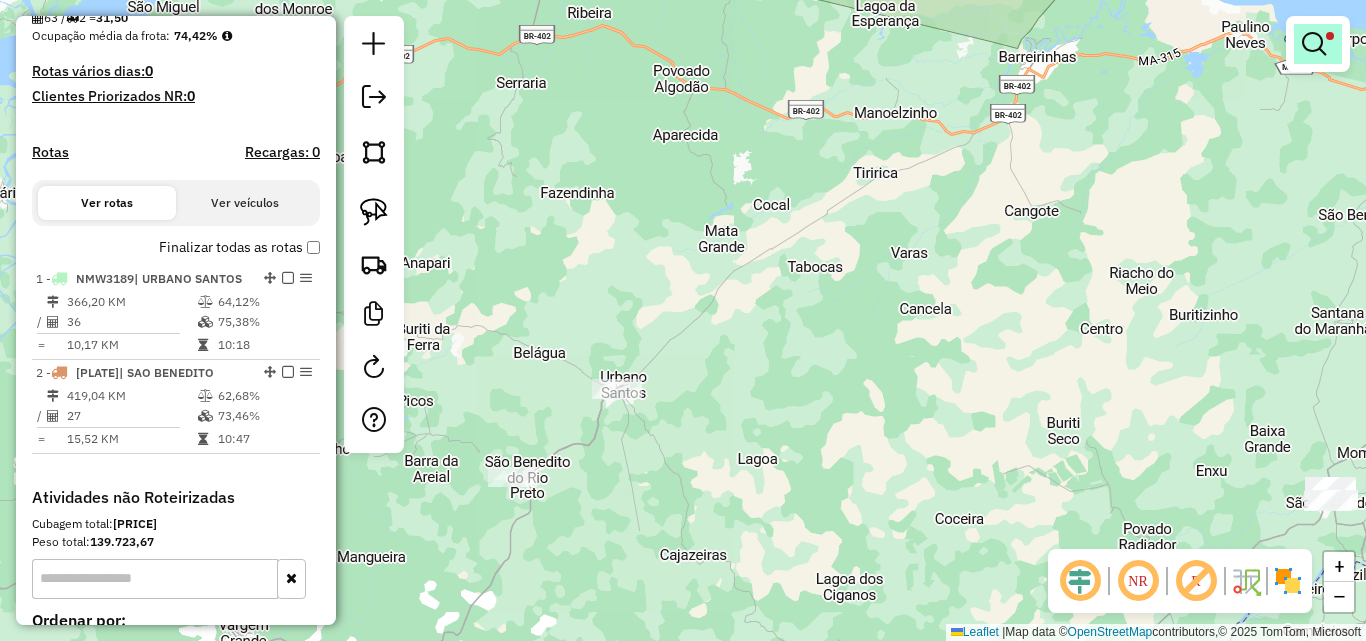 click at bounding box center (1318, 44) 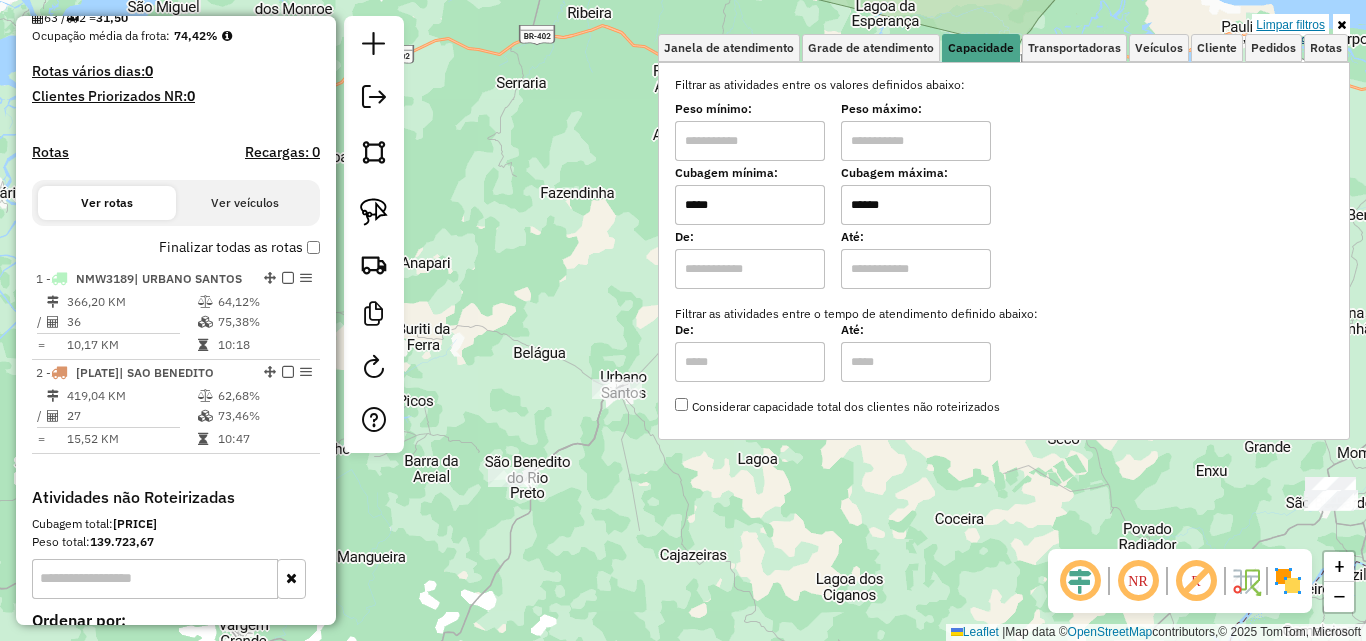 click on "Limpar filtros" at bounding box center (1290, 25) 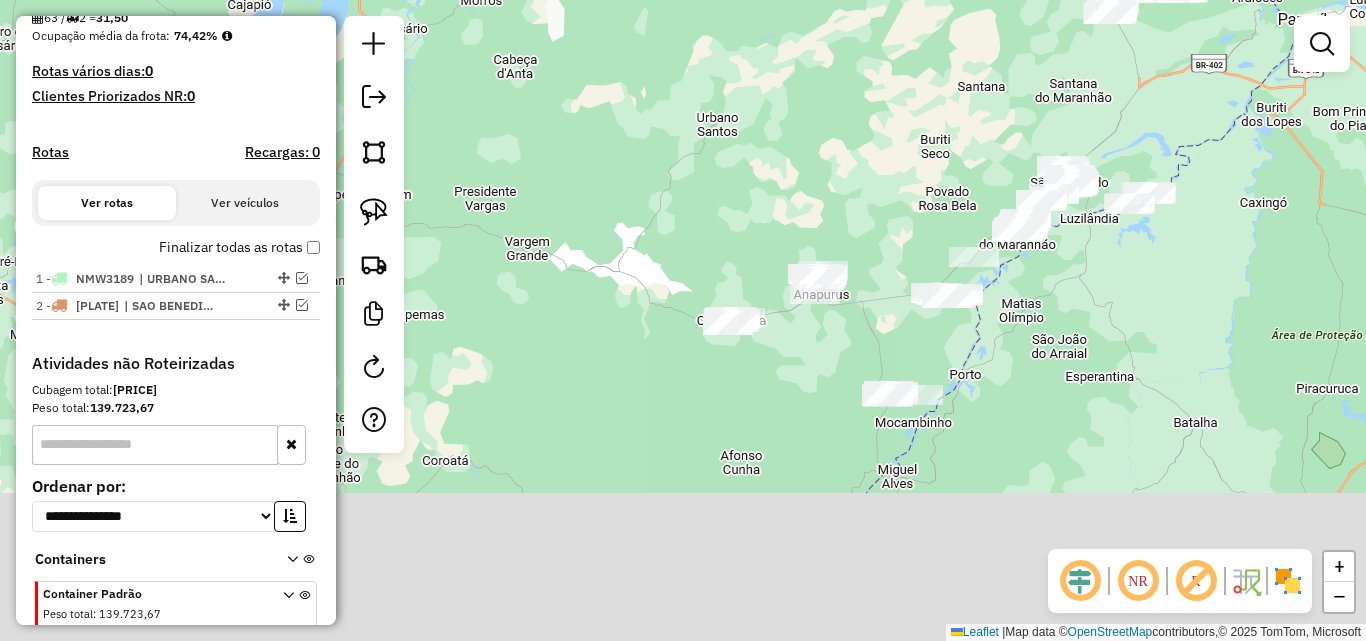 drag, startPoint x: 892, startPoint y: 403, endPoint x: 834, endPoint y: 109, distance: 299.66647 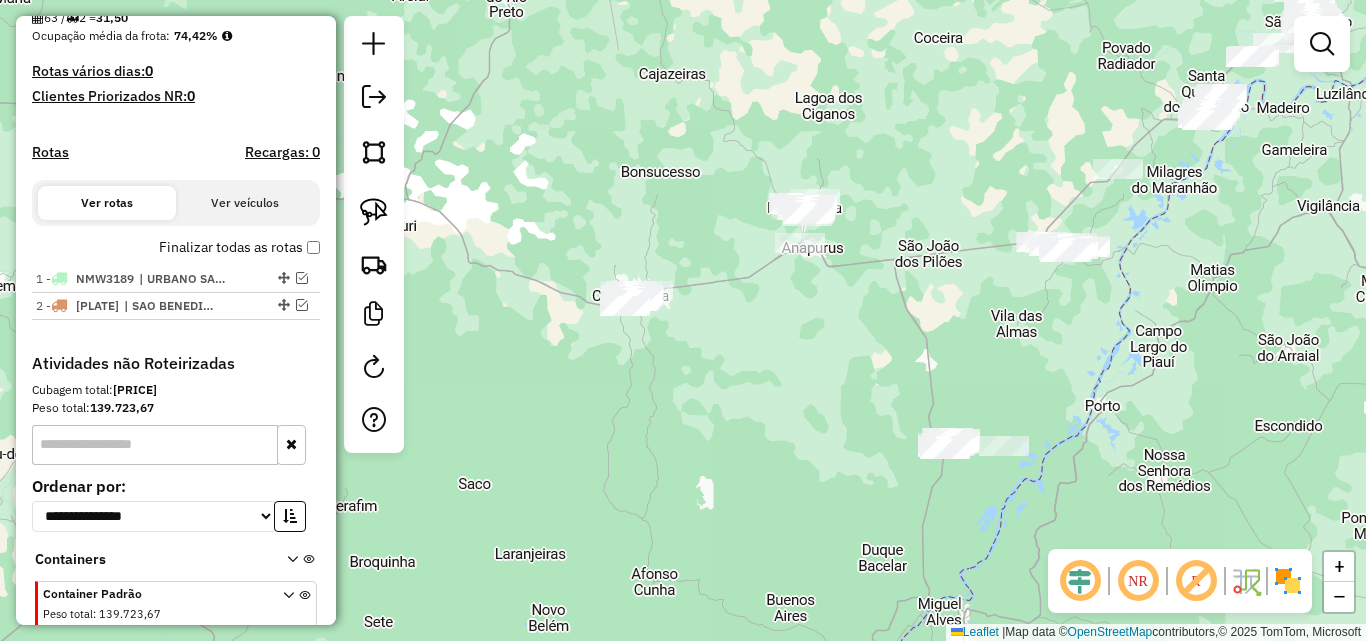 drag, startPoint x: 778, startPoint y: 317, endPoint x: 797, endPoint y: 374, distance: 60.083275 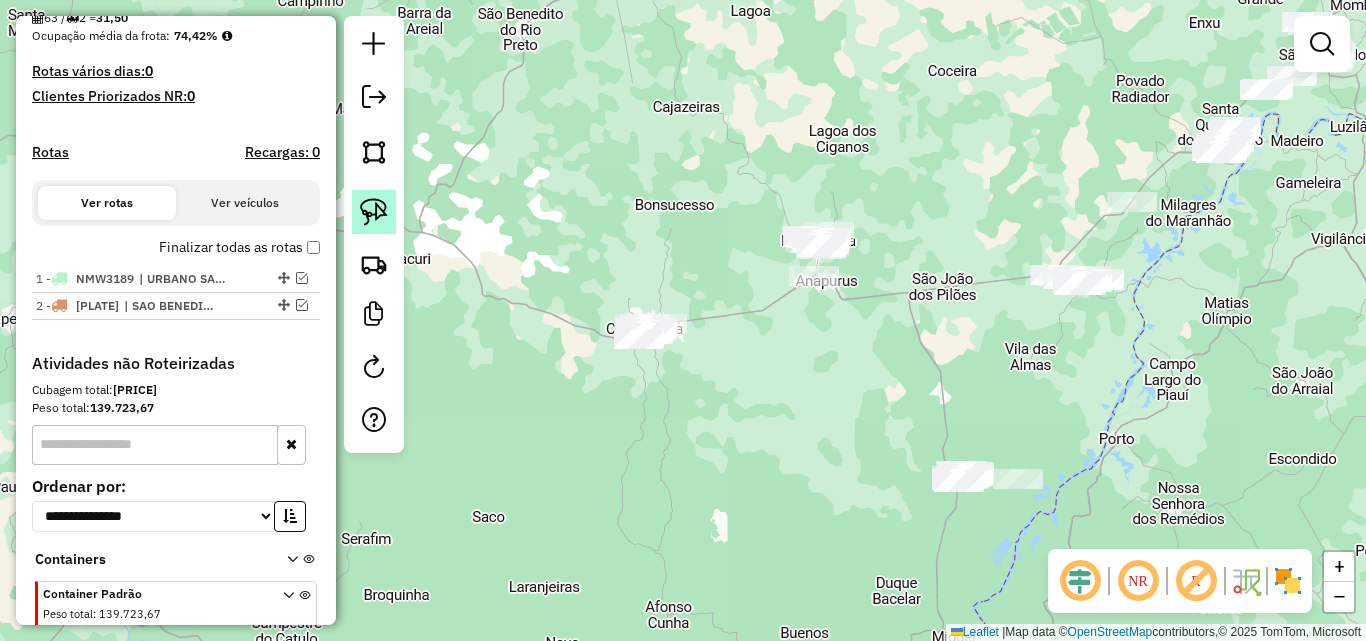 click 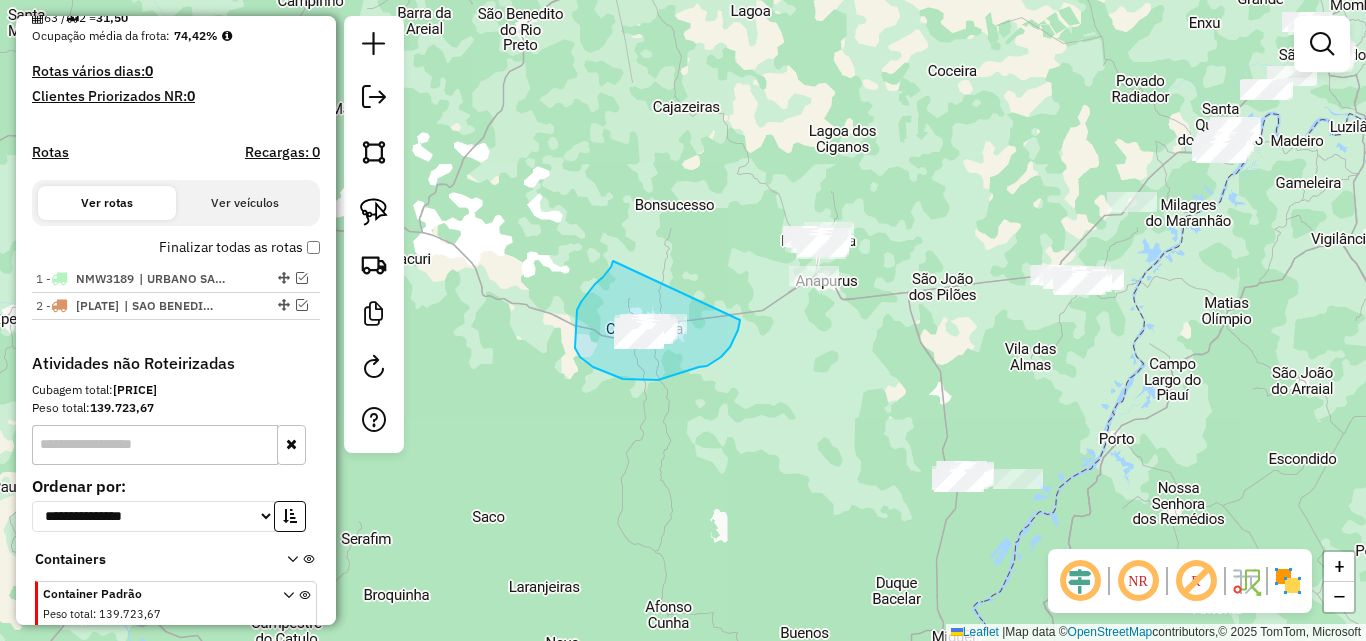 drag, startPoint x: 613, startPoint y: 261, endPoint x: 740, endPoint y: 320, distance: 140.0357 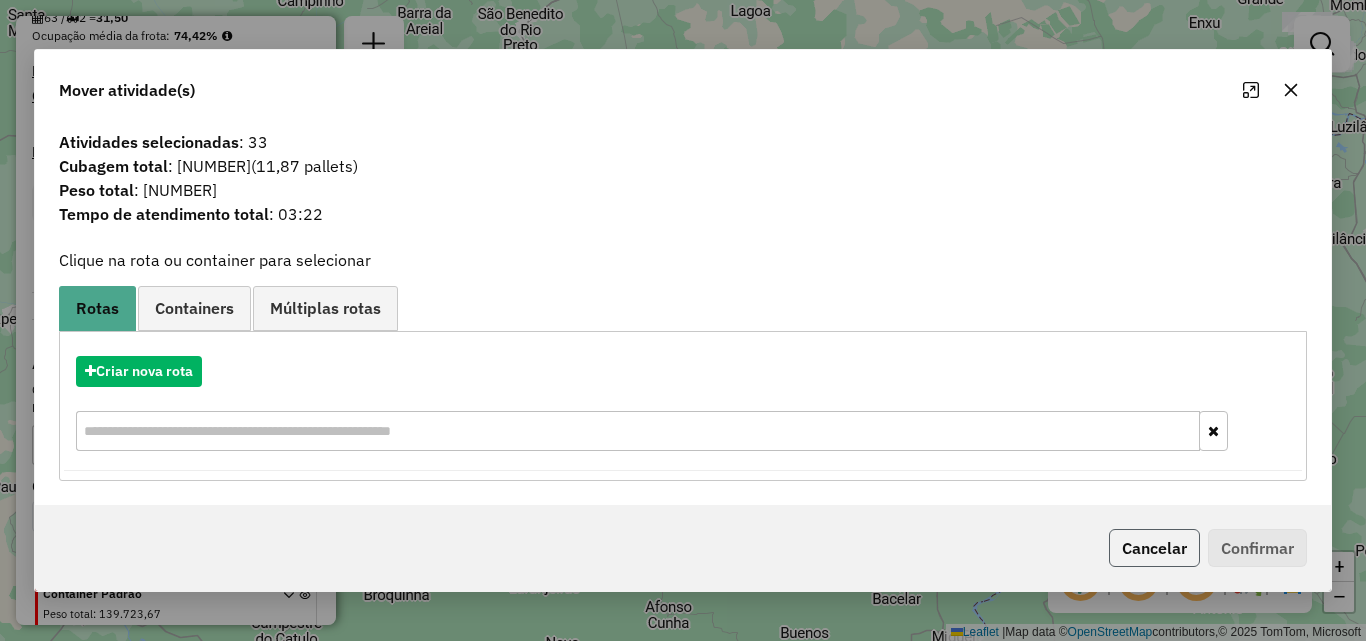 click on "Cancelar" 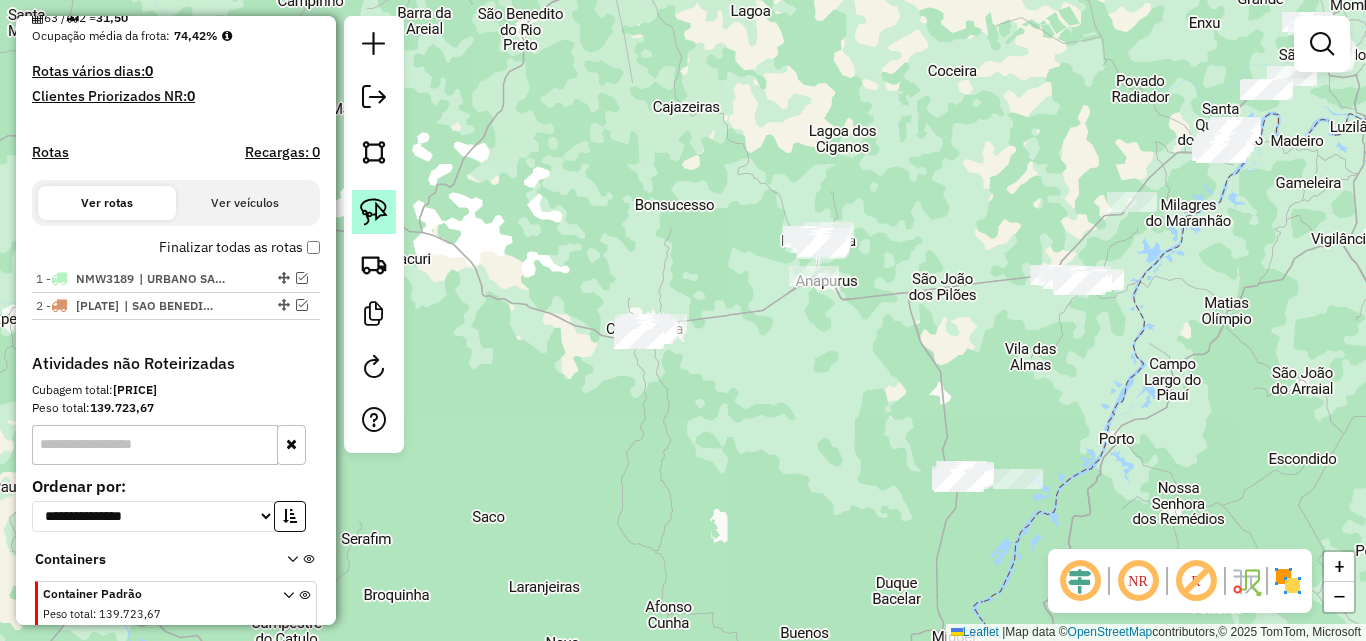 click 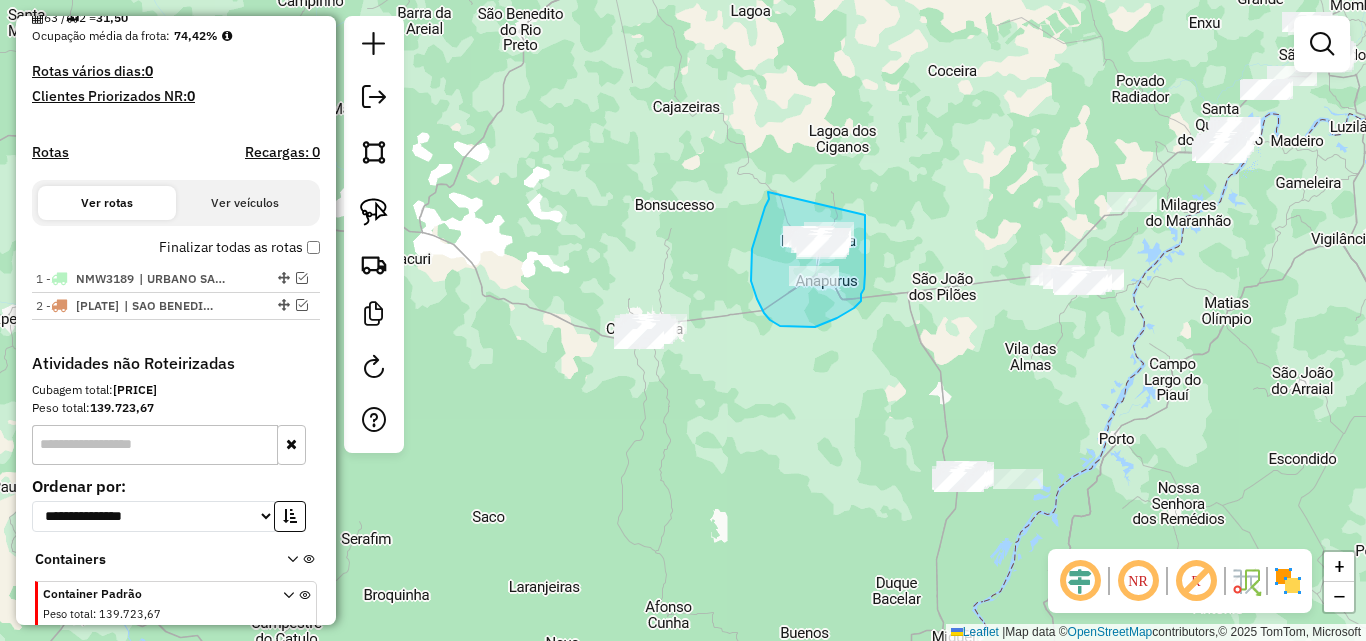drag, startPoint x: 768, startPoint y: 192, endPoint x: 865, endPoint y: 215, distance: 99.68952 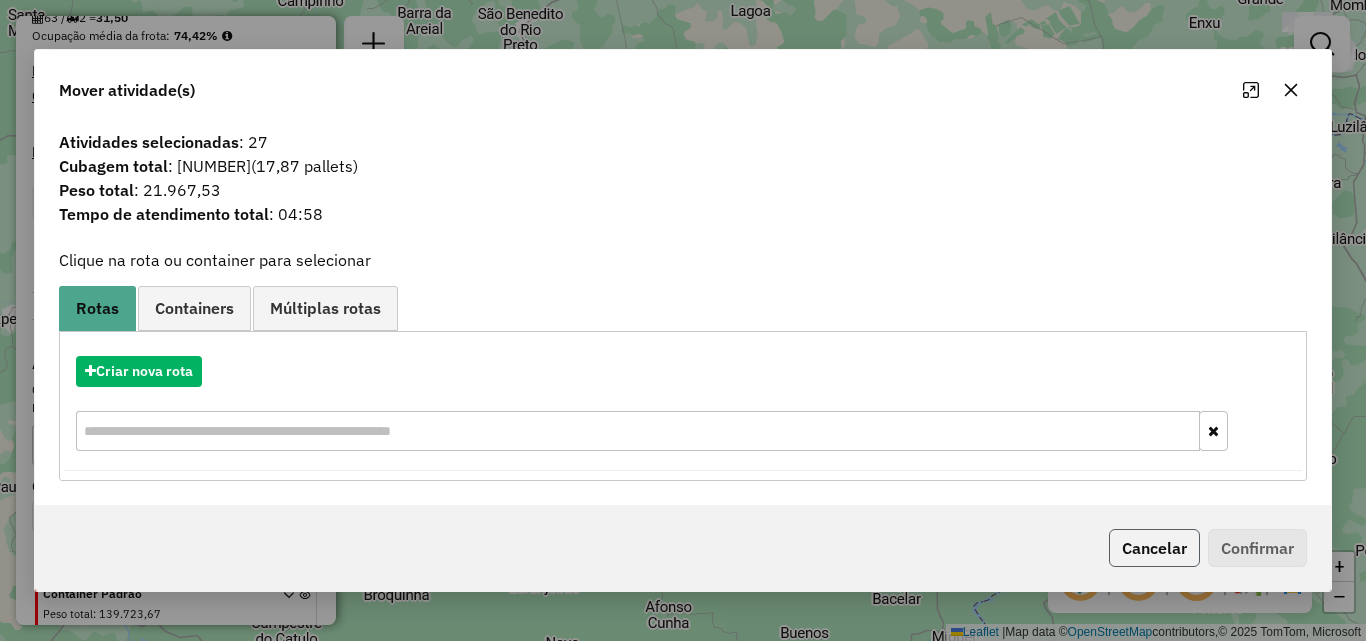 click on "Cancelar" 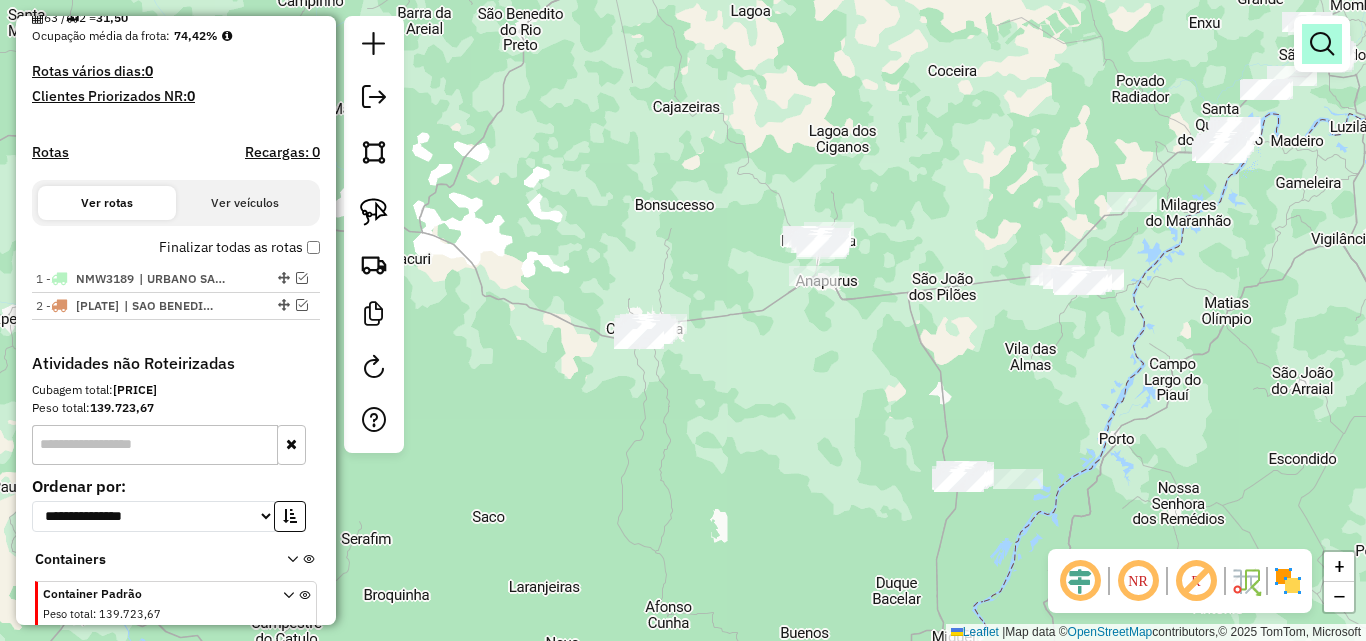 click at bounding box center [1322, 44] 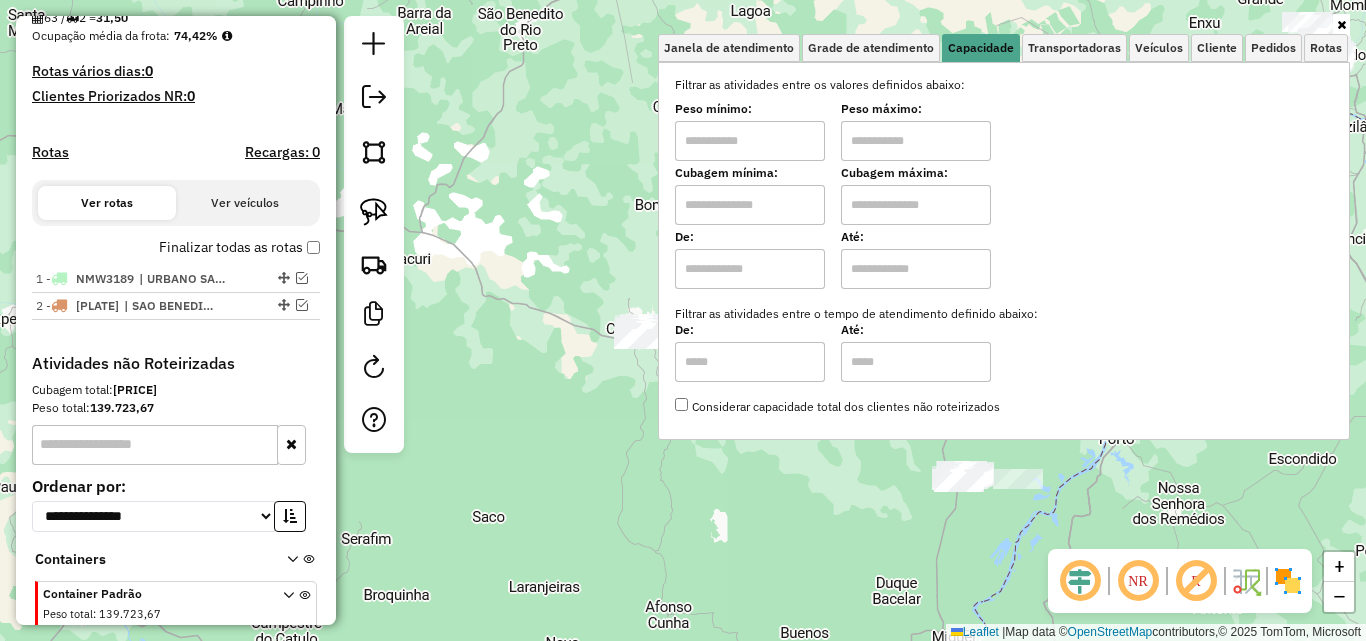 click at bounding box center [750, 205] 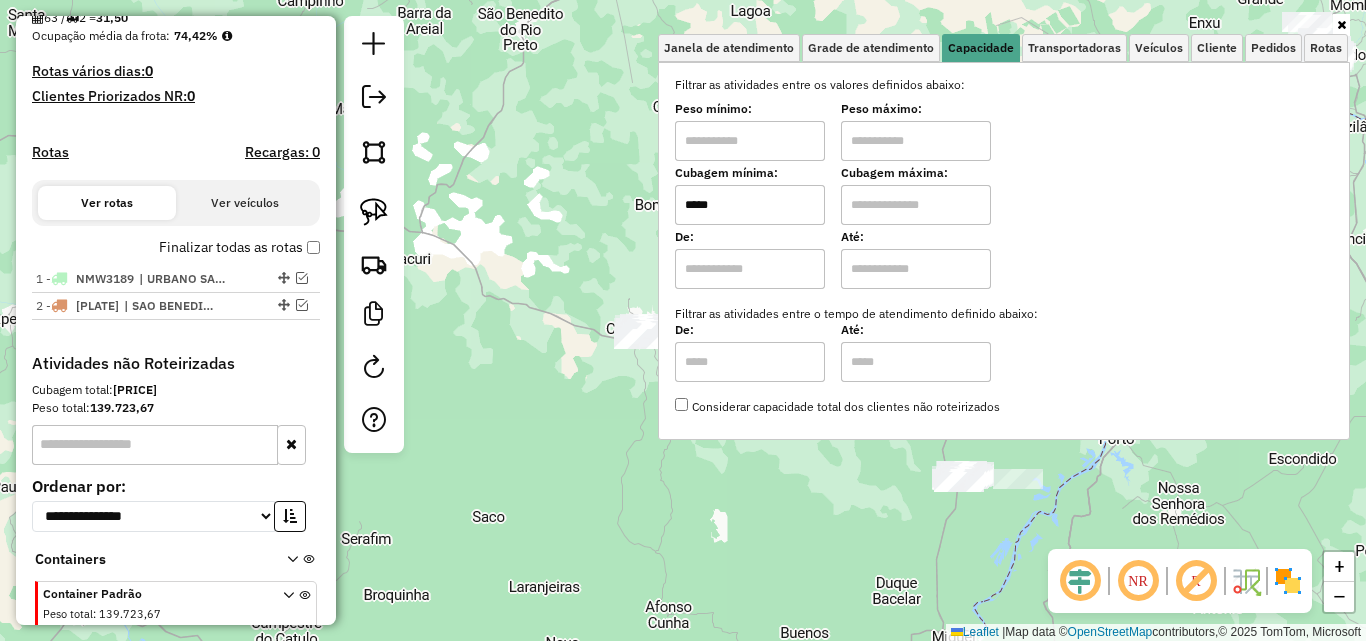 type on "*****" 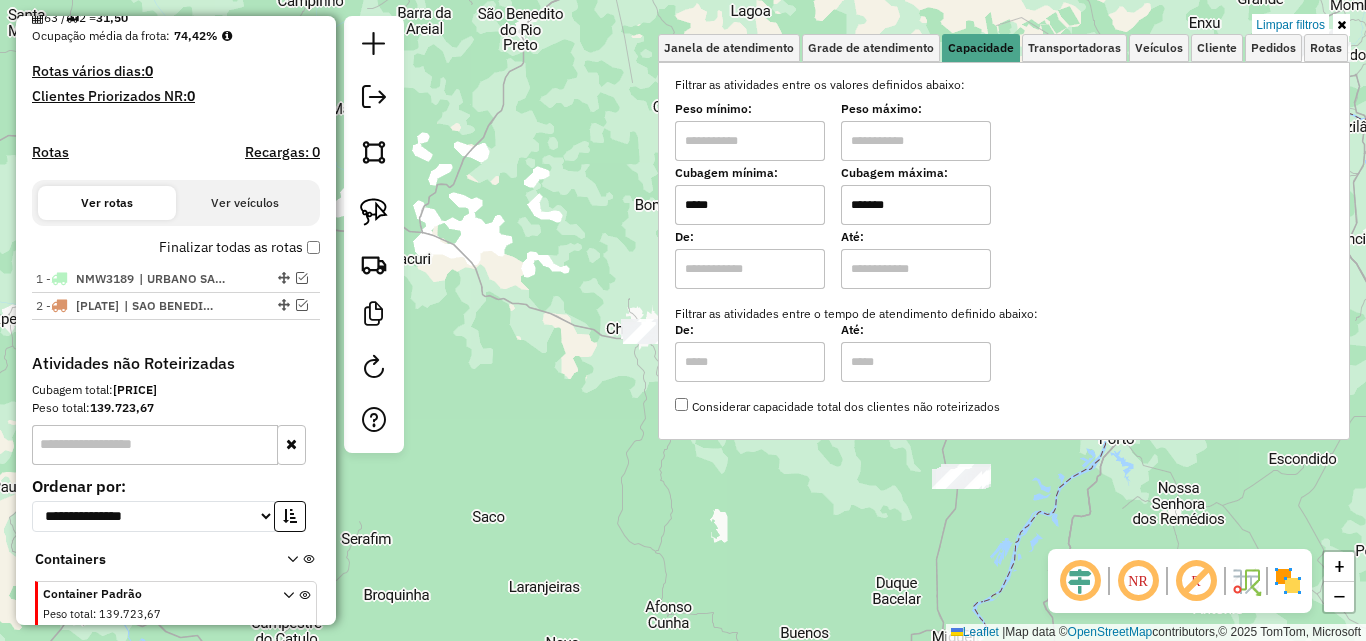 type on "*******" 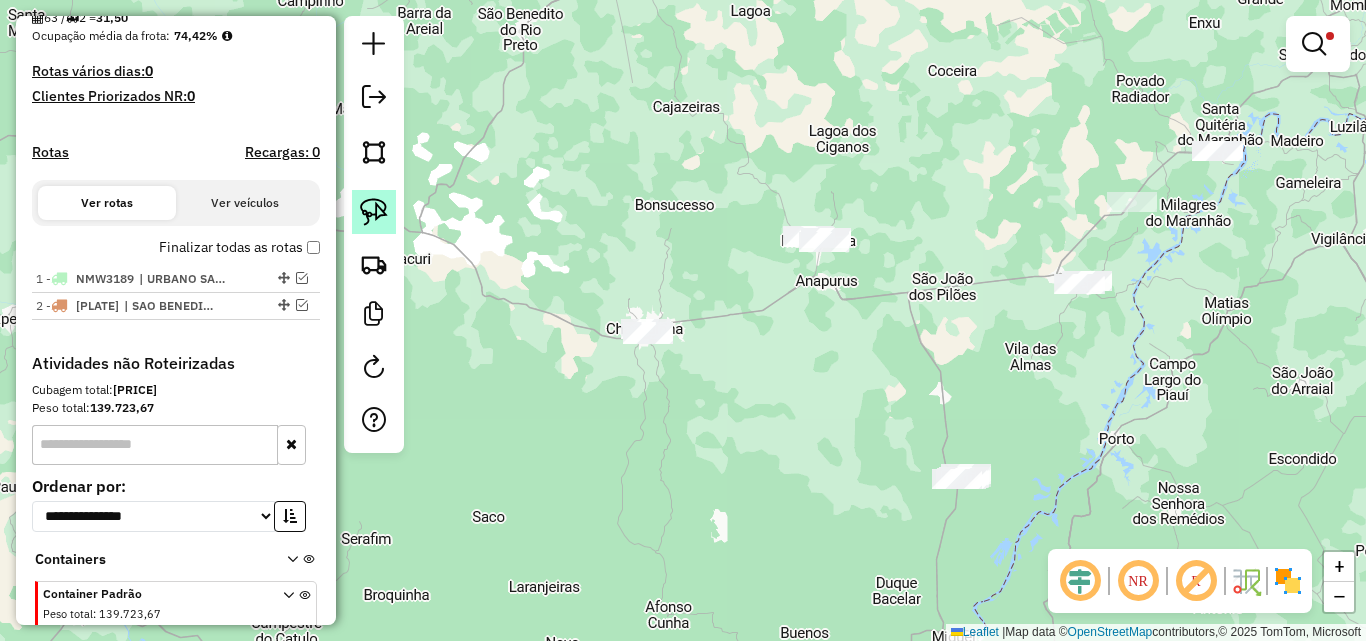 click 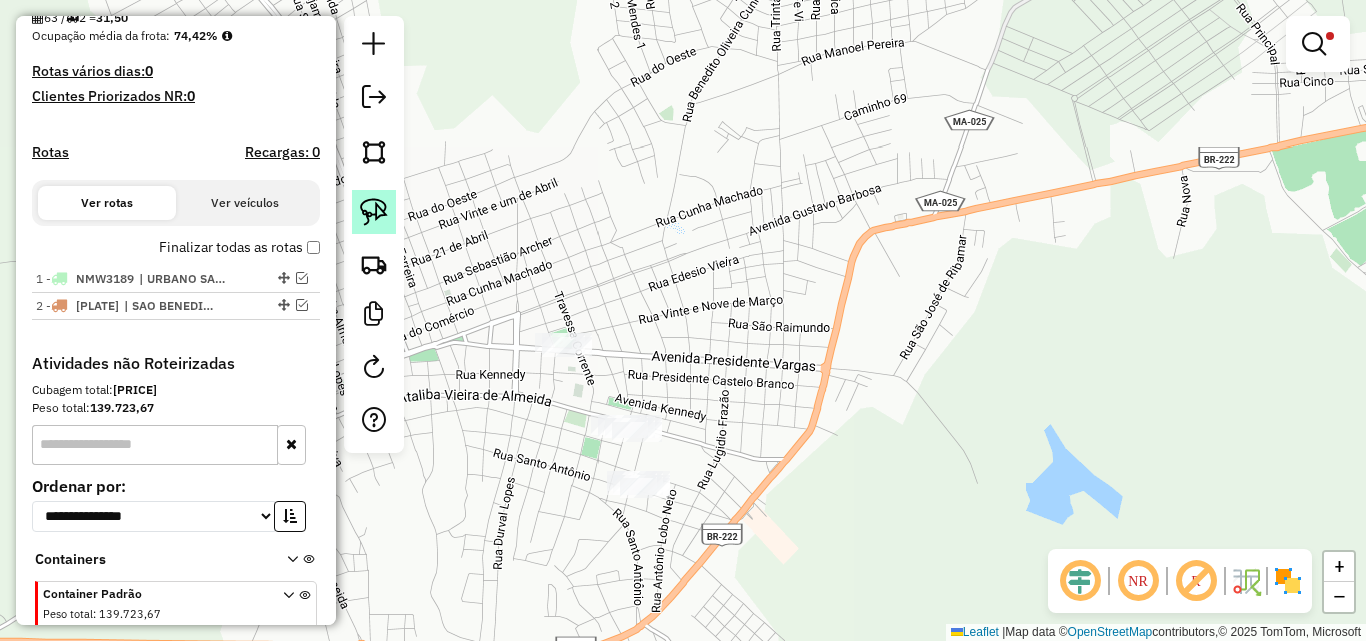 click 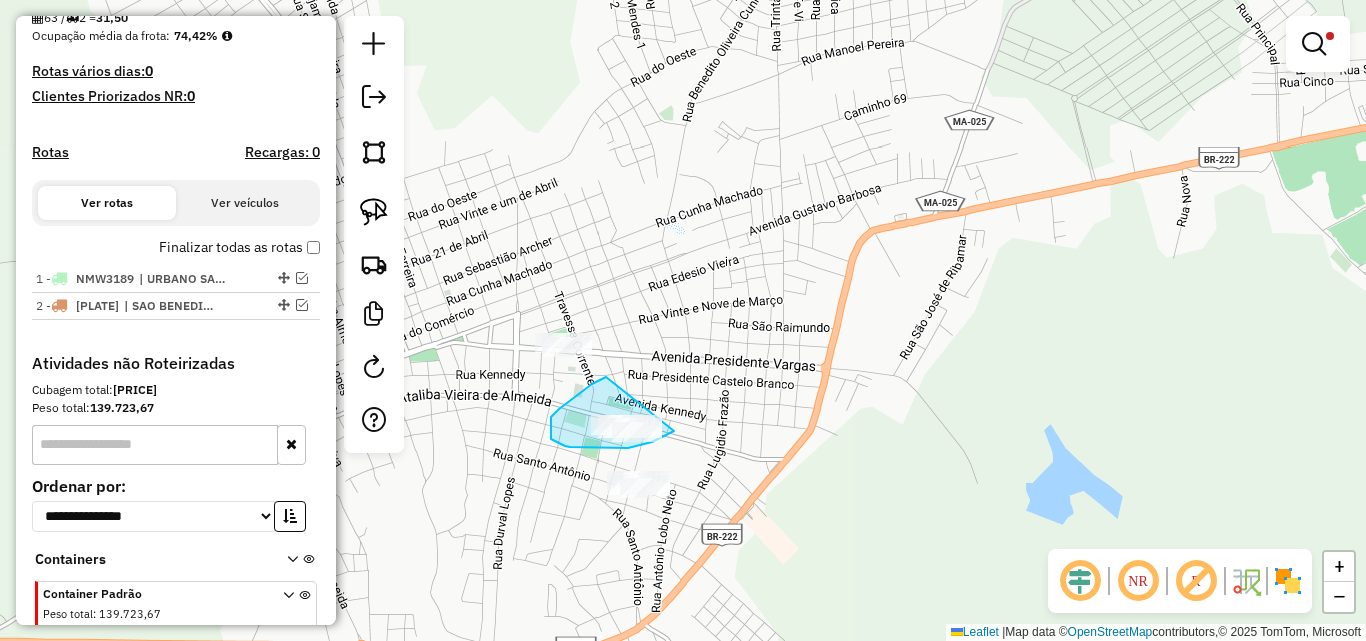 drag, startPoint x: 606, startPoint y: 377, endPoint x: 678, endPoint y: 428, distance: 88.23265 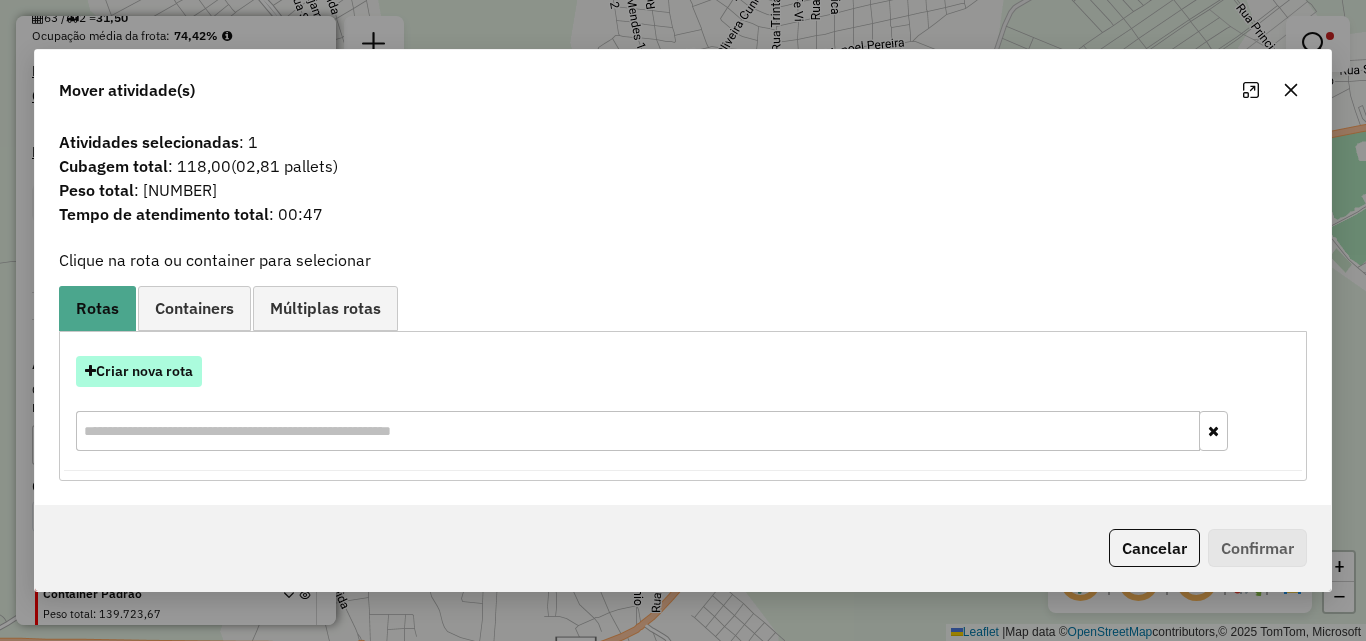 click on "Criar nova rota" at bounding box center [139, 371] 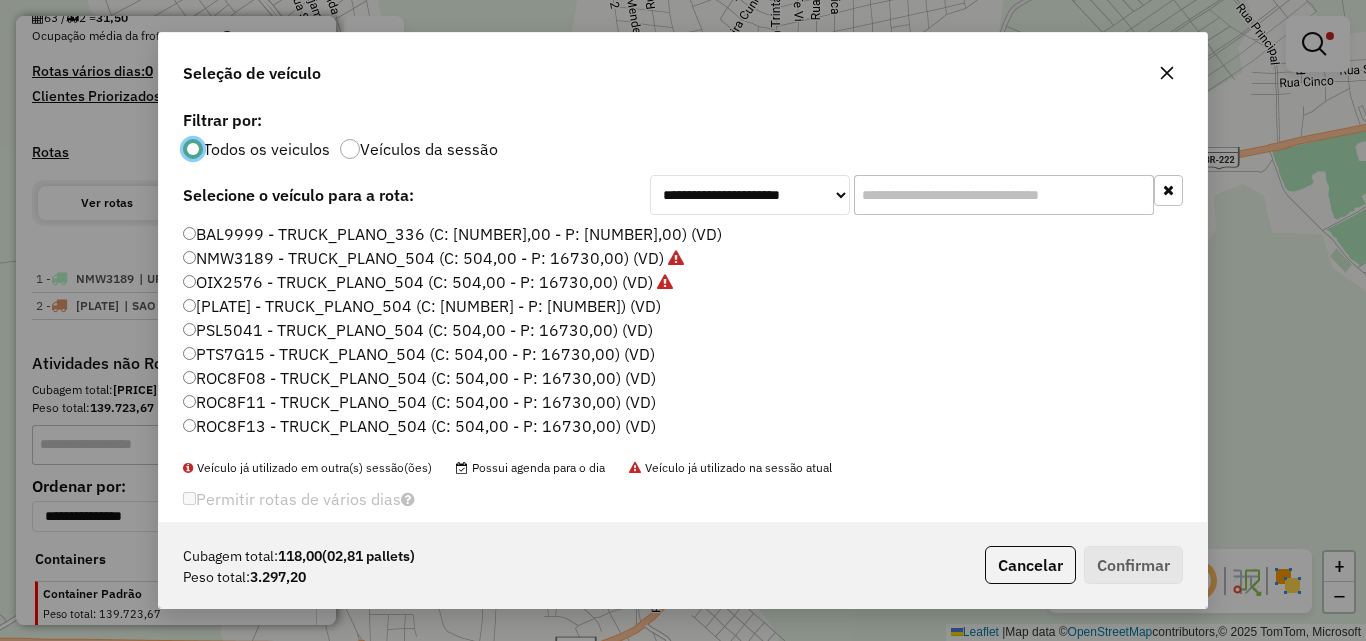 scroll, scrollTop: 11, scrollLeft: 6, axis: both 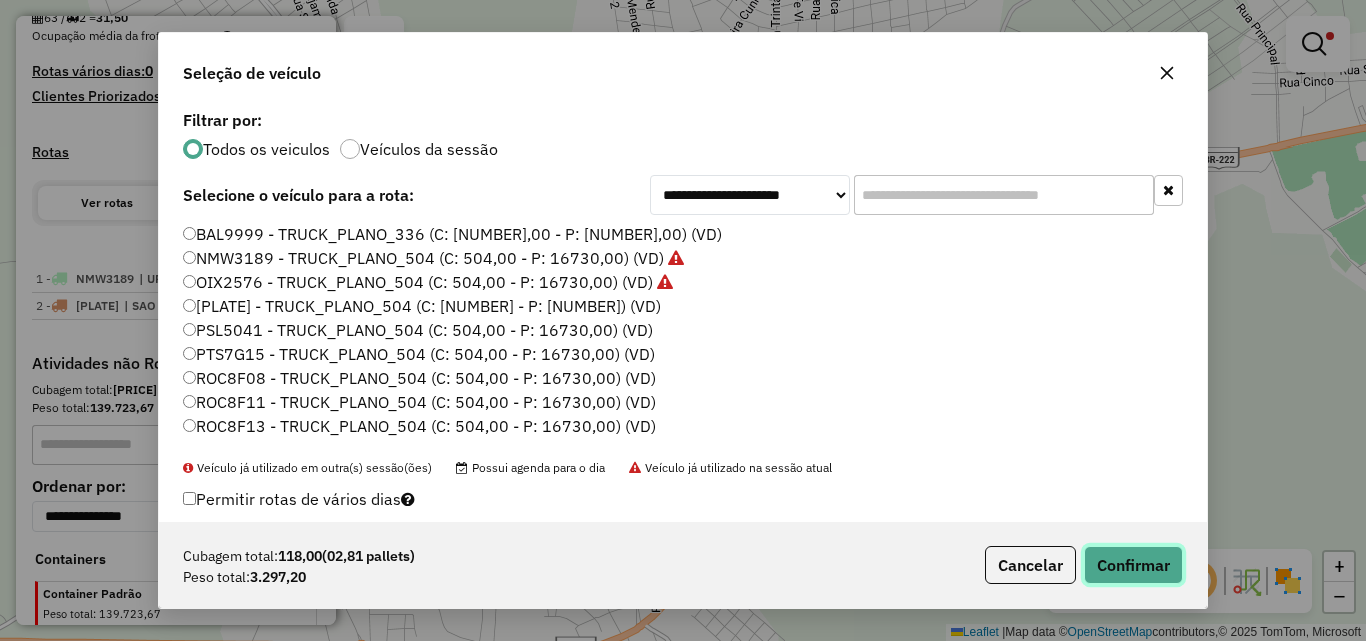 click on "Confirmar" 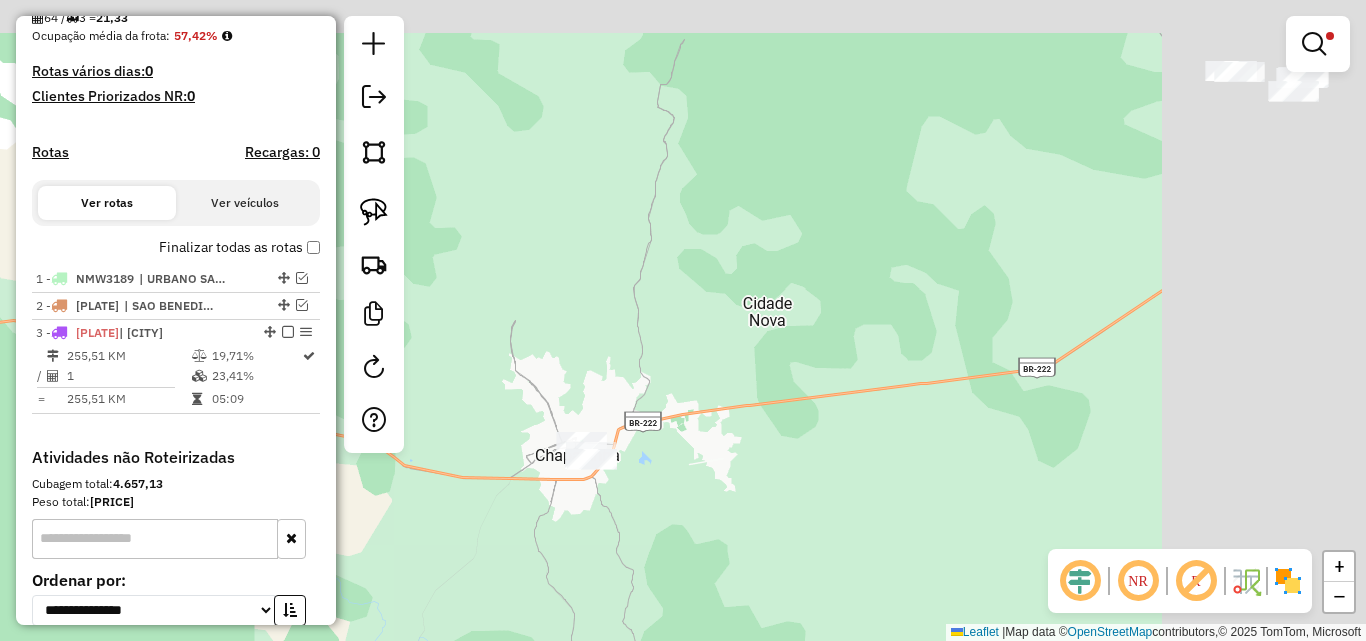 drag, startPoint x: 1146, startPoint y: 218, endPoint x: 839, endPoint y: 382, distance: 348.0589 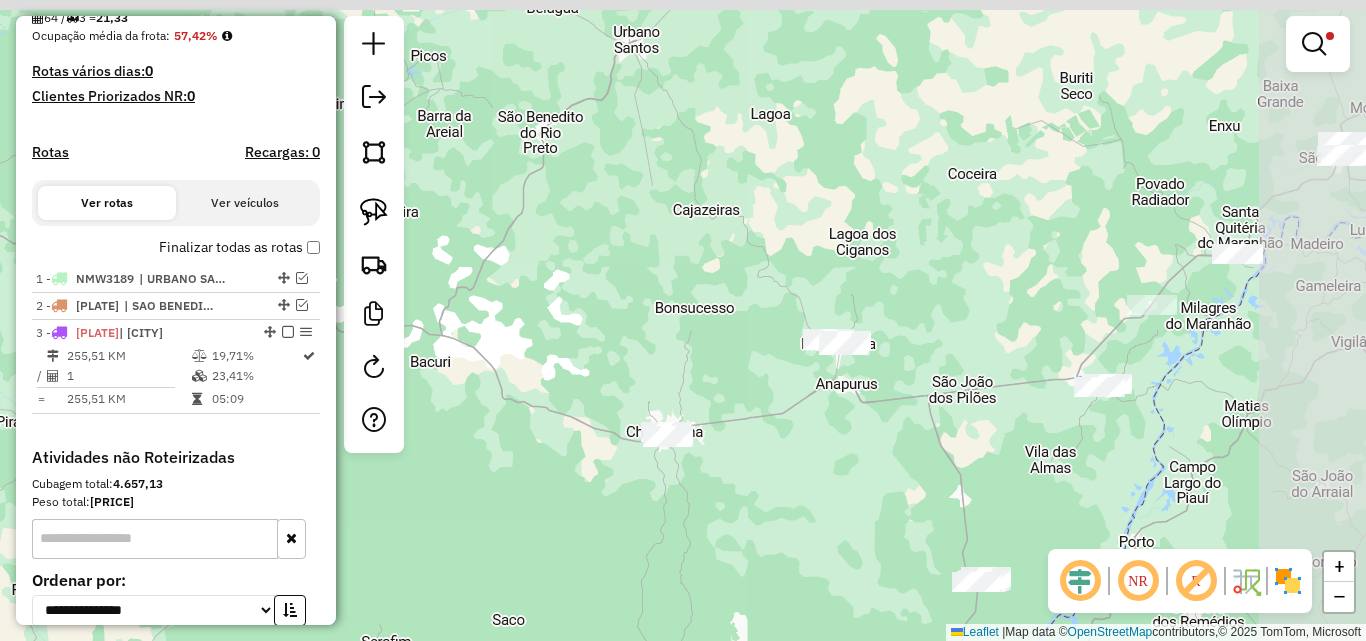 drag, startPoint x: 1033, startPoint y: 317, endPoint x: 920, endPoint y: 355, distance: 119.218285 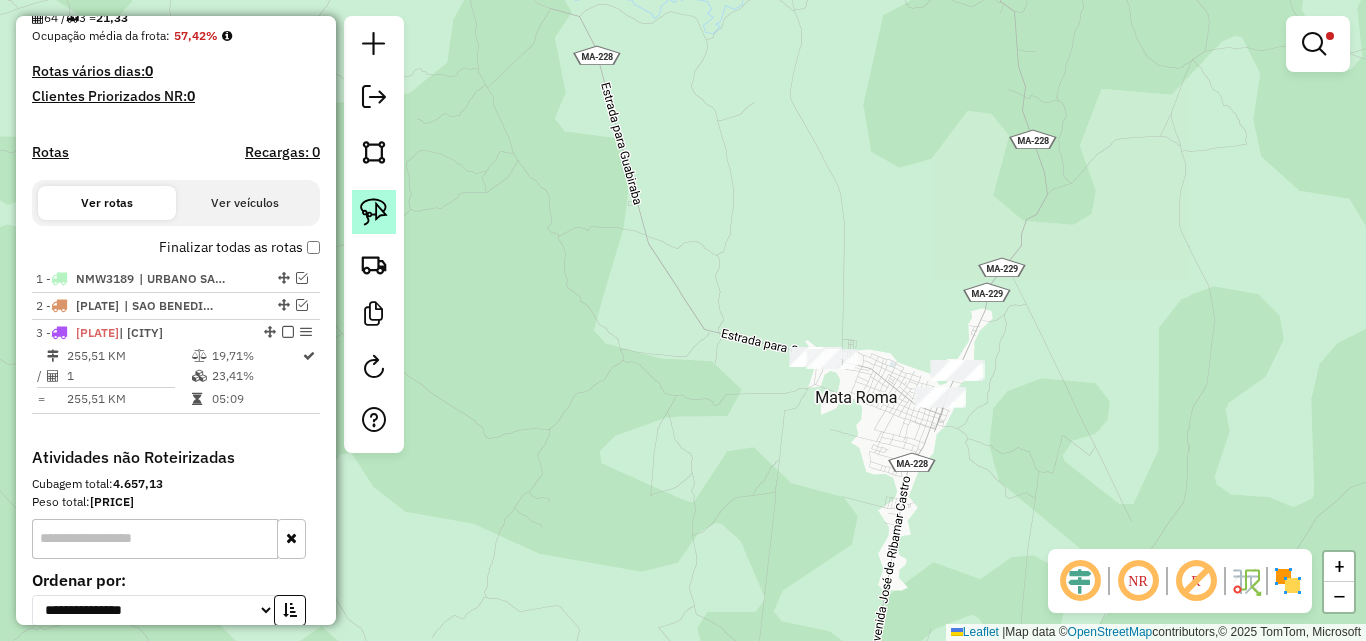 click 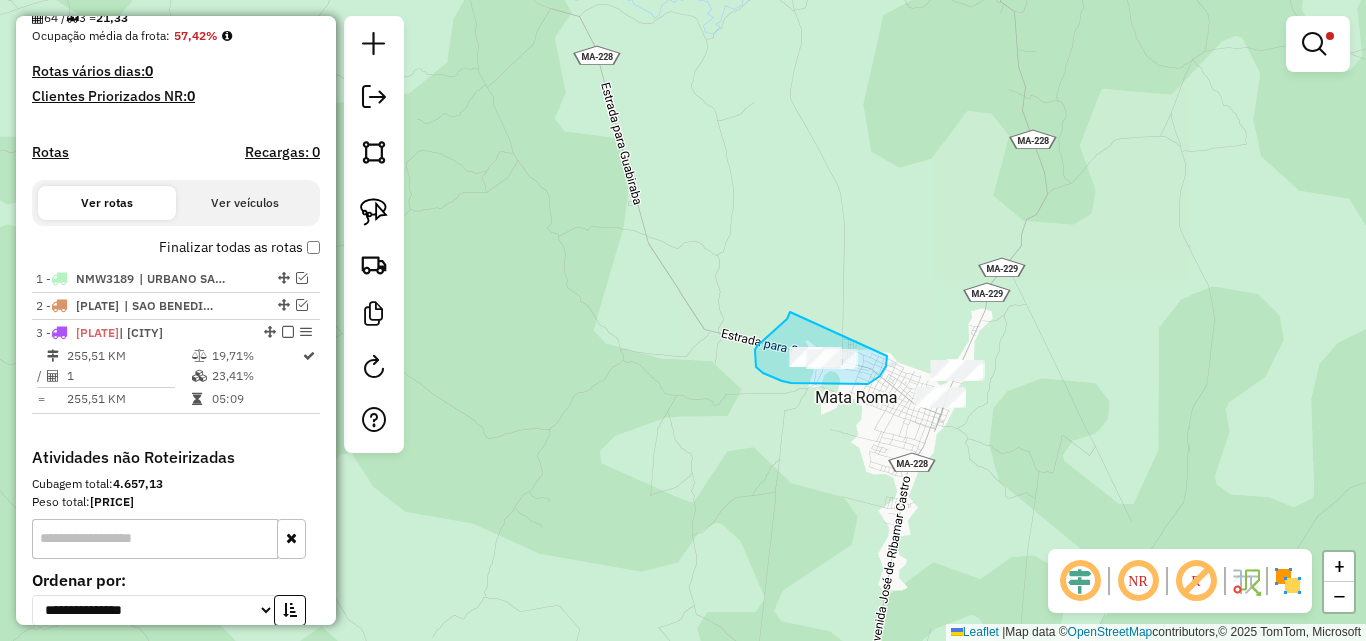 drag, startPoint x: 790, startPoint y: 312, endPoint x: 887, endPoint y: 356, distance: 106.51291 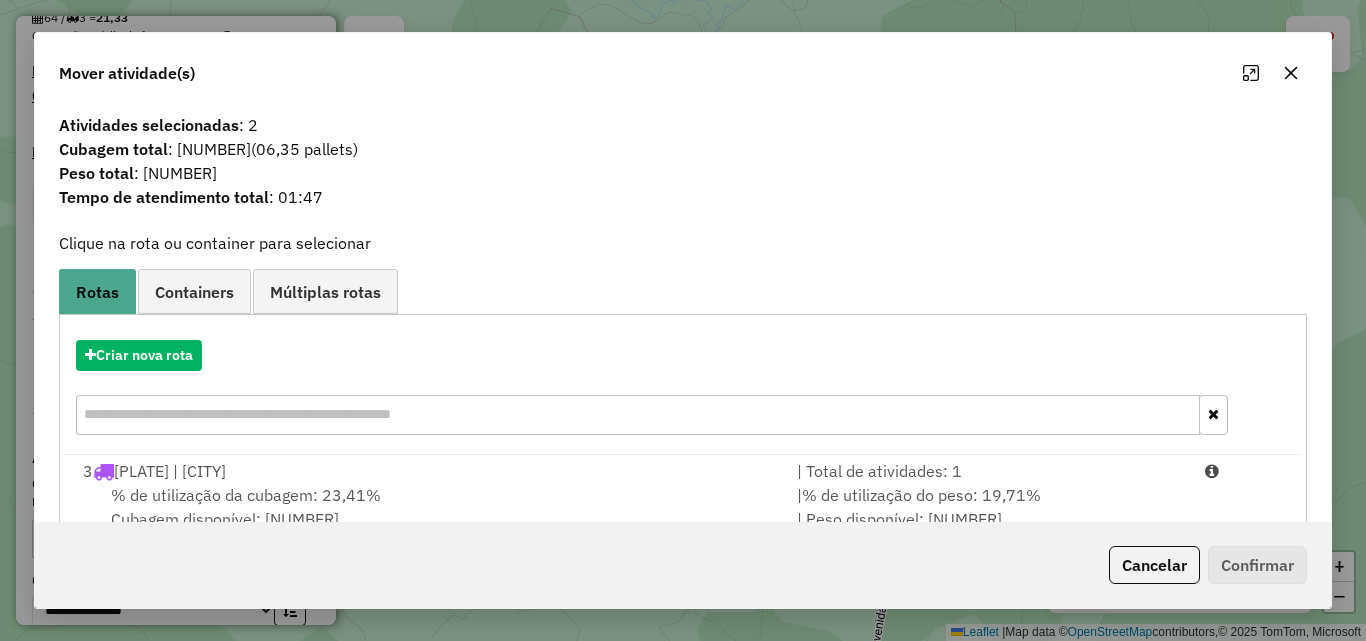 scroll, scrollTop: 48, scrollLeft: 0, axis: vertical 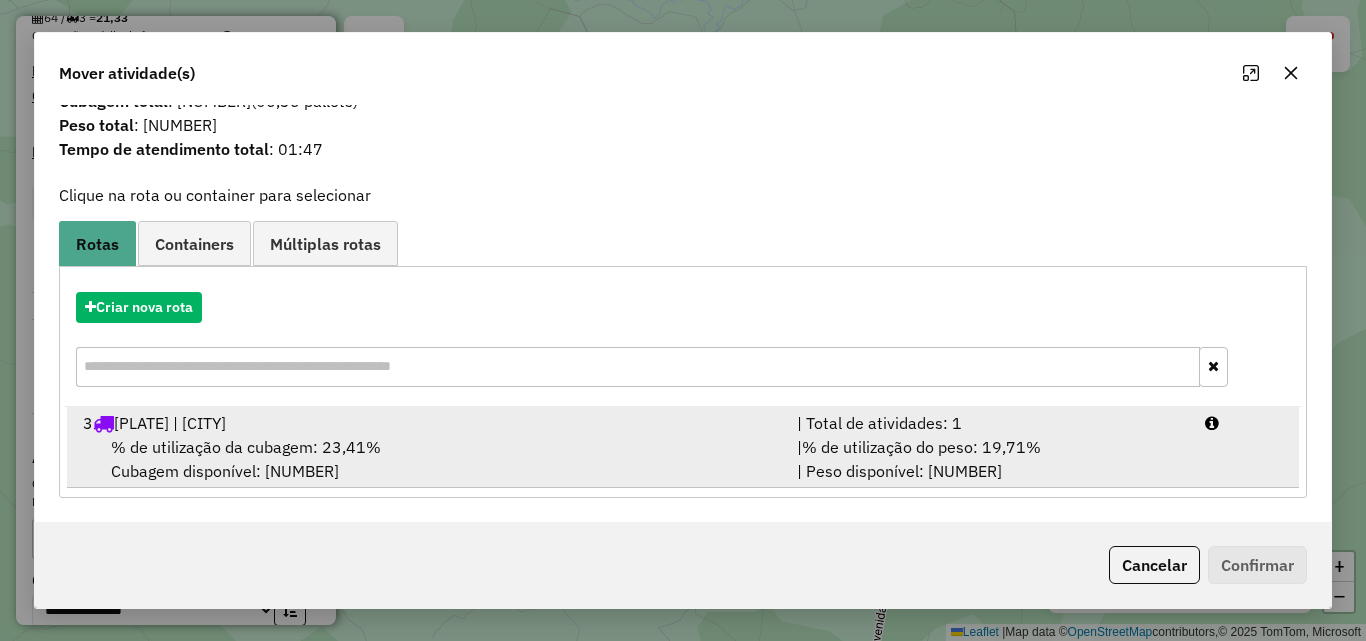 click on "% de utilização da cubagem: 23,41%  Cubagem disponível: 386,00" at bounding box center (428, 459) 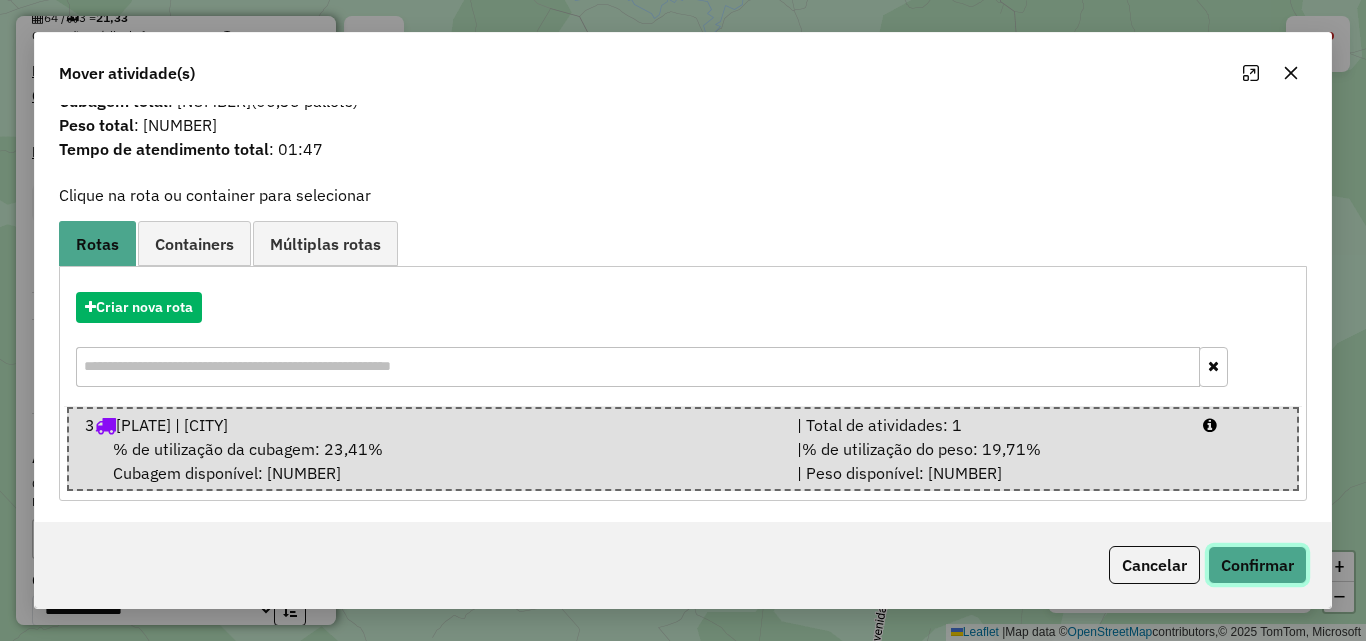 click on "Confirmar" 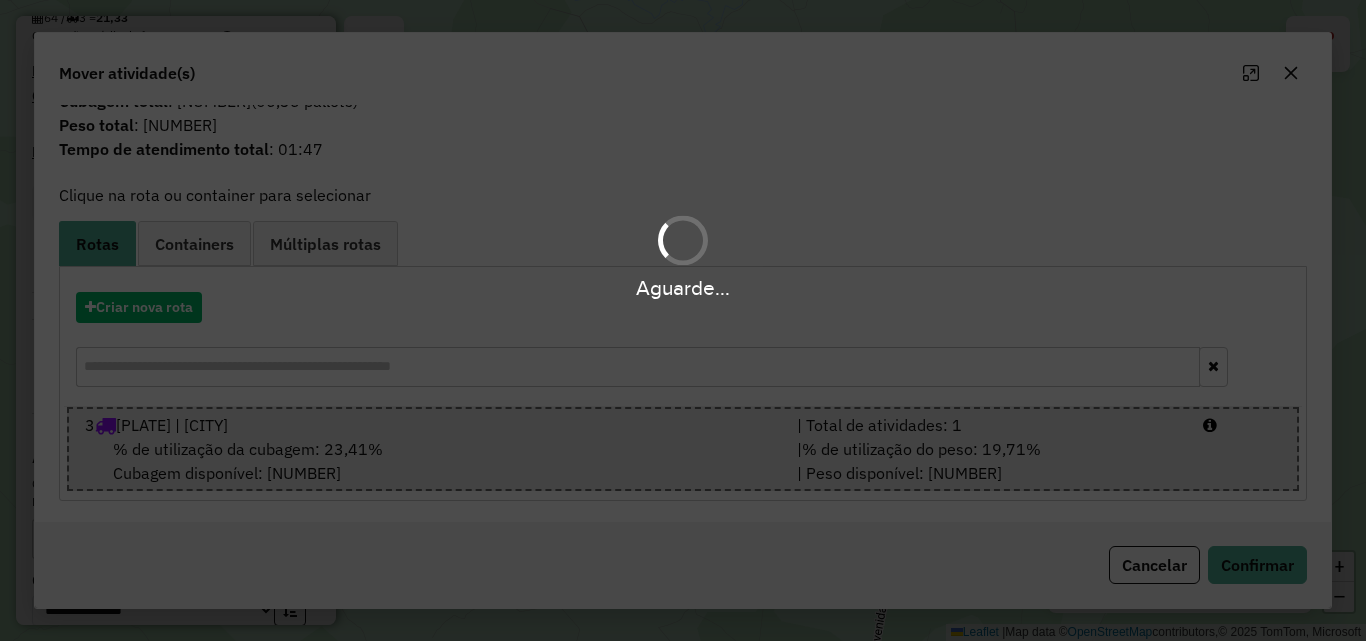 scroll, scrollTop: 0, scrollLeft: 0, axis: both 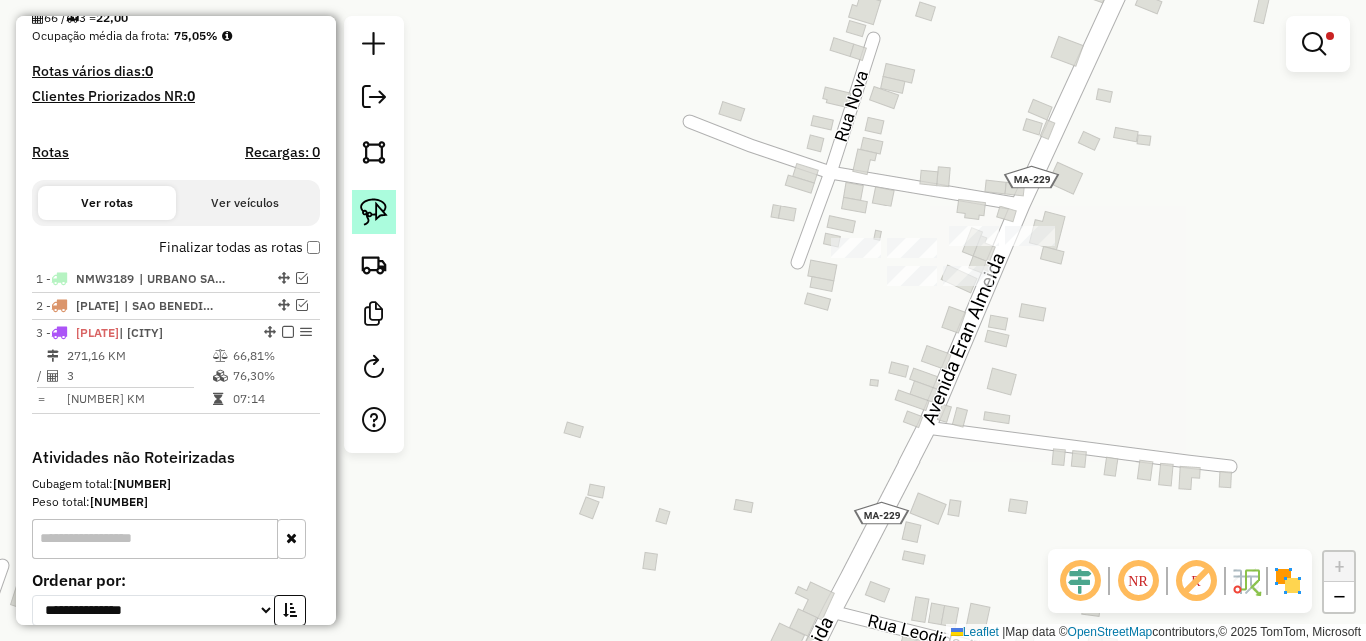 click 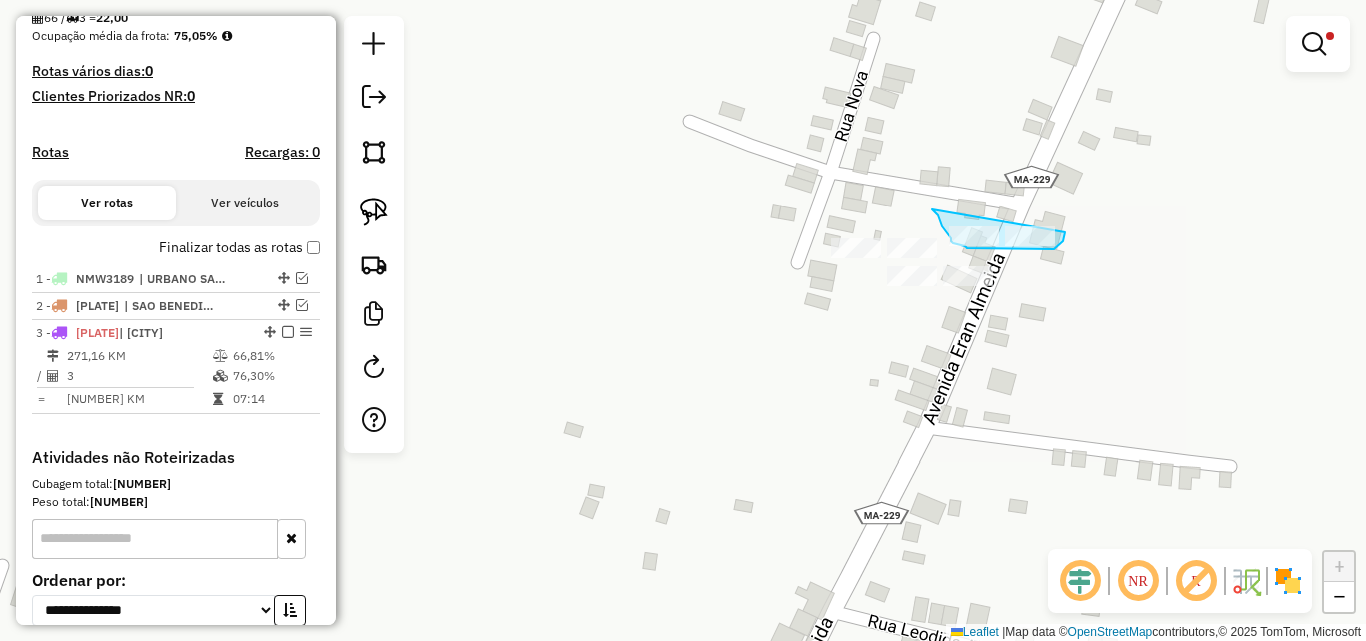 drag, startPoint x: 932, startPoint y: 209, endPoint x: 1065, endPoint y: 232, distance: 134.97408 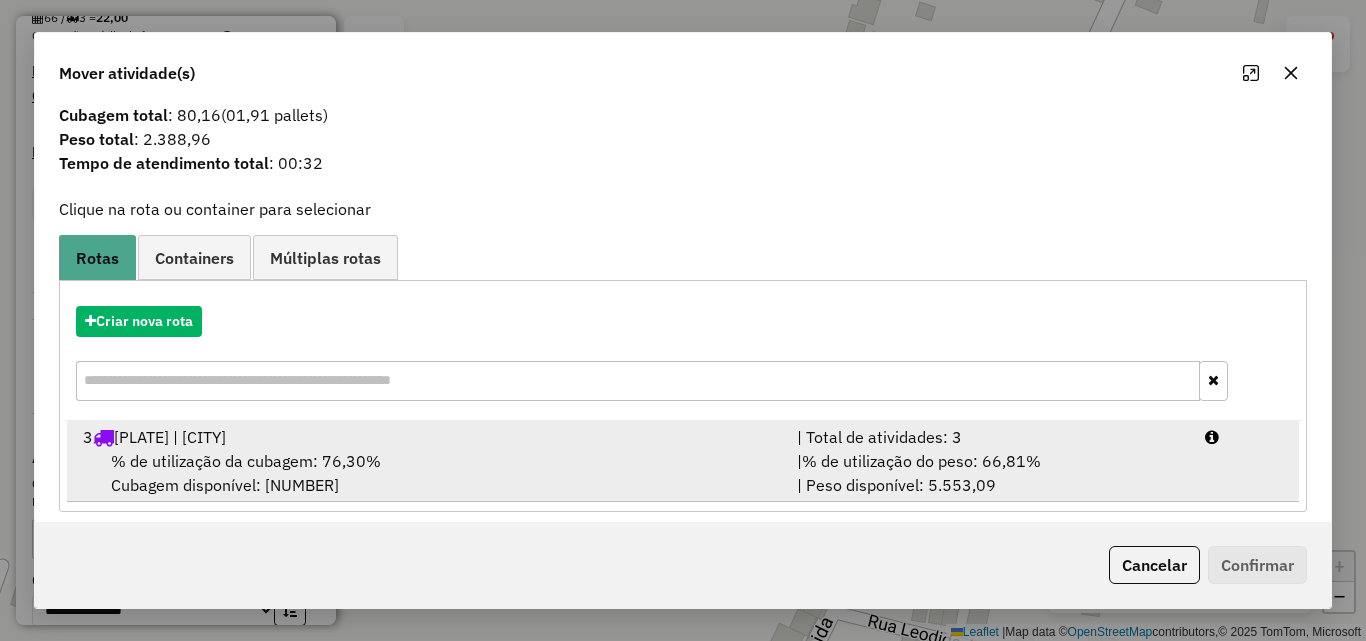 scroll, scrollTop: 48, scrollLeft: 0, axis: vertical 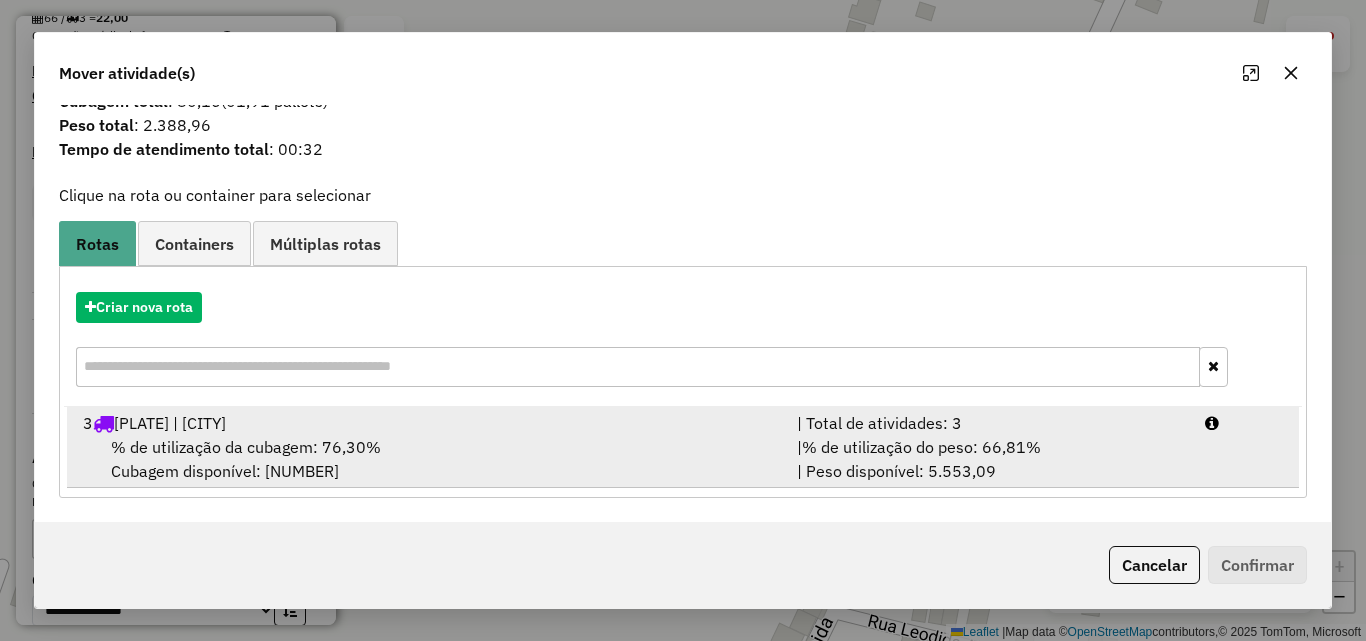 click on "% de utilização da cubagem: 76,30%  Cubagem disponível: 119,46" at bounding box center (428, 459) 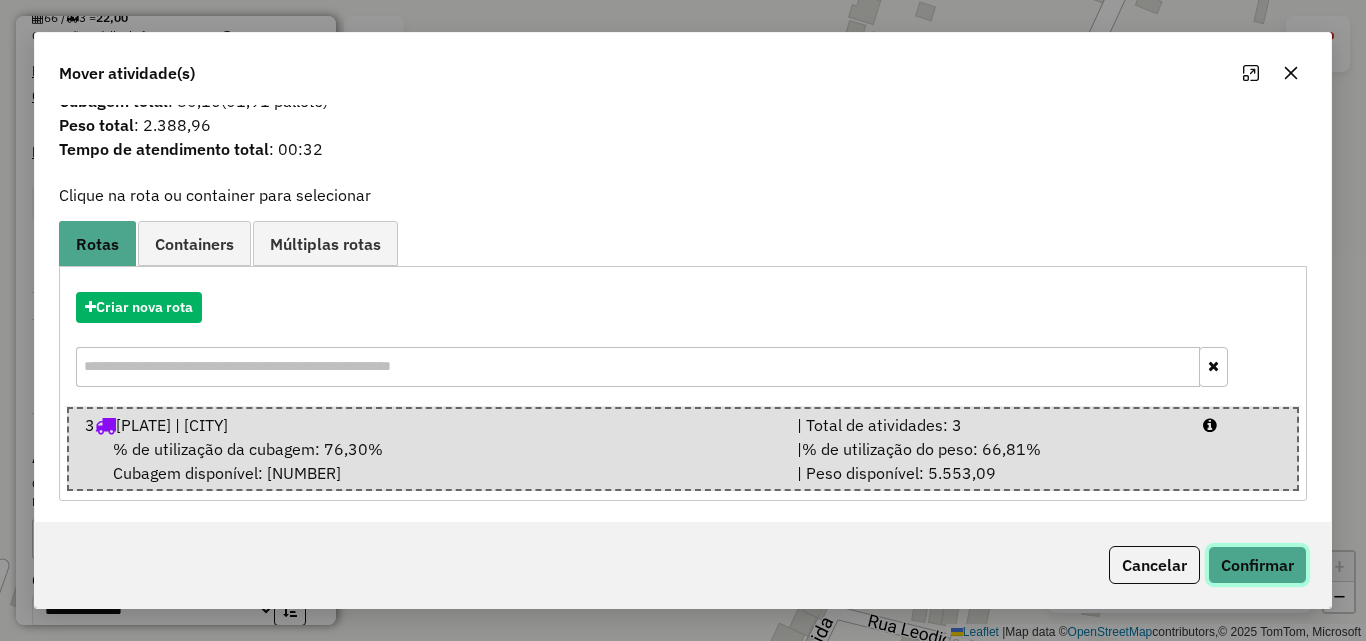 click on "Confirmar" 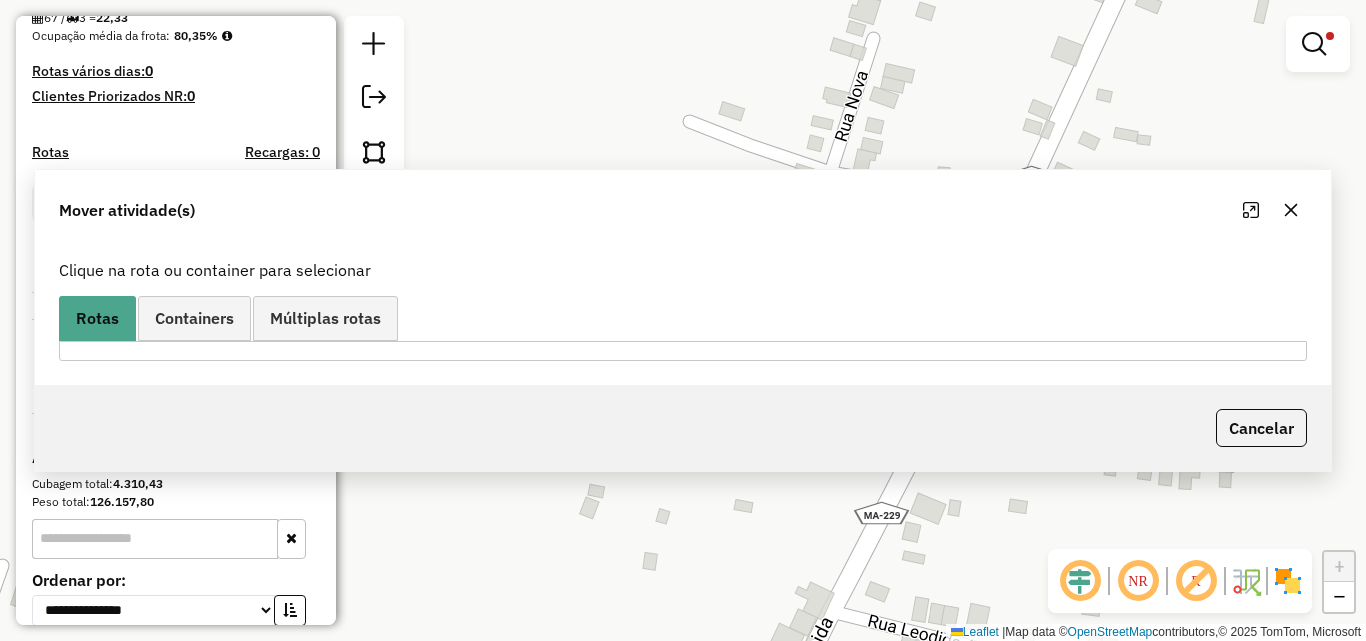 scroll, scrollTop: 0, scrollLeft: 0, axis: both 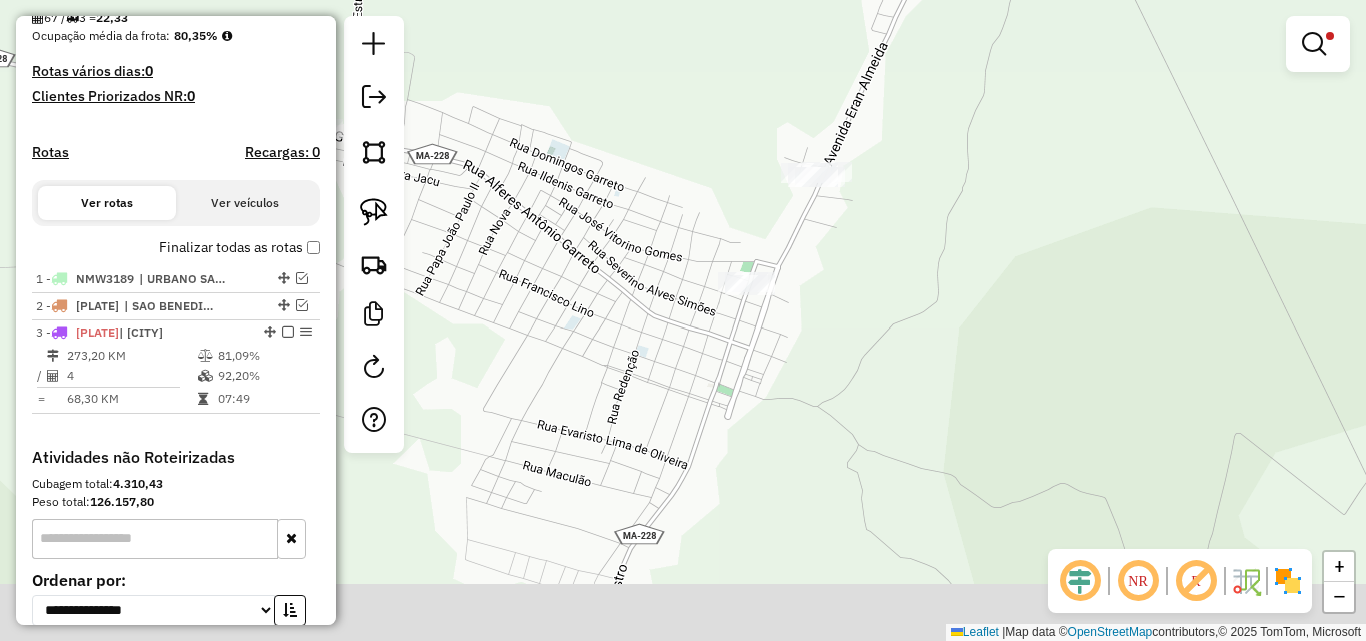 drag, startPoint x: 799, startPoint y: 470, endPoint x: 840, endPoint y: 269, distance: 205.13898 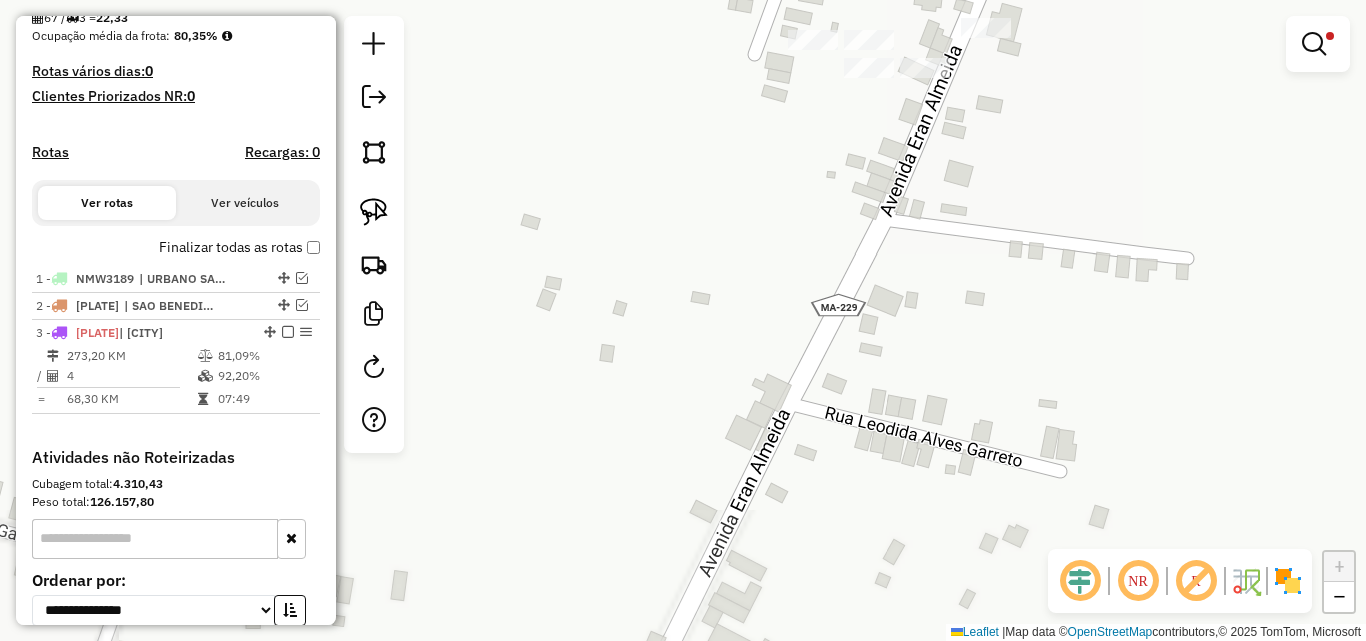 drag, startPoint x: 870, startPoint y: 187, endPoint x: 776, endPoint y: 409, distance: 241.0809 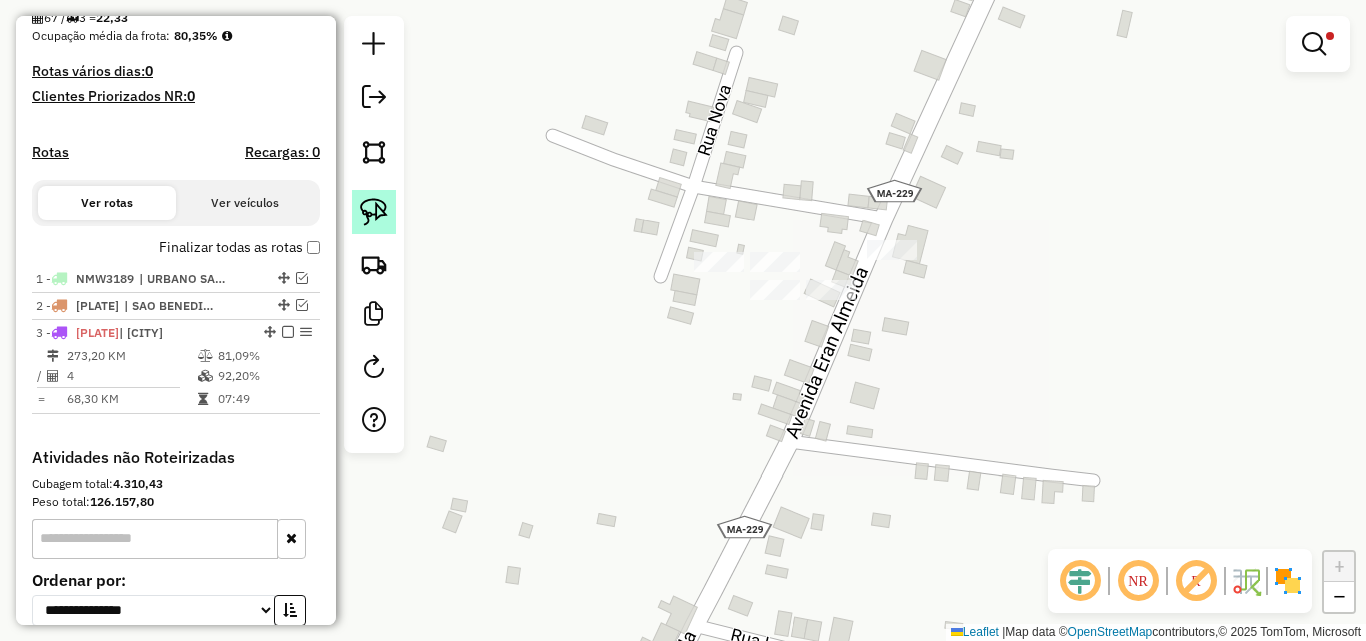 click 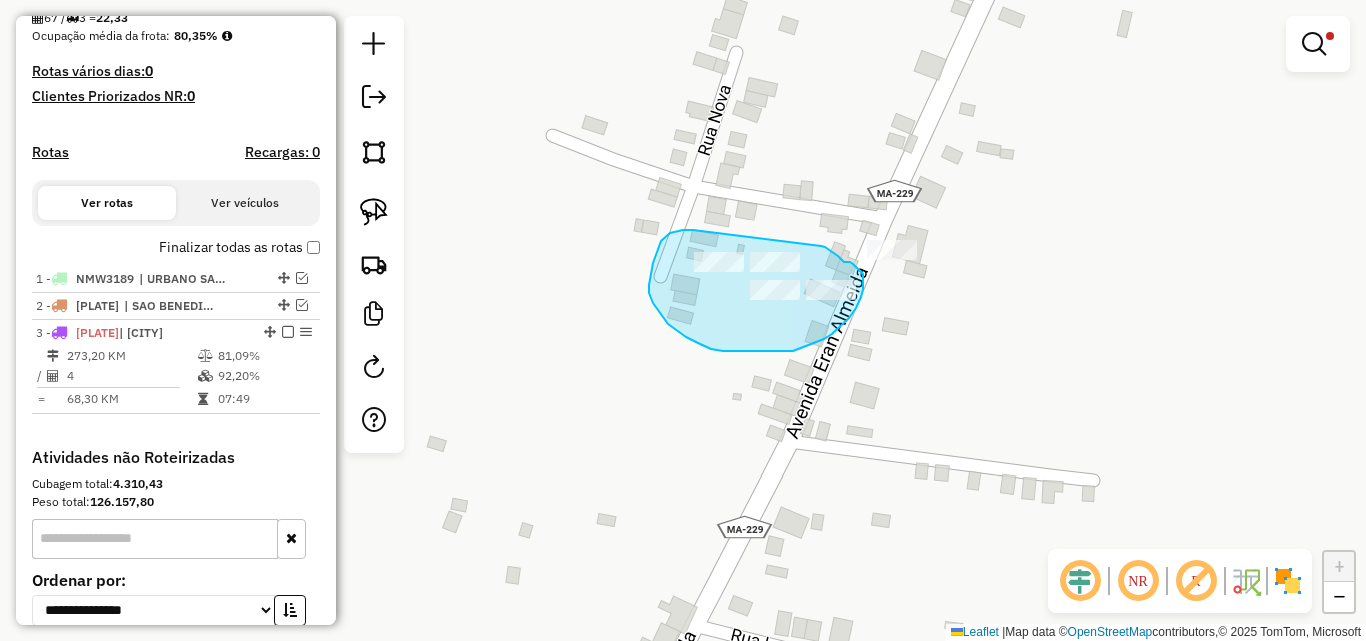 drag, startPoint x: 661, startPoint y: 241, endPoint x: 821, endPoint y: 246, distance: 160.07811 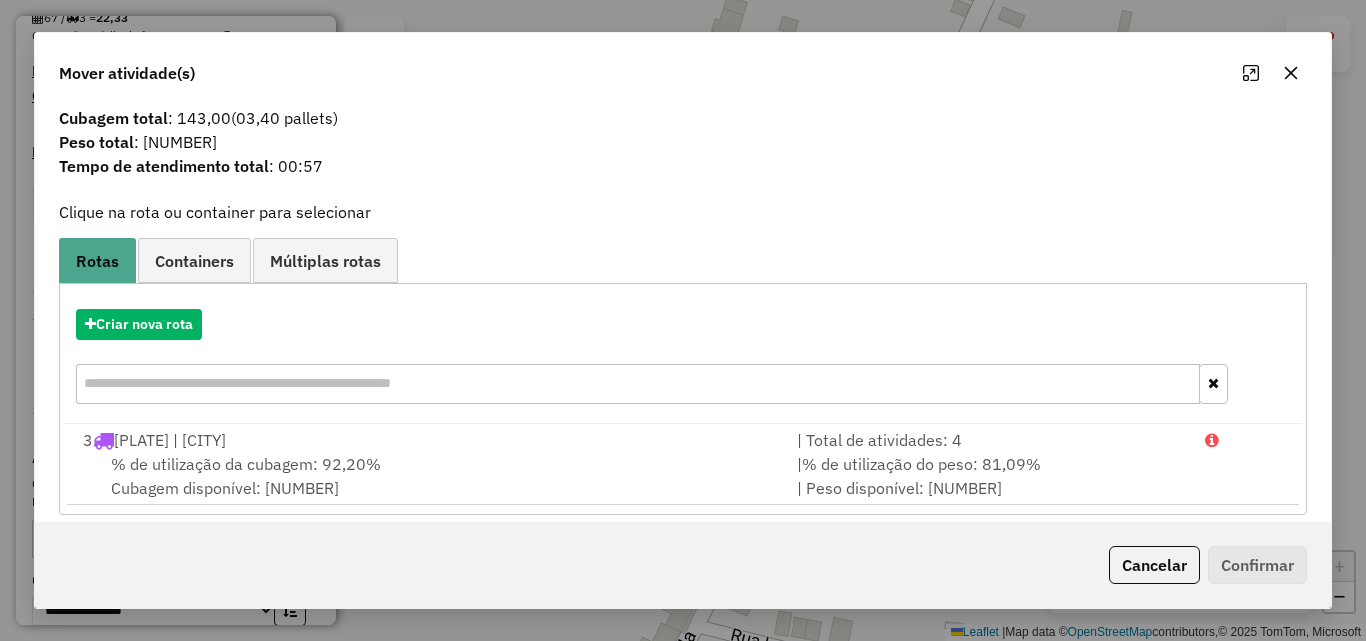 scroll, scrollTop: 48, scrollLeft: 0, axis: vertical 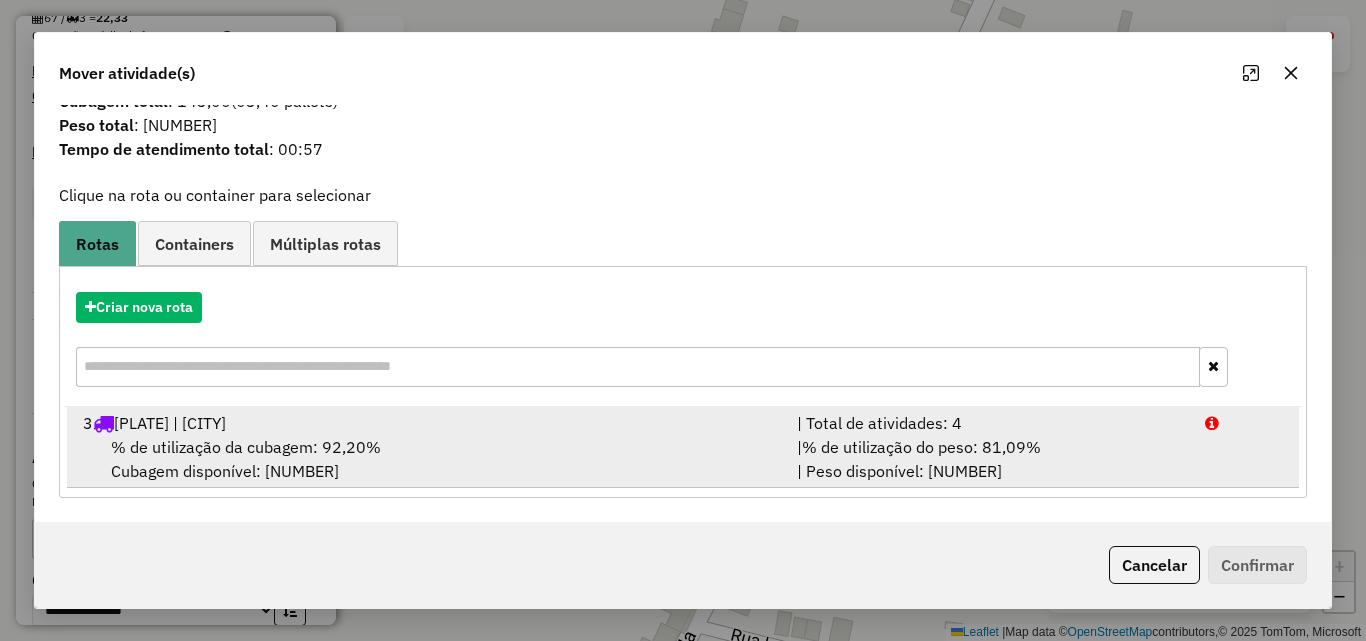 click on "1 - PSH7731 | [NAME]" at bounding box center (428, 423) 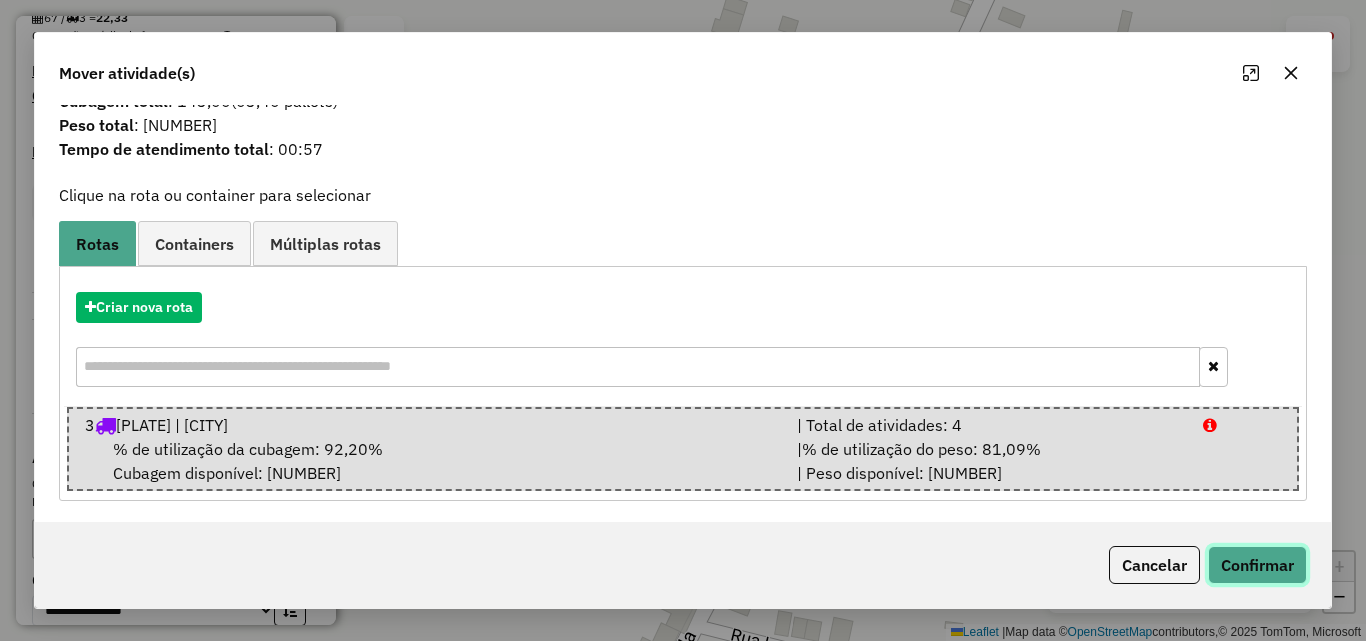 click on "Confirmar" 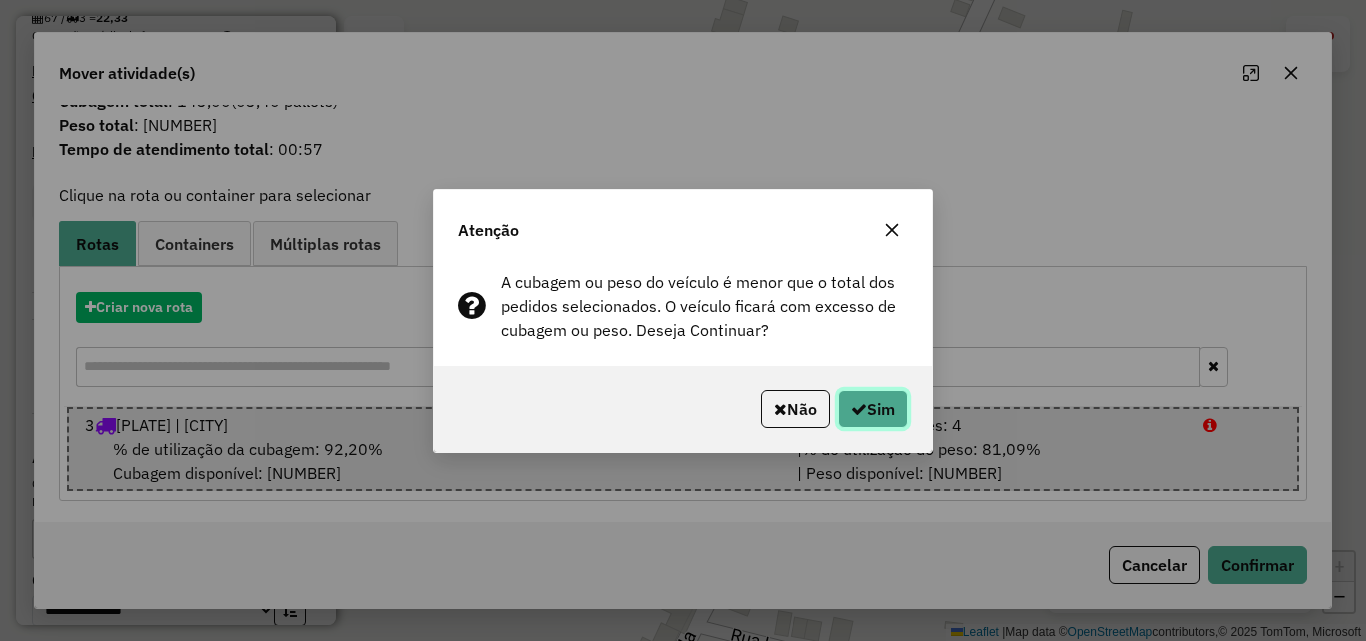 click on "Sim" 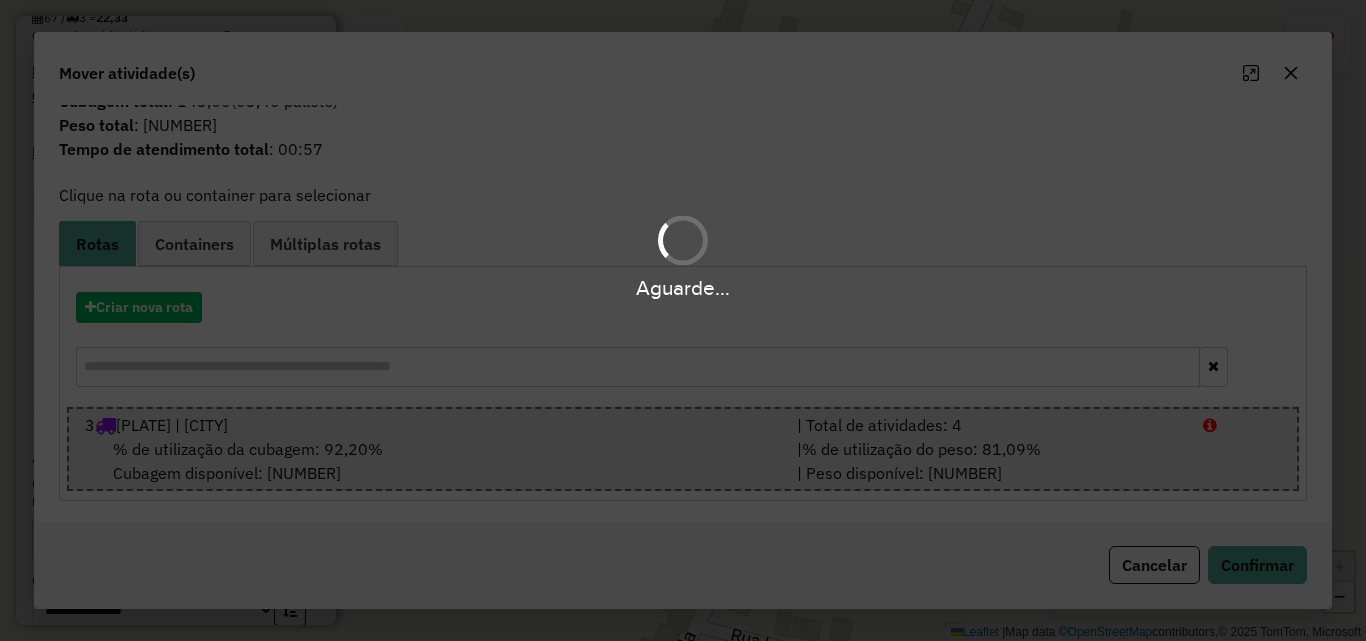 scroll, scrollTop: 0, scrollLeft: 0, axis: both 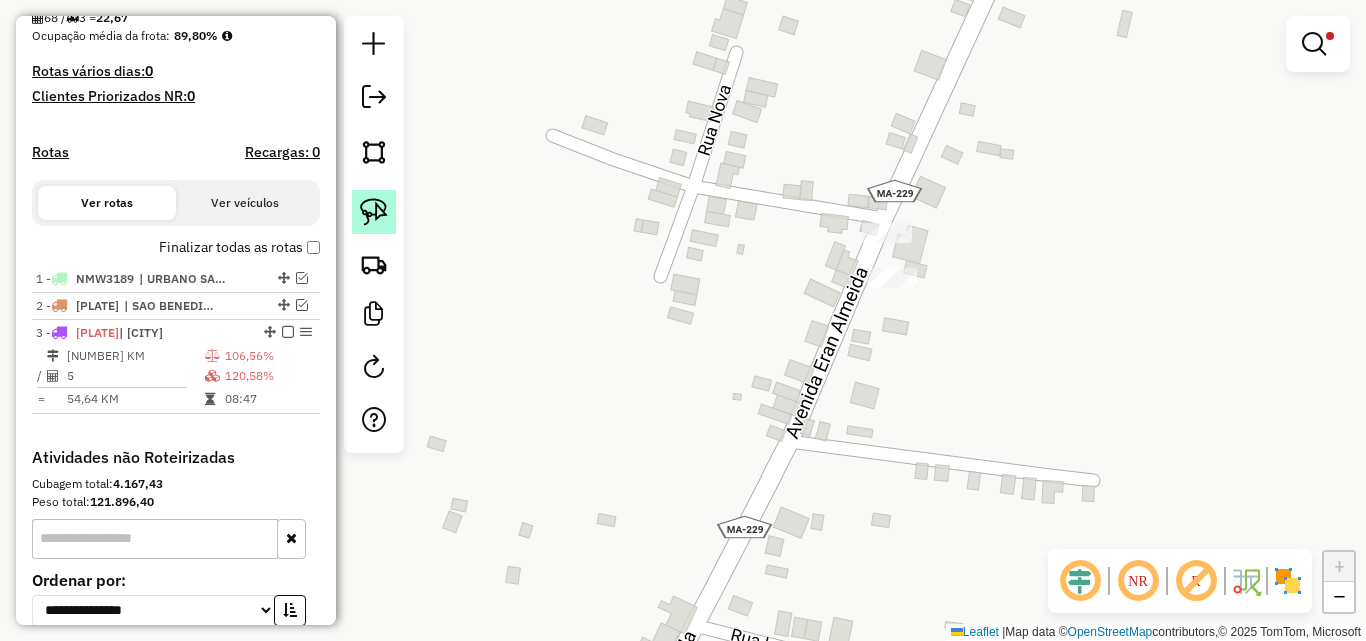 click 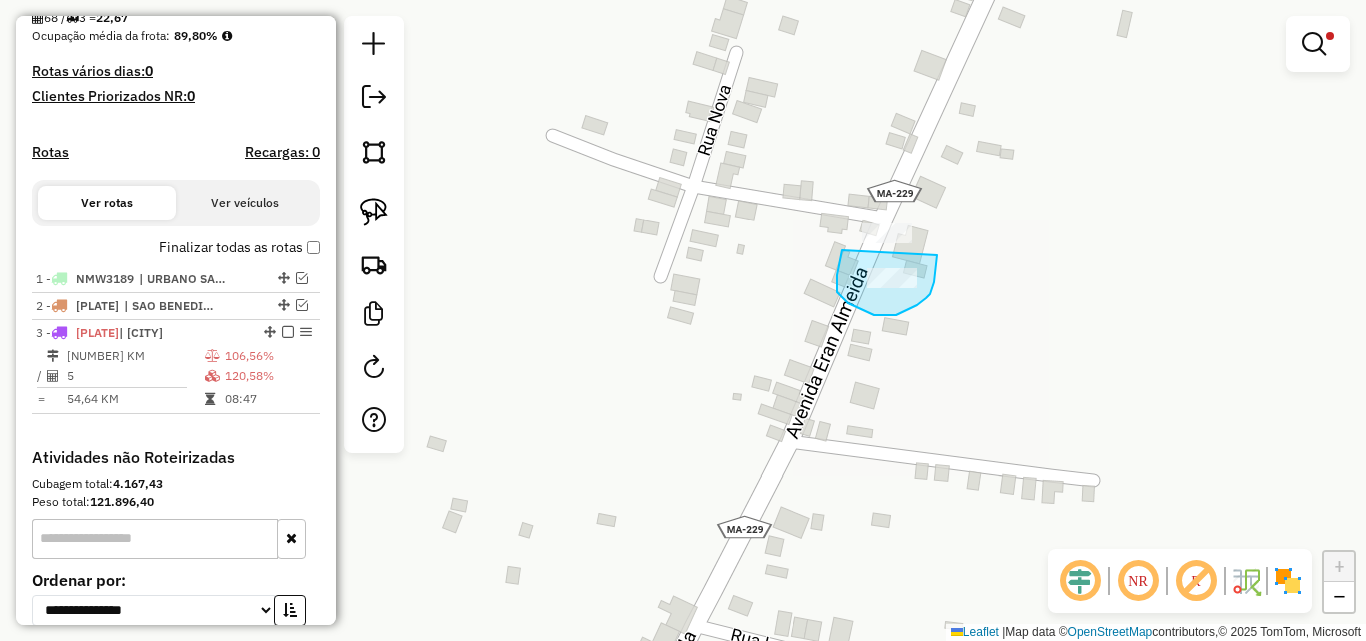 drag, startPoint x: 842, startPoint y: 250, endPoint x: 937, endPoint y: 255, distance: 95.131485 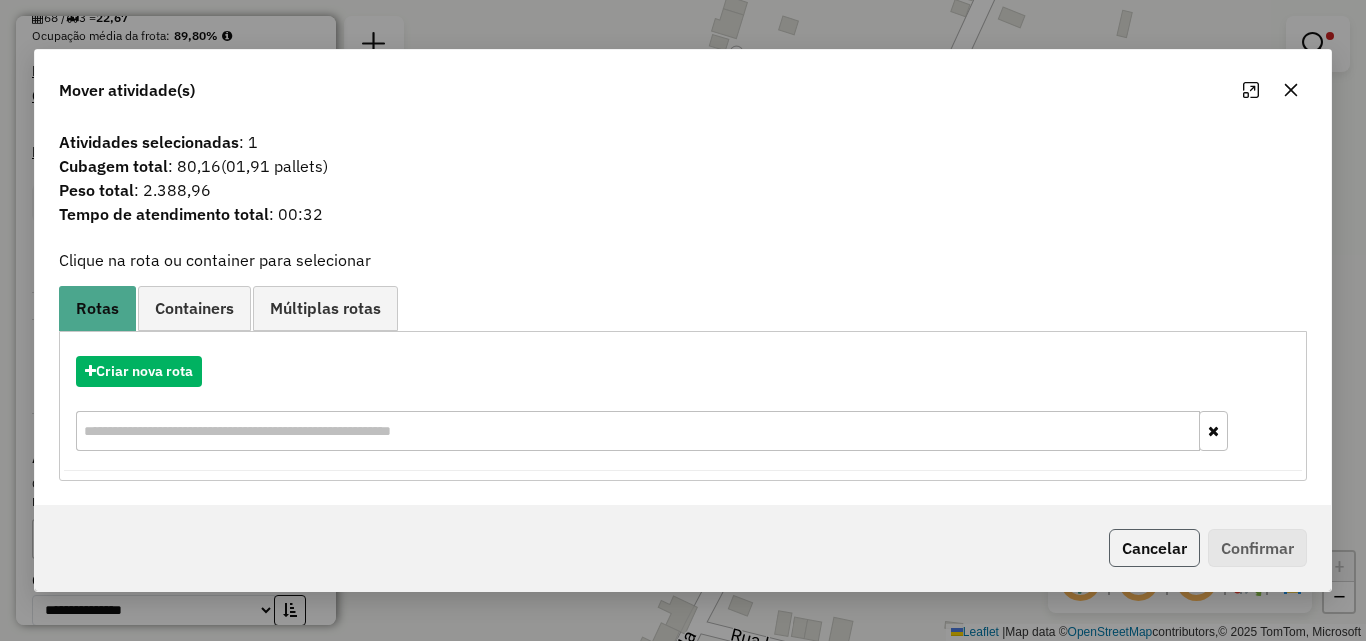 click on "Cancelar" 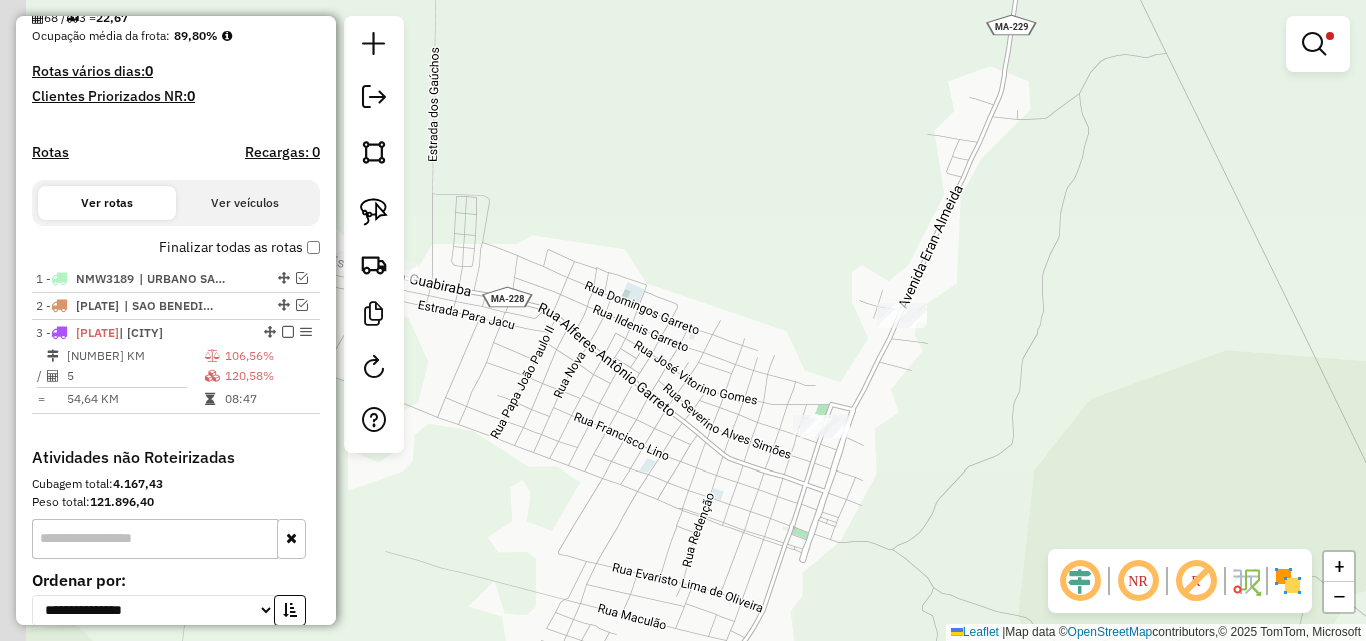 drag, startPoint x: 646, startPoint y: 314, endPoint x: 933, endPoint y: 344, distance: 288.5637 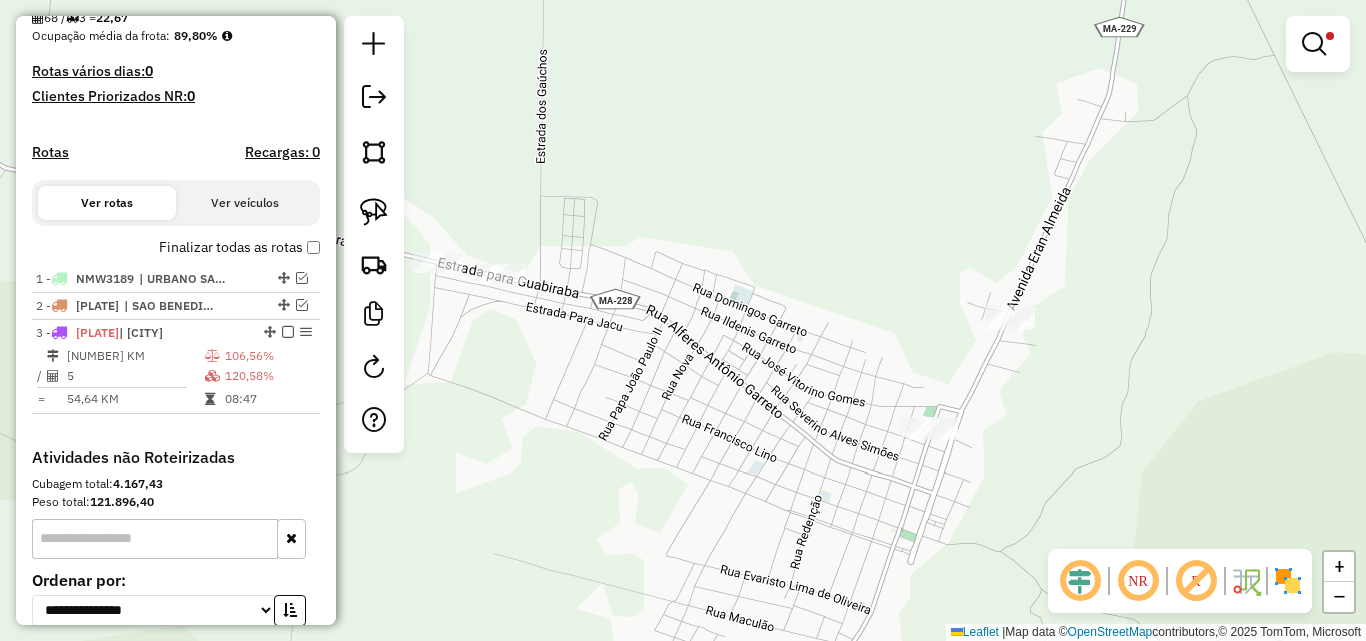 drag, startPoint x: 593, startPoint y: 316, endPoint x: 792, endPoint y: 302, distance: 199.49185 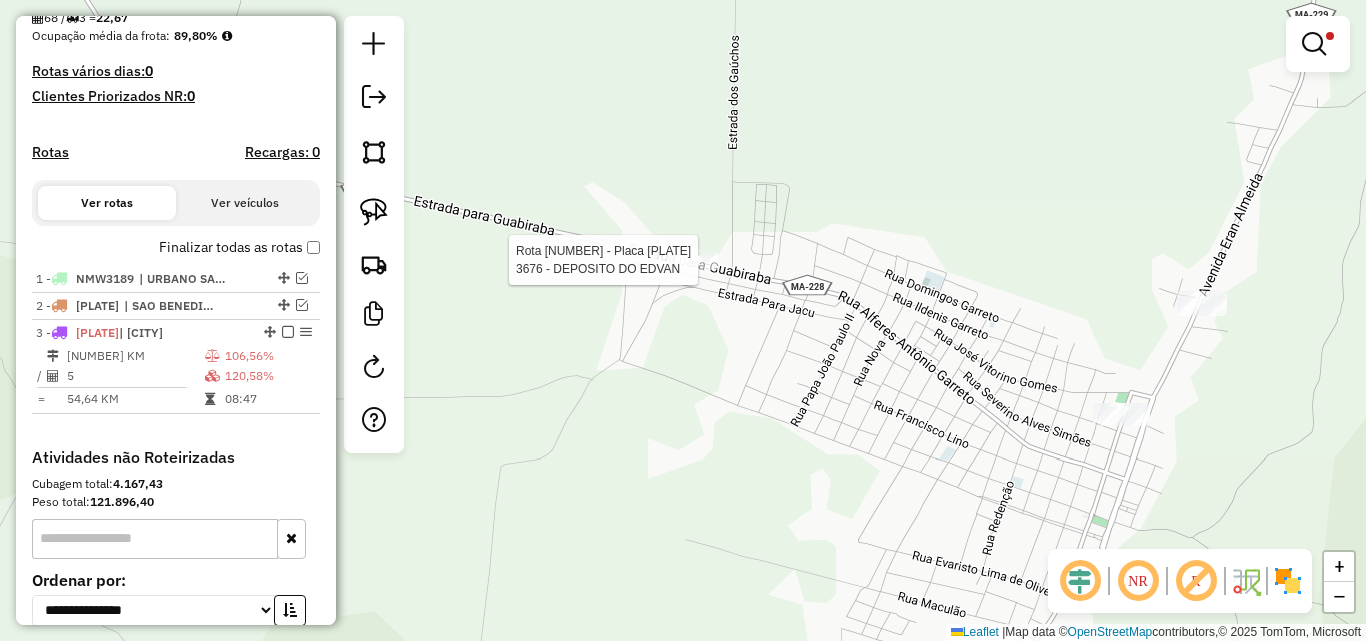 select on "**********" 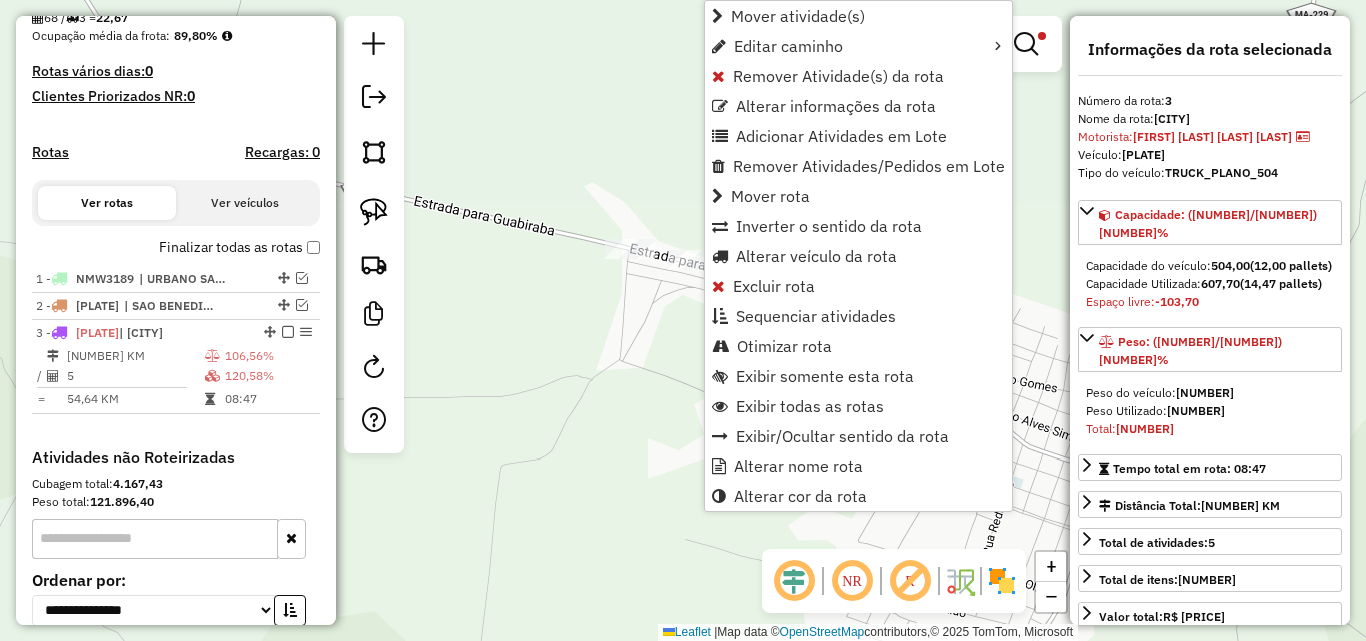 scroll, scrollTop: 682, scrollLeft: 0, axis: vertical 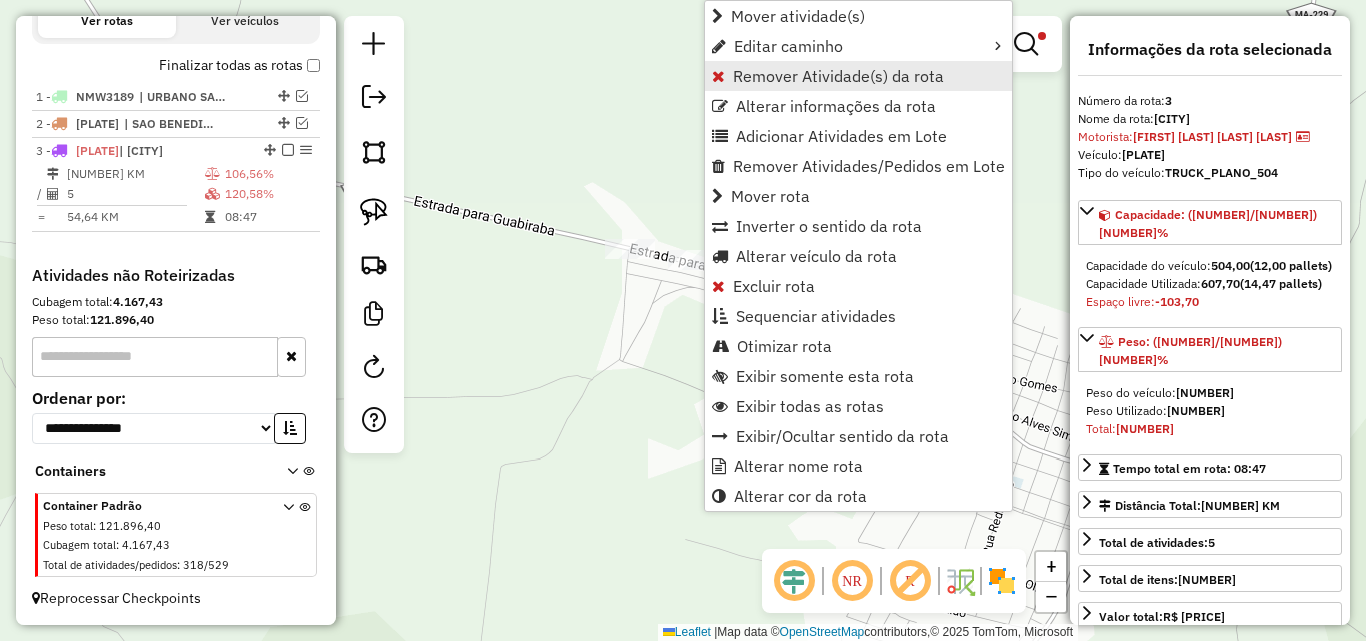 click on "Remover Atividade(s) da rota" at bounding box center (838, 76) 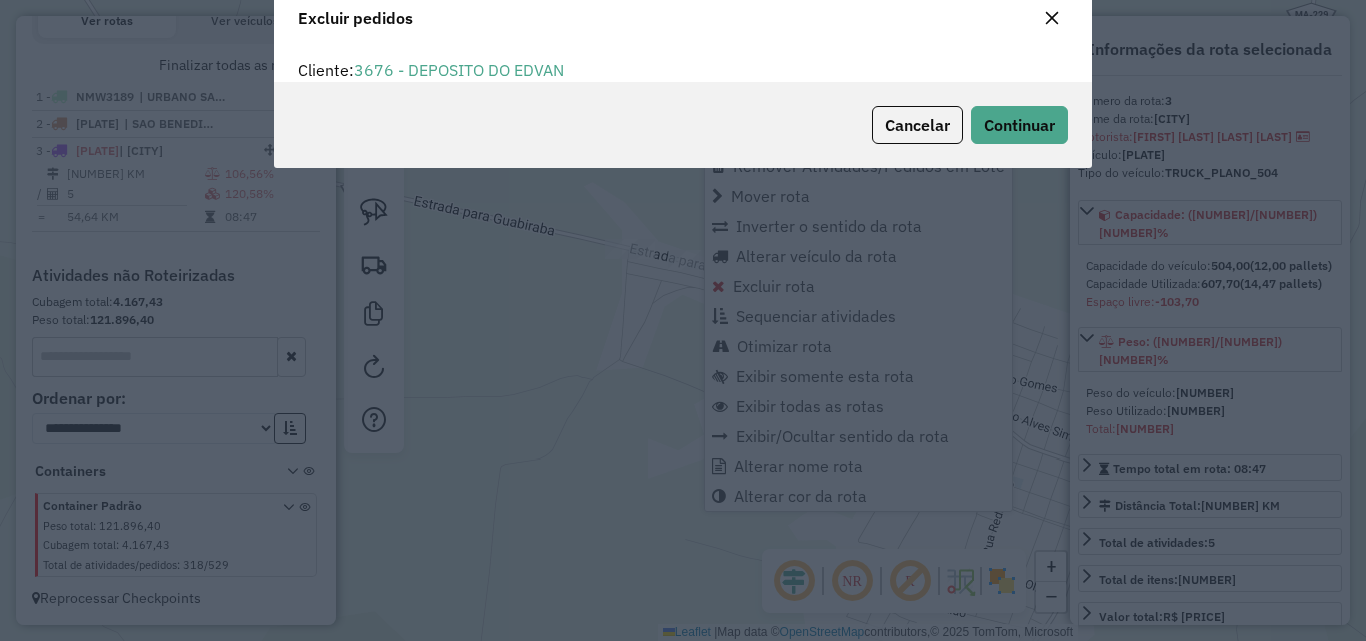scroll, scrollTop: 82, scrollLeft: 0, axis: vertical 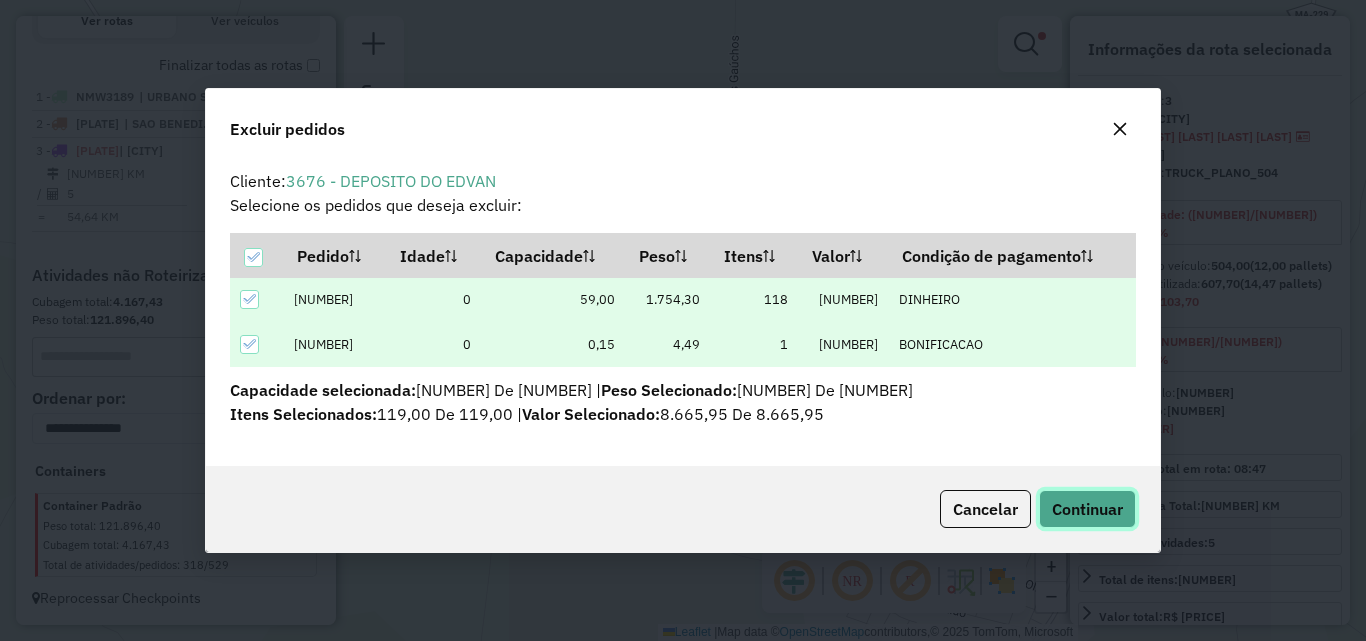 click on "Continuar" 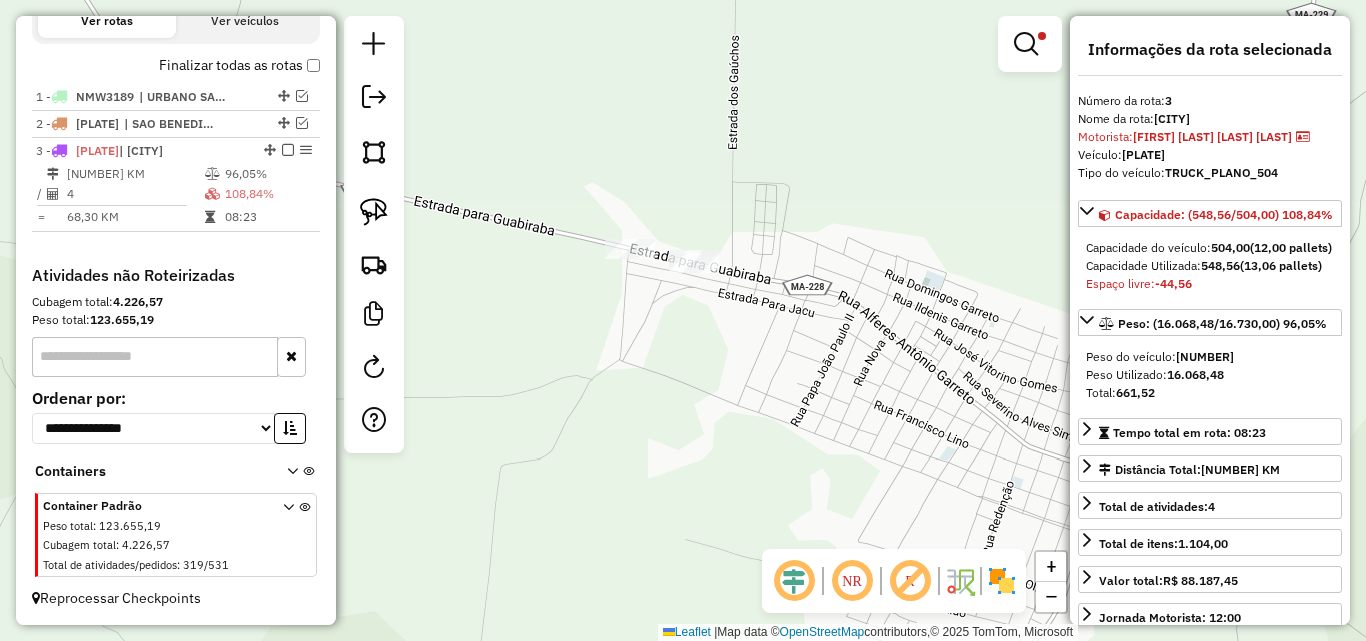 scroll, scrollTop: 615, scrollLeft: 0, axis: vertical 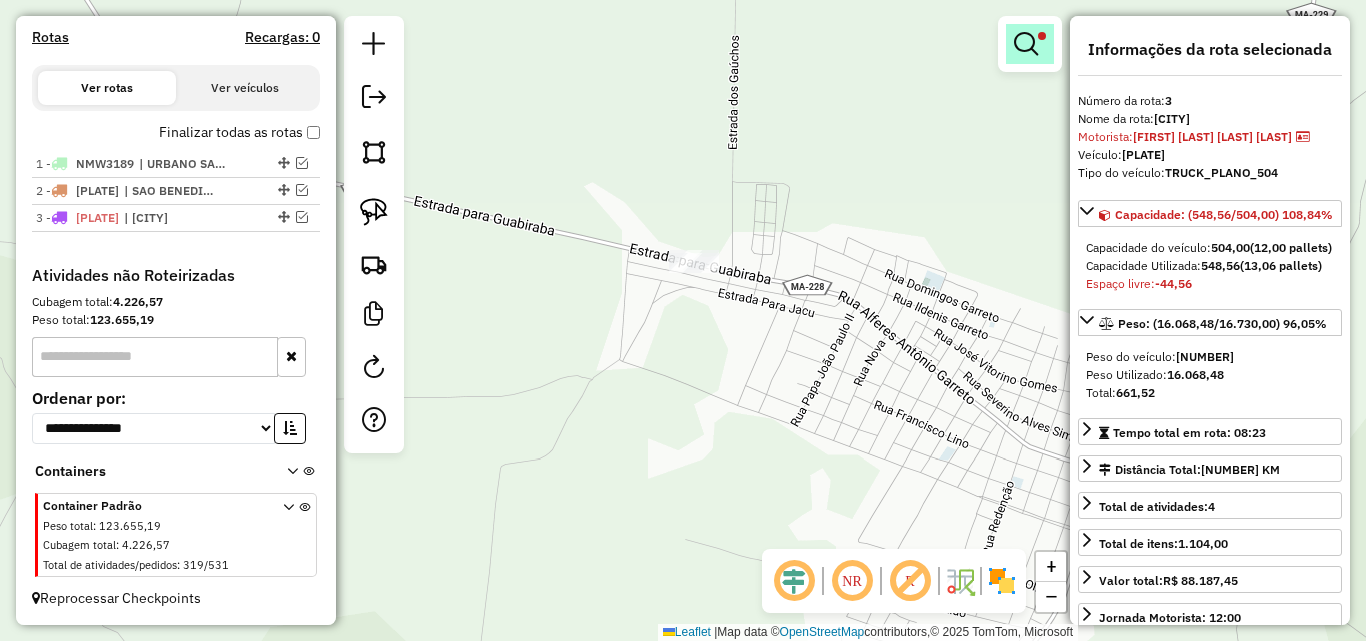 click at bounding box center (1026, 44) 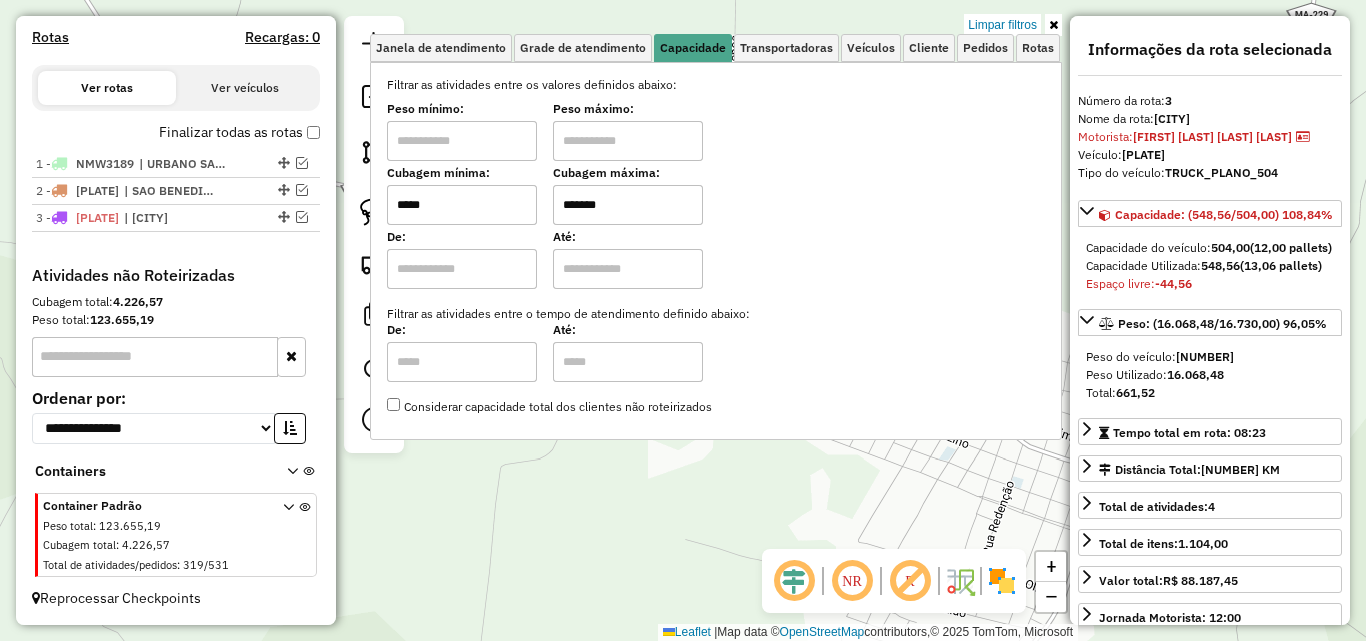 click on "Limpar filtros Janela de atendimento Grade de atendimento Capacidade Transportadoras Veículos Cliente Pedidos  Rotas Selecione os dias de semana para filtrar as janelas de atendimento  Seg   Ter   Qua   Qui   Sex   Sáb   Dom  Informe o período da janela de atendimento: De: Até:  Filtrar exatamente a janela do cliente  Considerar janela de atendimento padrão  Selecione os dias de semana para filtrar as grades de atendimento  Seg   Ter   Qua   Qui   Sex   Sáb   Dom   Considerar clientes sem dia de atendimento cadastrado  Clientes fora do dia de atendimento selecionado Filtrar as atividades entre os valores definidos abaixo:  Peso mínimo:   Peso máximo:   Cubagem mínima:  *****  Cubagem máxima:  *******  De:   Até:  Filtrar as atividades entre o tempo de atendimento definido abaixo:  De:   Até:   Considerar capacidade total dos clientes não roteirizados Transportadora: Selecione um ou mais itens Tipo de veículo: Selecione um ou mais itens Veículo: Selecione um ou mais itens Motorista: Nome: Setor:" at bounding box center (716, 237) 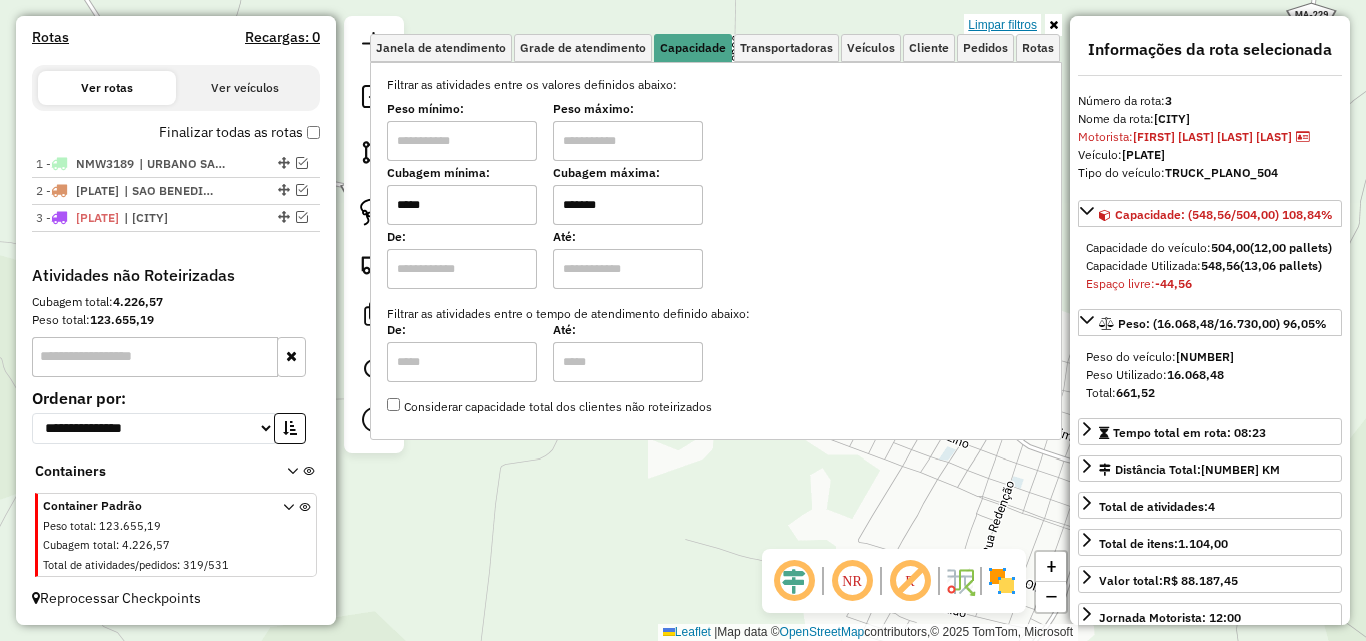 click on "Limpar filtros" at bounding box center (1002, 25) 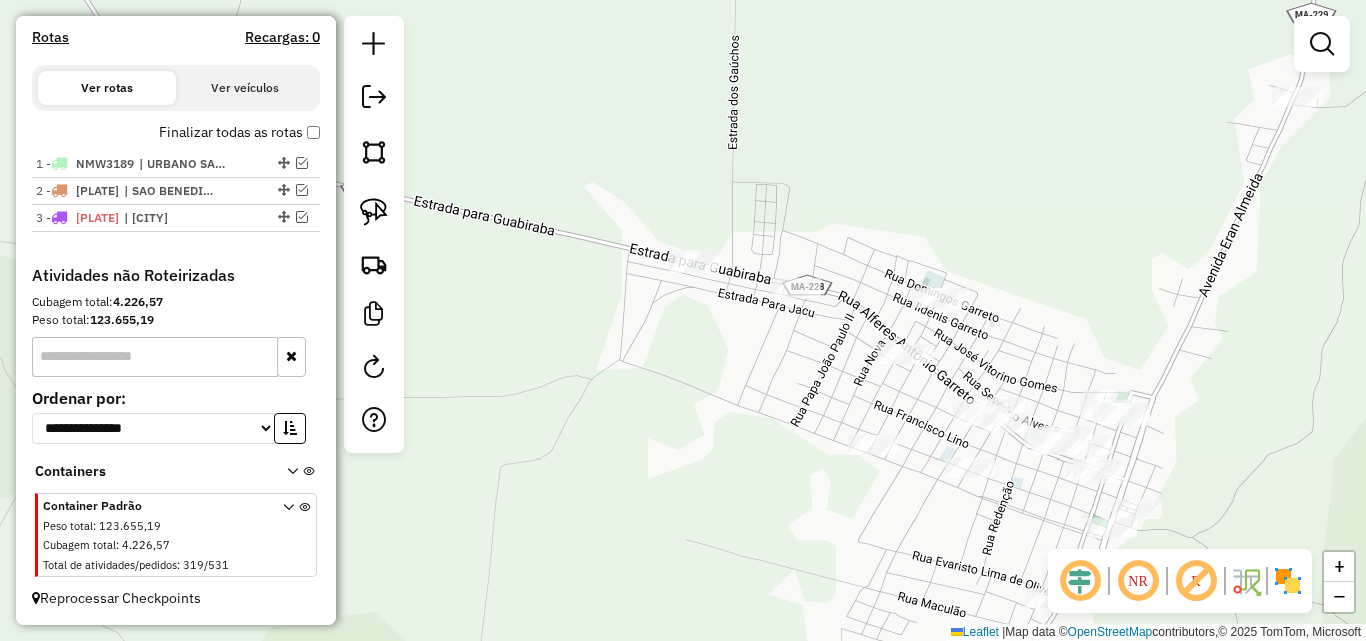 click on "Janela de atendimento Grade de atendimento Capacidade Transportadoras Veículos Cliente Pedidos  Rotas Selecione os dias de semana para filtrar as janelas de atendimento  Seg   Ter   Qua   Qui   Sex   Sáb   Dom  Informe o período da janela de atendimento: De: Até:  Filtrar exatamente a janela do cliente  Considerar janela de atendimento padrão  Selecione os dias de semana para filtrar as grades de atendimento  Seg   Ter   Qua   Qui   Sex   Sáb   Dom   Considerar clientes sem dia de atendimento cadastrado  Clientes fora do dia de atendimento selecionado Filtrar as atividades entre os valores definidos abaixo:  Peso mínimo:   Peso máximo:   Cubagem mínima:   Cubagem máxima:   De:   Até:  Filtrar as atividades entre o tempo de atendimento definido abaixo:  De:   Até:   Considerar capacidade total dos clientes não roteirizados Transportadora: Selecione um ou mais itens Tipo de veículo: Selecione um ou mais itens Veículo: Selecione um ou mais itens Motorista: Selecione um ou mais itens Nome: Rótulo:" 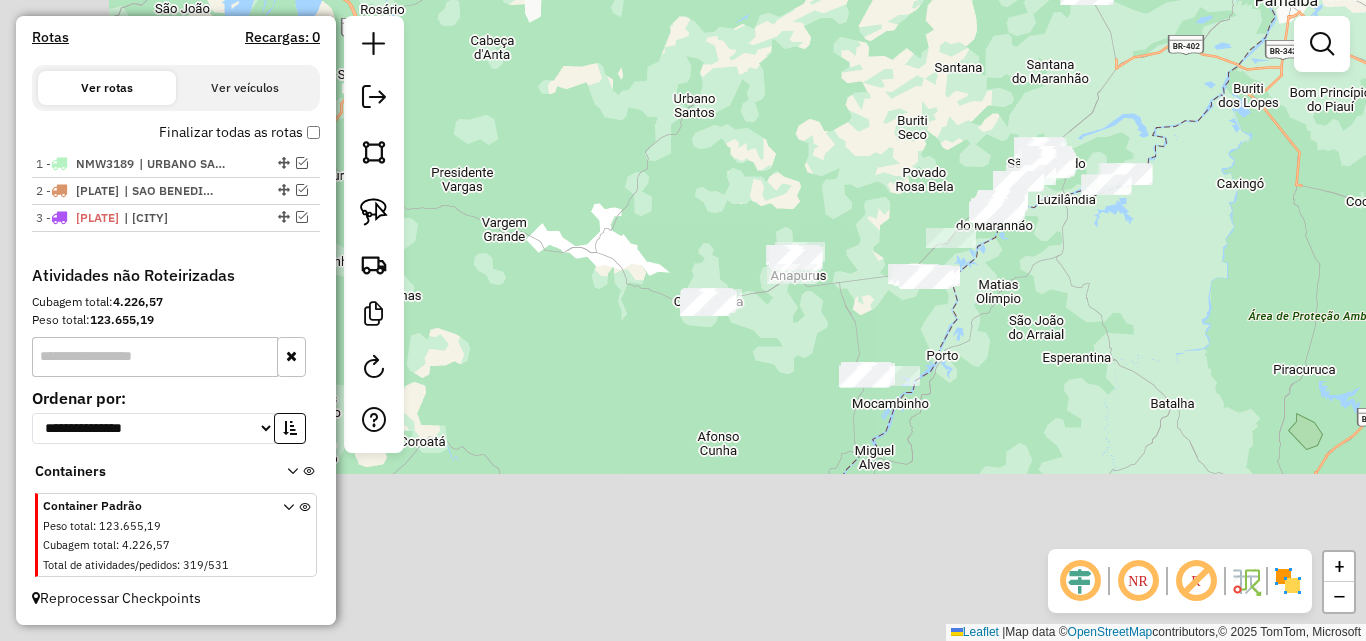 drag, startPoint x: 696, startPoint y: 405, endPoint x: 816, endPoint y: 196, distance: 241 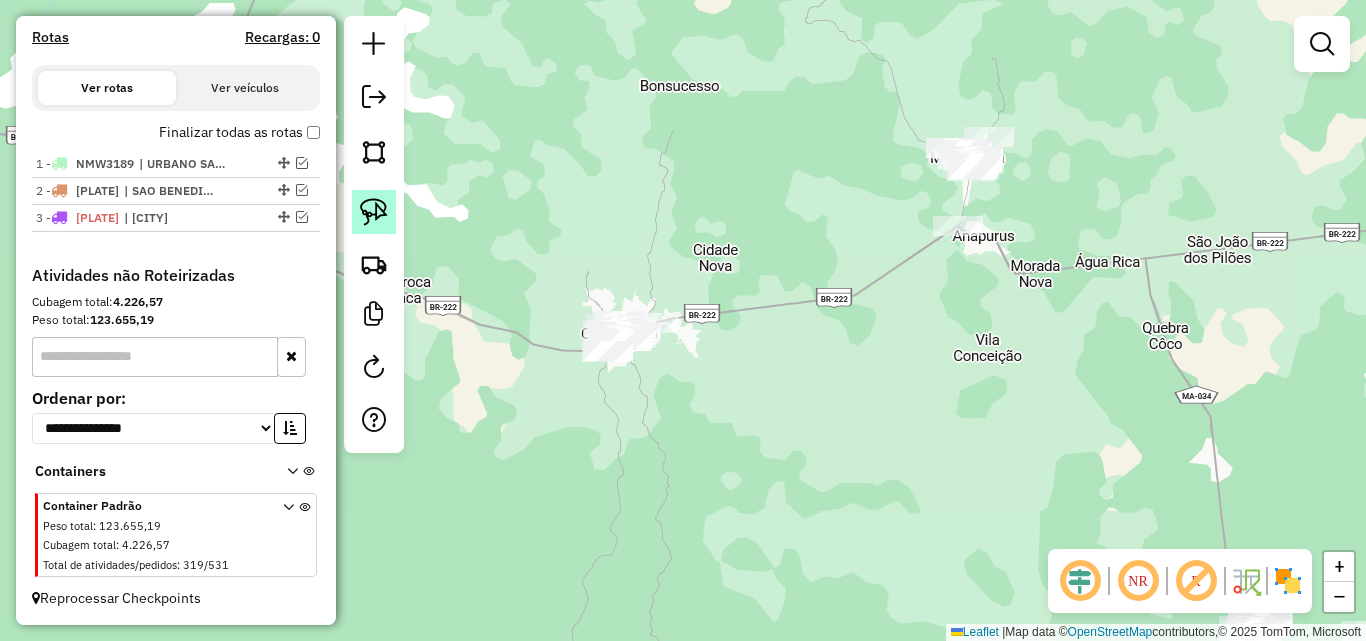 click 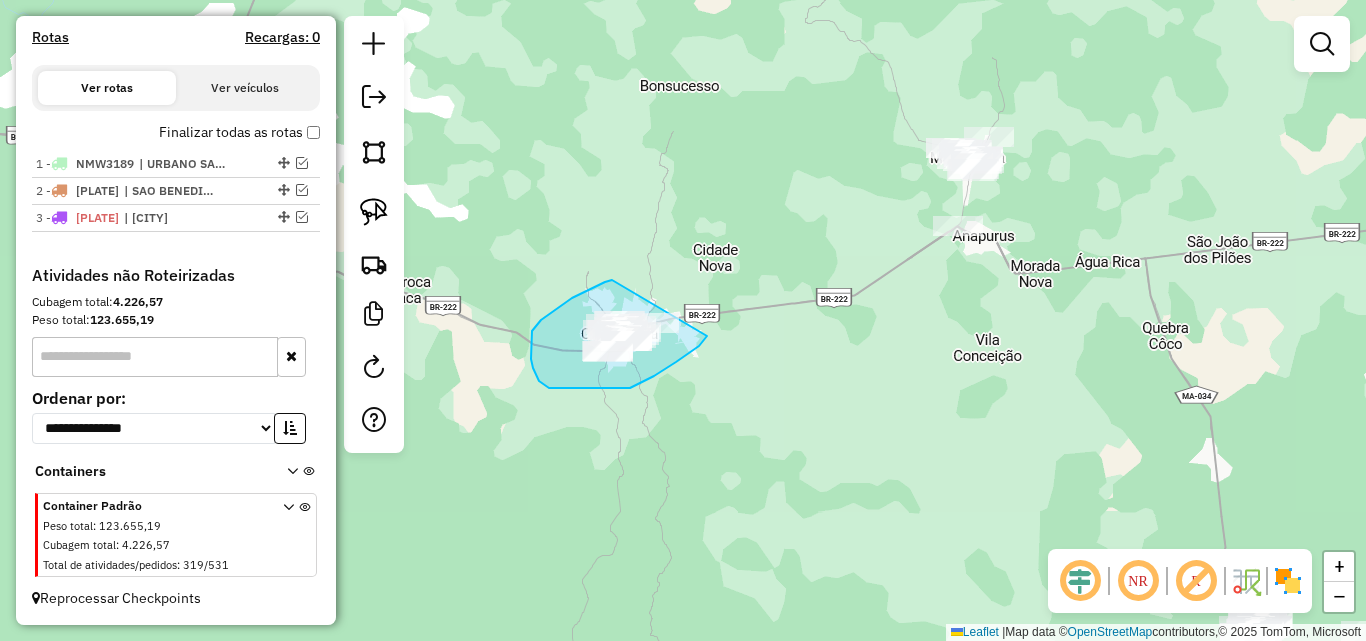 drag, startPoint x: 612, startPoint y: 280, endPoint x: 726, endPoint y: 302, distance: 116.1034 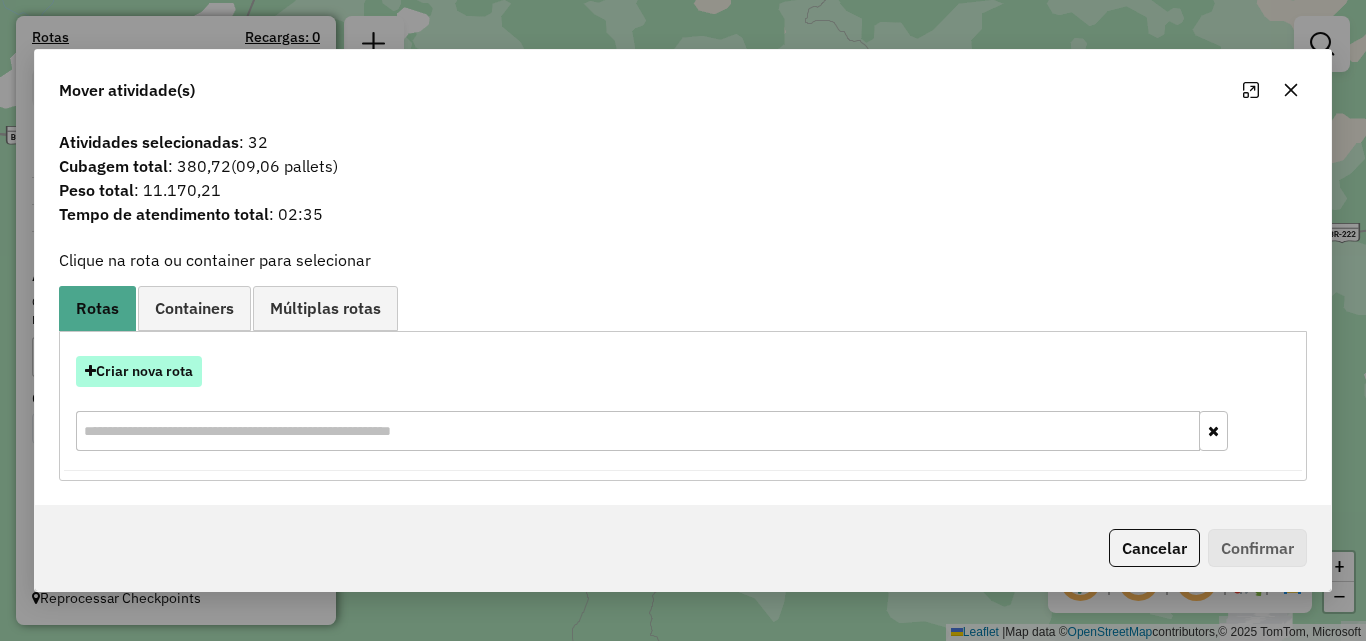 click on "Criar nova rota" at bounding box center (139, 371) 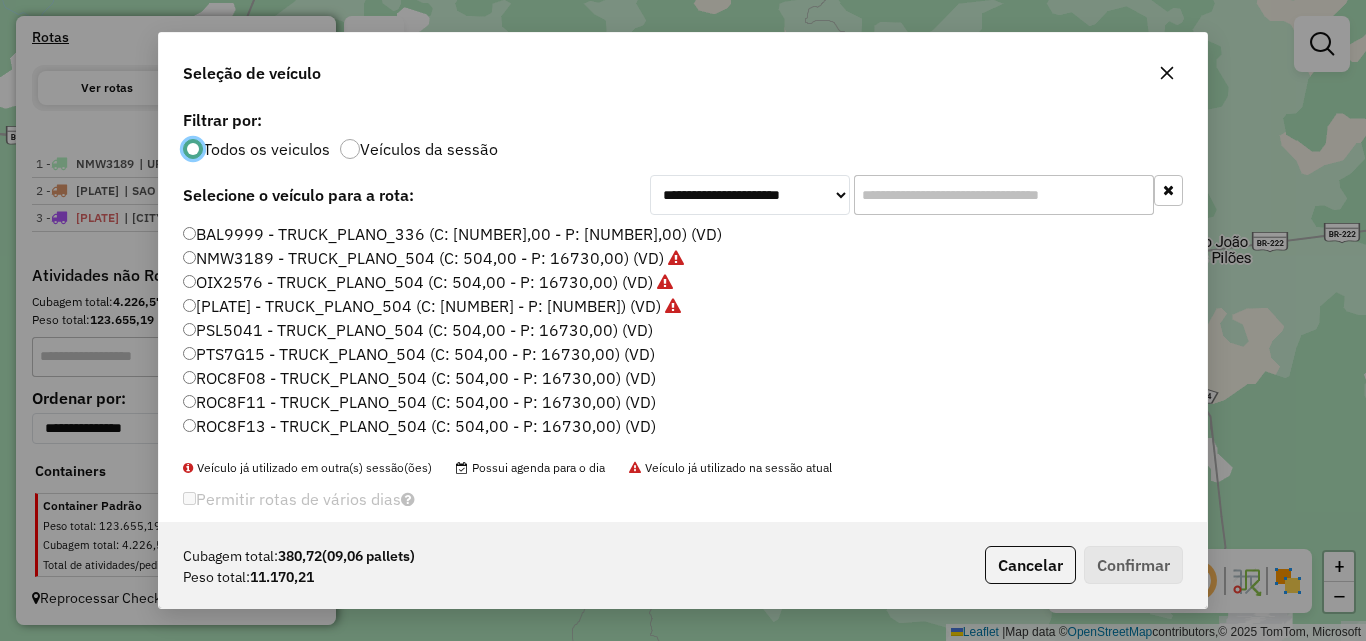 scroll, scrollTop: 11, scrollLeft: 6, axis: both 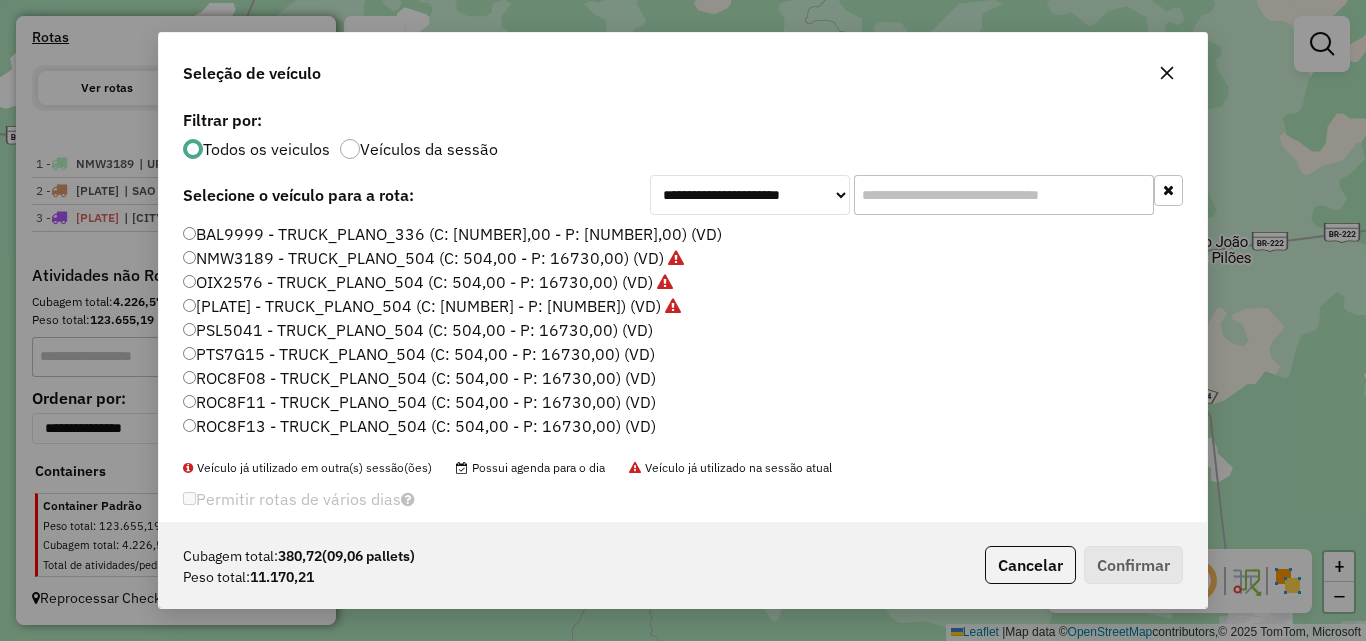 click on "PSL5041 - TRUCK_PLANO_504 (C: 504,00 - P: 16730,00) (VD)" 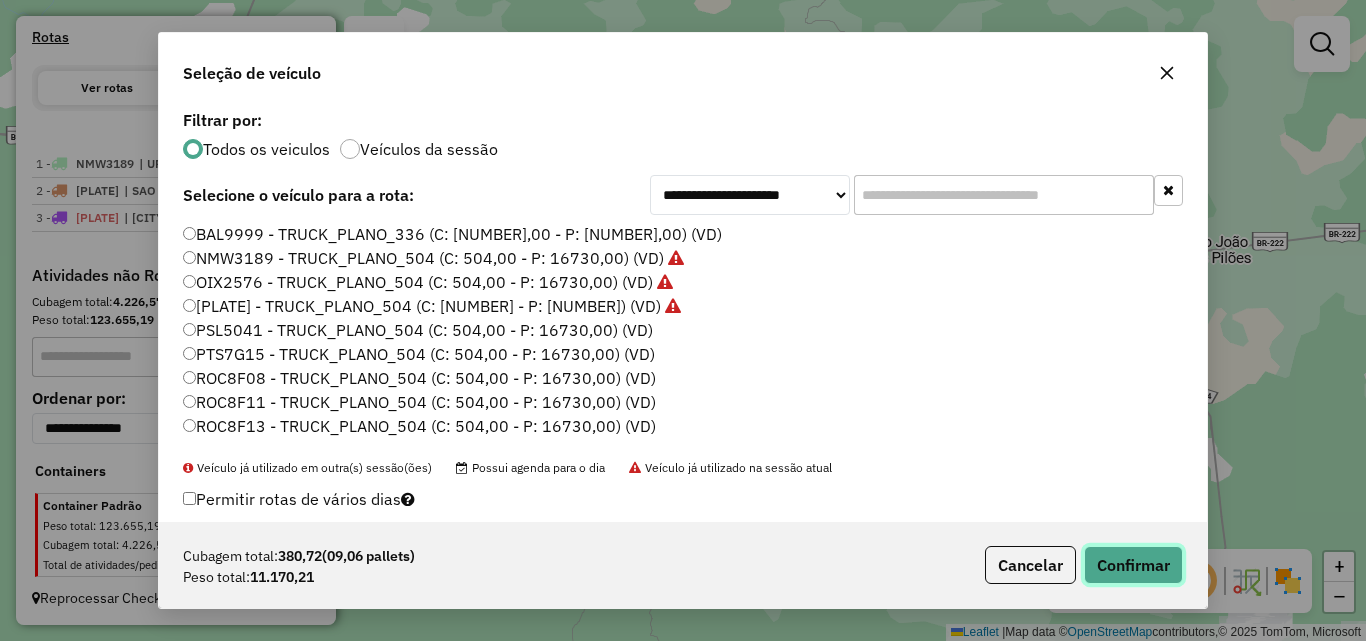 click on "Confirmar" 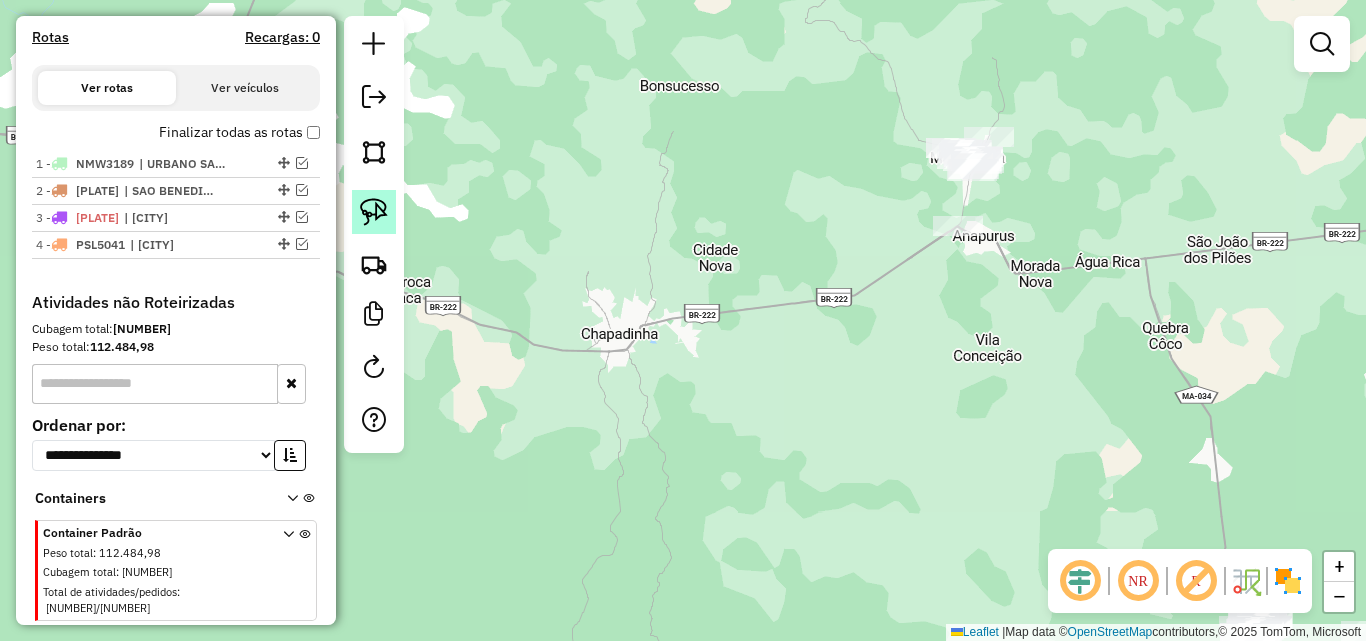 click 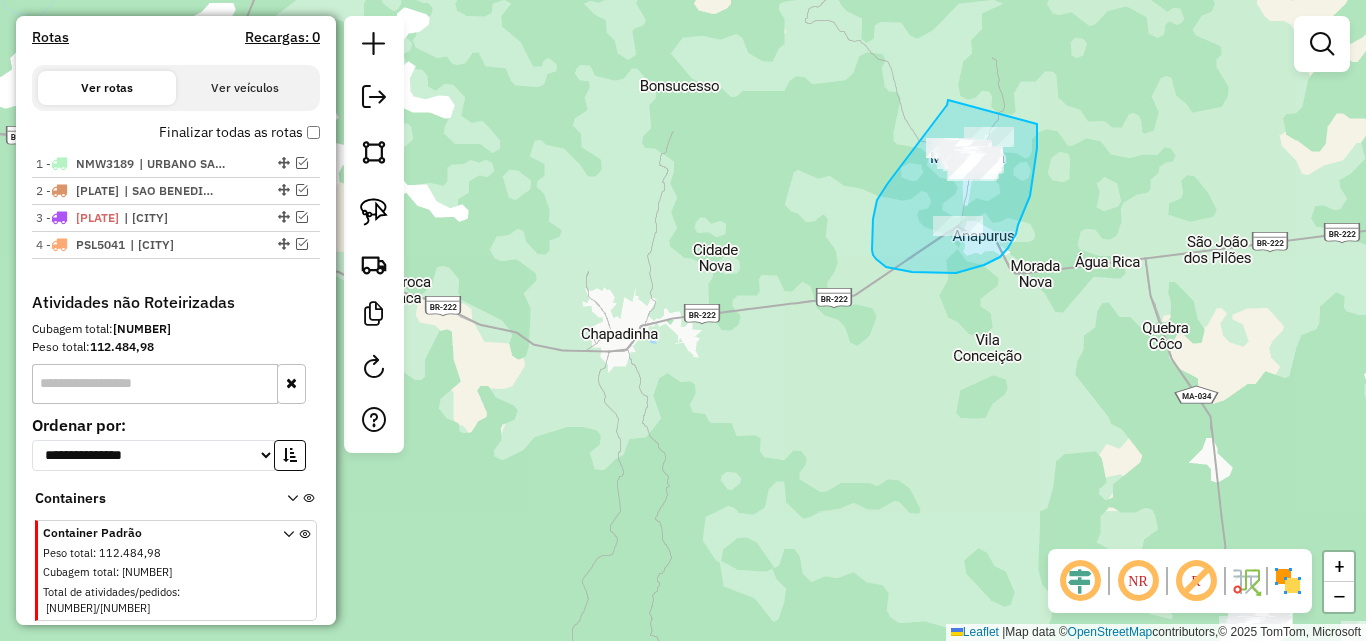 drag, startPoint x: 948, startPoint y: 100, endPoint x: 1037, endPoint y: 124, distance: 92.17918 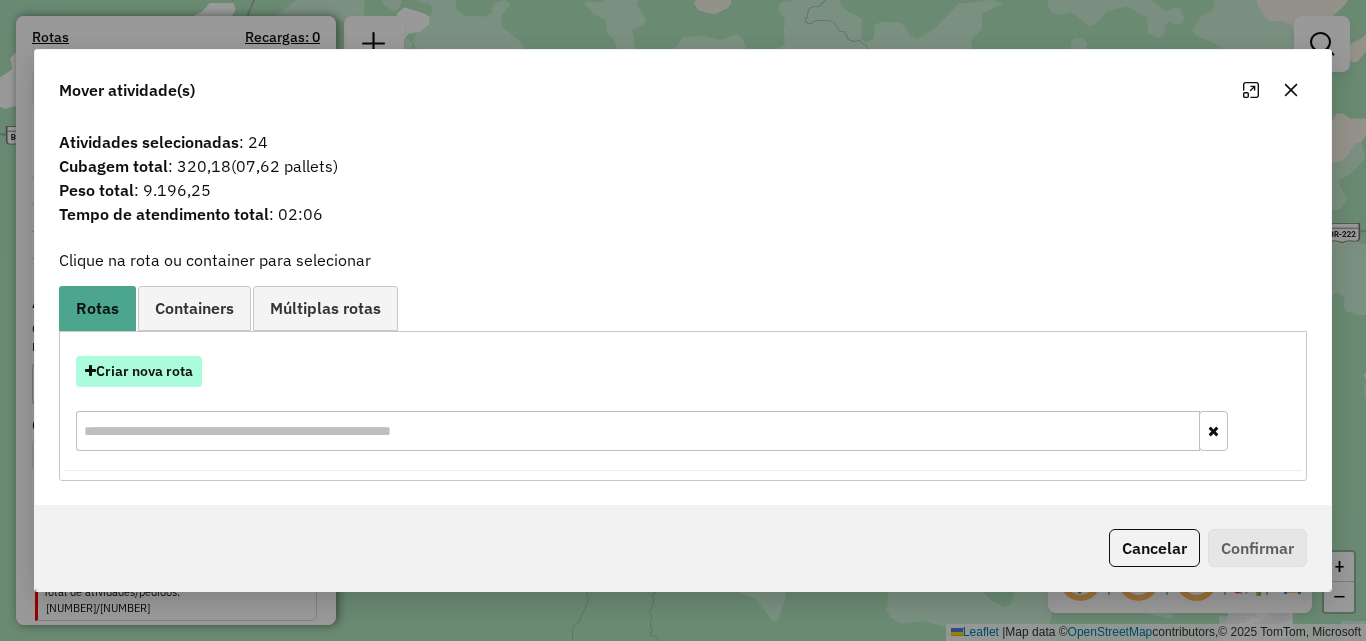 click on "Criar nova rota" at bounding box center [139, 371] 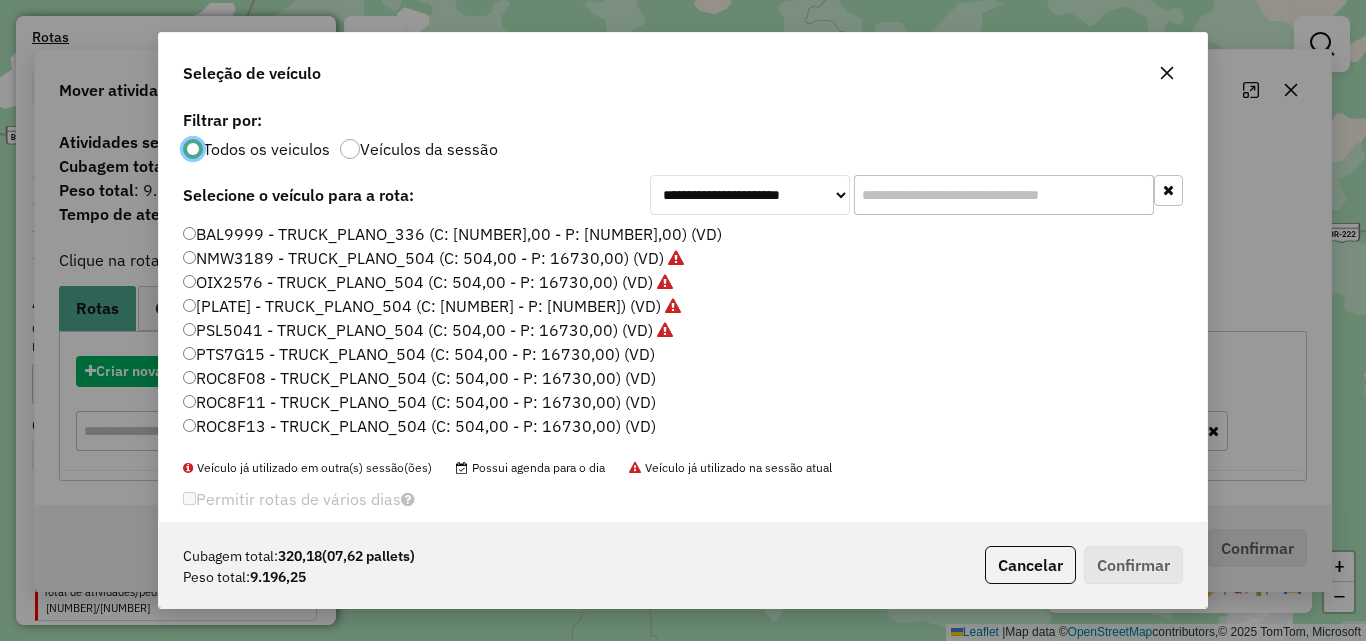 scroll, scrollTop: 11, scrollLeft: 6, axis: both 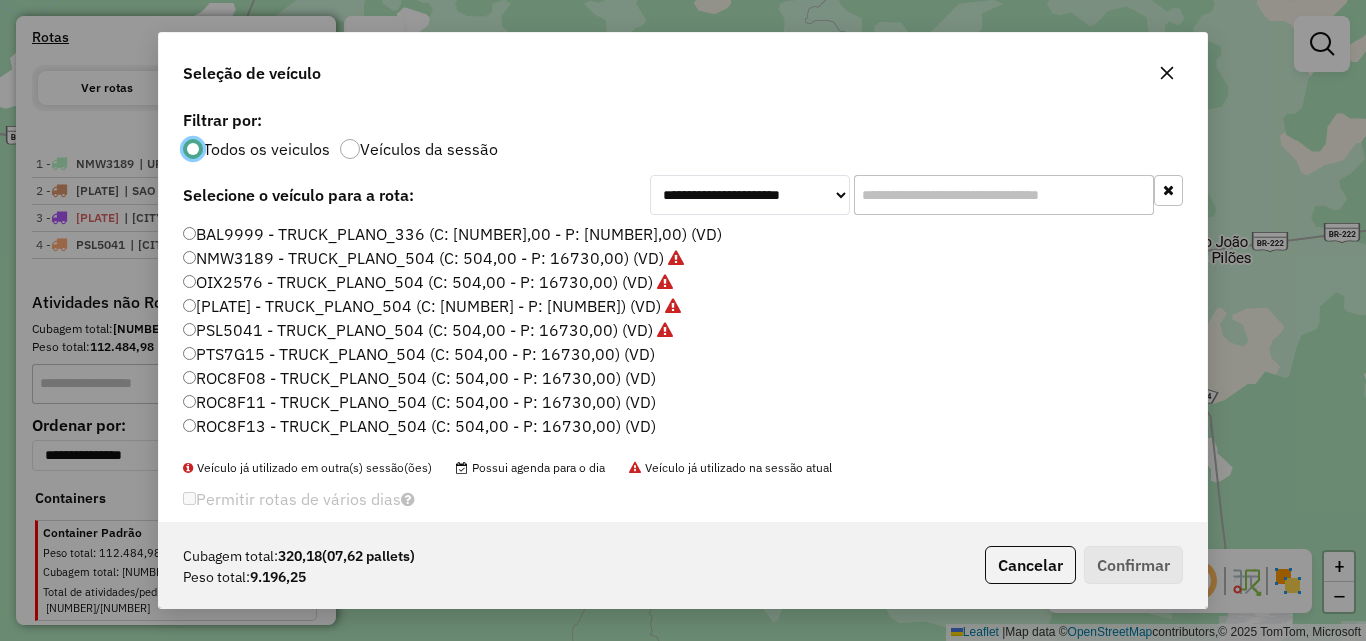 click on "PTS7G15 - TRUCK_PLANO_504 (C: 504,00 - P: 16730,00) (VD)" 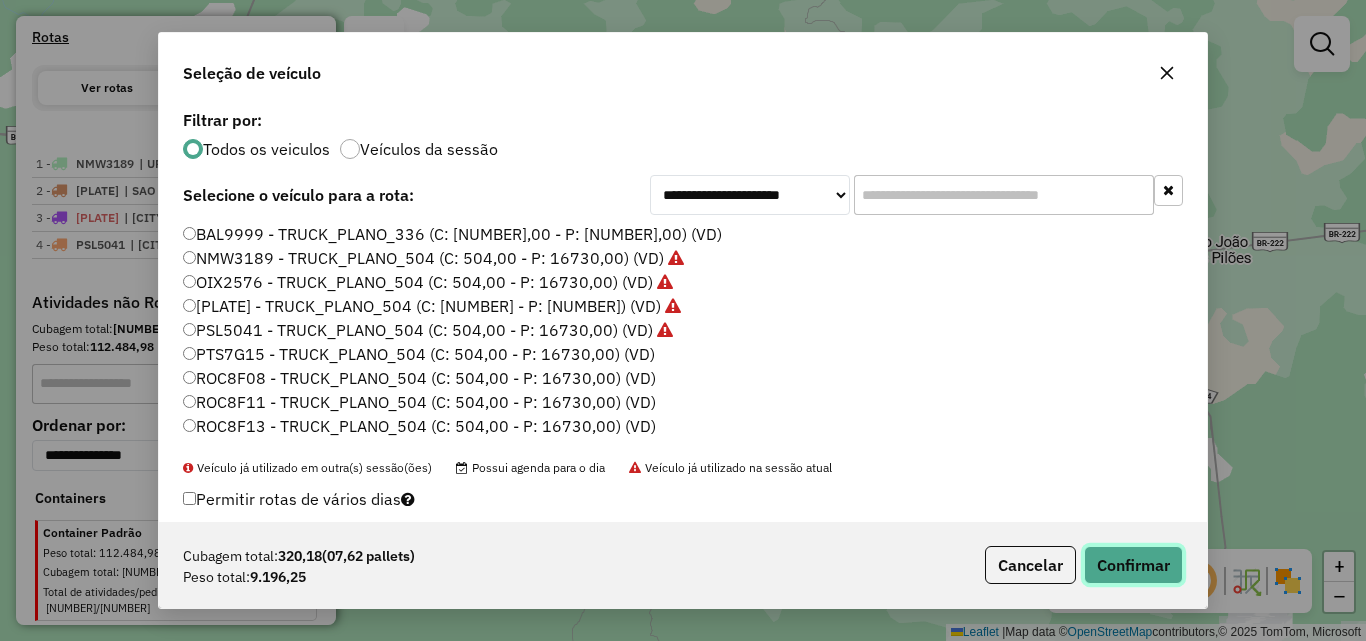 click on "Confirmar" 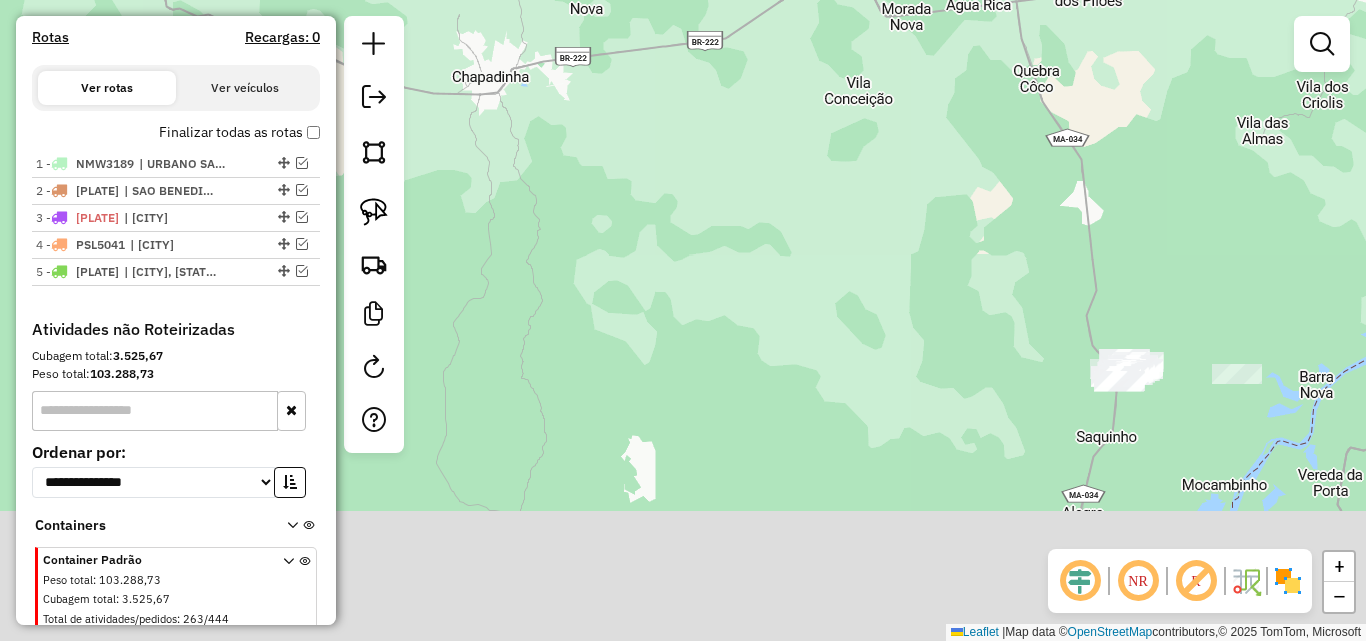 drag, startPoint x: 870, startPoint y: 368, endPoint x: 727, endPoint y: 97, distance: 306.41476 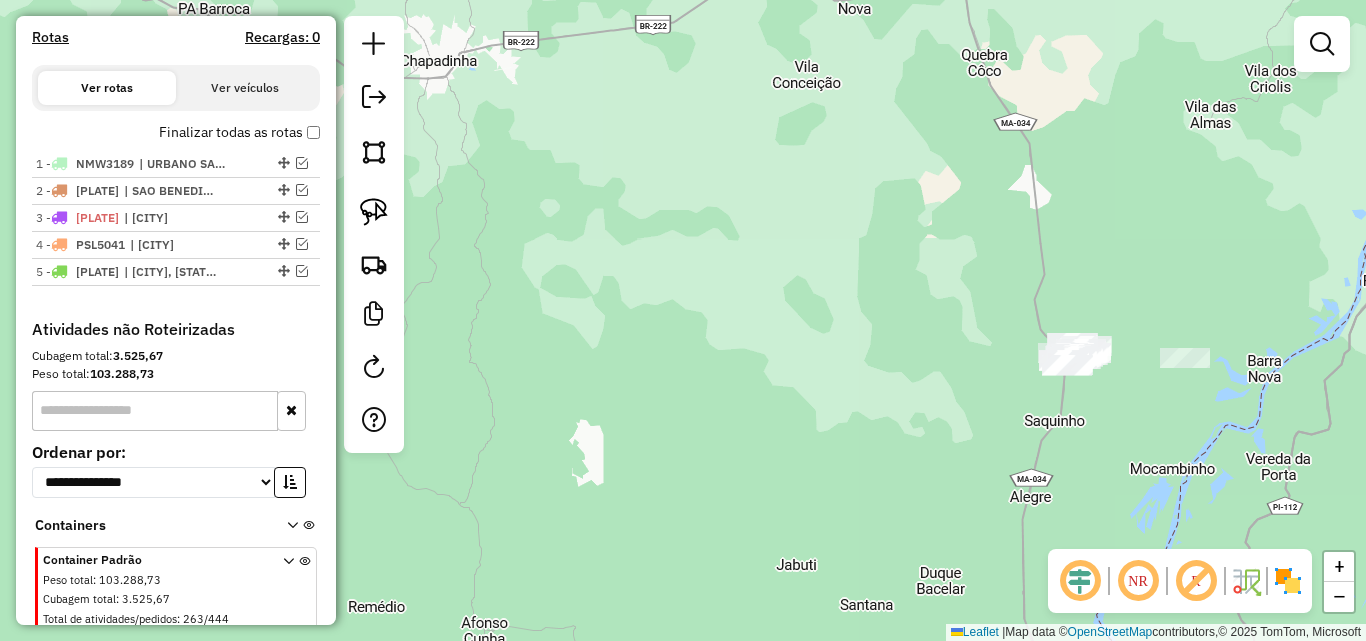 drag, startPoint x: 998, startPoint y: 346, endPoint x: 735, endPoint y: 346, distance: 263 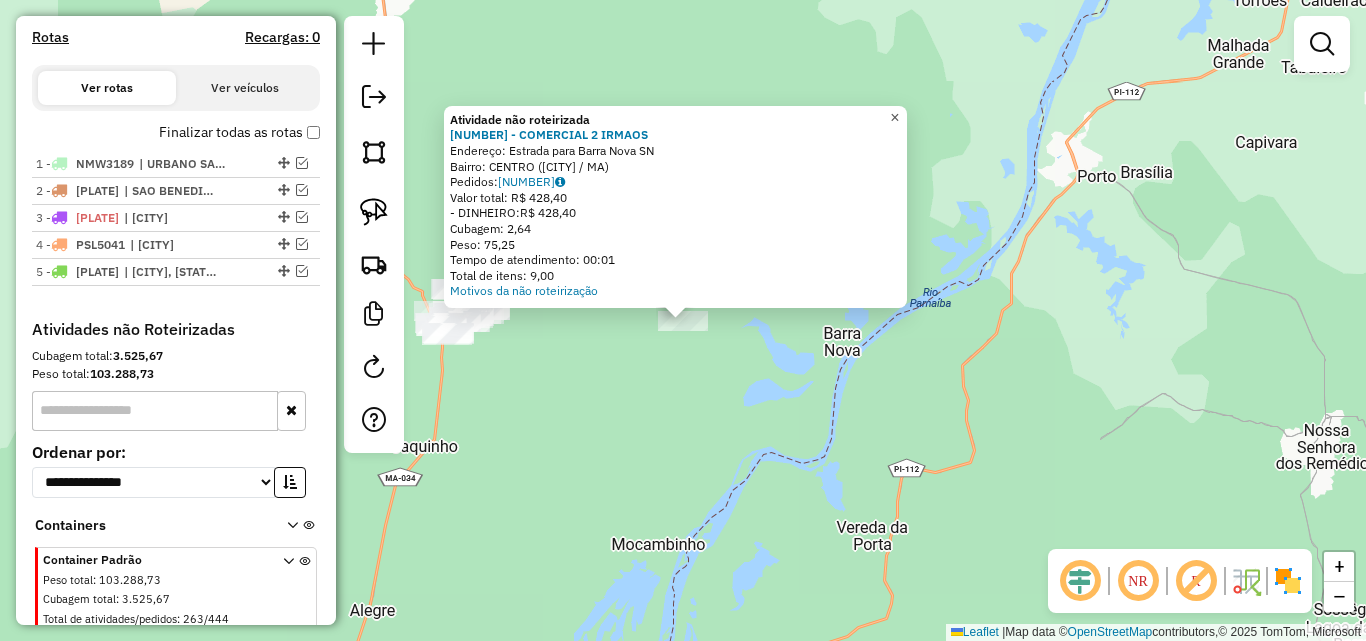 click on "×" 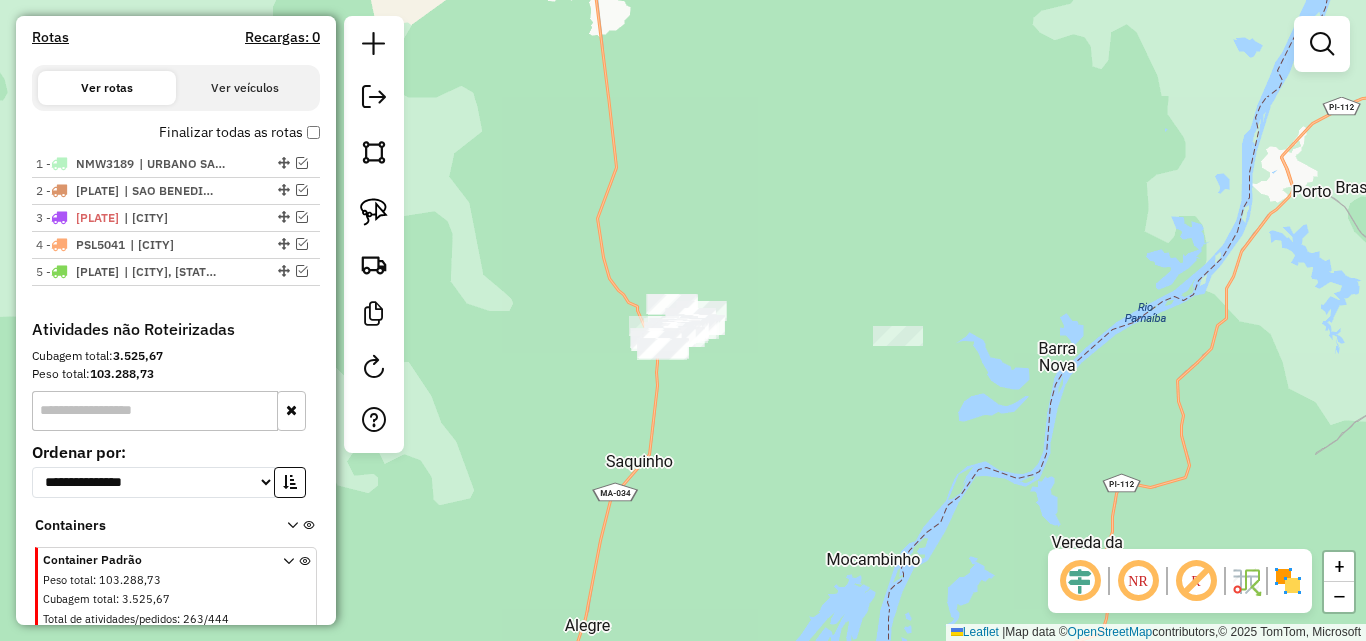 drag, startPoint x: 873, startPoint y: 331, endPoint x: 1224, endPoint y: 351, distance: 351.56934 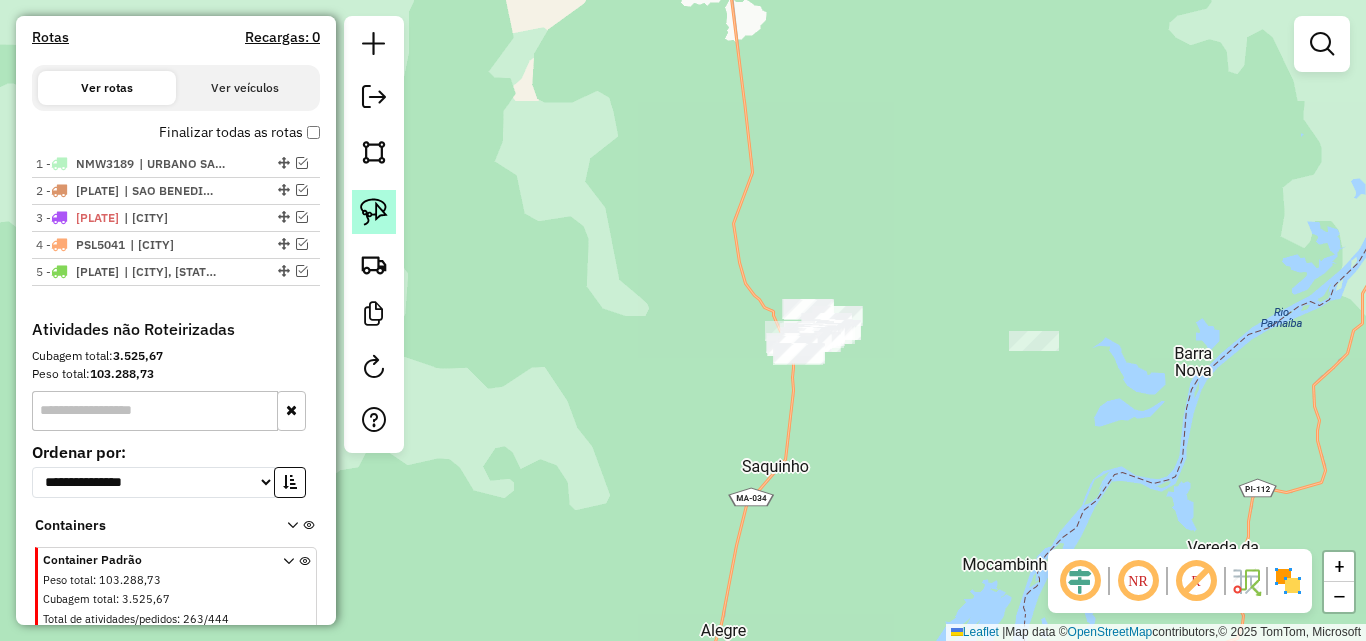 click 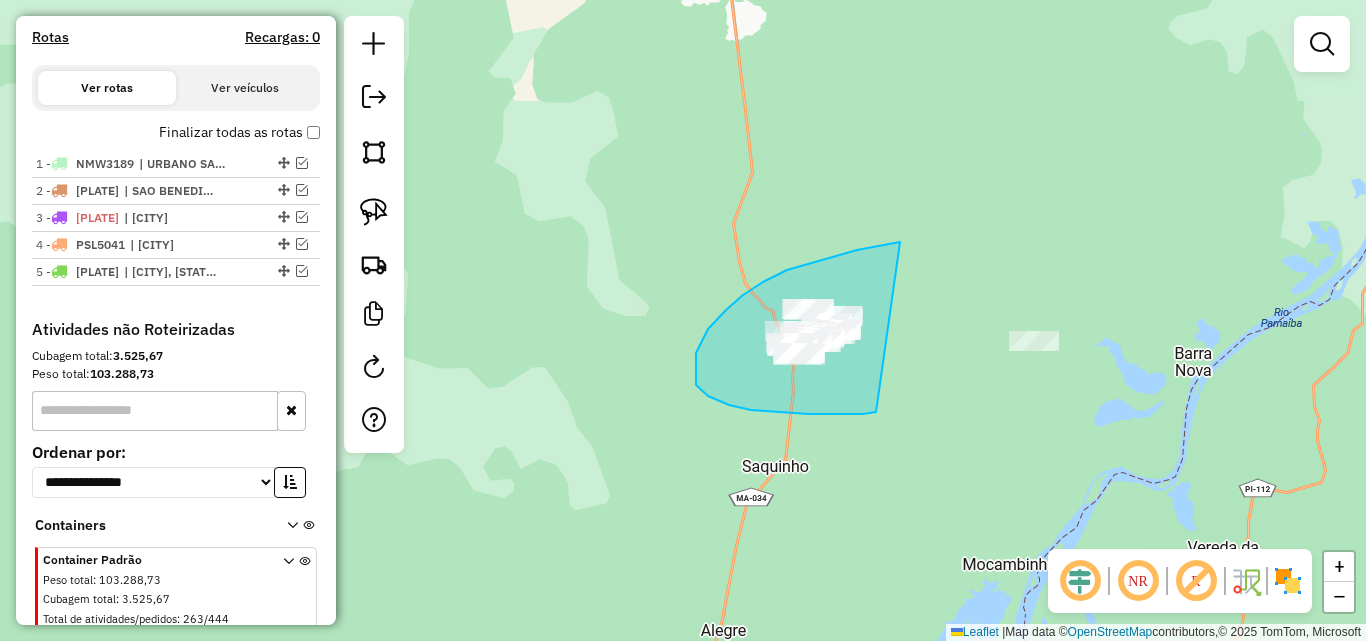 drag, startPoint x: 900, startPoint y: 242, endPoint x: 910, endPoint y: 366, distance: 124.40257 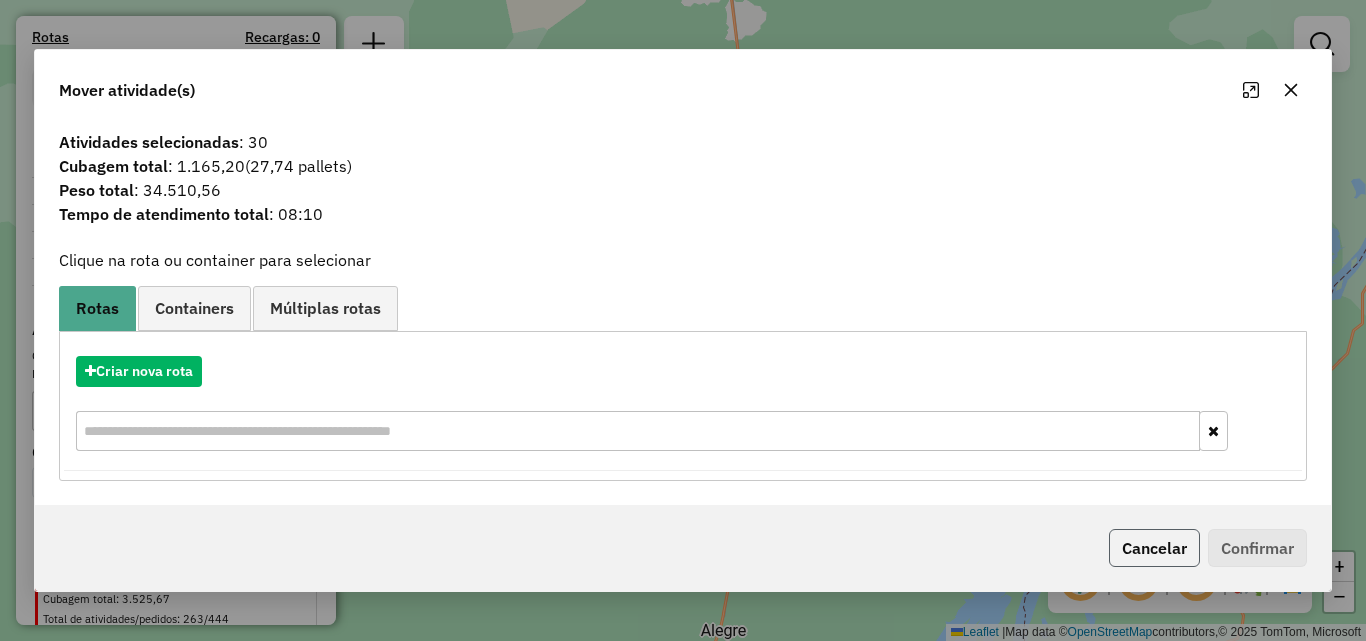click on "Cancelar" 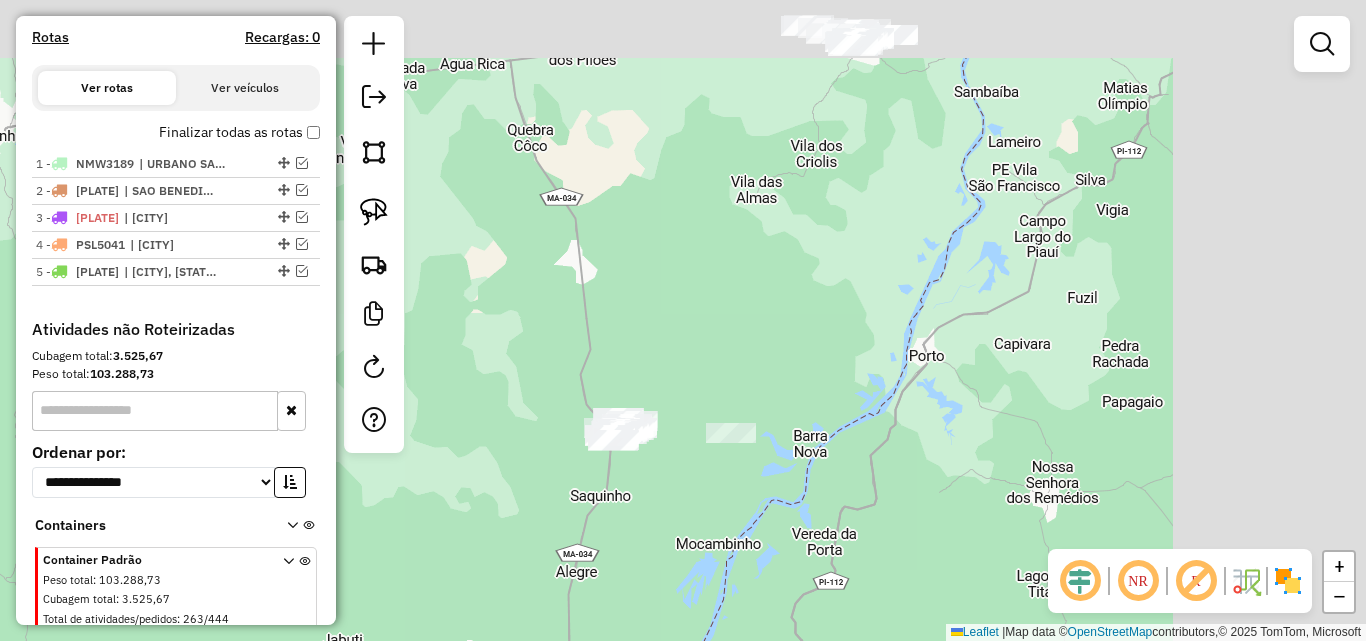 drag, startPoint x: 1157, startPoint y: 250, endPoint x: 818, endPoint y: 339, distance: 350.48822 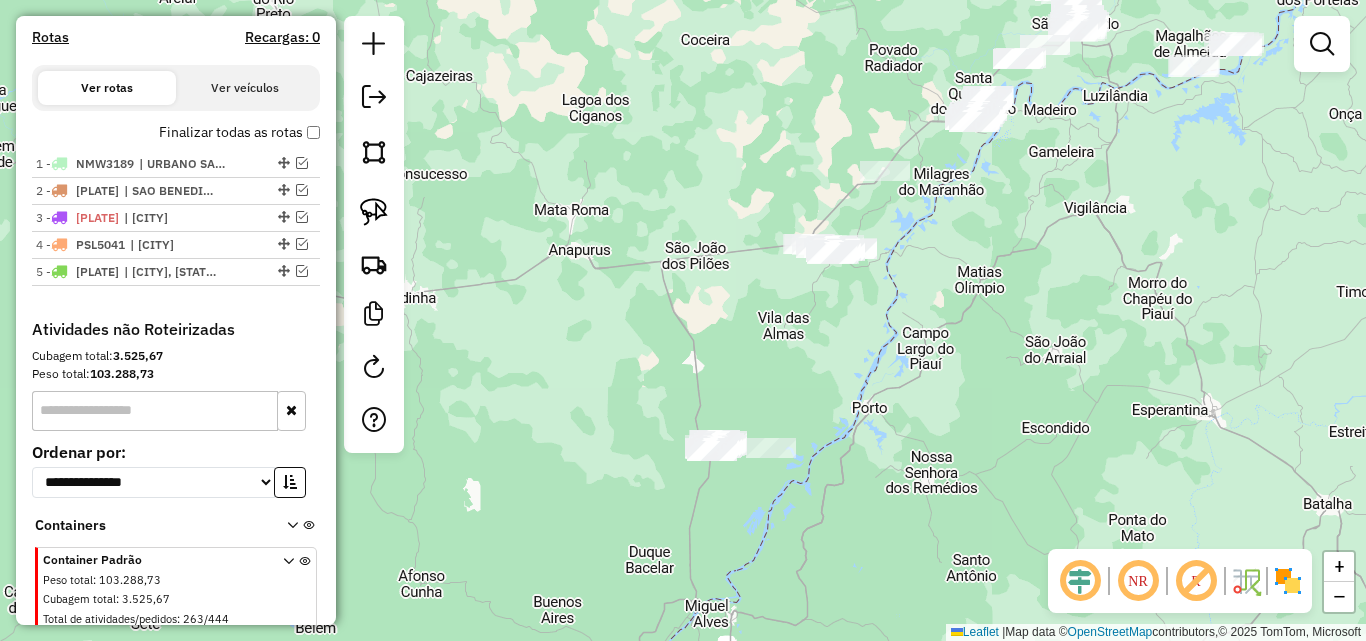 drag, startPoint x: 916, startPoint y: 219, endPoint x: 880, endPoint y: 356, distance: 141.65099 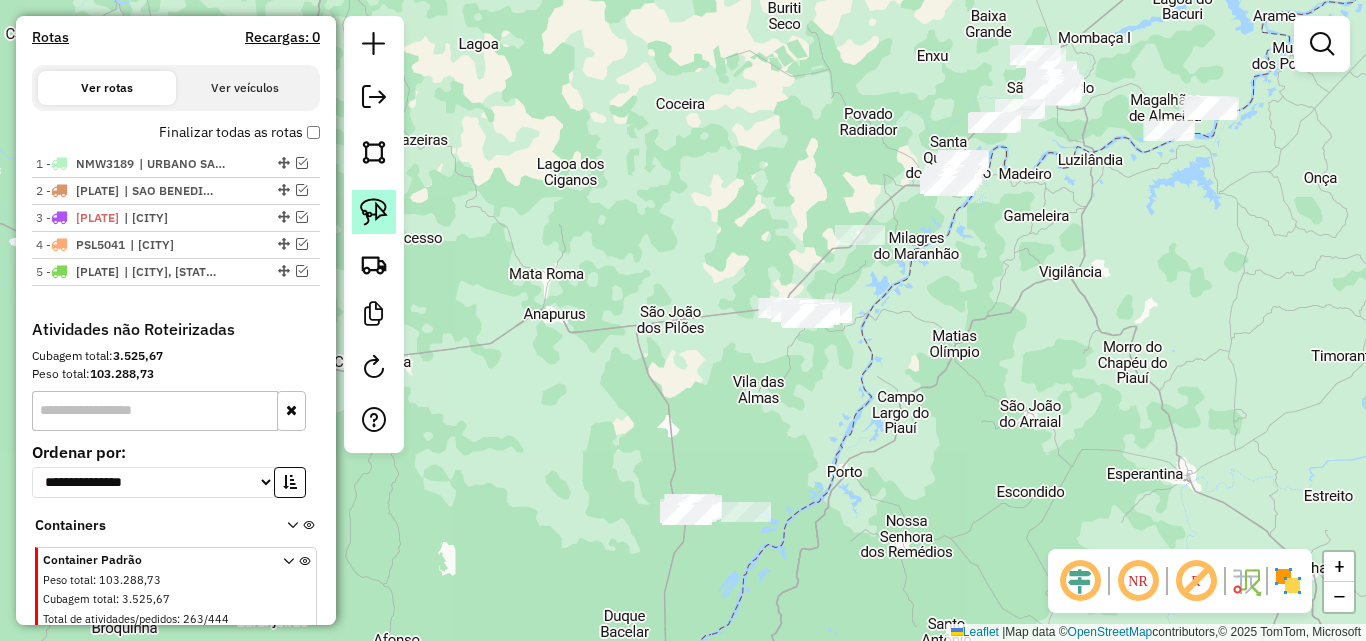 click 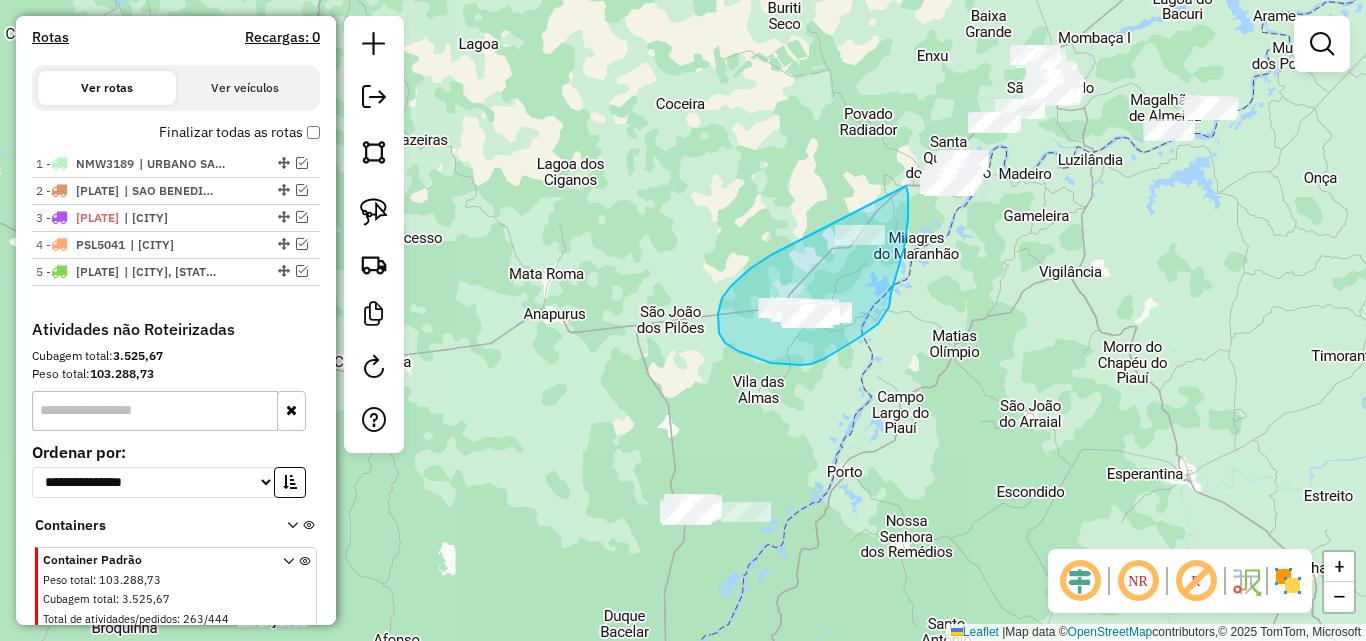 drag, startPoint x: 771, startPoint y: 255, endPoint x: 906, endPoint y: 185, distance: 152.06906 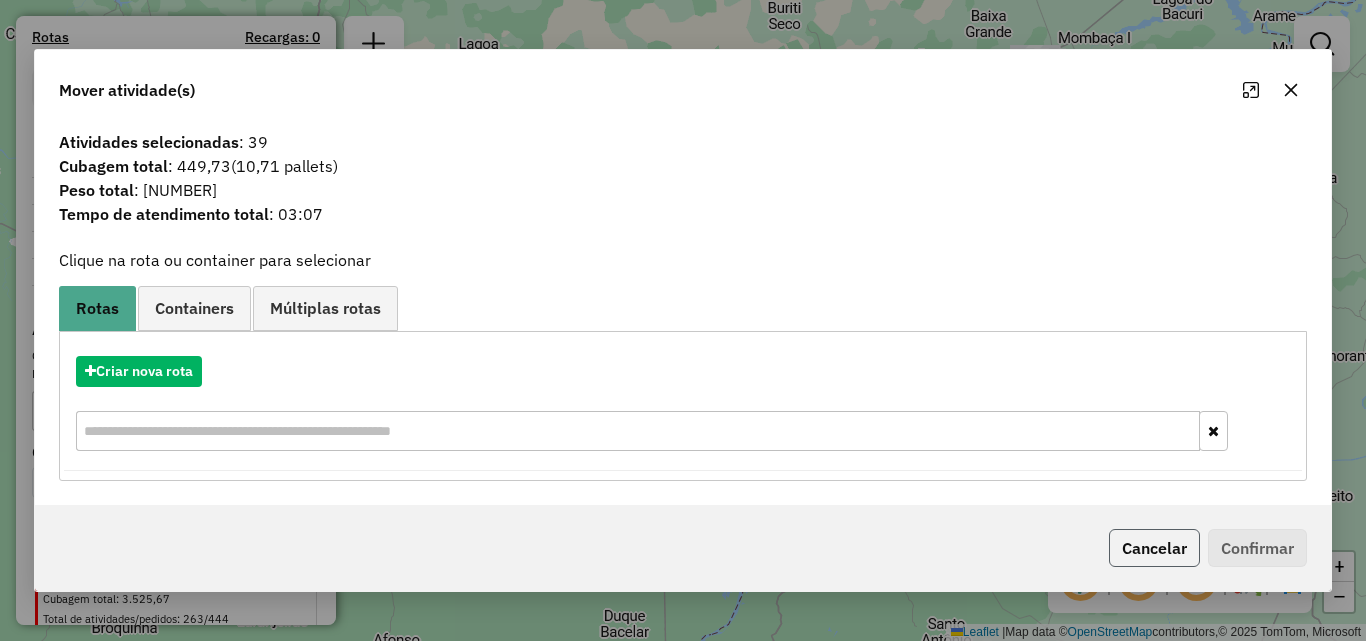 click on "Cancelar" 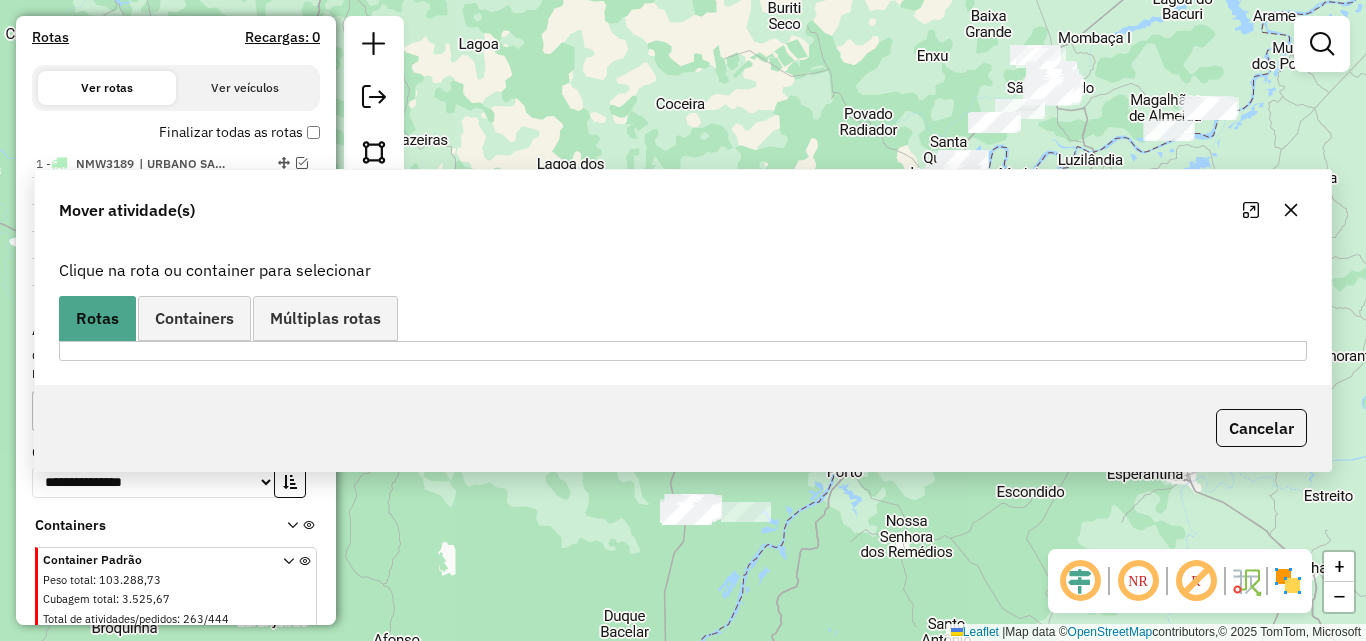 click on "NR R" 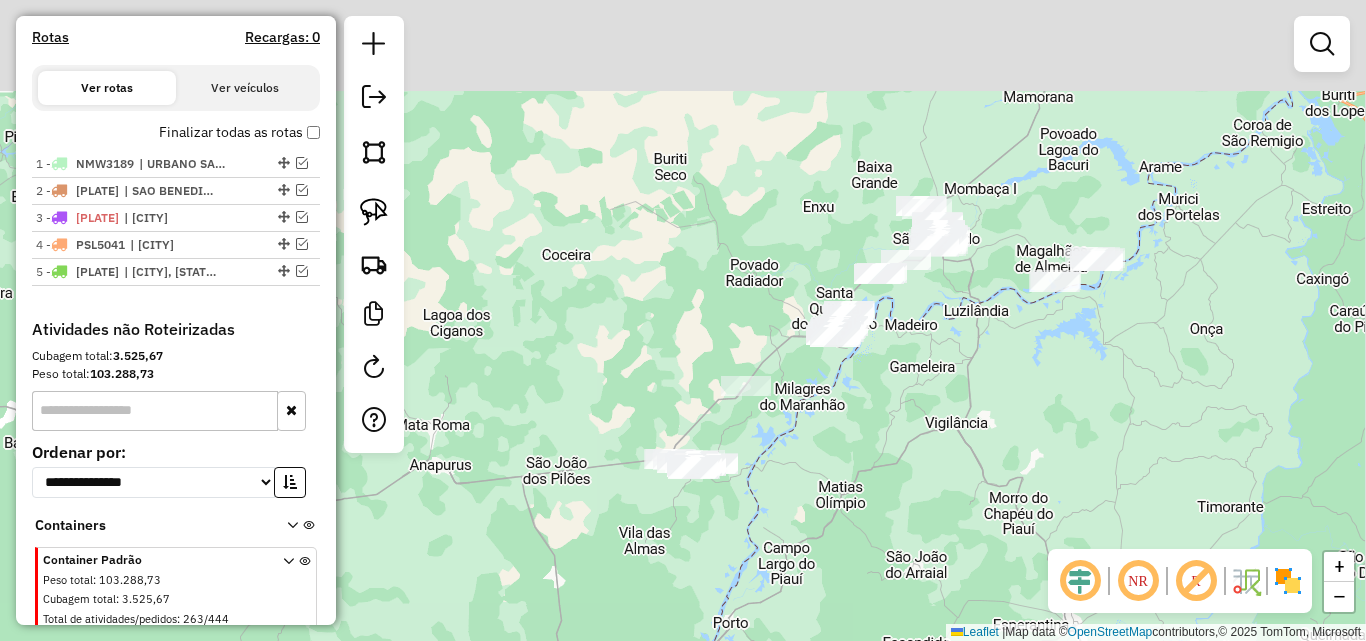 drag, startPoint x: 1091, startPoint y: 293, endPoint x: 938, endPoint y: 485, distance: 245.5056 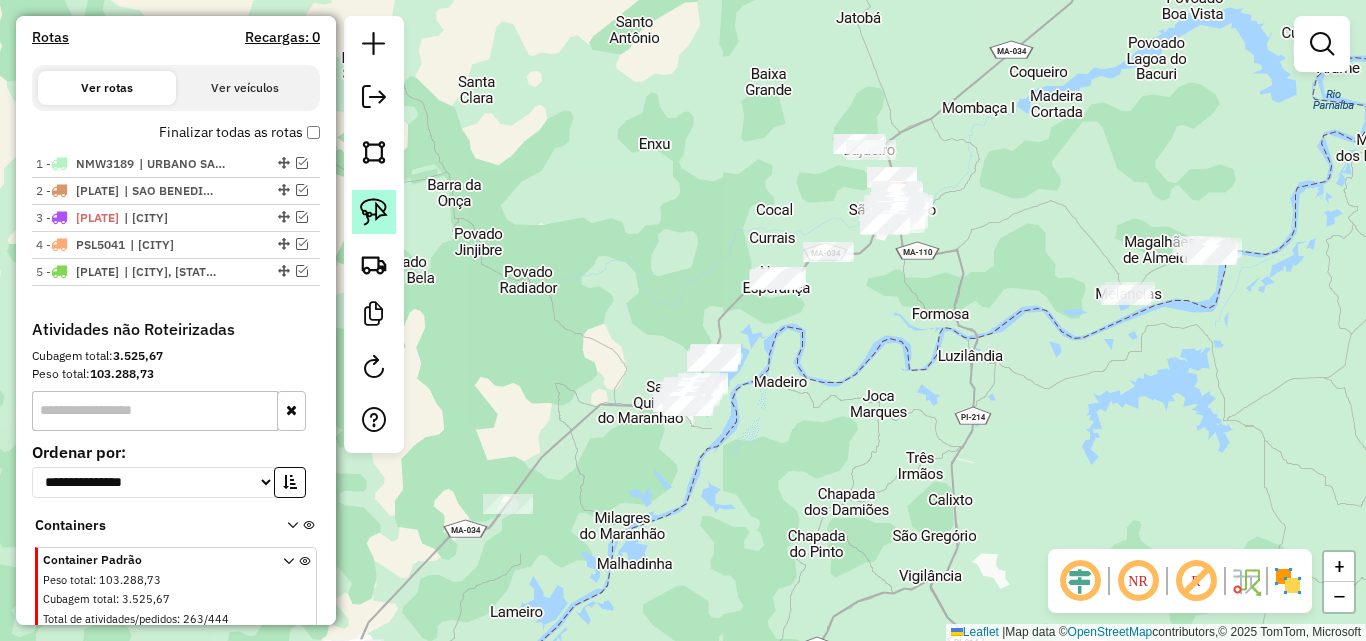 click 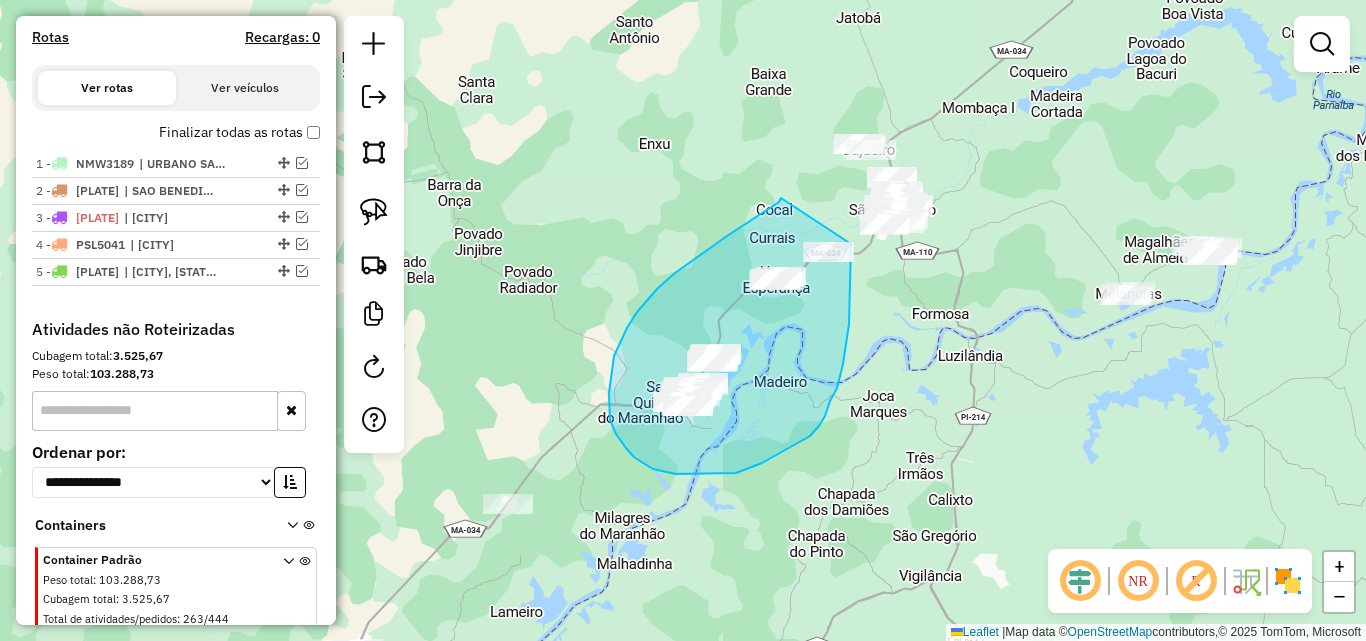 click on "Janela de atendimento Grade de atendimento Capacidade Transportadoras Veículos Cliente Pedidos  Rotas Selecione os dias de semana para filtrar as janelas de atendimento  Seg   Ter   Qua   Qui   Sex   Sáb   Dom  Informe o período da janela de atendimento: De: Até:  Filtrar exatamente a janela do cliente  Considerar janela de atendimento padrão  Selecione os dias de semana para filtrar as grades de atendimento  Seg   Ter   Qua   Qui   Sex   Sáb   Dom   Considerar clientes sem dia de atendimento cadastrado  Clientes fora do dia de atendimento selecionado Filtrar as atividades entre os valores definidos abaixo:  Peso mínimo:   Peso máximo:   Cubagem mínima:   Cubagem máxima:   De:   Até:  Filtrar as atividades entre o tempo de atendimento definido abaixo:  De:   Até:   Considerar capacidade total dos clientes não roteirizados Transportadora: Selecione um ou mais itens Tipo de veículo: Selecione um ou mais itens Veículo: Selecione um ou mais itens Motorista: Selecione um ou mais itens Nome: Rótulo:" 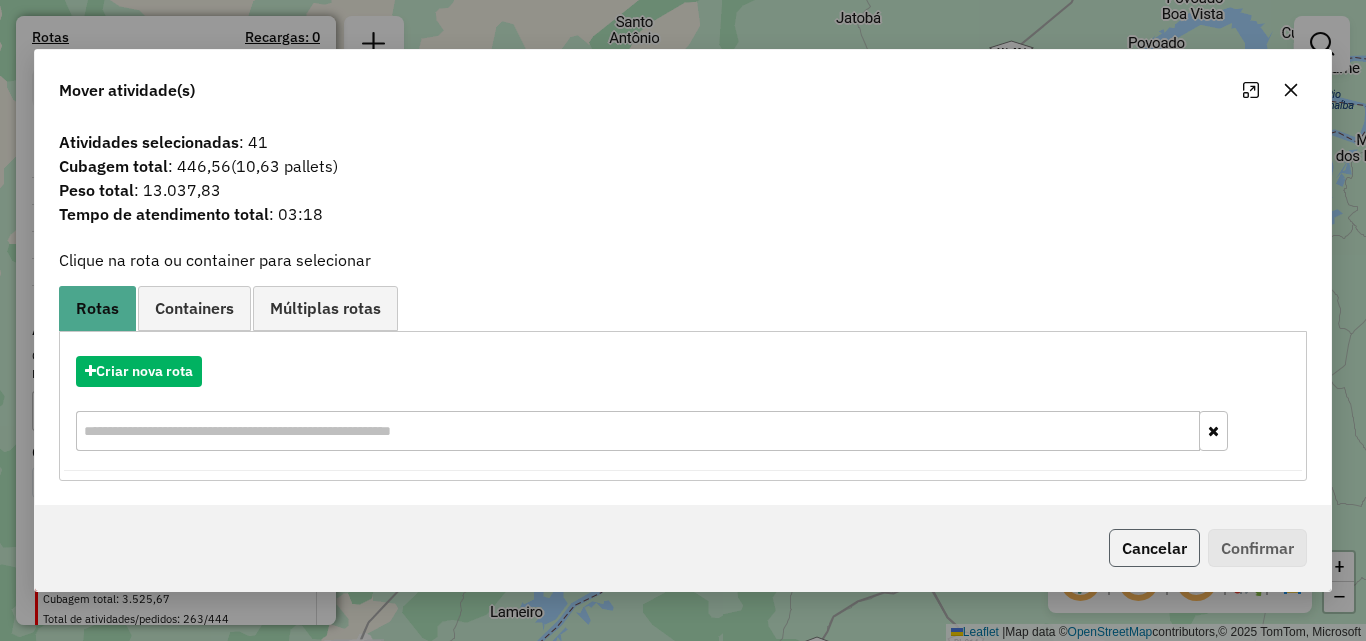 click on "Cancelar" 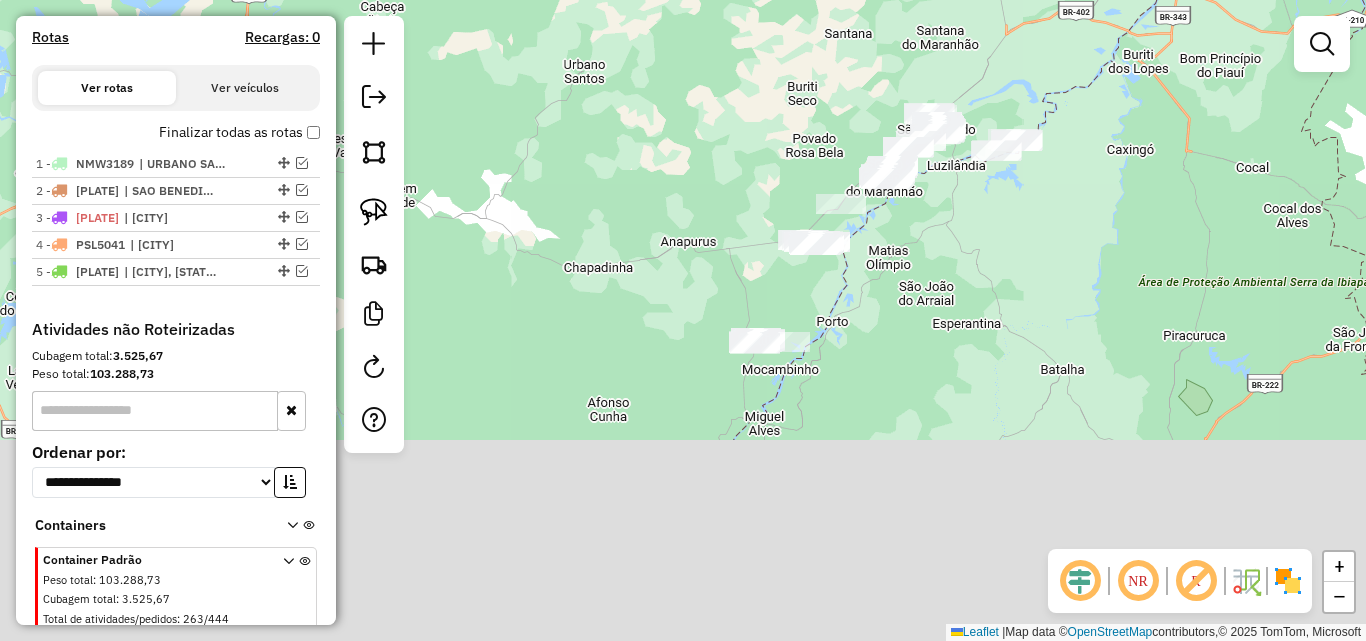 drag, startPoint x: 702, startPoint y: 363, endPoint x: 757, endPoint y: -51, distance: 417.6374 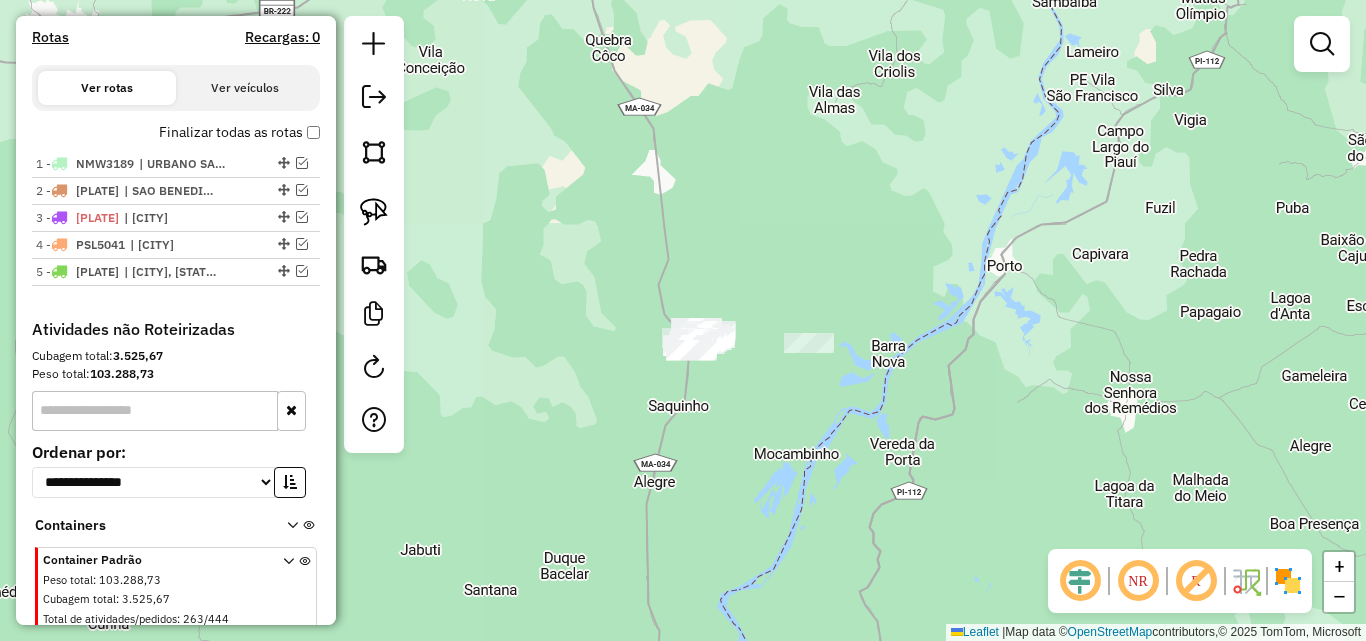 drag, startPoint x: 770, startPoint y: 281, endPoint x: 884, endPoint y: 344, distance: 130.24976 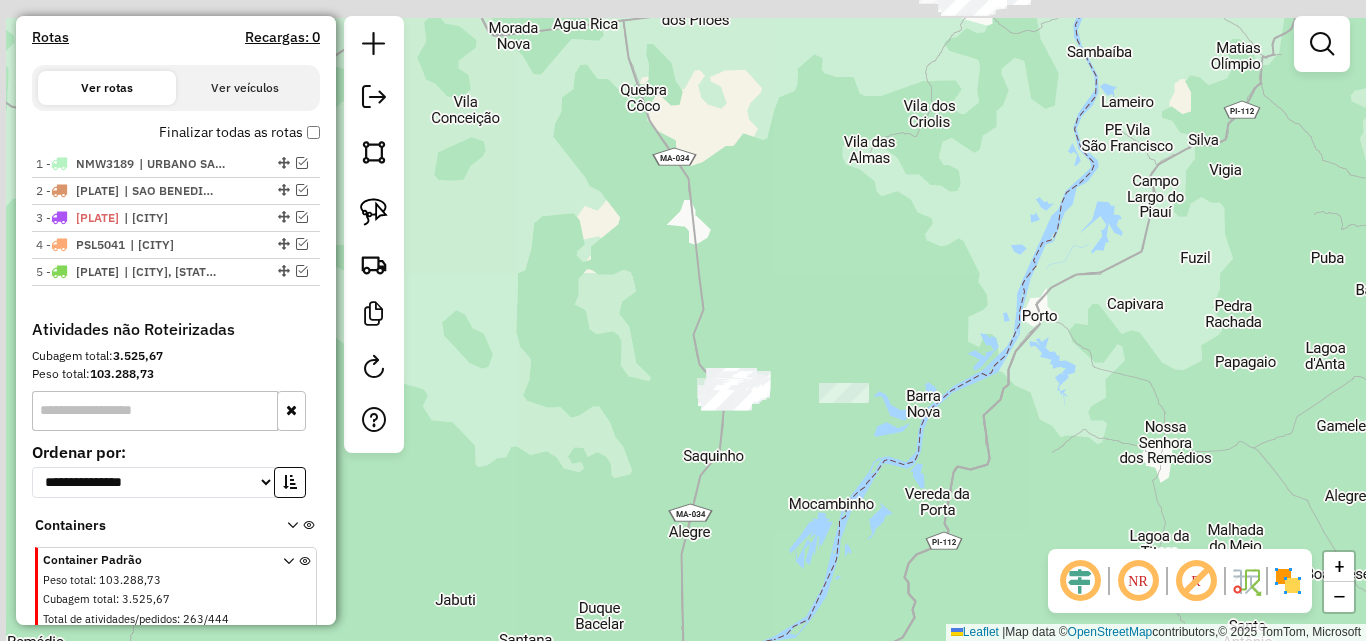 drag, startPoint x: 767, startPoint y: 251, endPoint x: 801, endPoint y: 304, distance: 62.968246 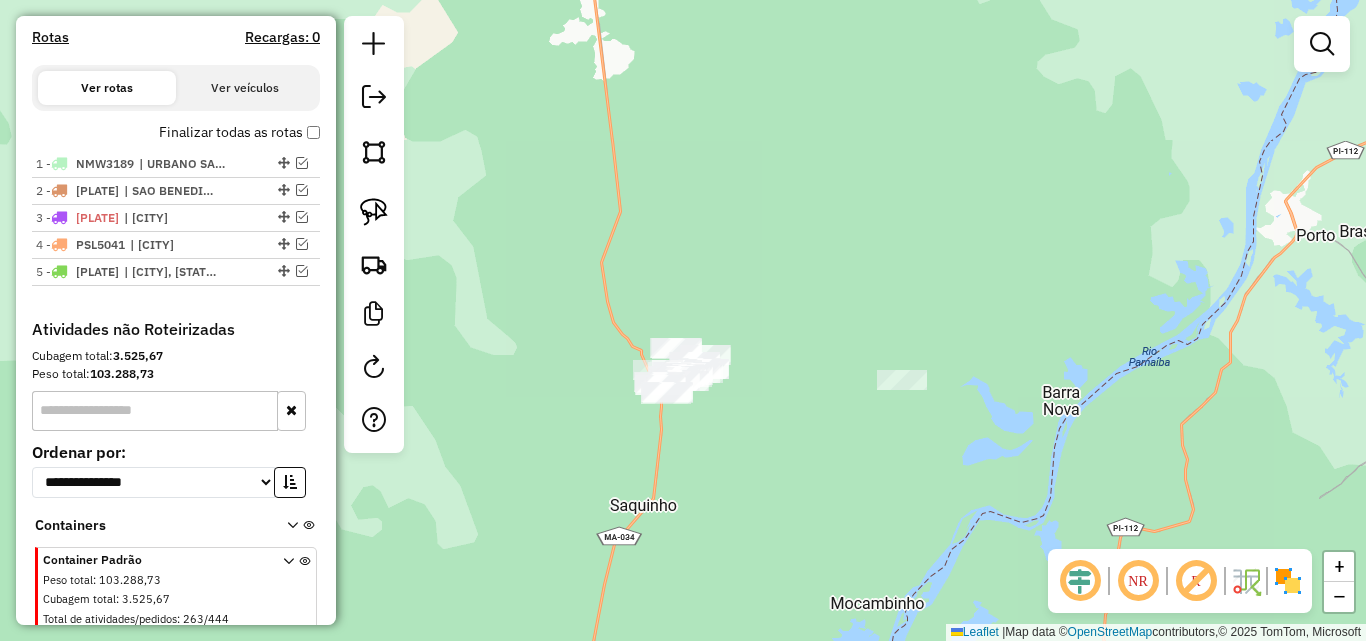 drag, startPoint x: 919, startPoint y: 326, endPoint x: 930, endPoint y: 213, distance: 113.534134 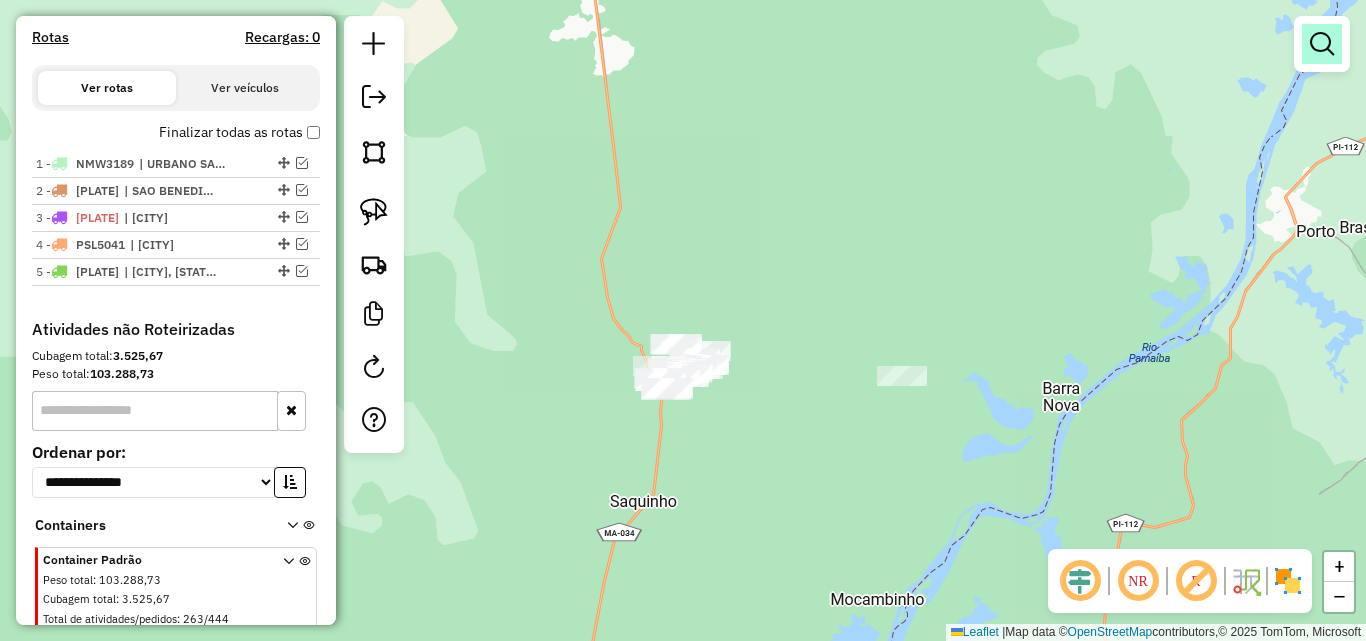 click at bounding box center [1322, 44] 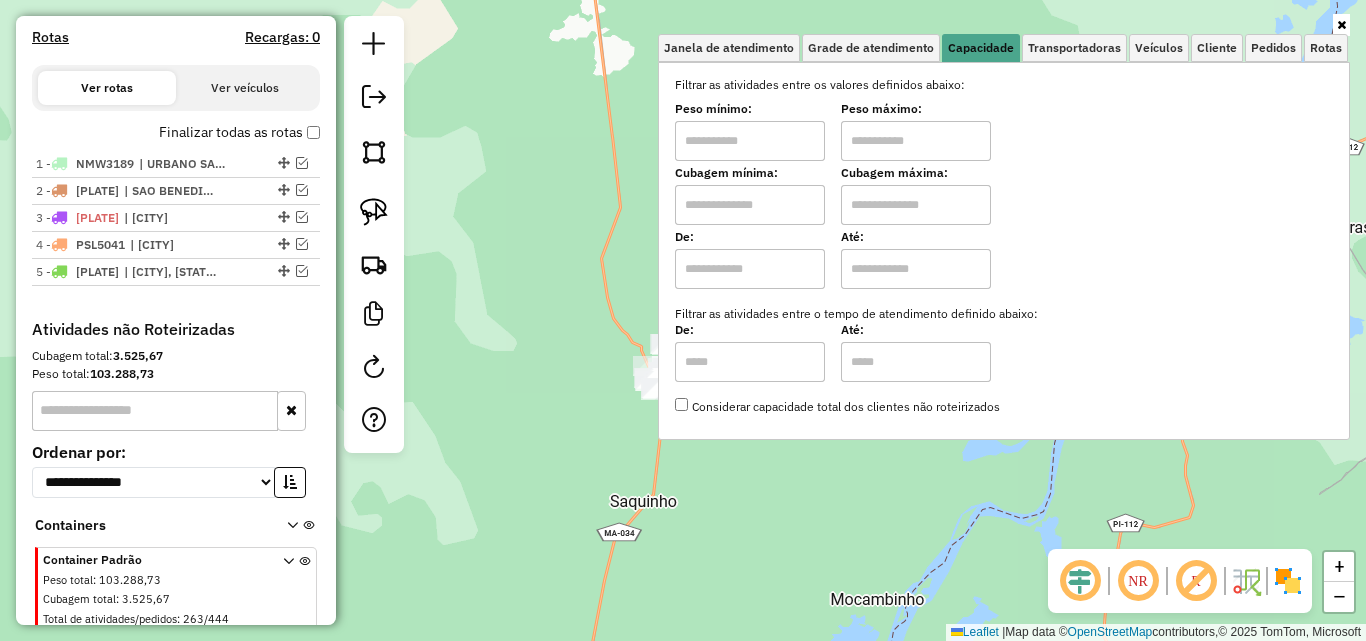 click at bounding box center [750, 205] 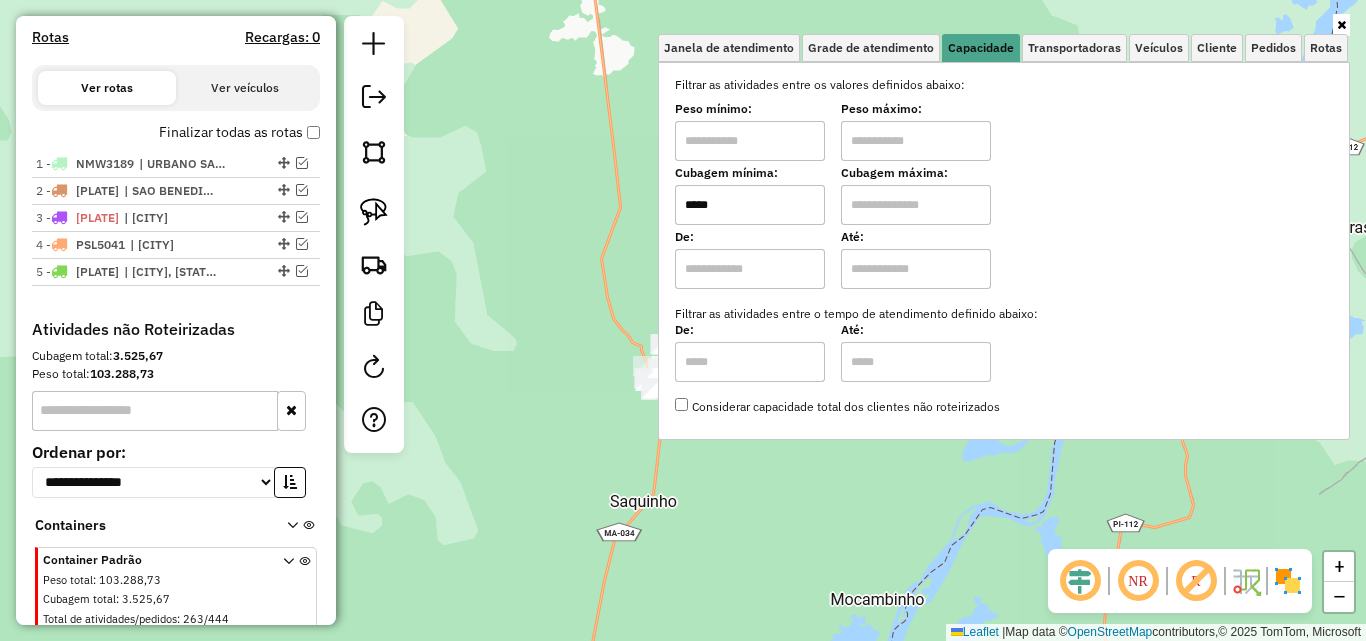 type on "*****" 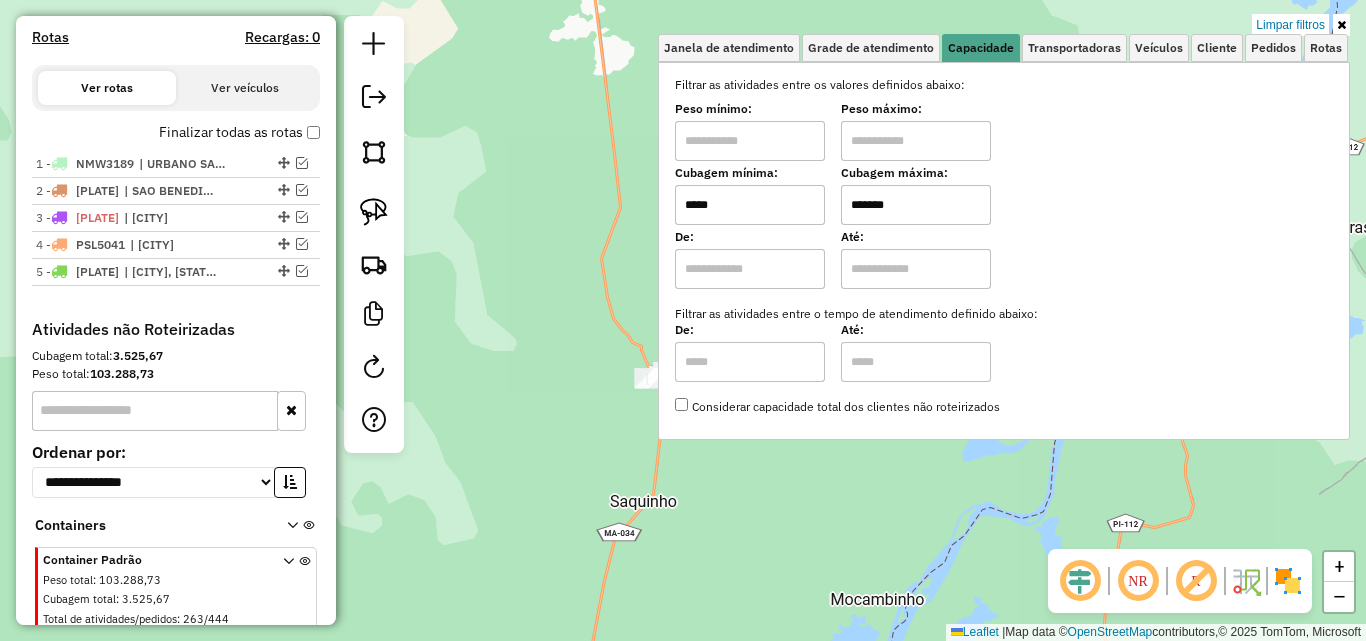 type on "*******" 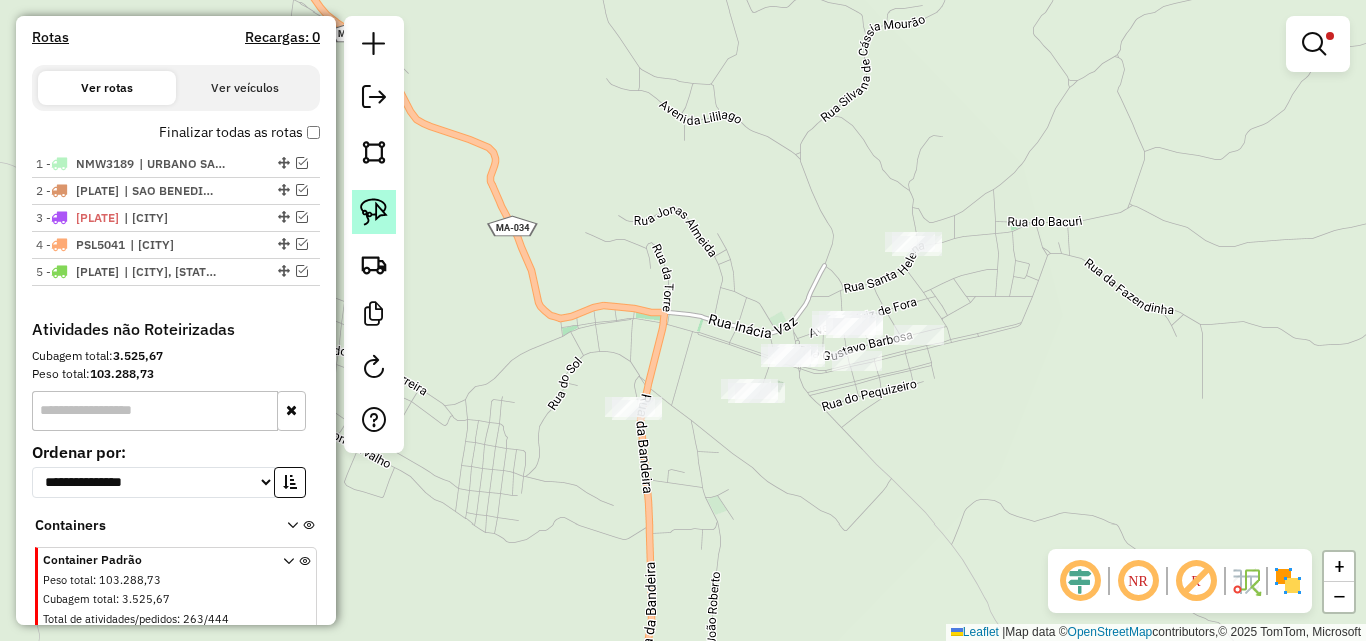click 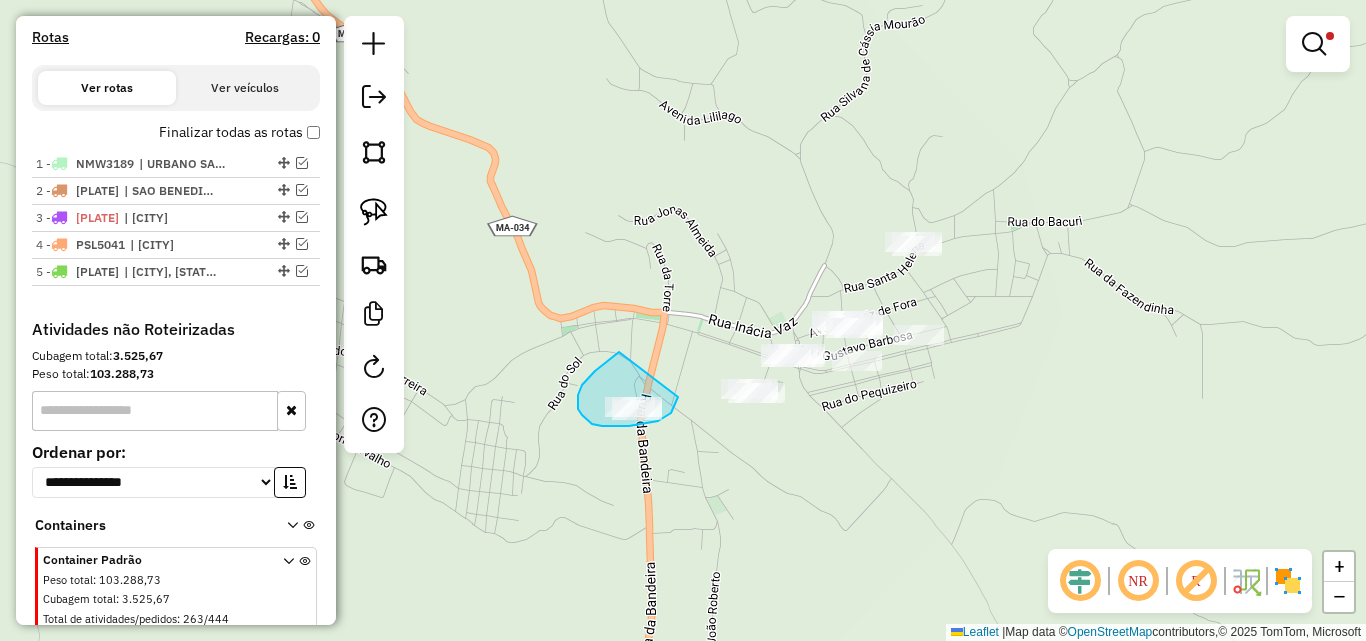 drag, startPoint x: 619, startPoint y: 352, endPoint x: 678, endPoint y: 397, distance: 74.20242 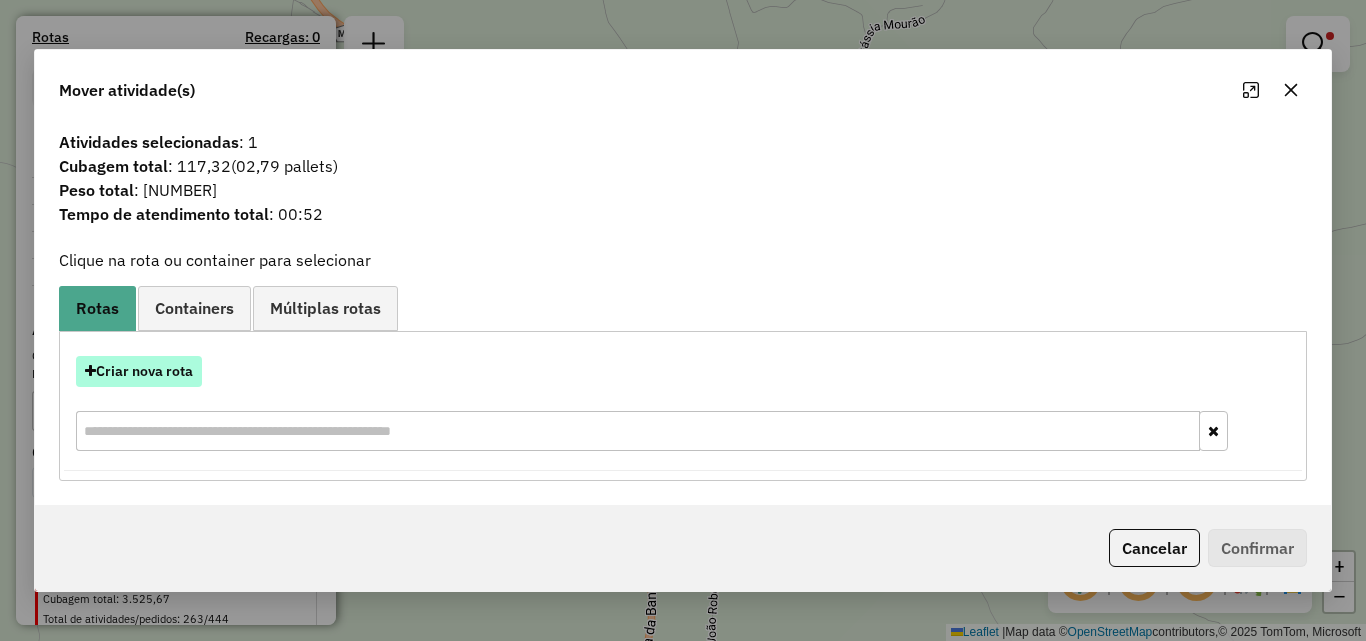 click on "Criar nova rota" at bounding box center [139, 371] 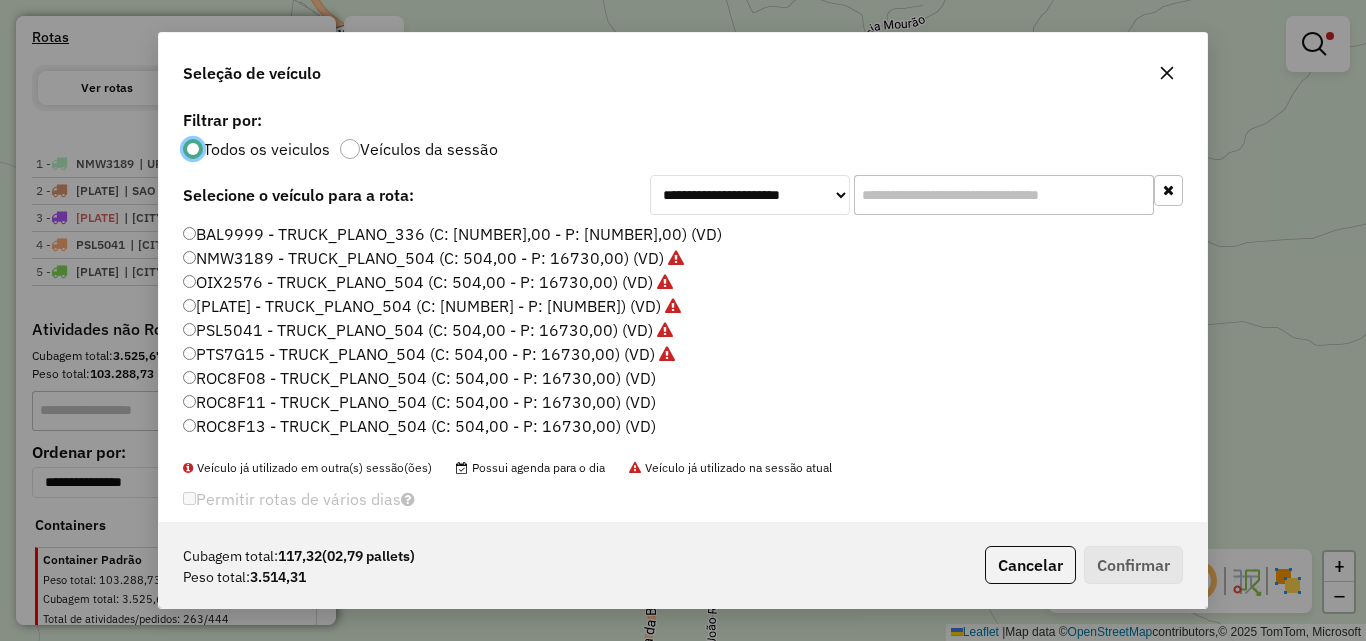 scroll, scrollTop: 11, scrollLeft: 6, axis: both 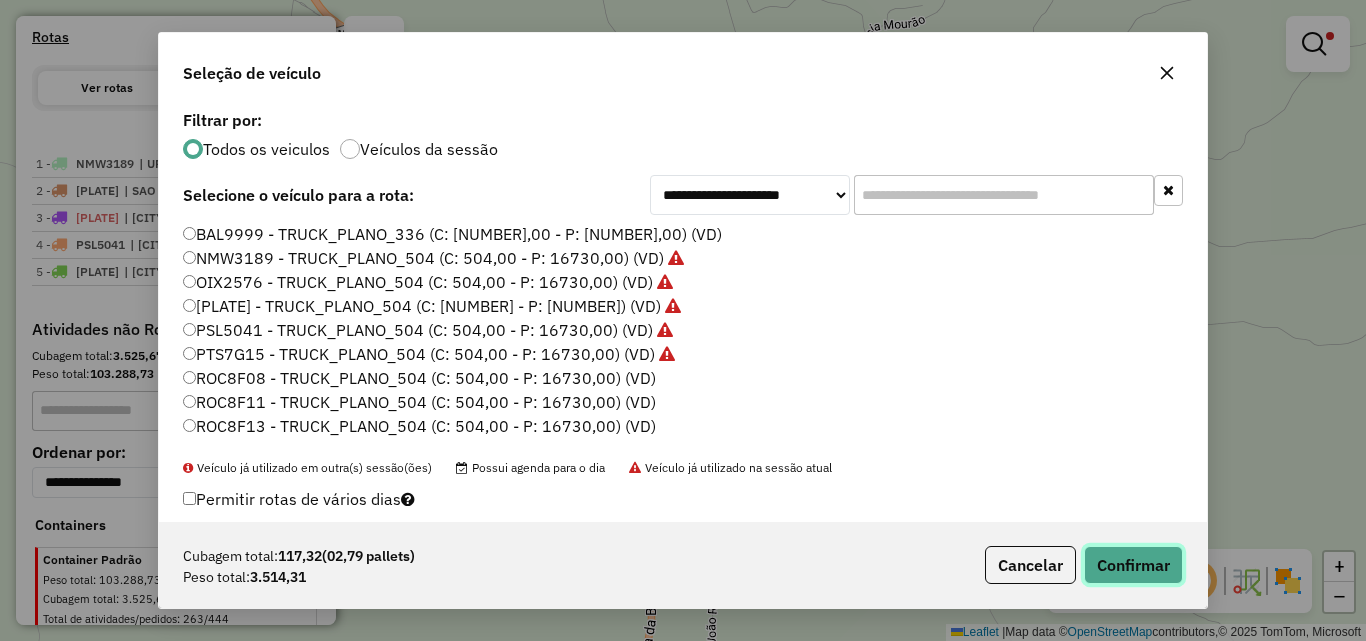 click on "Confirmar" 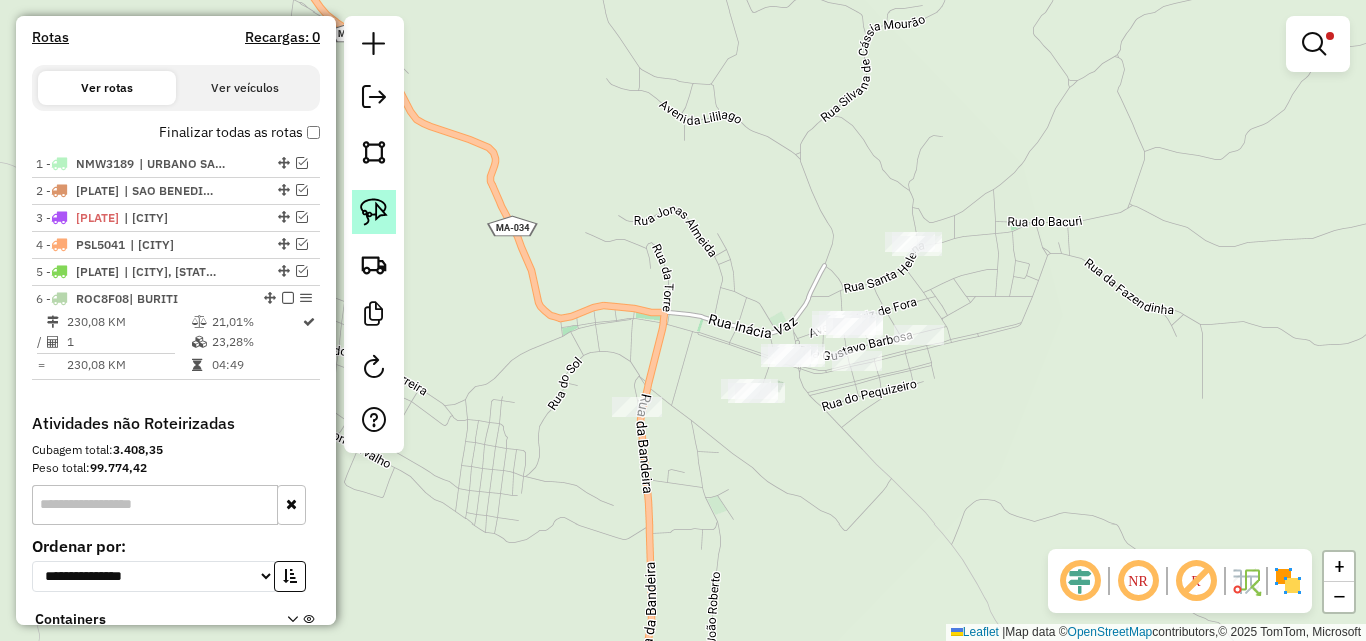 click 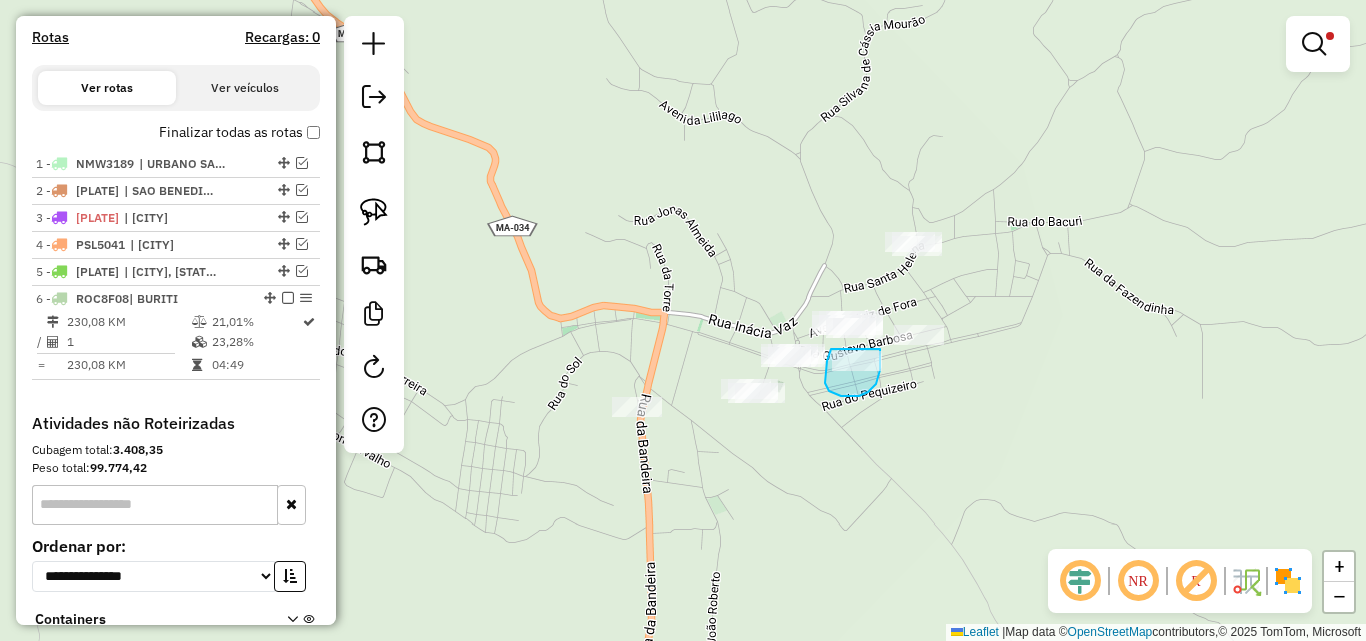 drag, startPoint x: 831, startPoint y: 349, endPoint x: 880, endPoint y: 349, distance: 49 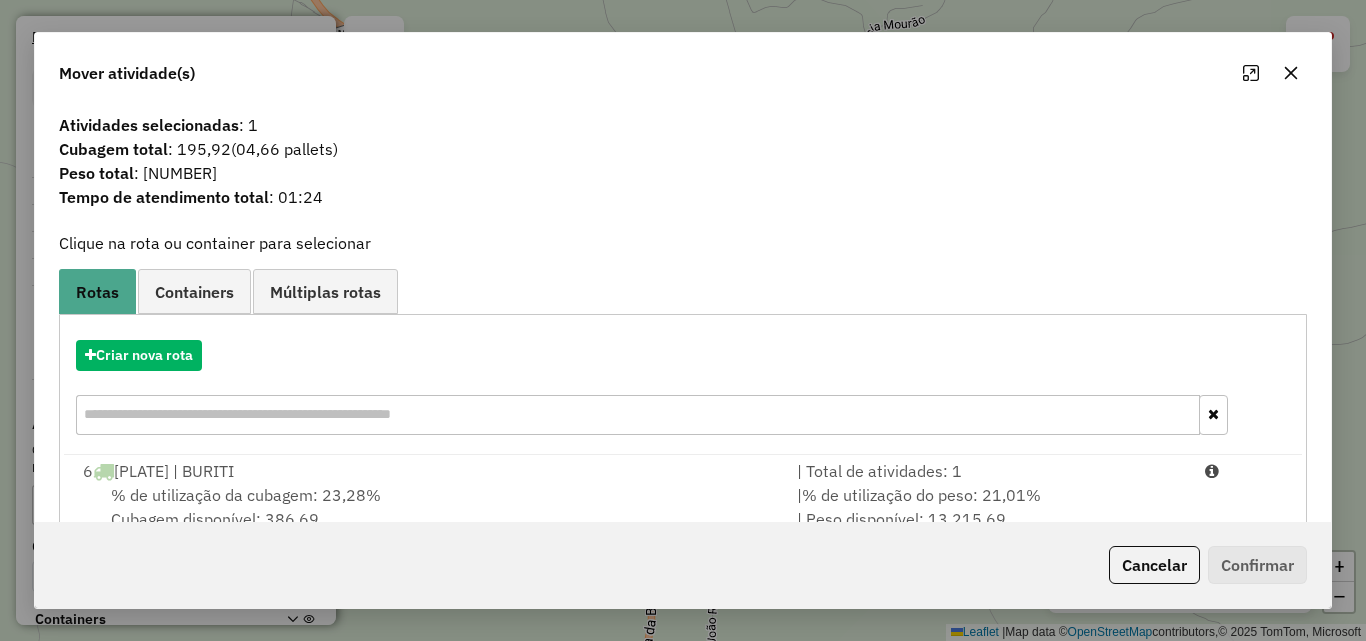 scroll, scrollTop: 48, scrollLeft: 0, axis: vertical 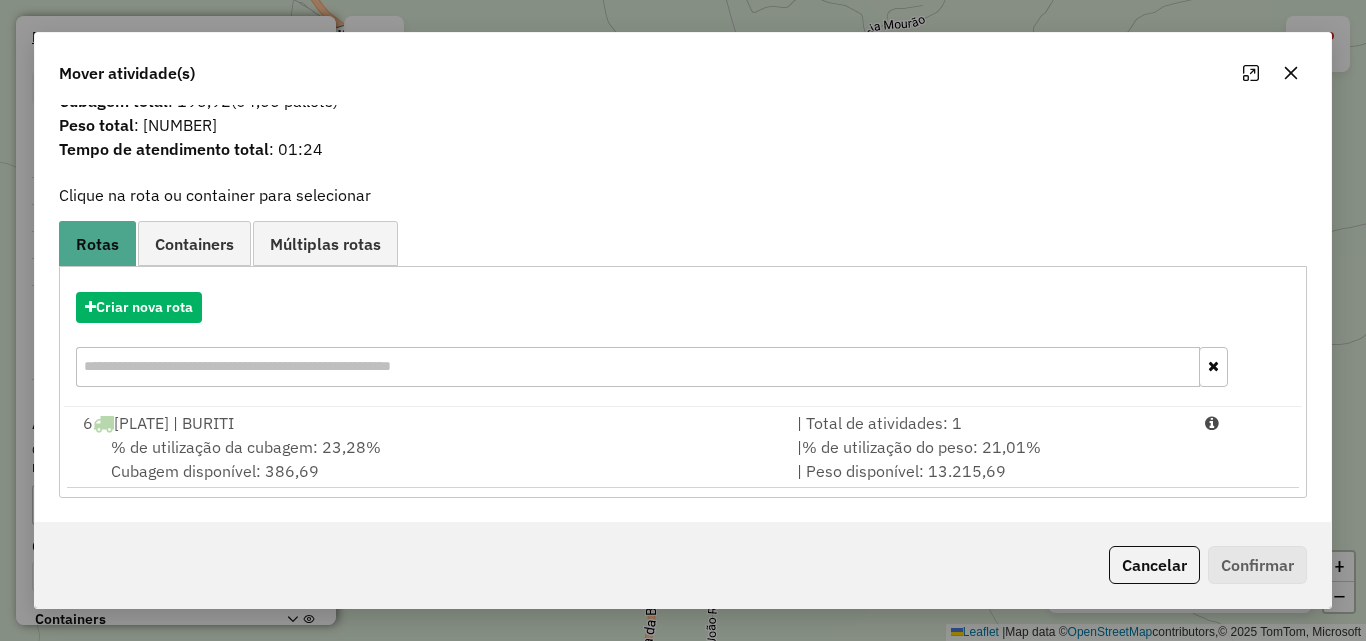 click on "6 ROC8F08 | [NAME]" at bounding box center (428, 423) 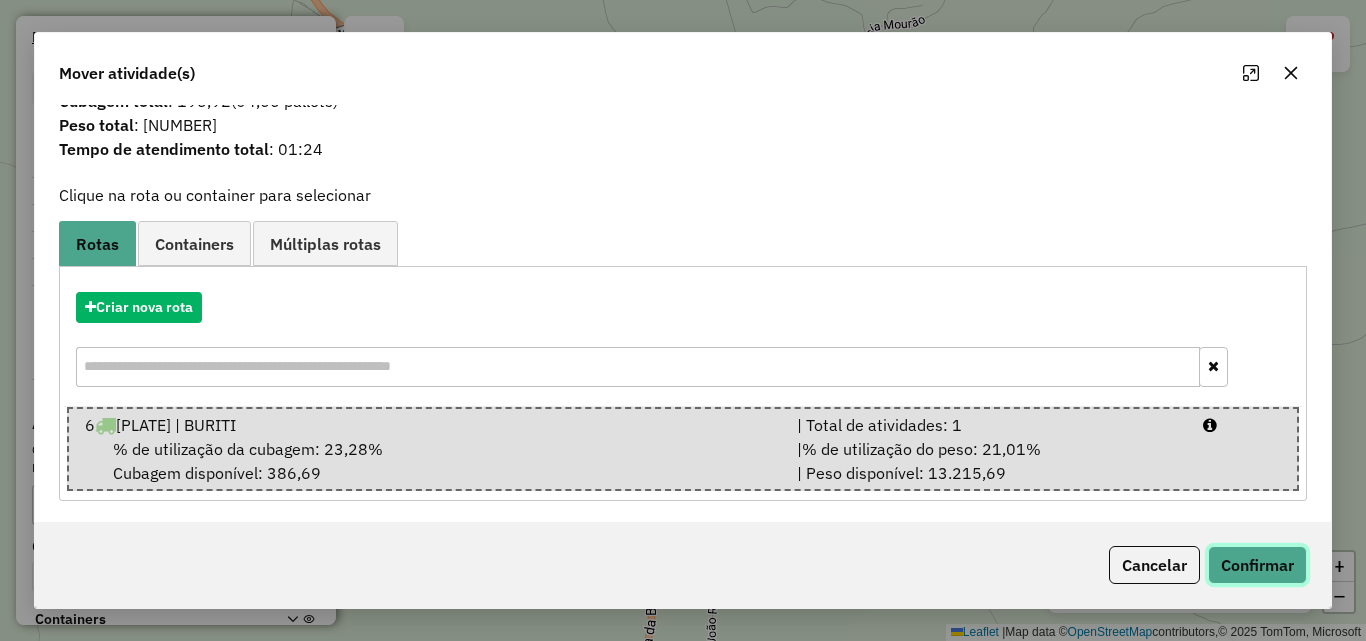 click on "Confirmar" 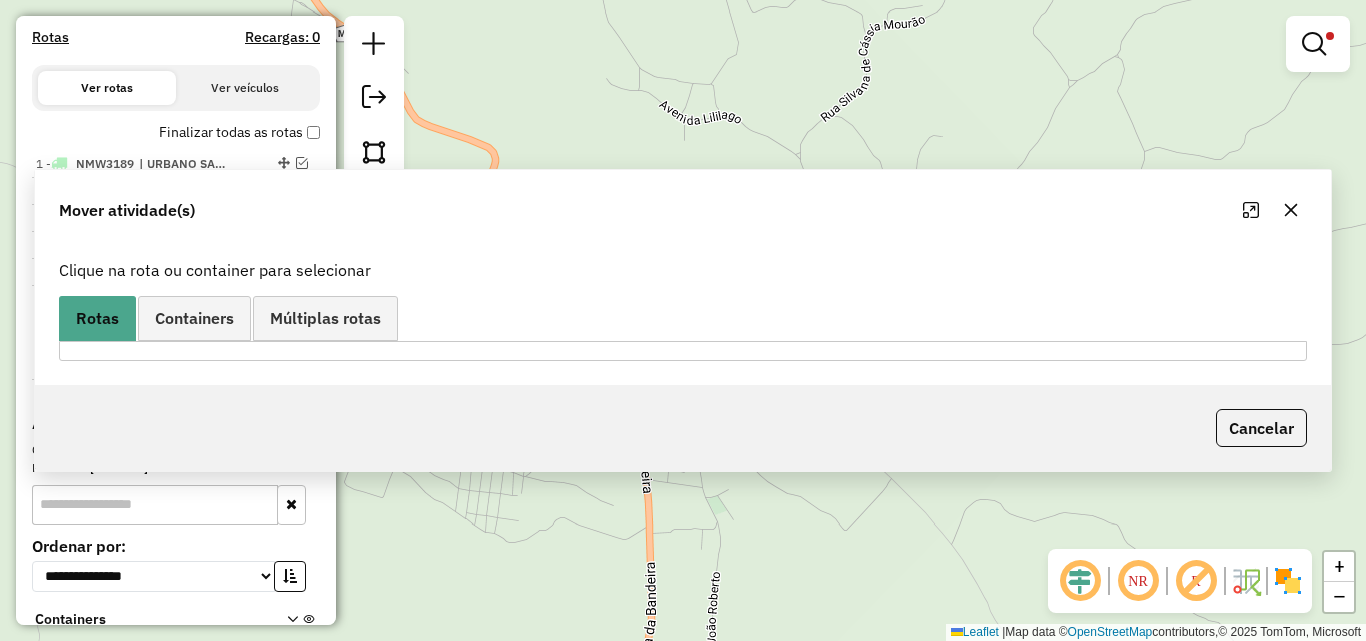 scroll, scrollTop: 0, scrollLeft: 0, axis: both 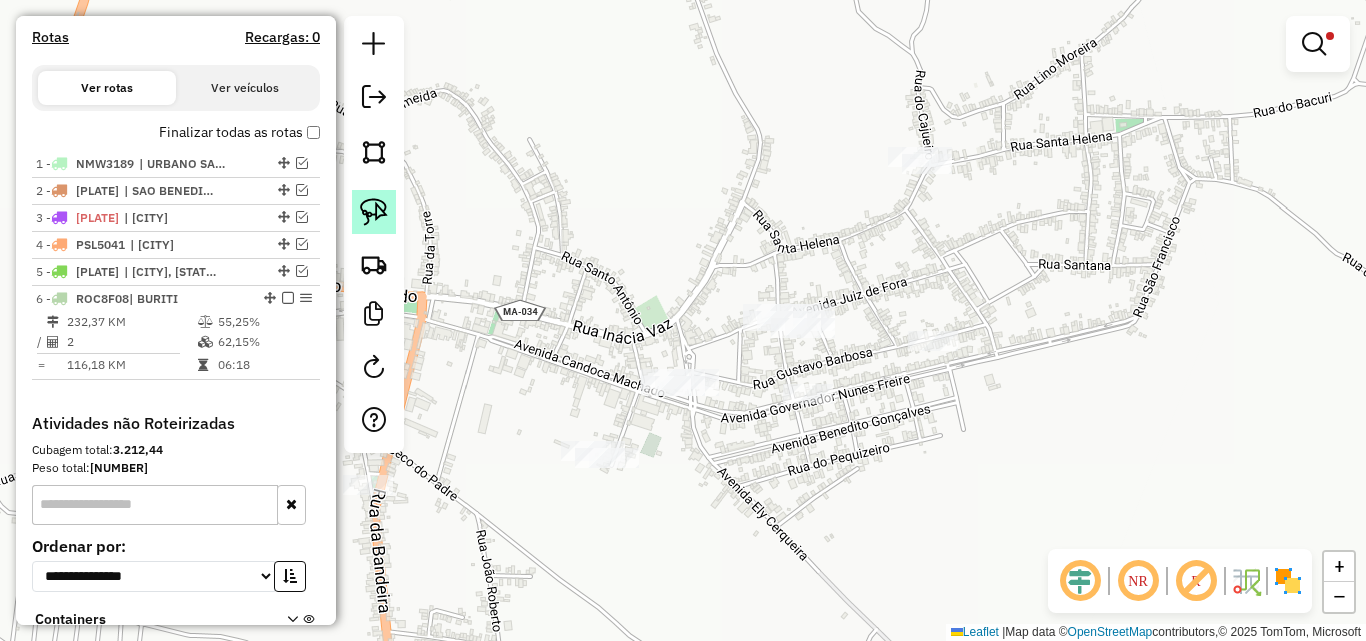 click 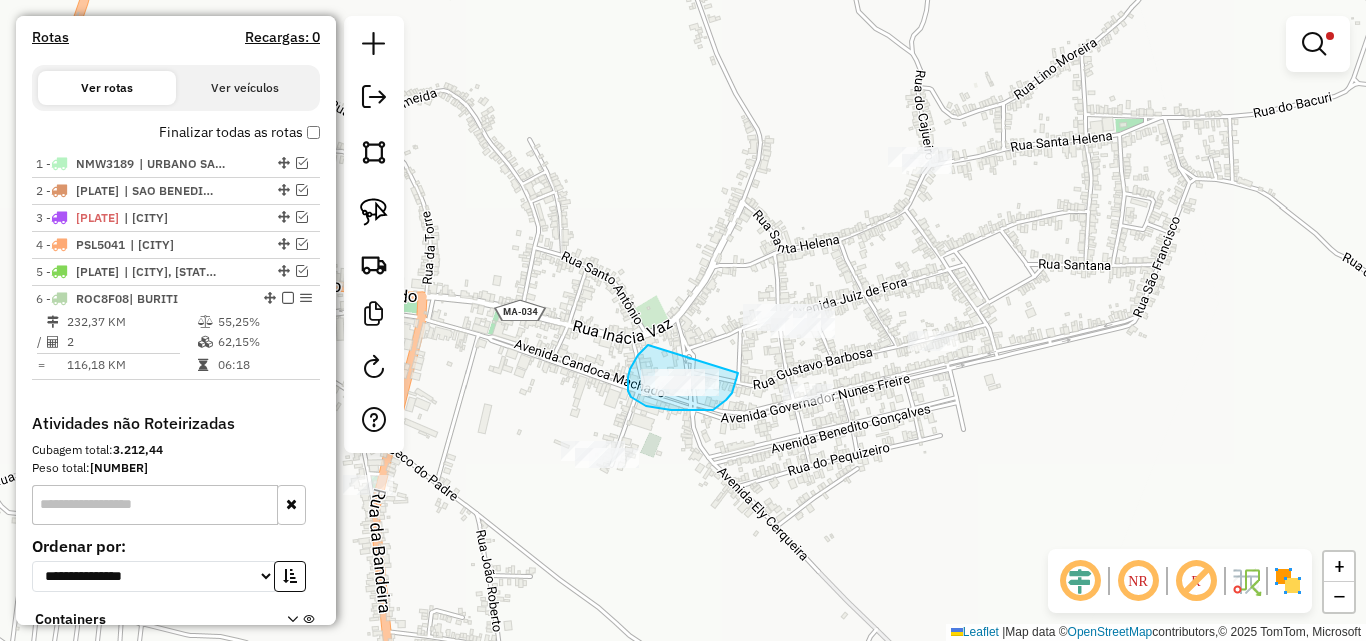 drag, startPoint x: 648, startPoint y: 345, endPoint x: 738, endPoint y: 373, distance: 94.254974 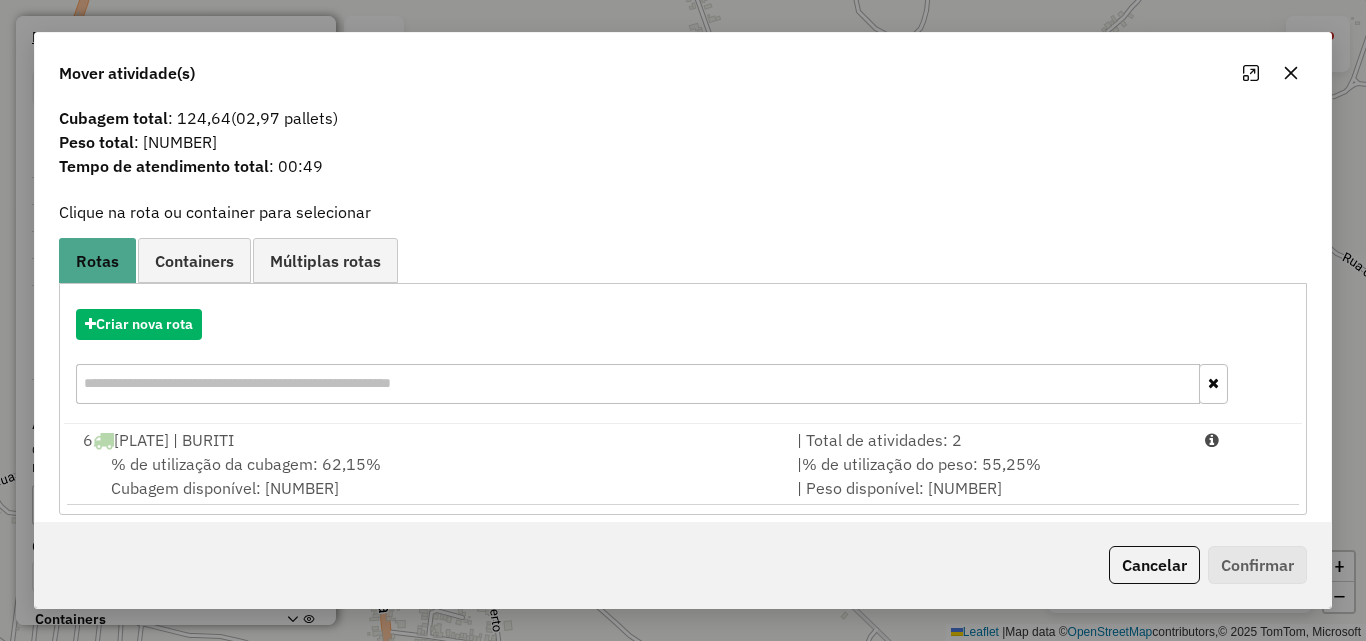 scroll, scrollTop: 48, scrollLeft: 0, axis: vertical 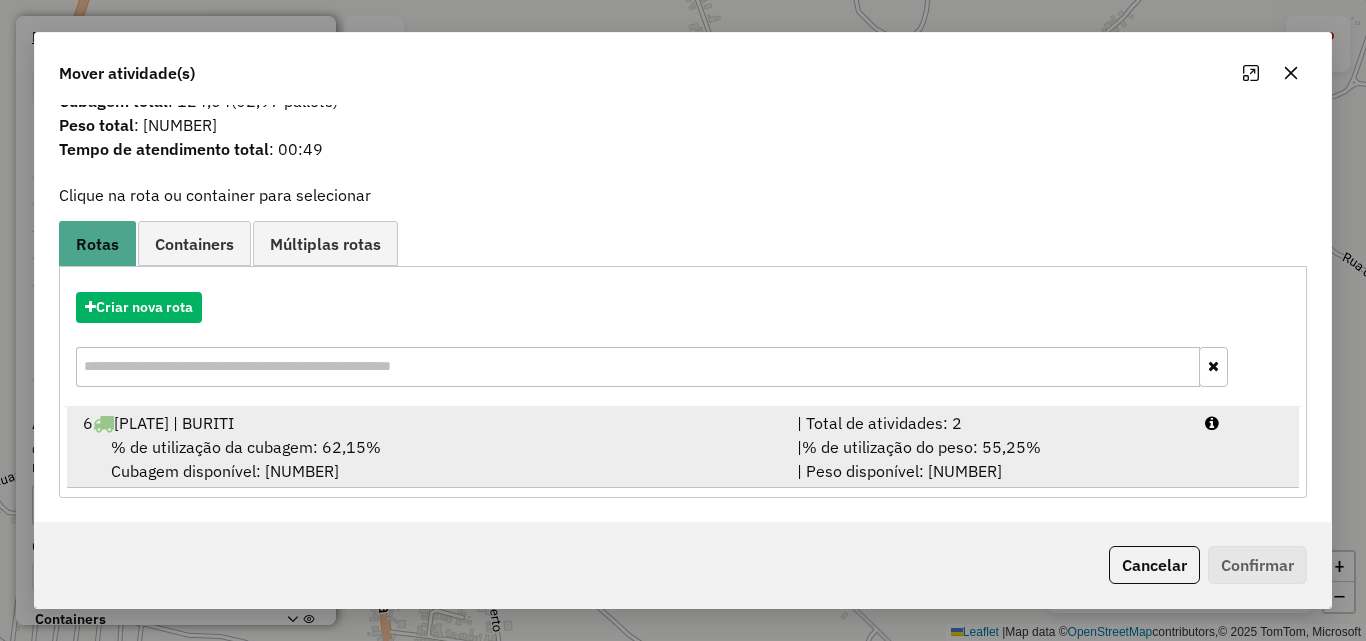 click on "6 ROC8F08 | [NAME]" at bounding box center [428, 423] 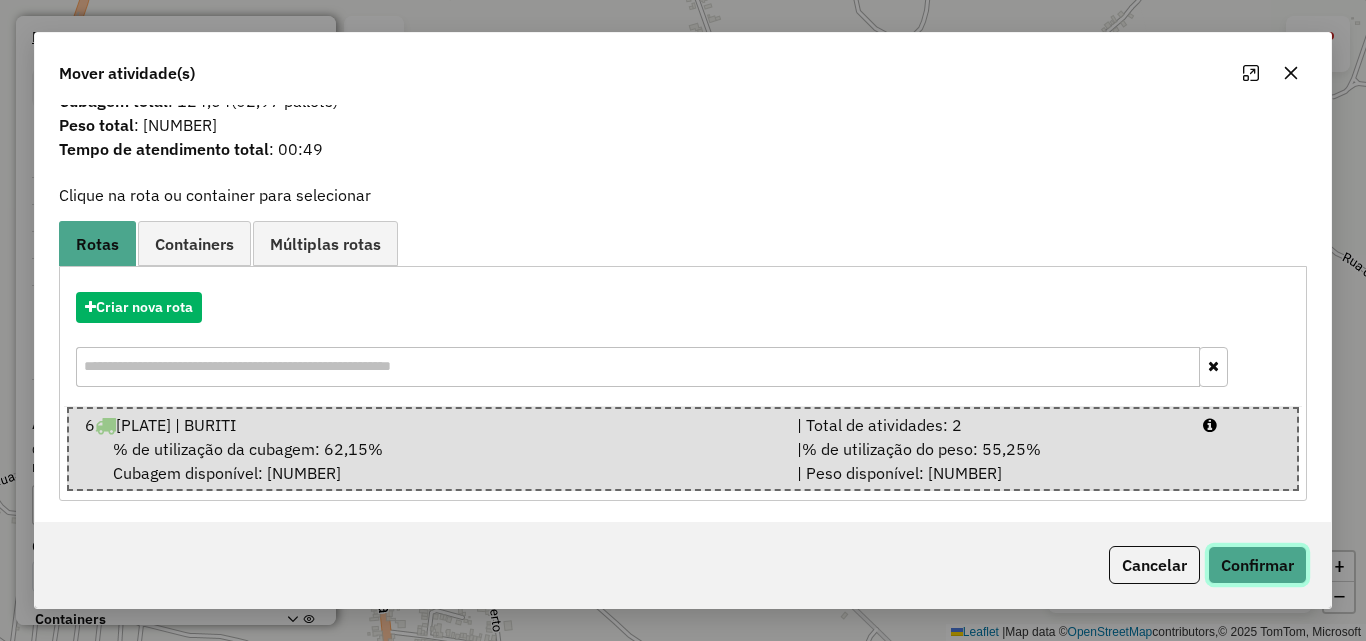 click on "Confirmar" 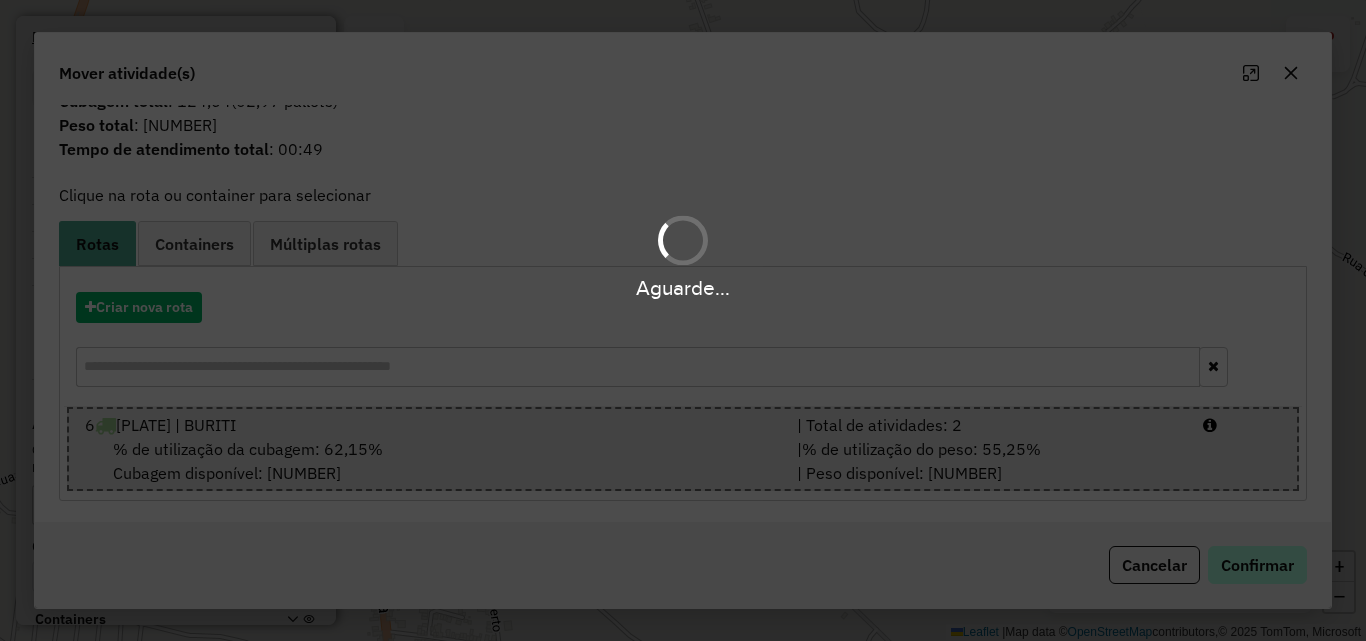 scroll, scrollTop: 0, scrollLeft: 0, axis: both 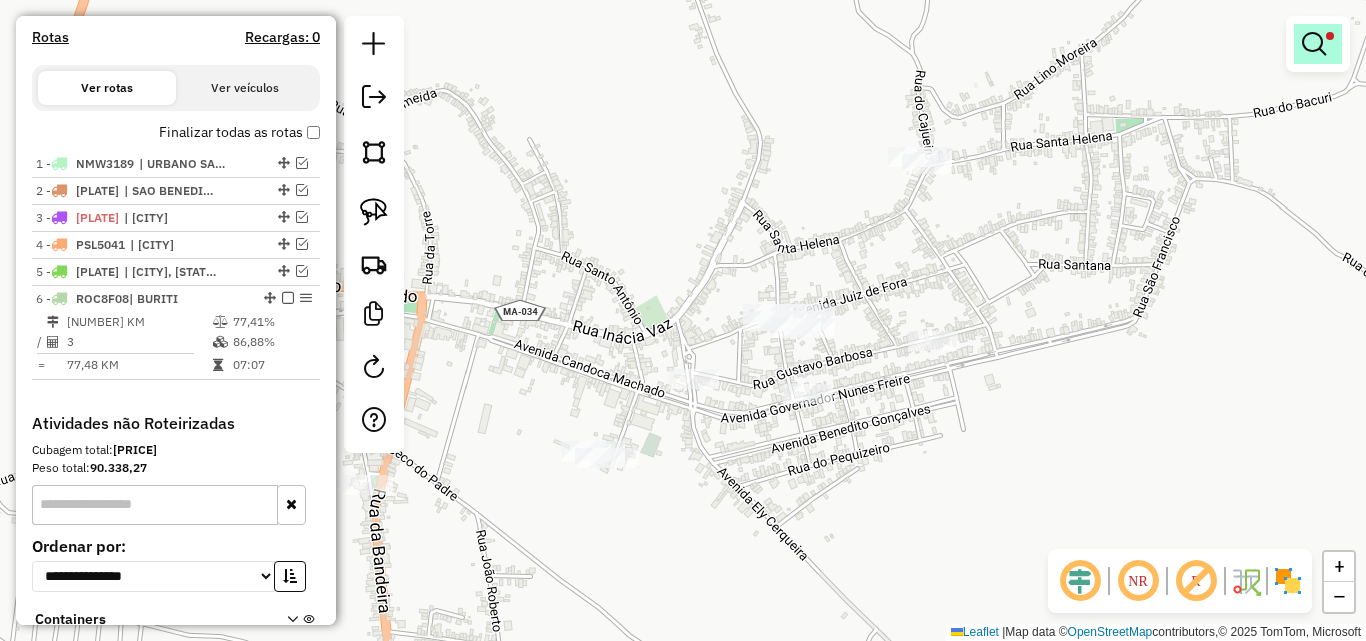 click at bounding box center [1314, 44] 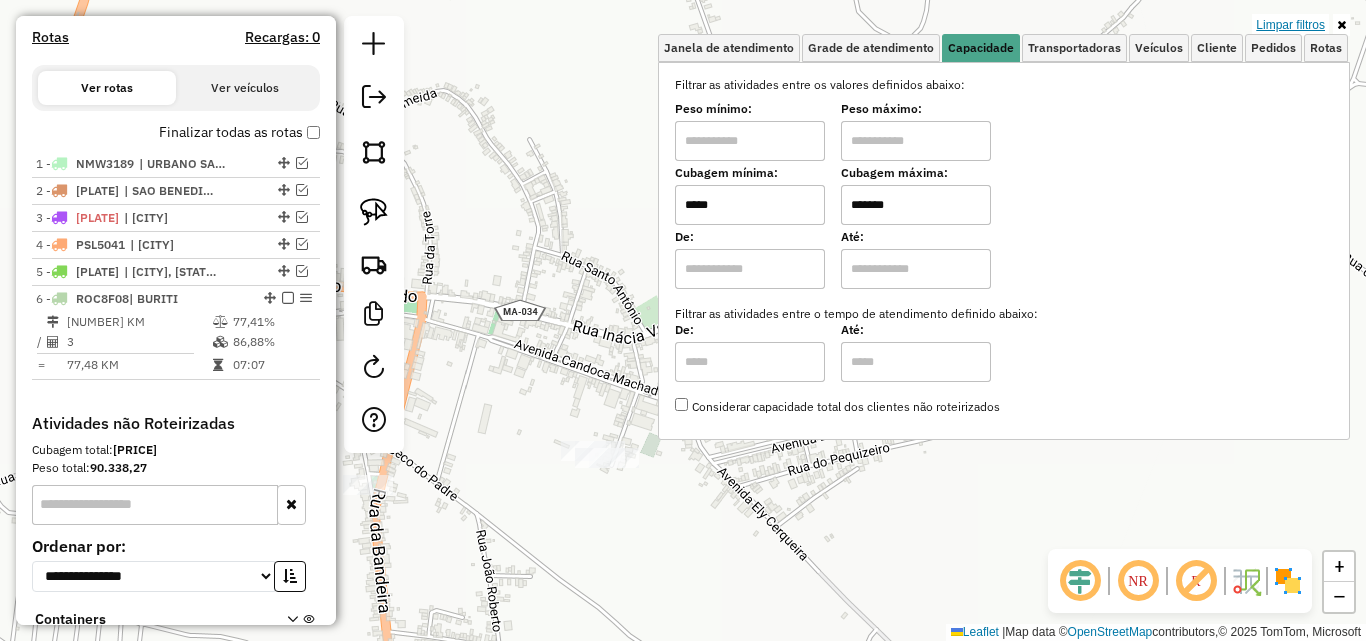 click on "Limpar filtros" at bounding box center [1290, 25] 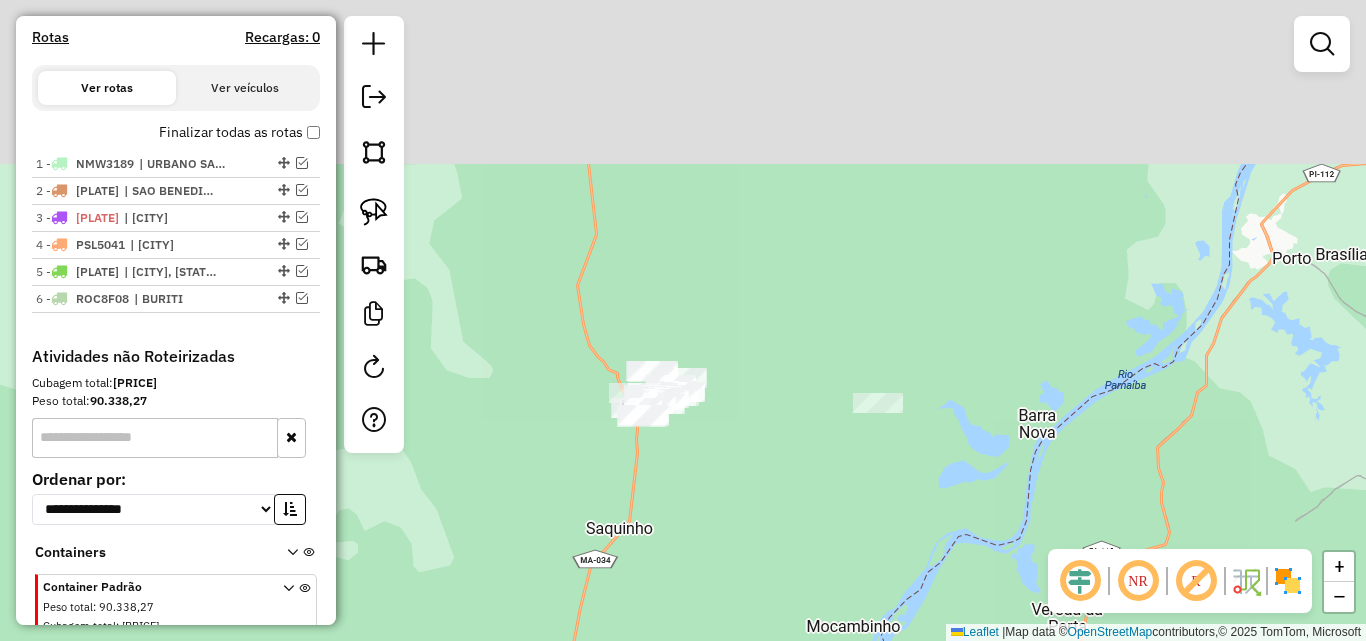 drag, startPoint x: 734, startPoint y: 481, endPoint x: 740, endPoint y: 490, distance: 10.816654 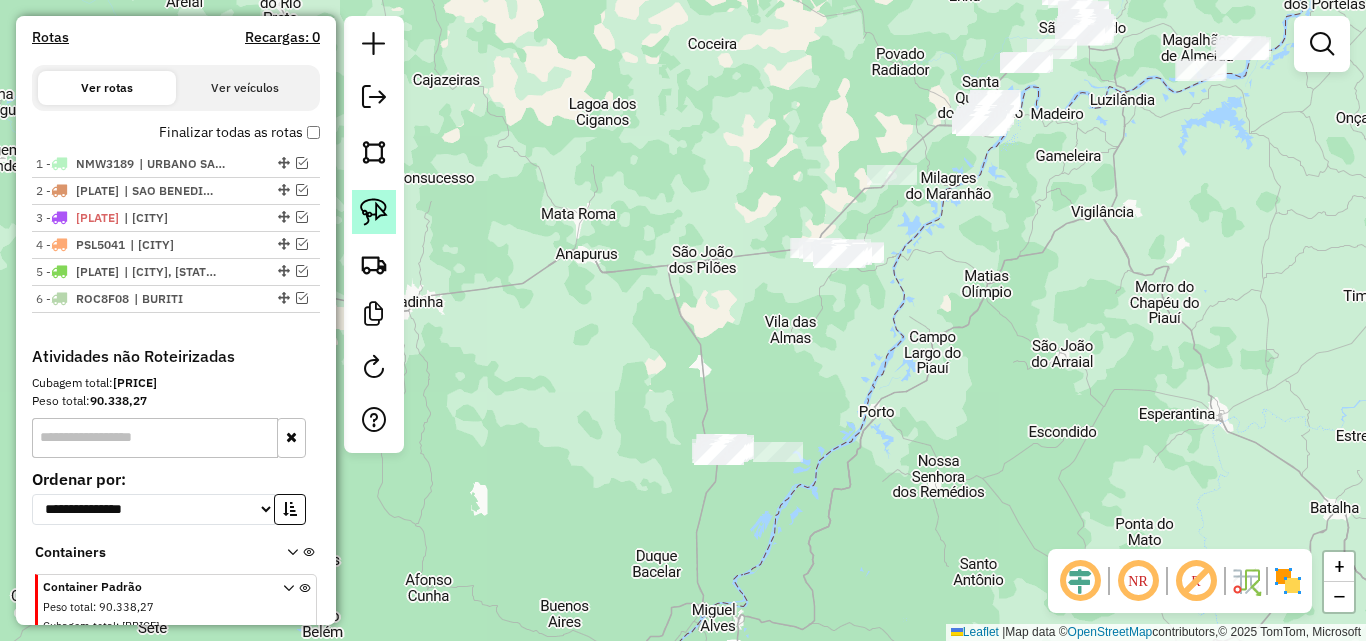 click 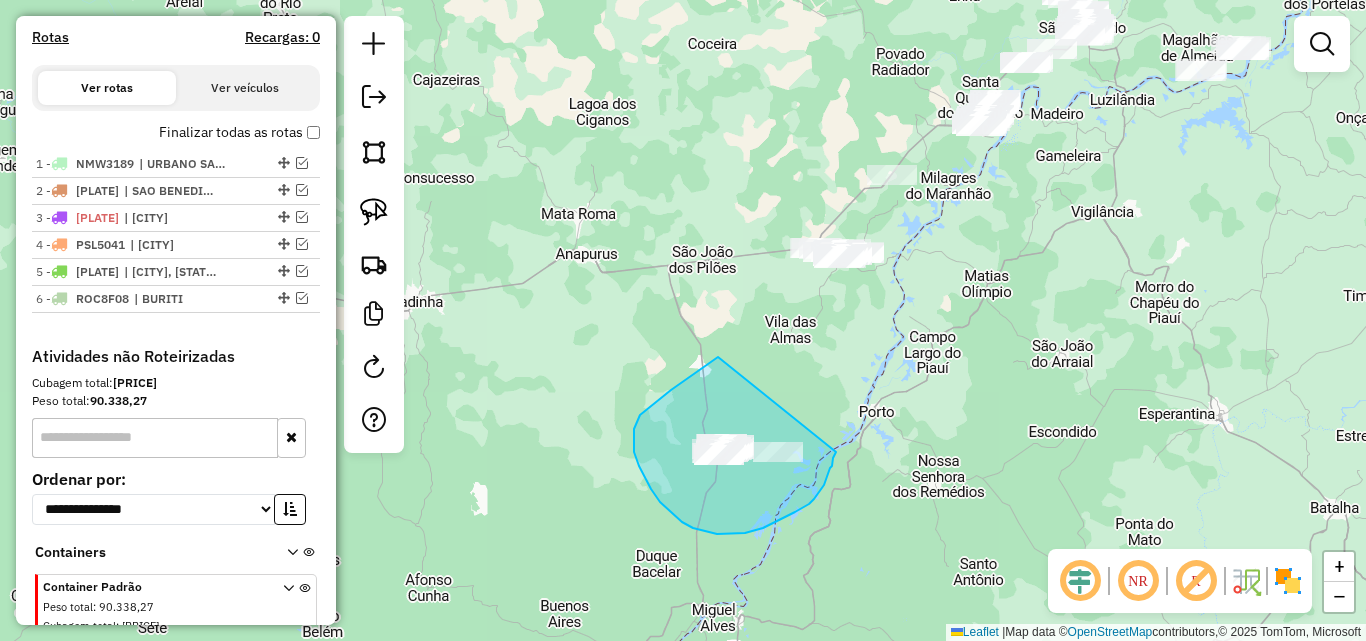 drag, startPoint x: 718, startPoint y: 357, endPoint x: 838, endPoint y: 440, distance: 145.9075 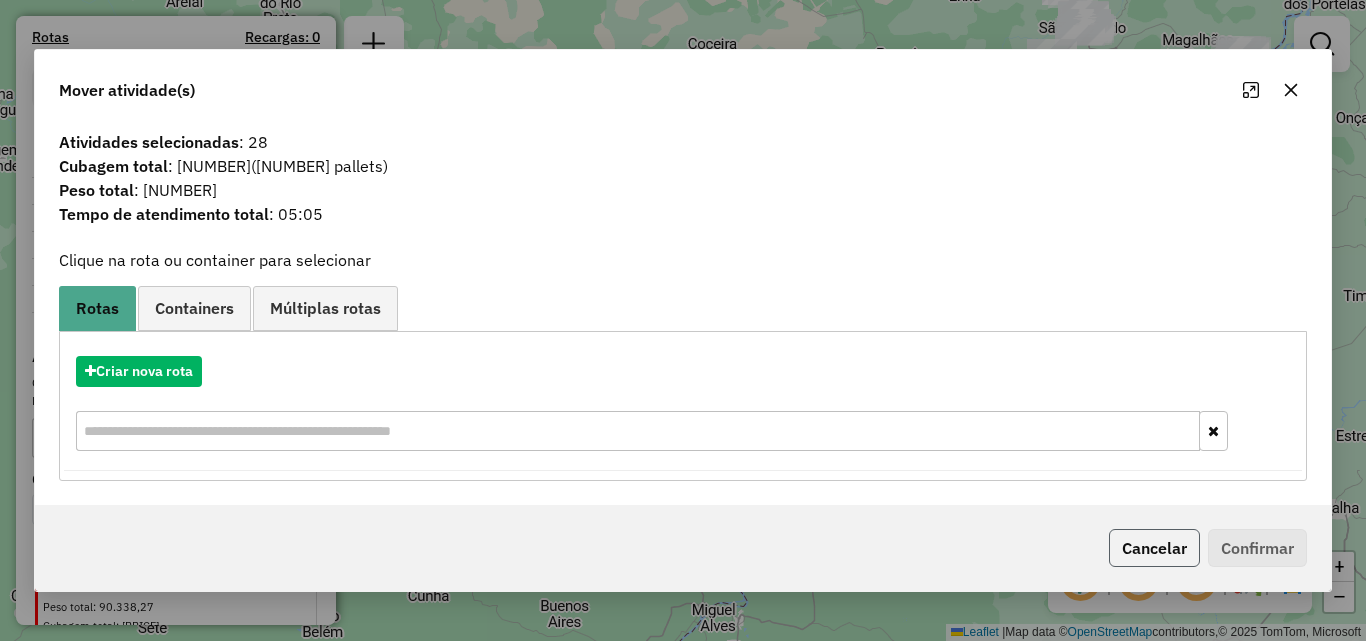 click on "Cancelar" 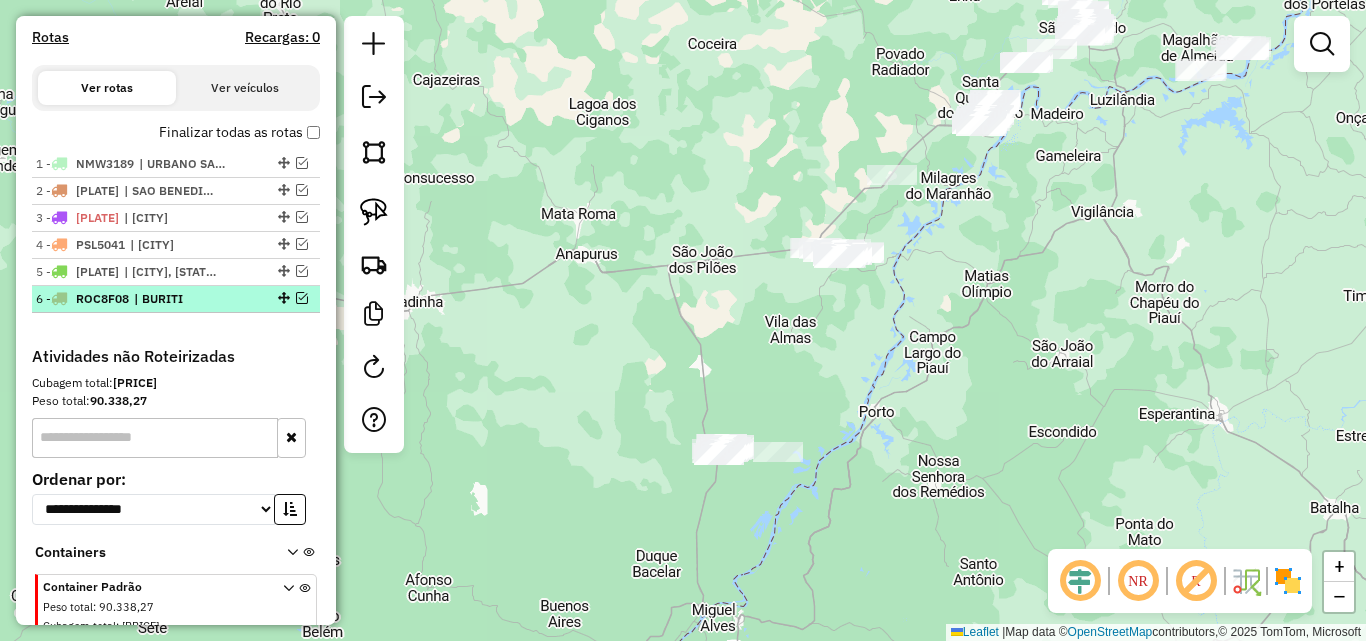 click at bounding box center (302, 298) 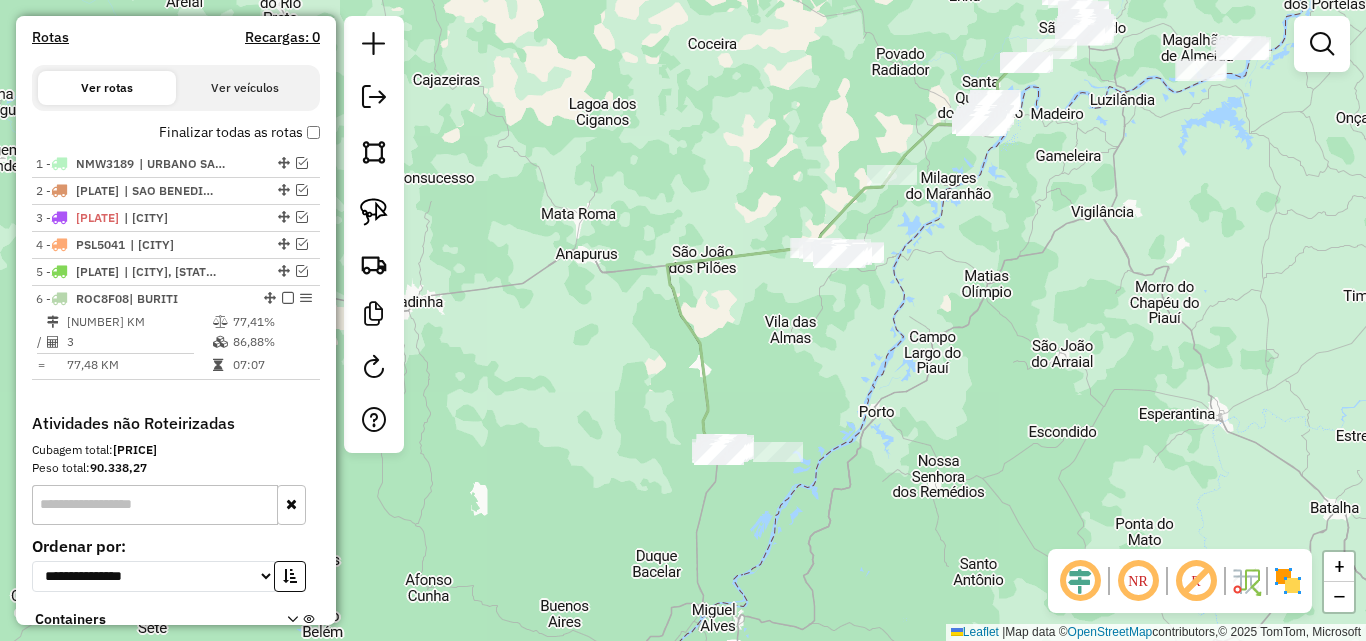click at bounding box center (1322, 44) 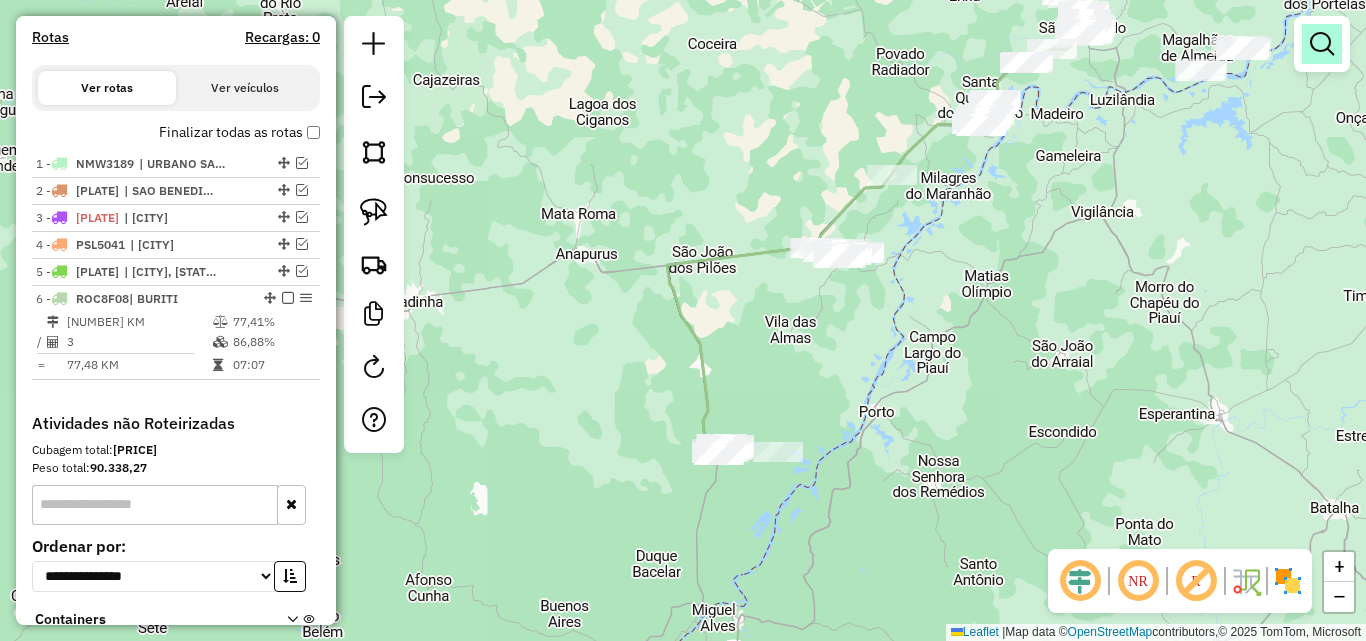 click at bounding box center [1322, 44] 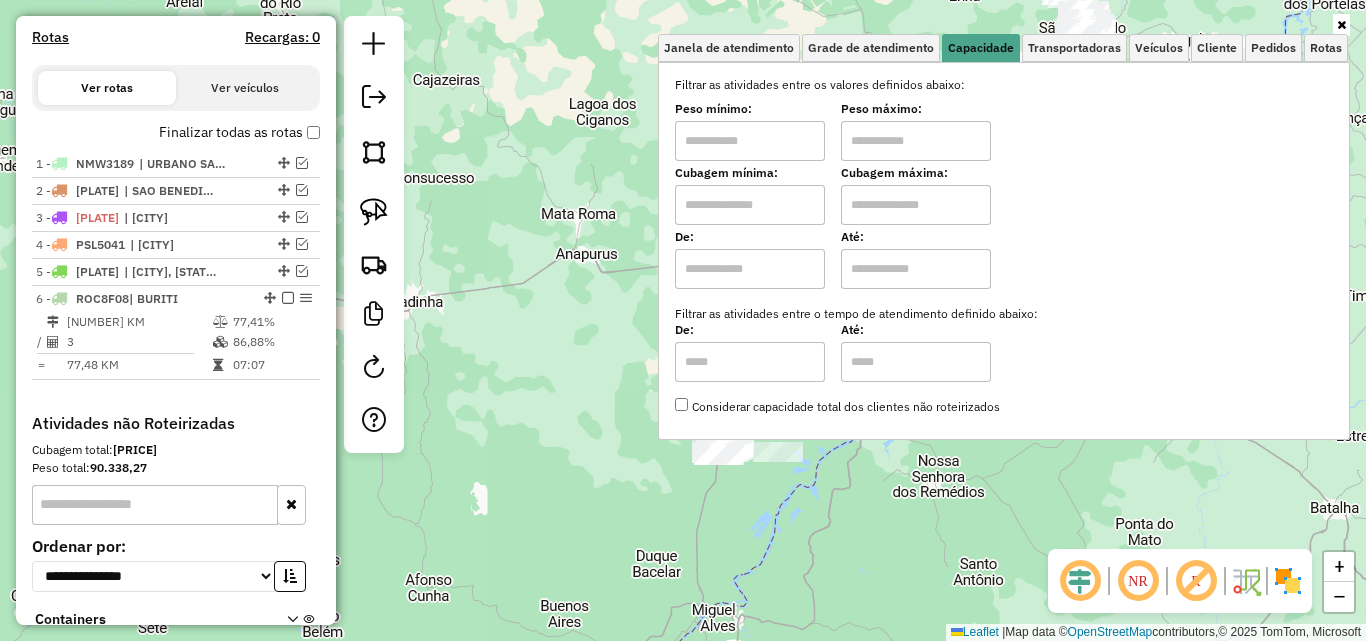click at bounding box center [750, 205] 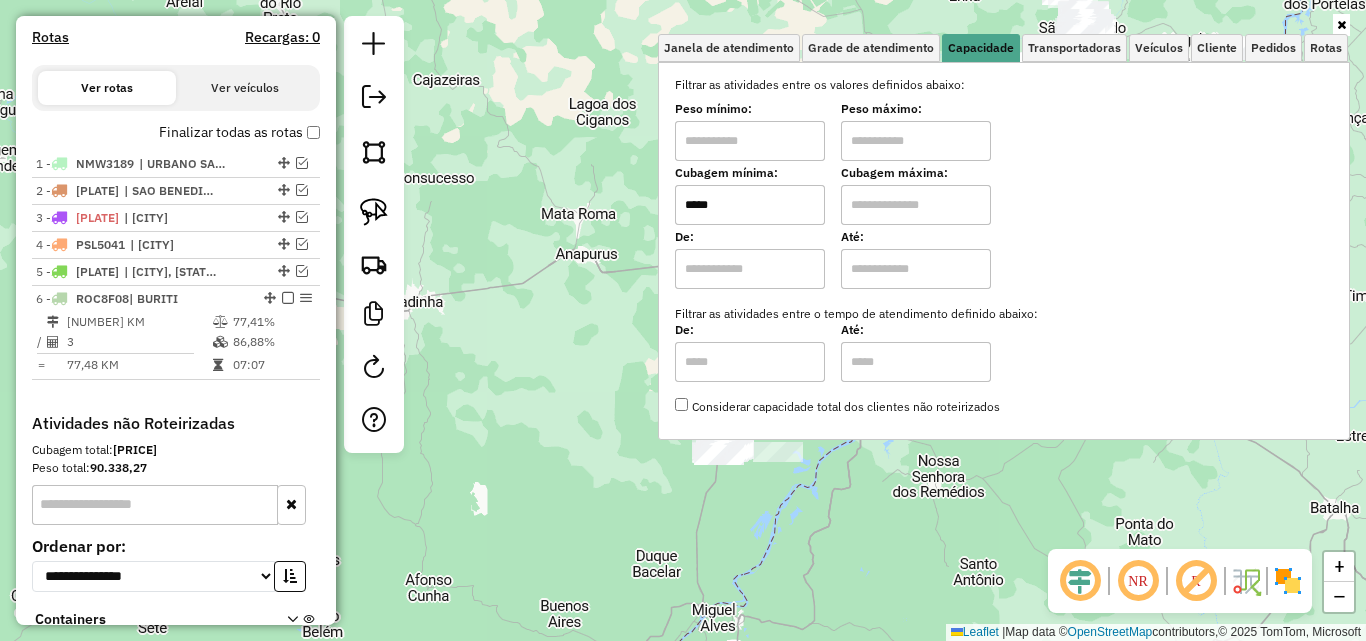 type on "*****" 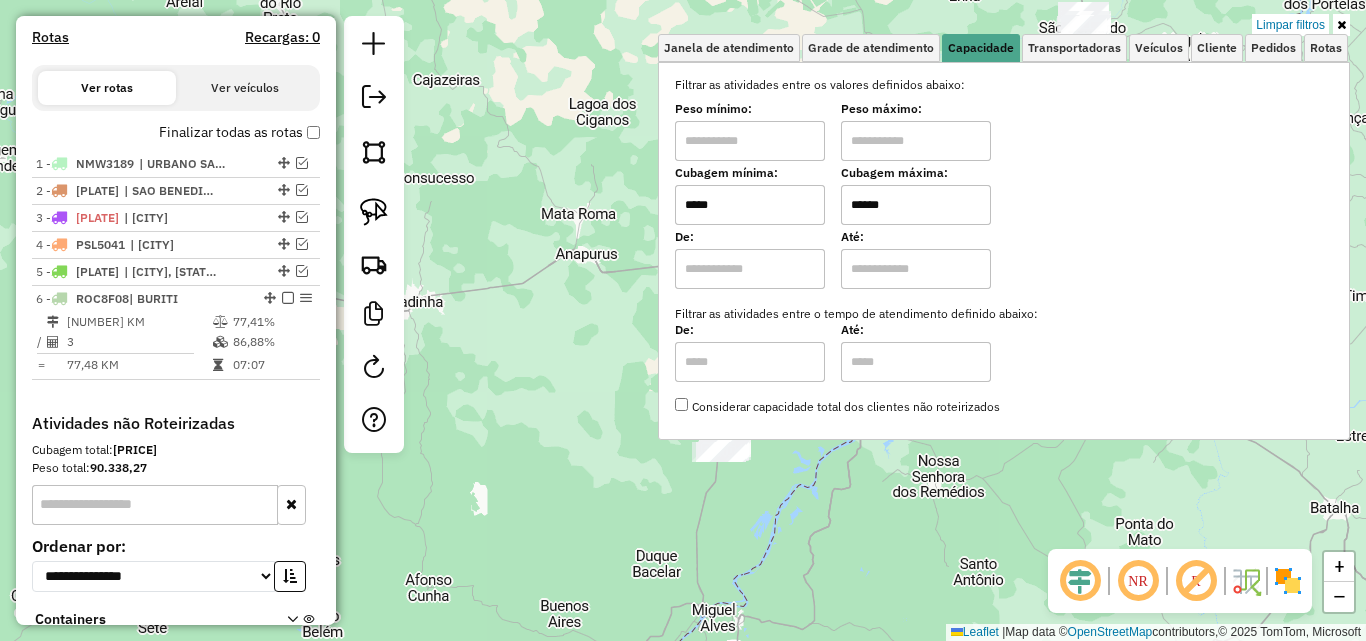 type on "******" 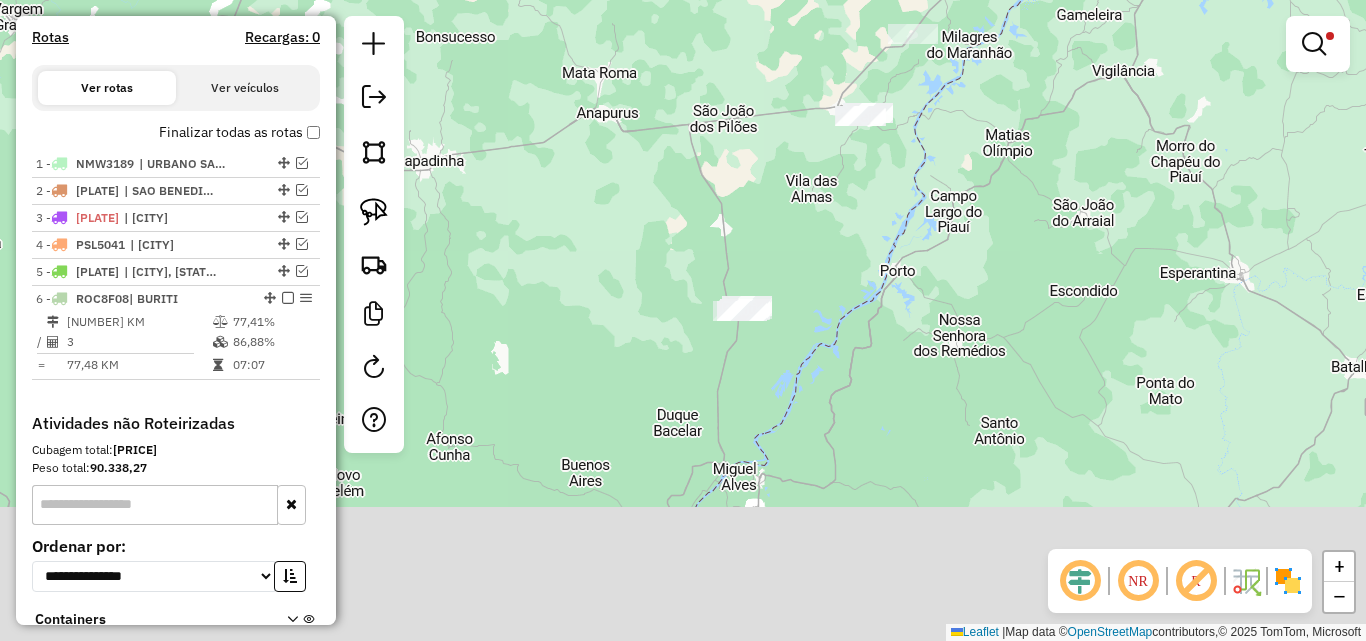 drag, startPoint x: 769, startPoint y: 396, endPoint x: 792, endPoint y: 213, distance: 184.4397 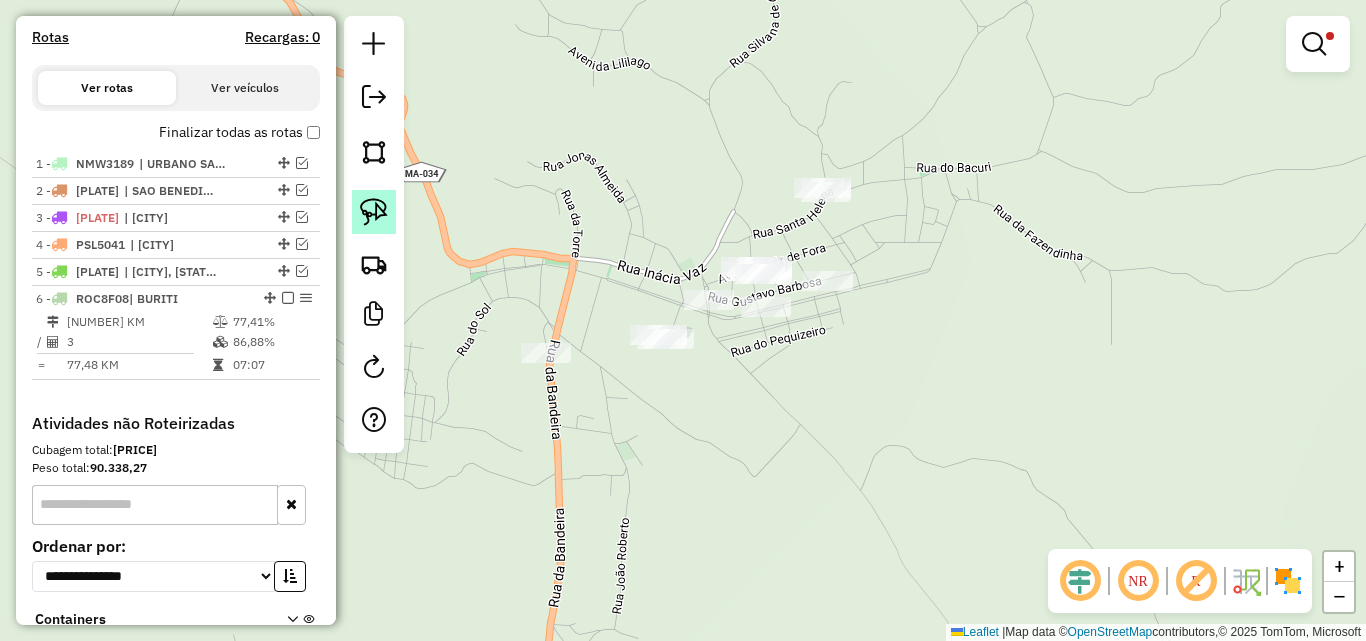 click 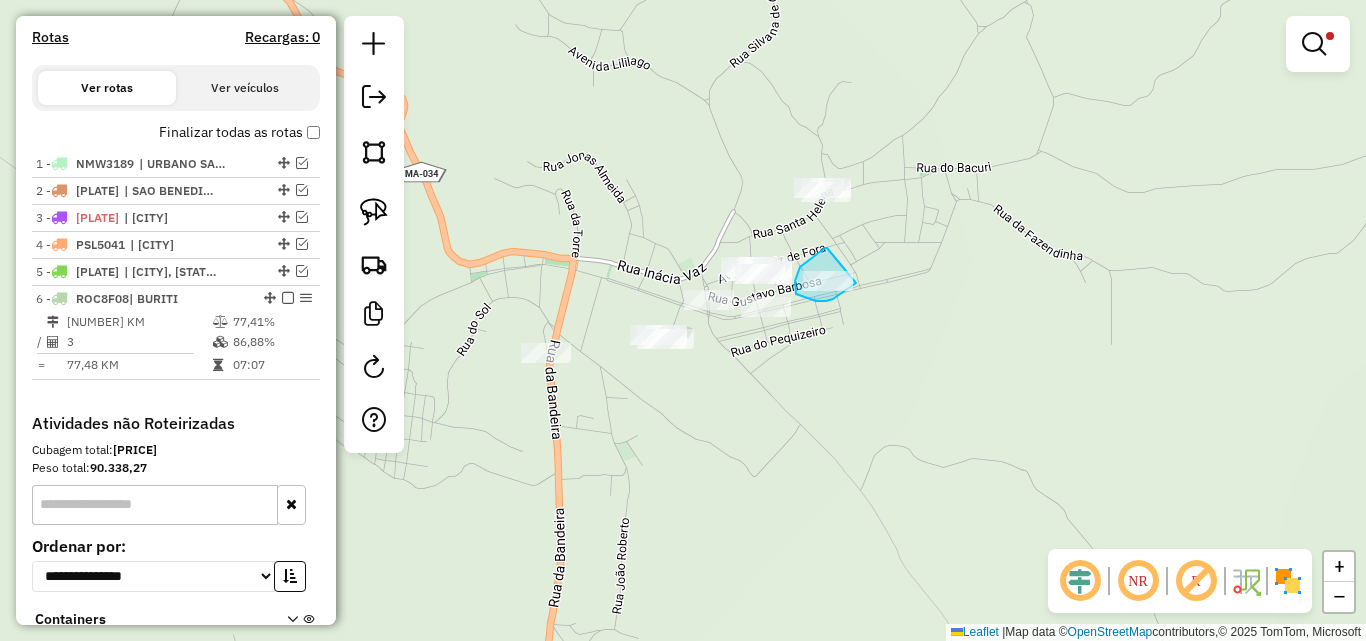 drag, startPoint x: 827, startPoint y: 248, endPoint x: 856, endPoint y: 283, distance: 45.453274 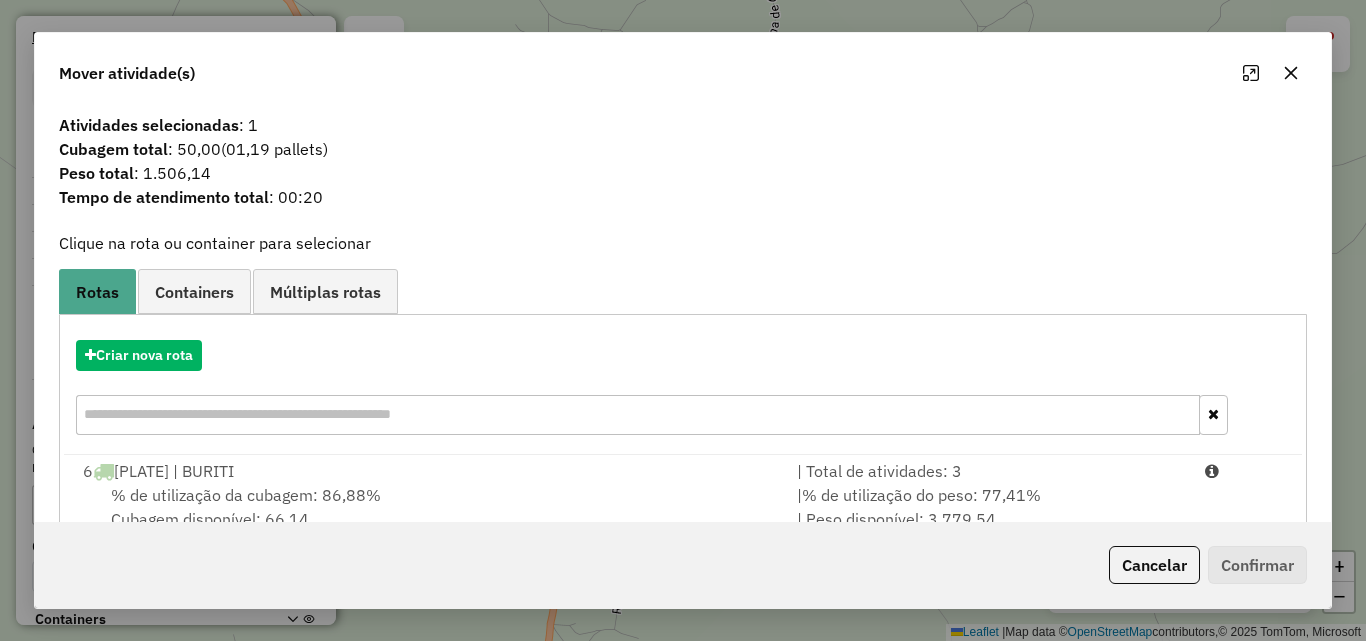 scroll, scrollTop: 48, scrollLeft: 0, axis: vertical 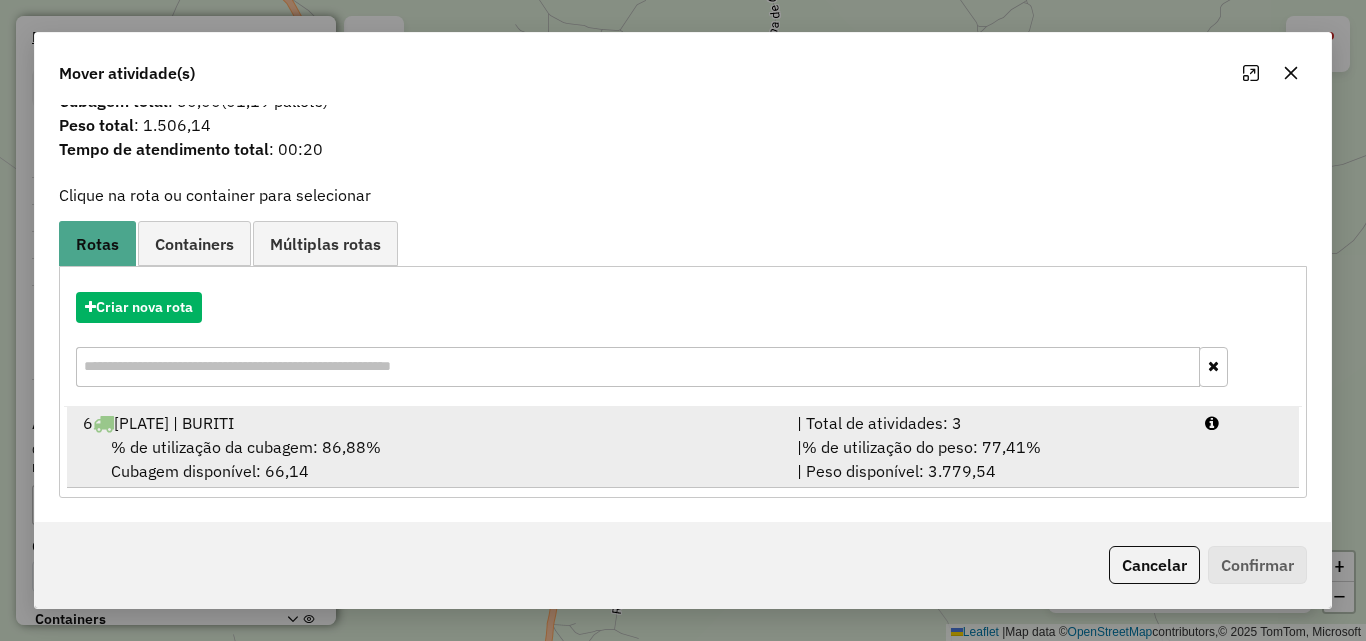 click on "6 ROC8F08 | [NAME]" at bounding box center (428, 423) 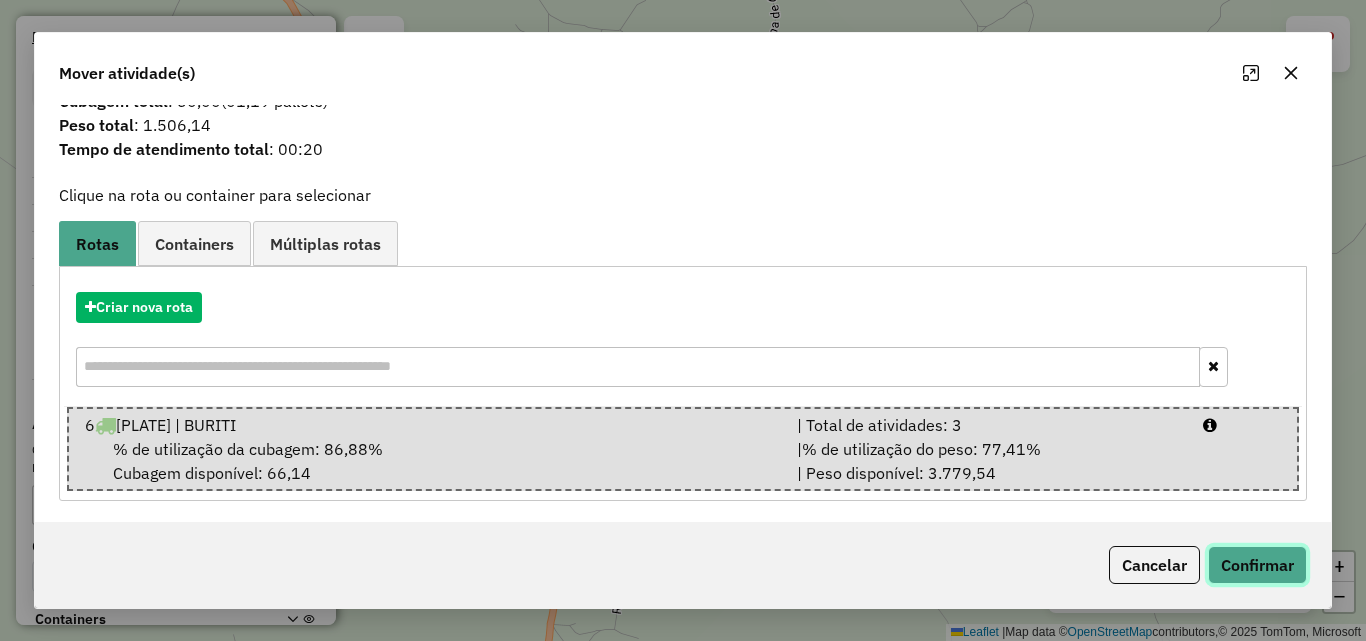 click on "Confirmar" 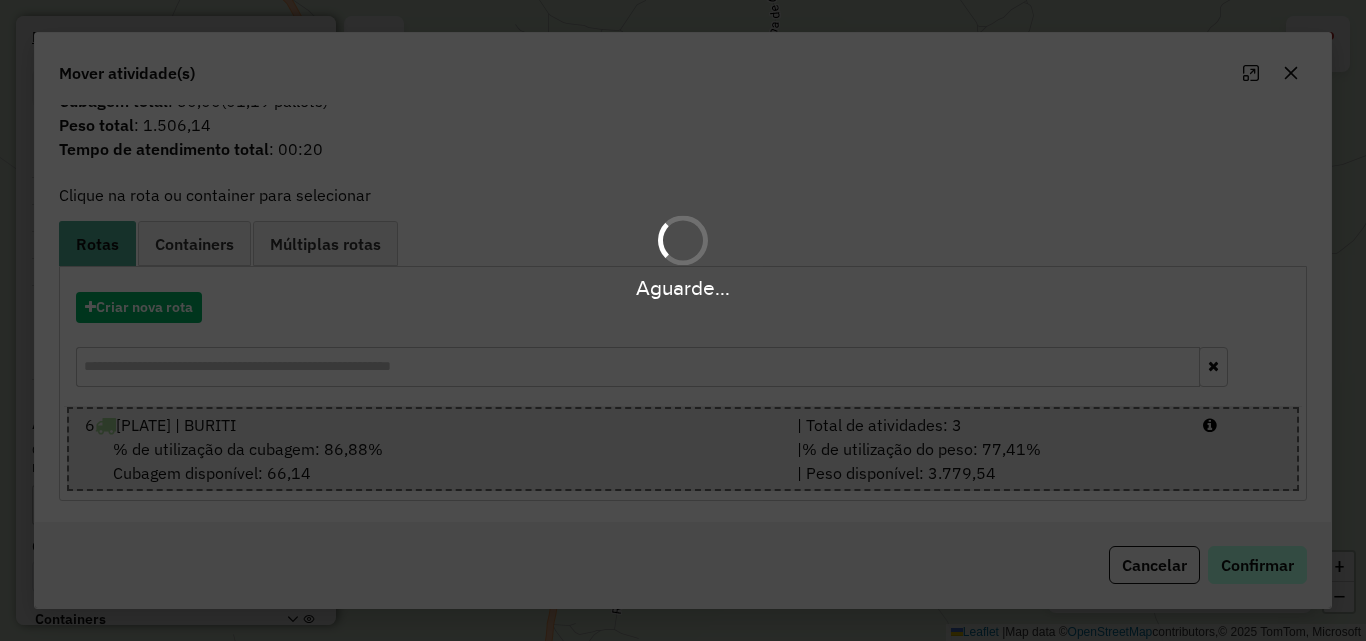 scroll, scrollTop: 0, scrollLeft: 0, axis: both 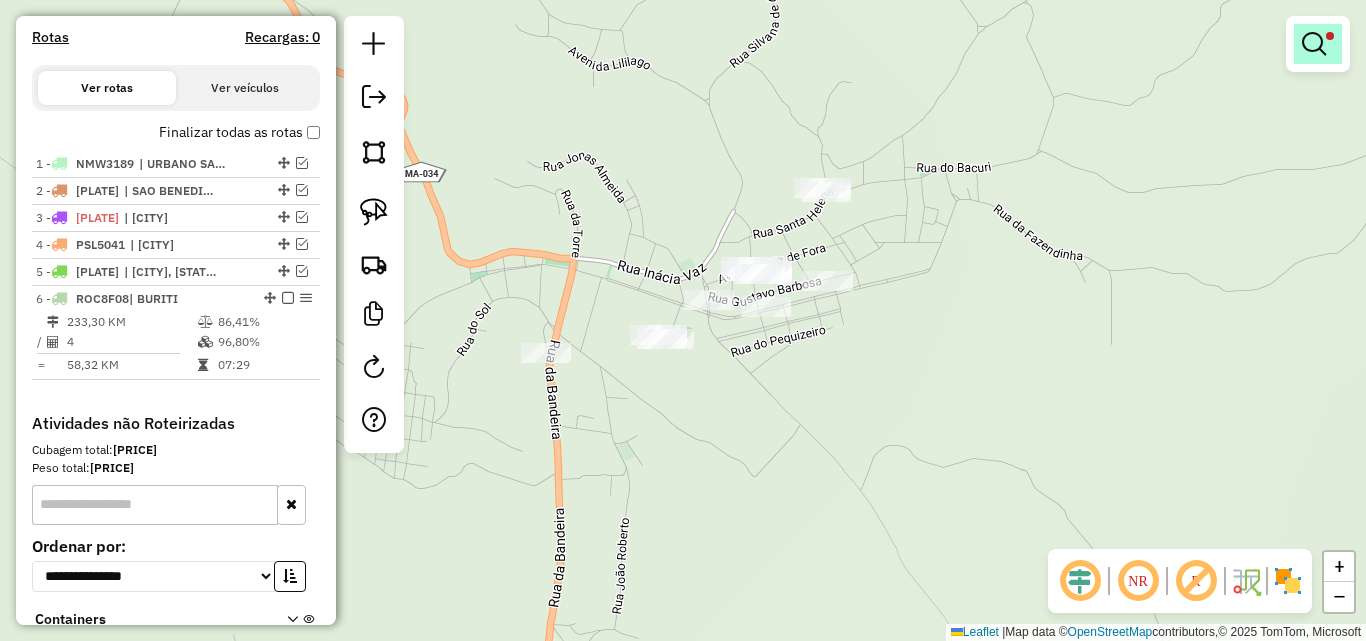click at bounding box center (1314, 44) 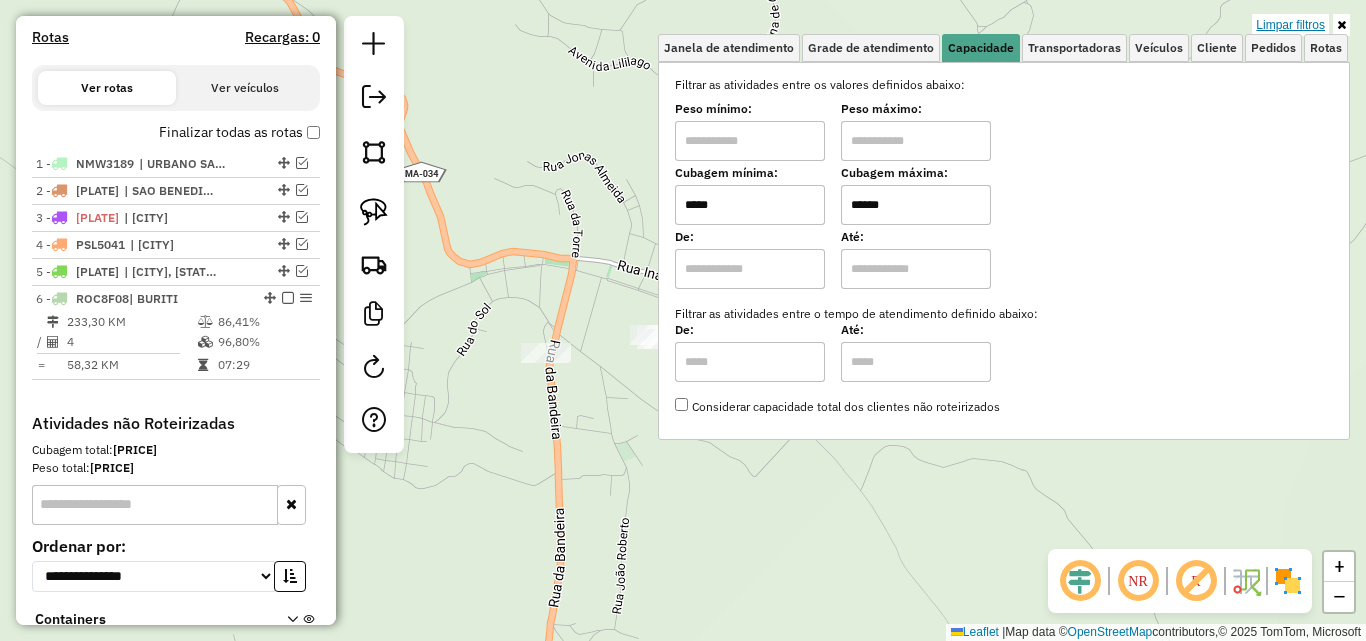 click on "Limpar filtros" at bounding box center (1290, 25) 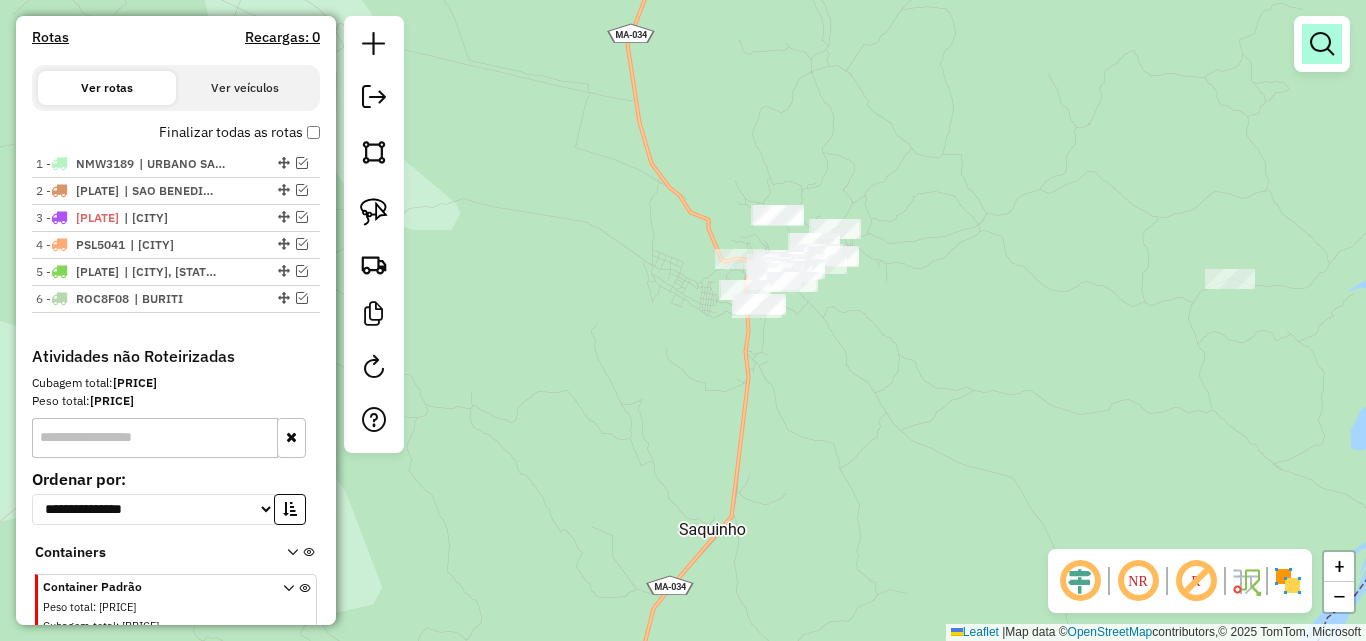 click at bounding box center [1322, 44] 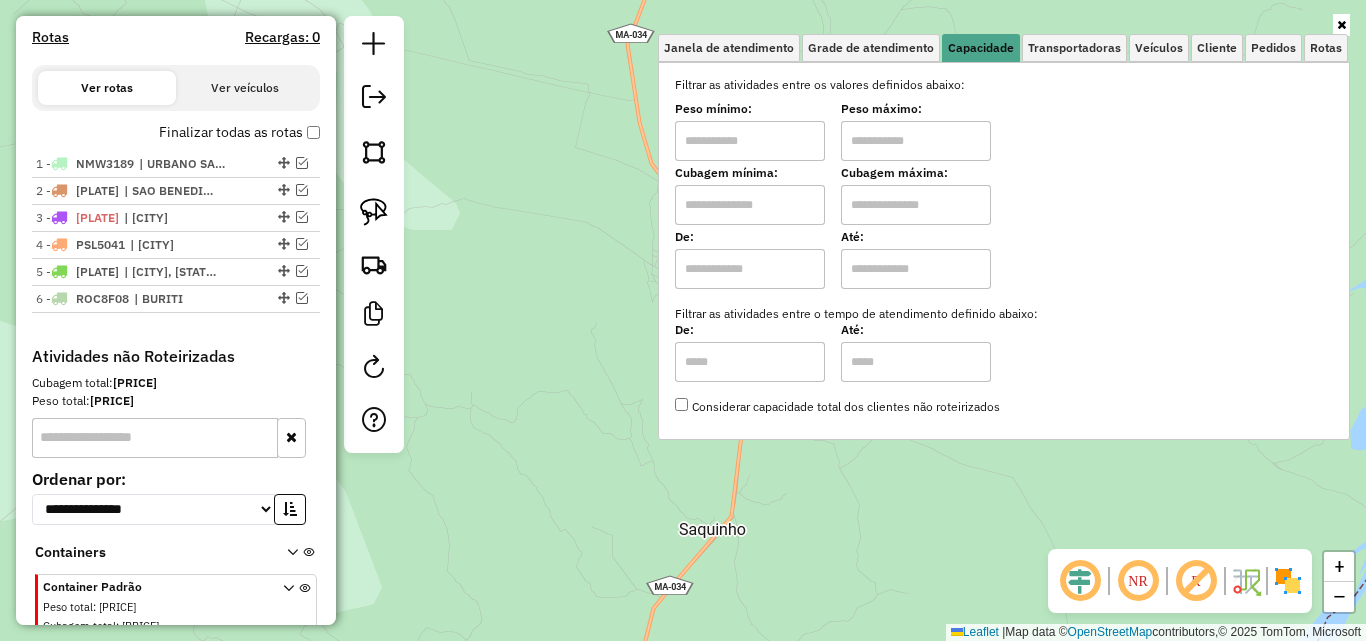 click at bounding box center [750, 205] 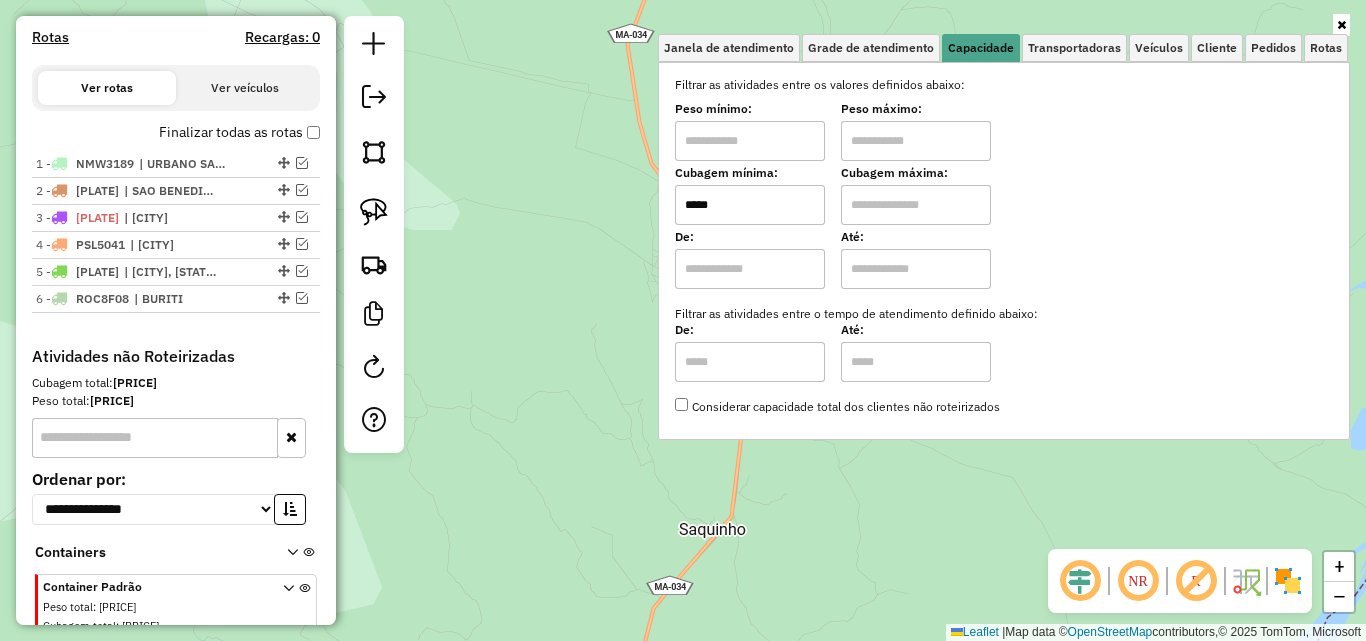 type on "*****" 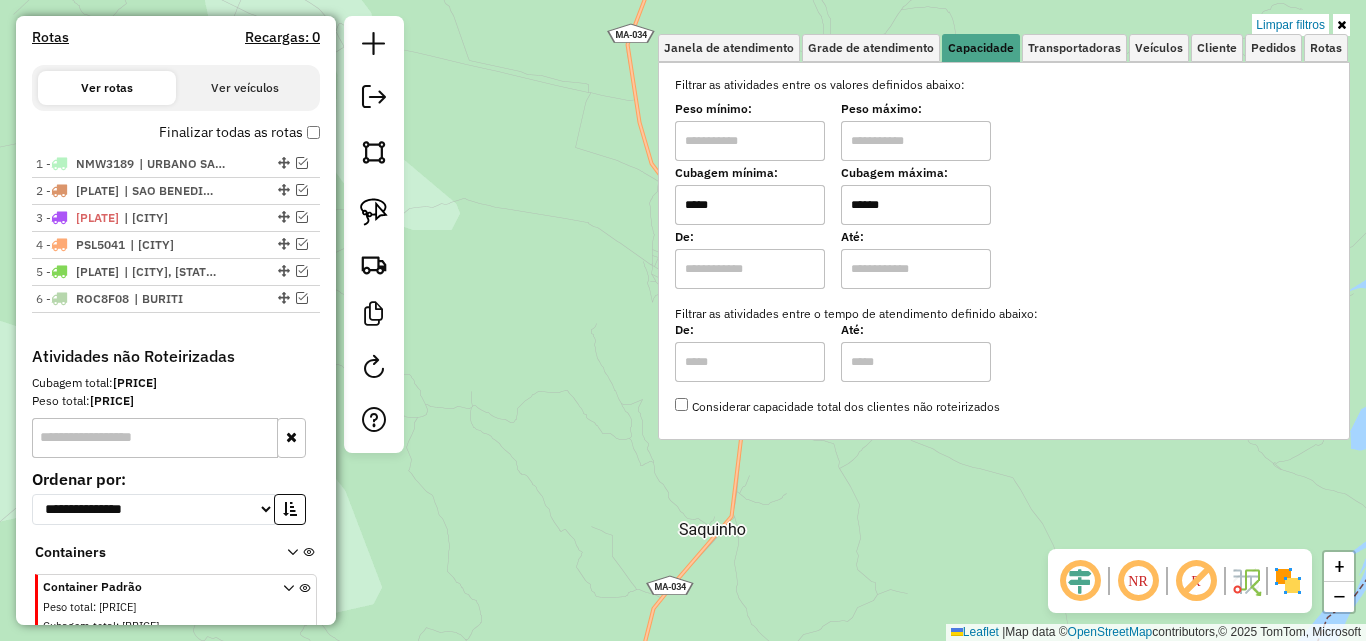 type on "******" 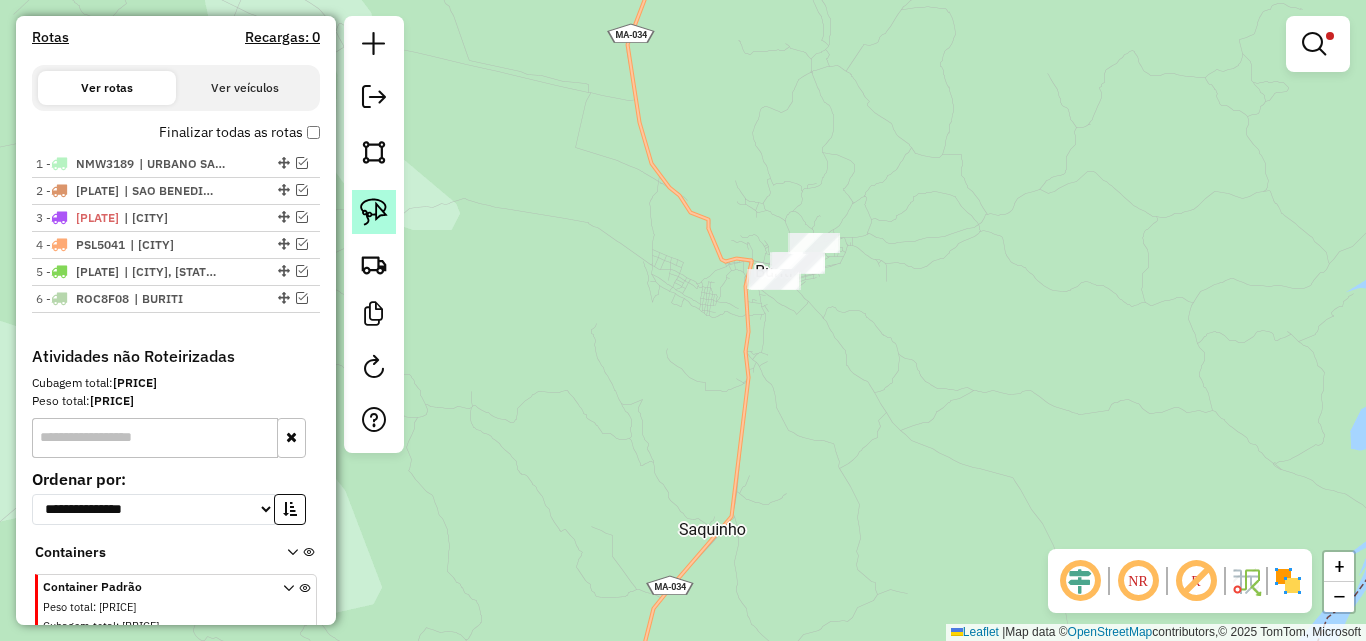 click 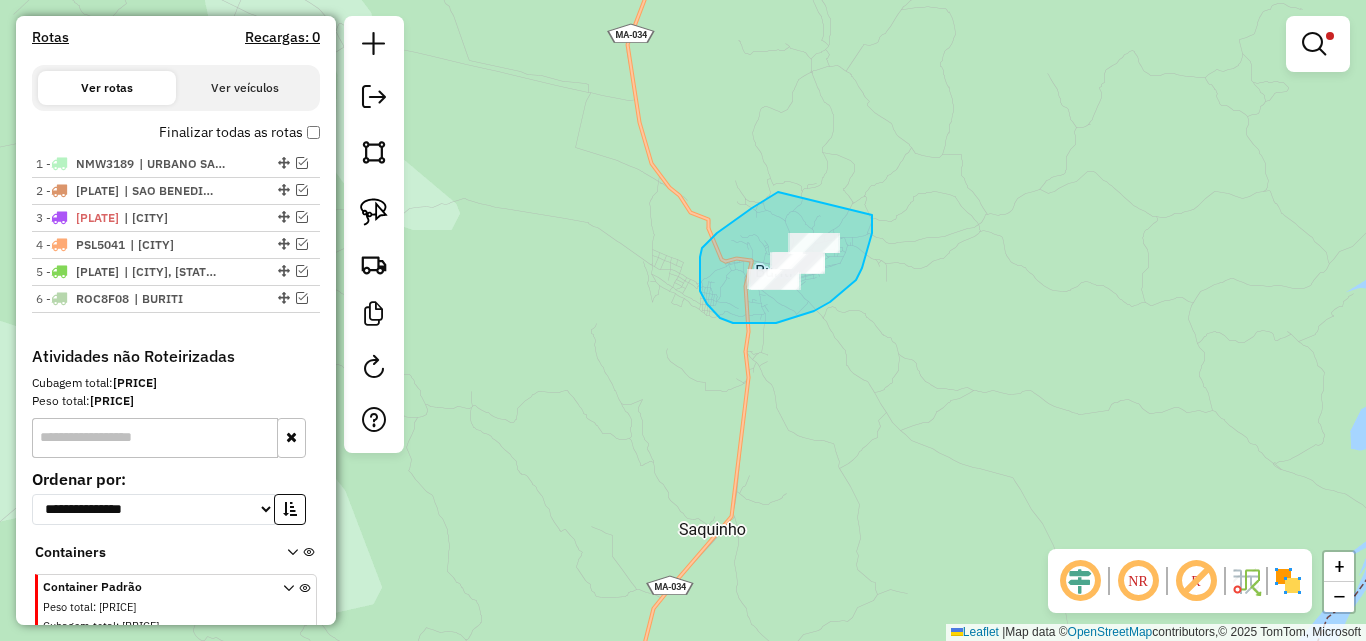 drag, startPoint x: 778, startPoint y: 192, endPoint x: 872, endPoint y: 215, distance: 96.77293 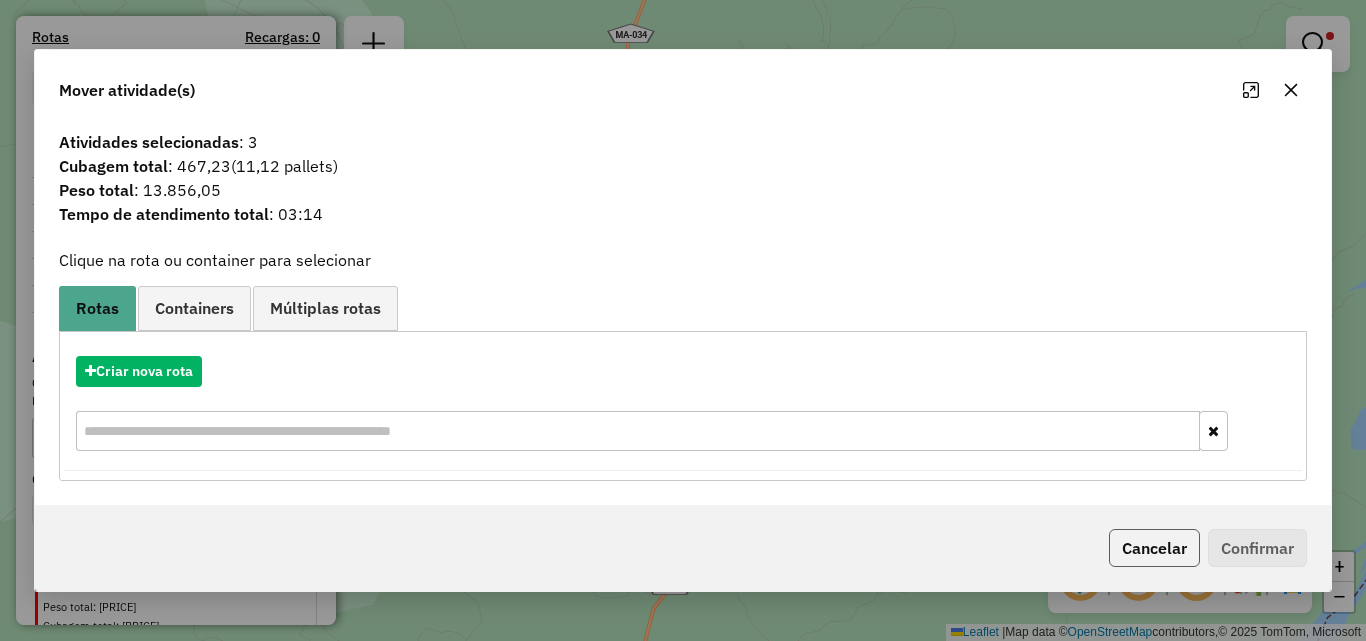 click on "Cancelar" 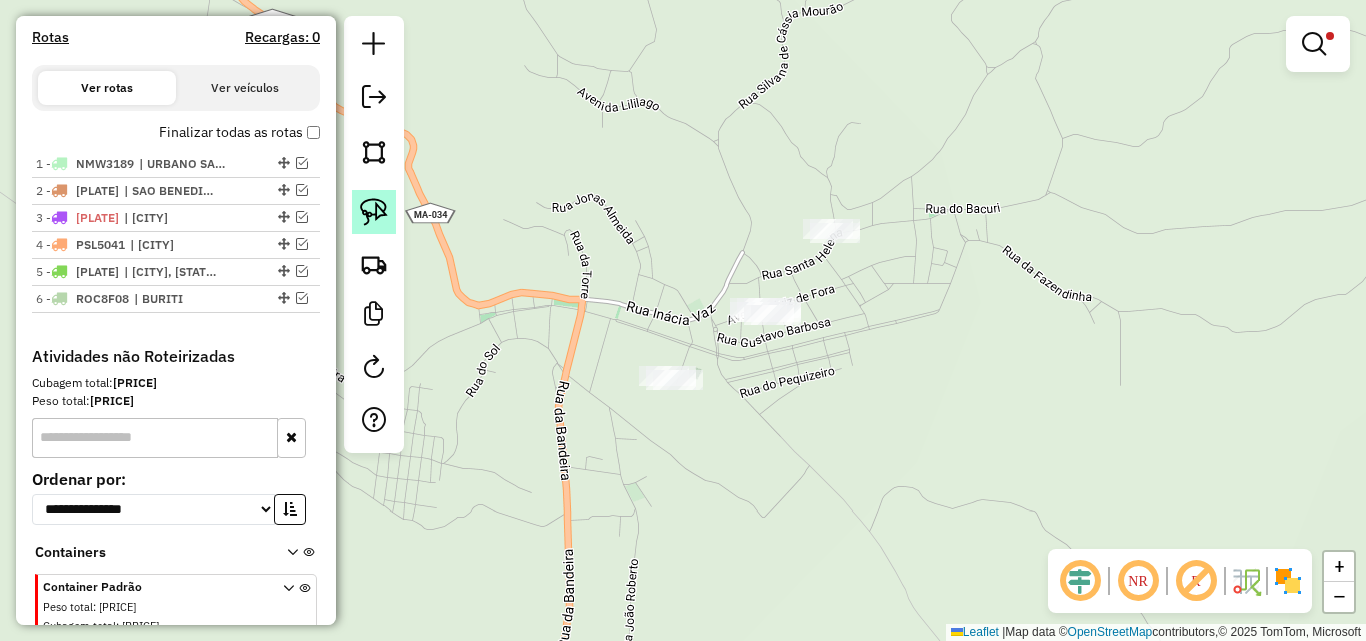 click 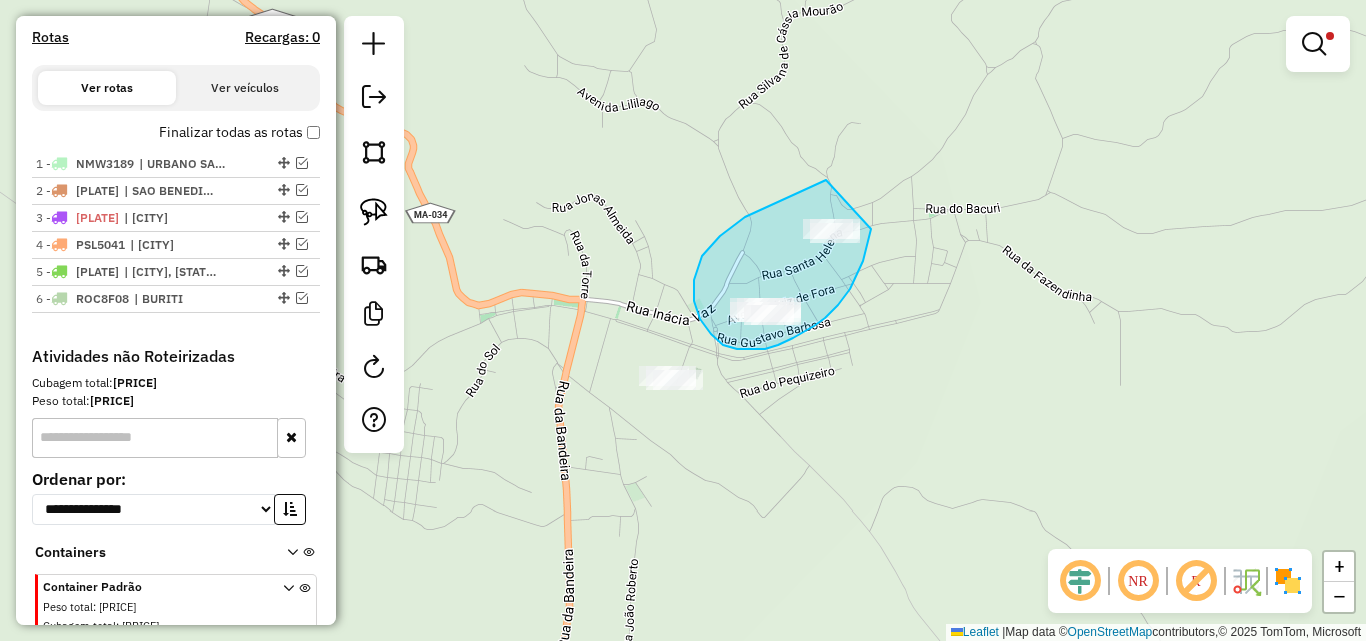 drag, startPoint x: 826, startPoint y: 180, endPoint x: 871, endPoint y: 229, distance: 66.52819 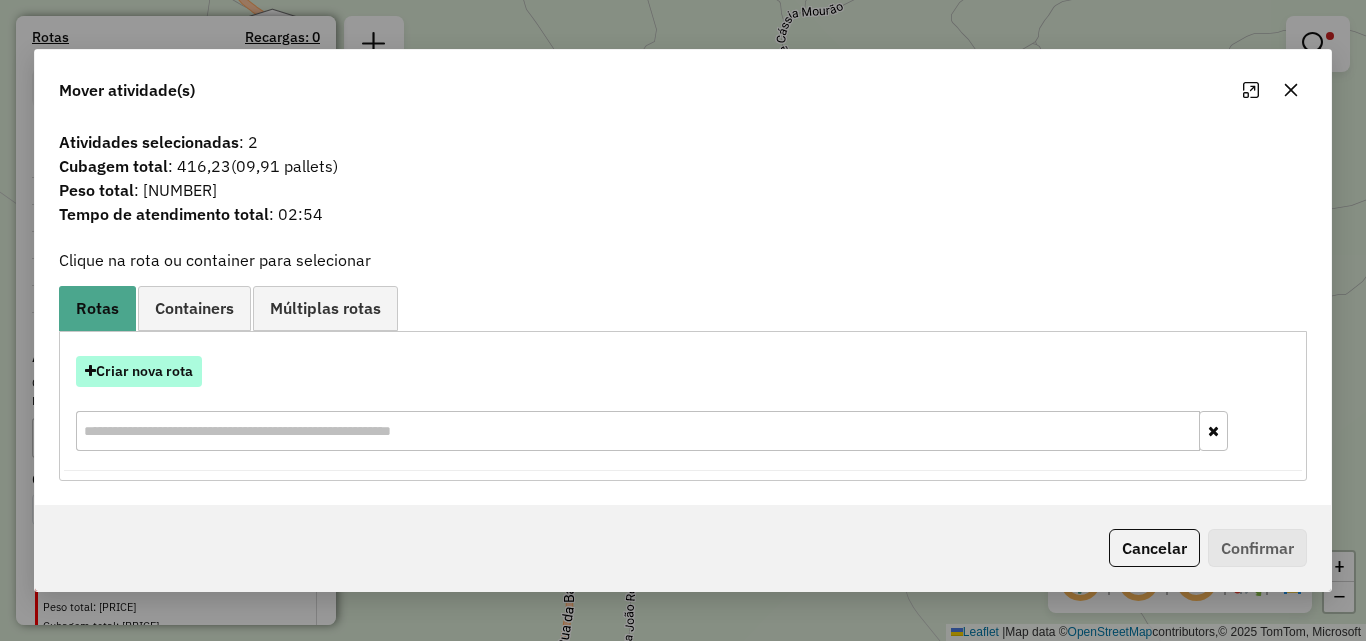 click on "Criar nova rota" at bounding box center (139, 371) 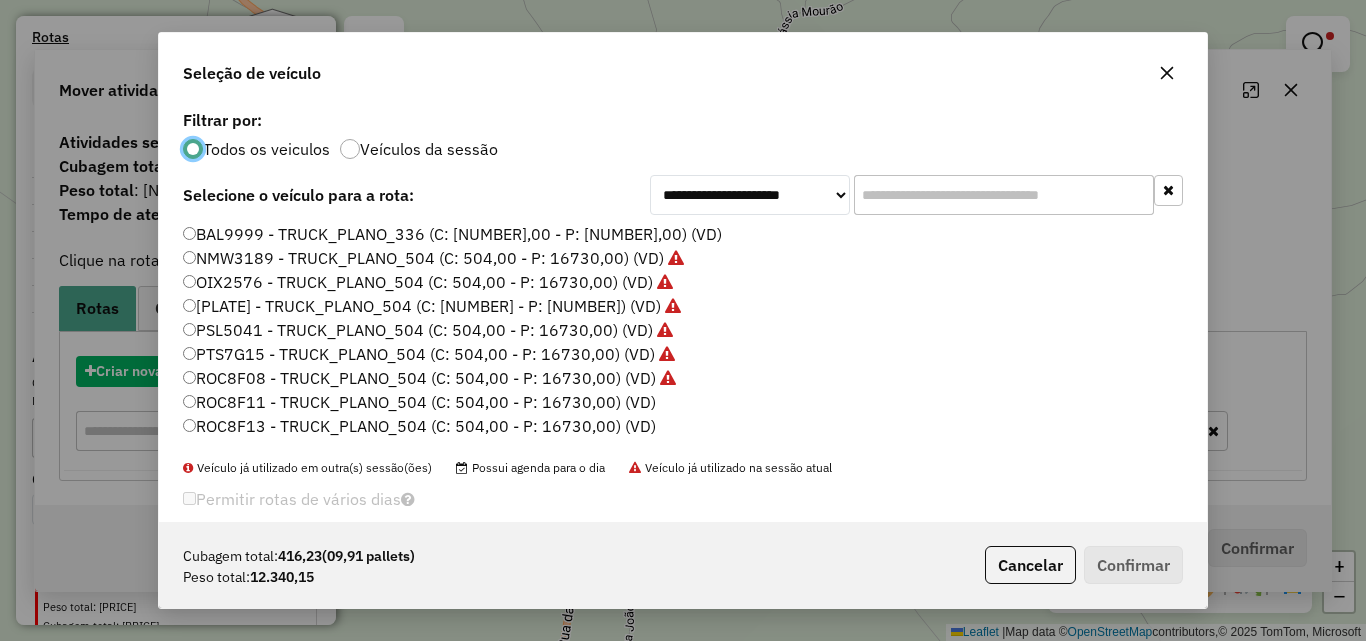 scroll, scrollTop: 11, scrollLeft: 6, axis: both 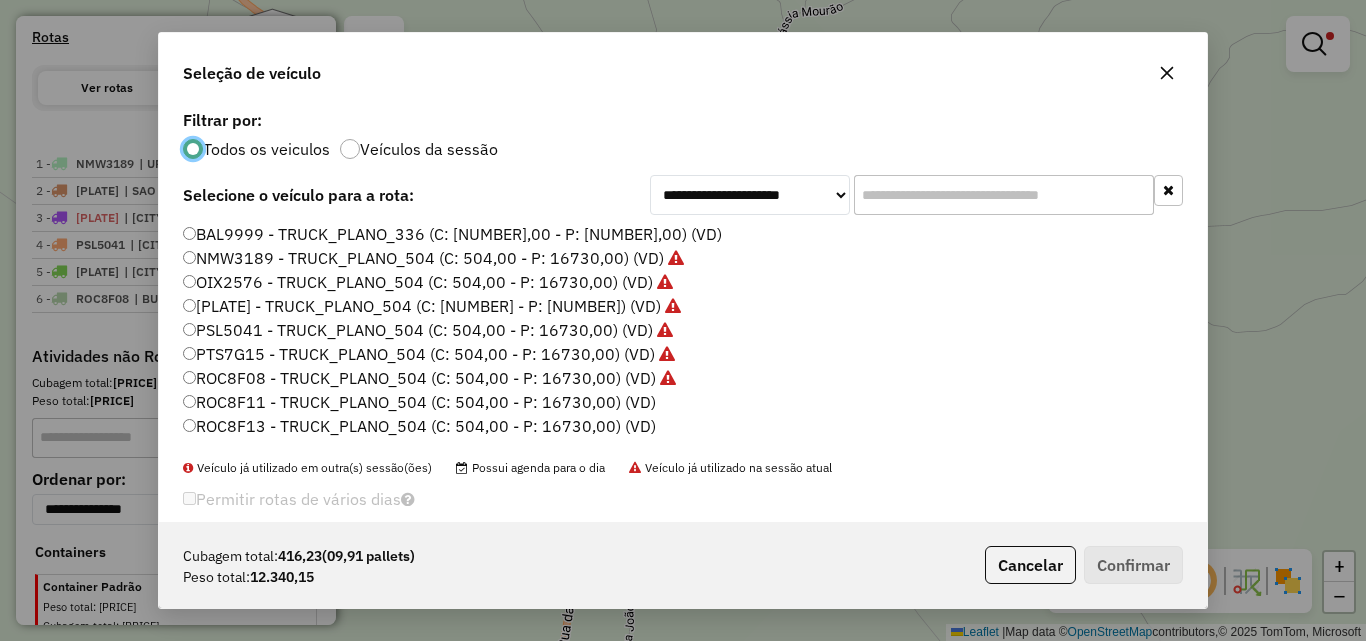 click on "ROC8F11 - TRUCK_PLANO_504 (C: 504,00 - P: 16730,00) (VD)" 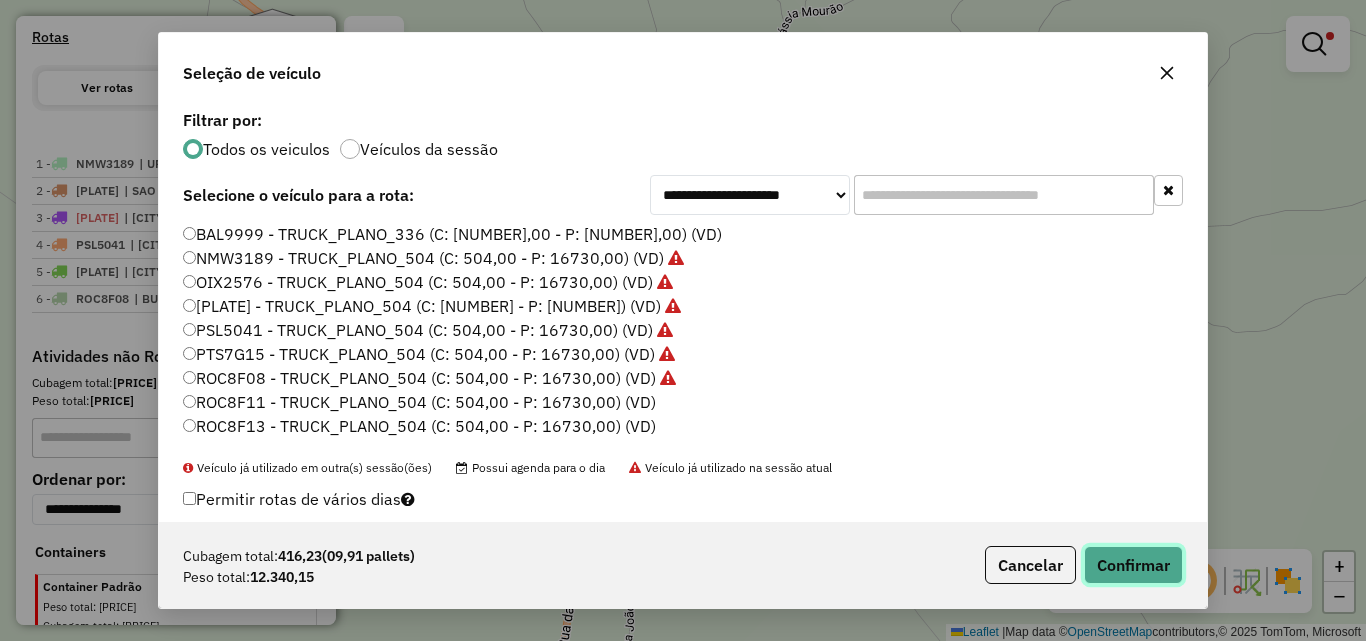 click on "Confirmar" 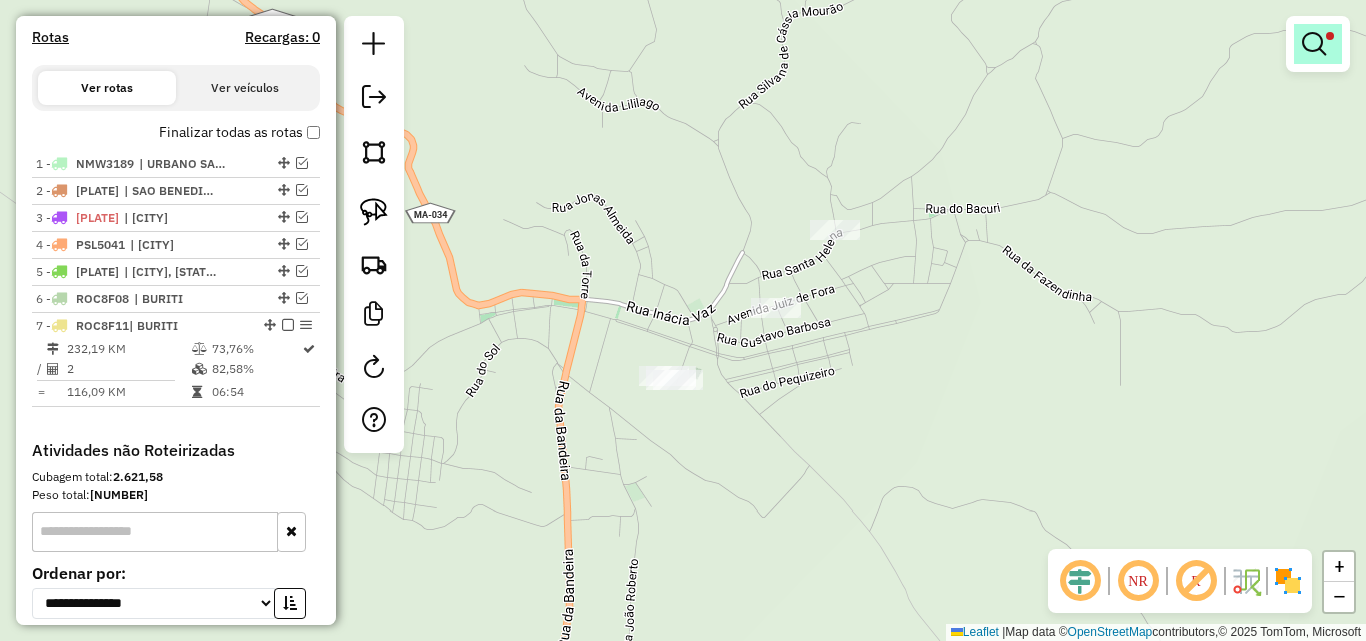 click at bounding box center (1314, 44) 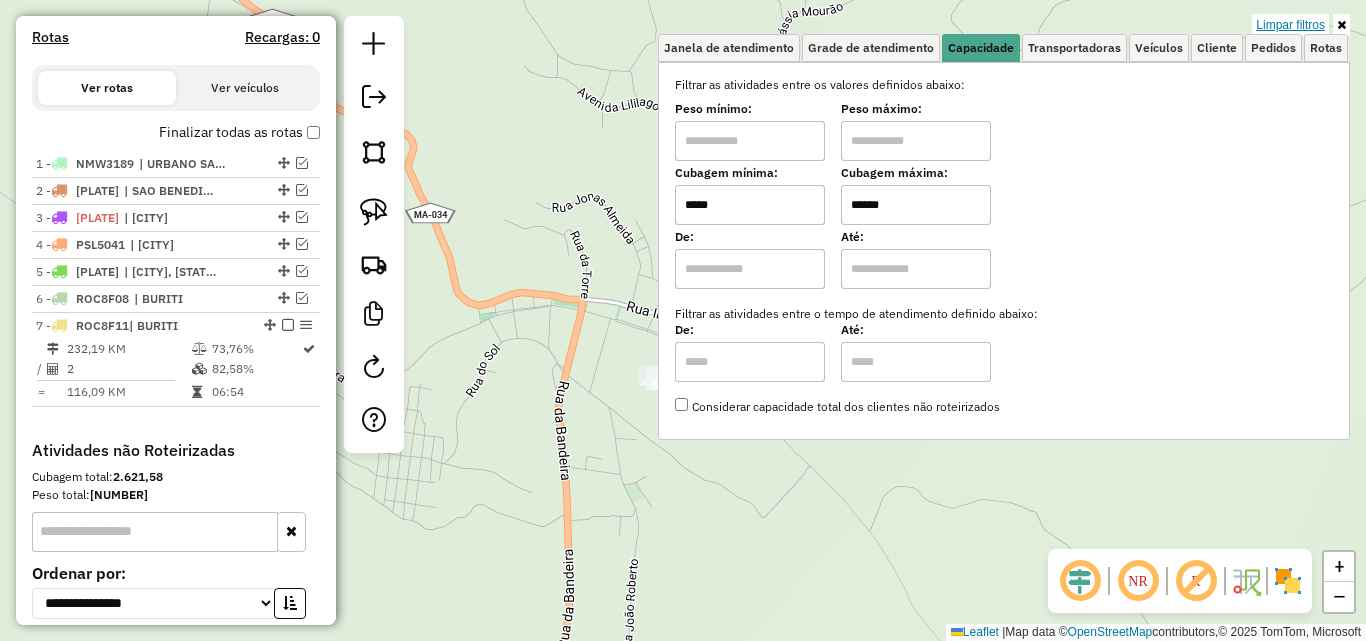 click on "Limpar filtros" at bounding box center (1290, 25) 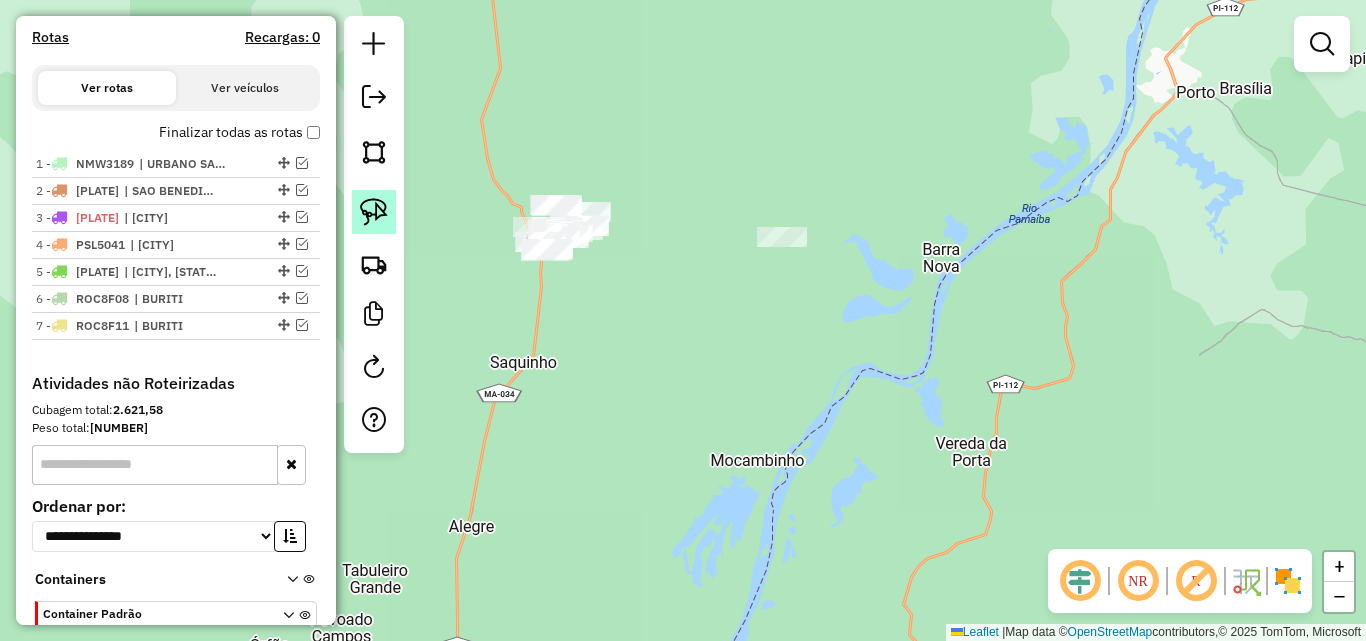 click 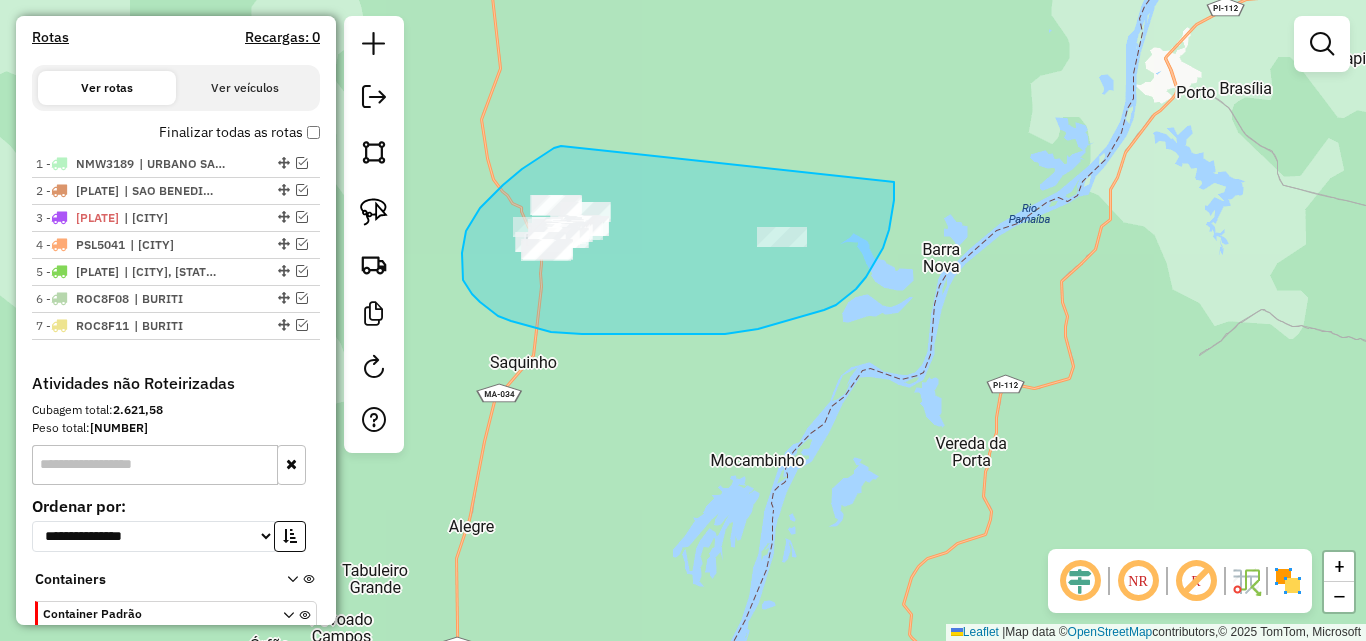drag, startPoint x: 561, startPoint y: 146, endPoint x: 894, endPoint y: 182, distance: 334.9403 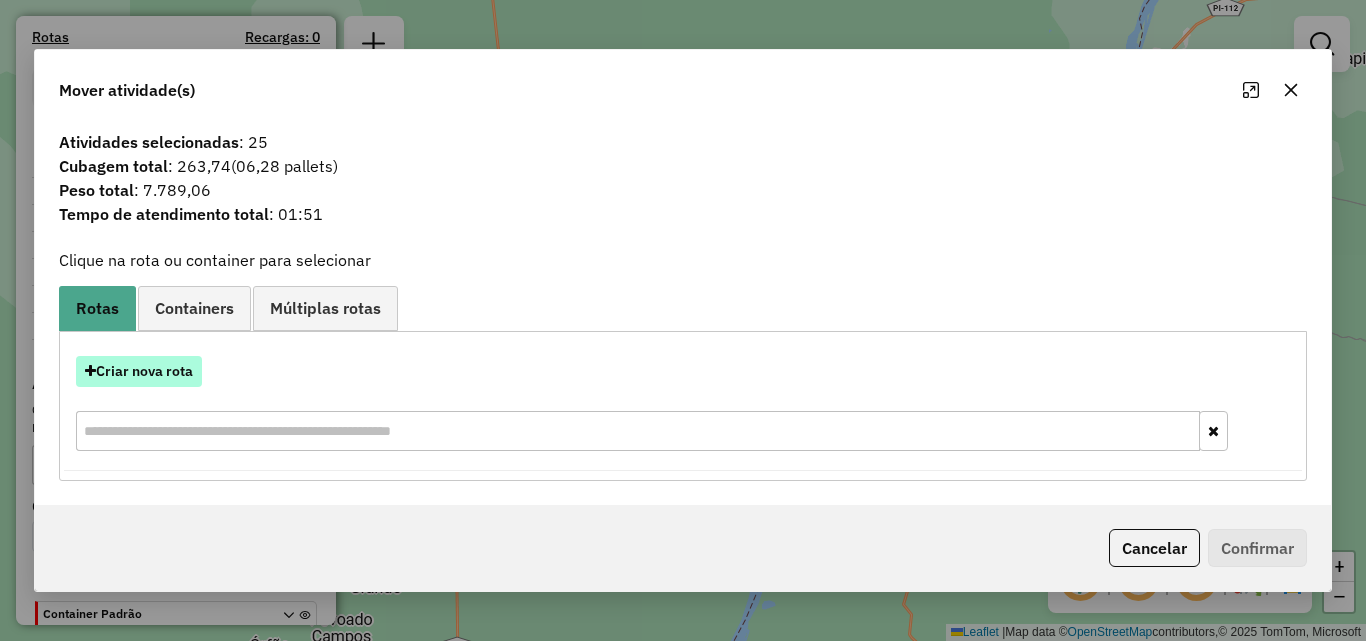 click on "Criar nova rota" at bounding box center [139, 371] 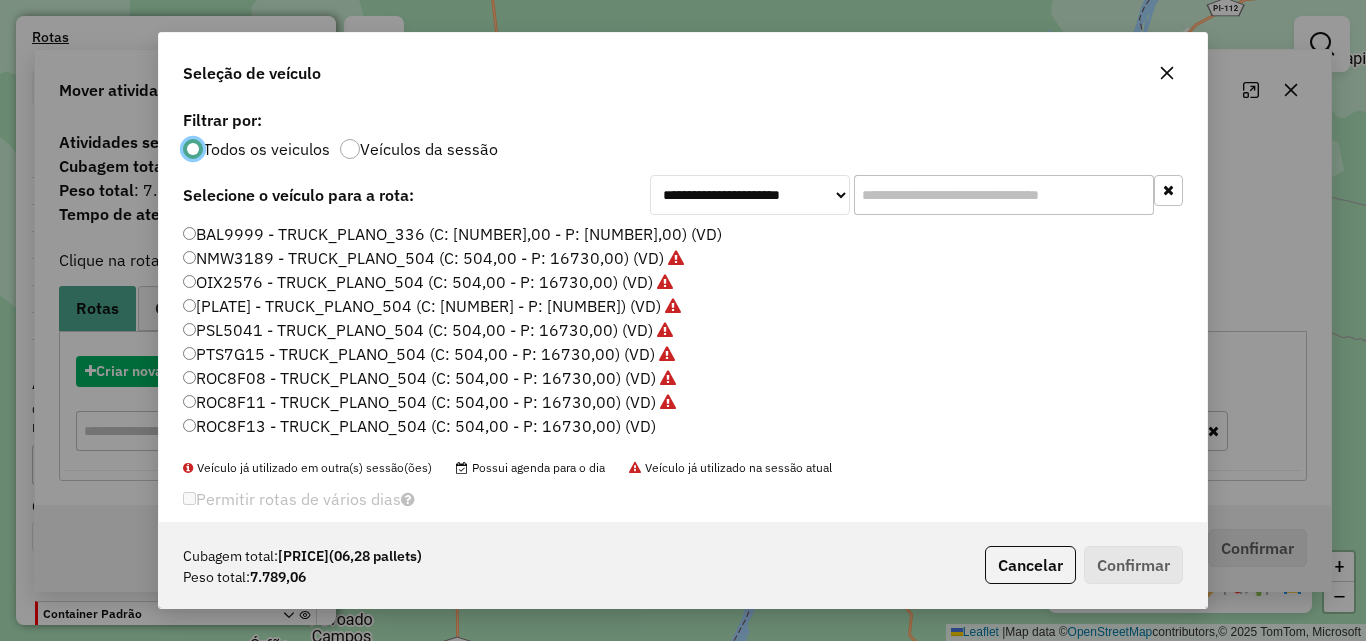 scroll, scrollTop: 11, scrollLeft: 6, axis: both 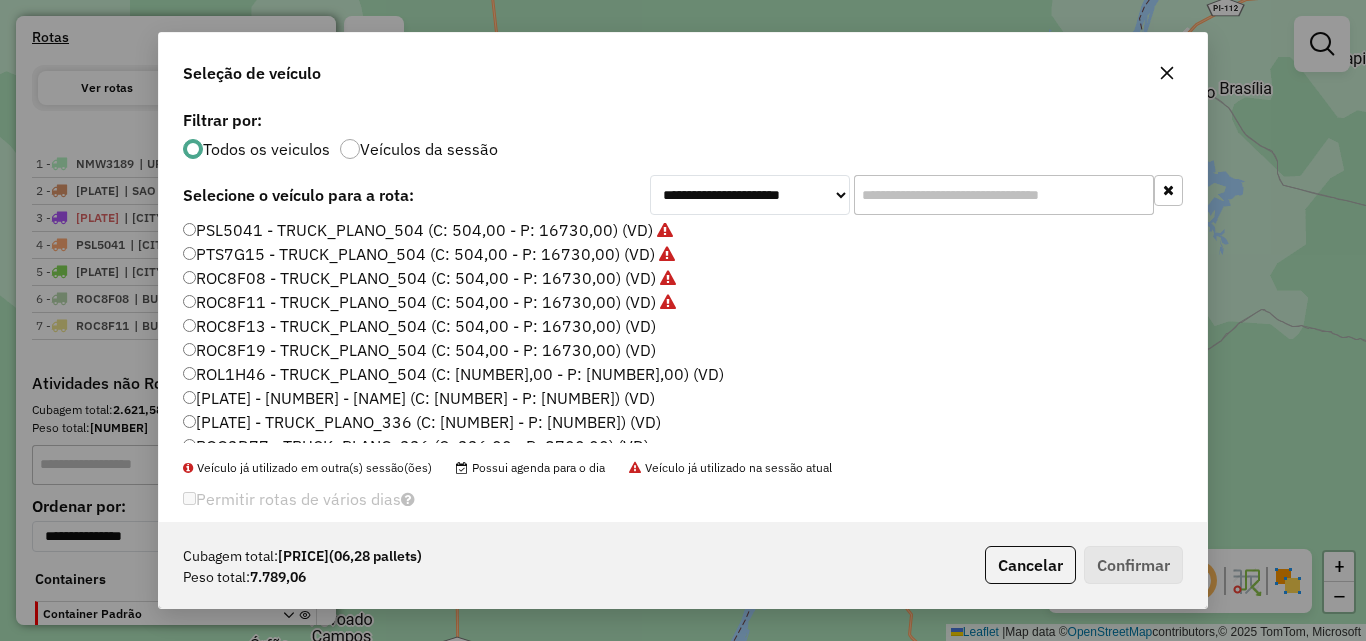 click on "[PLATE] - TRUCK_PLANO_336 (C: [NUMBER] - P: [NUMBER]) (VD)" 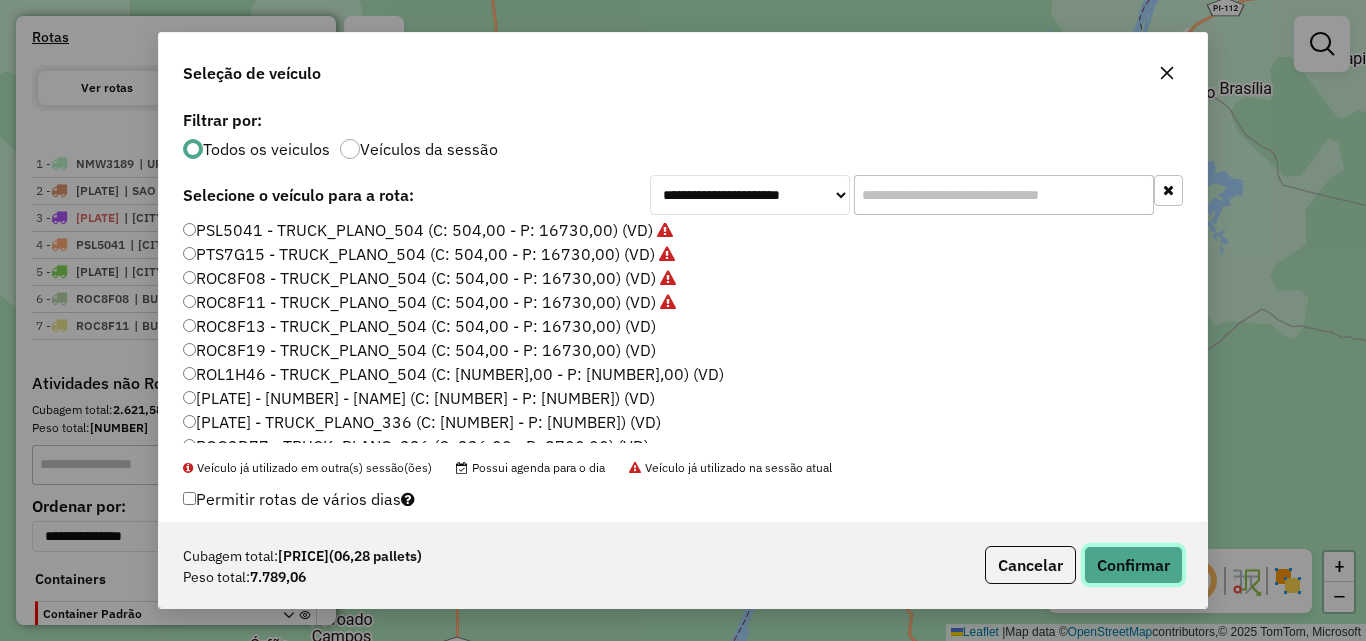 click on "Confirmar" 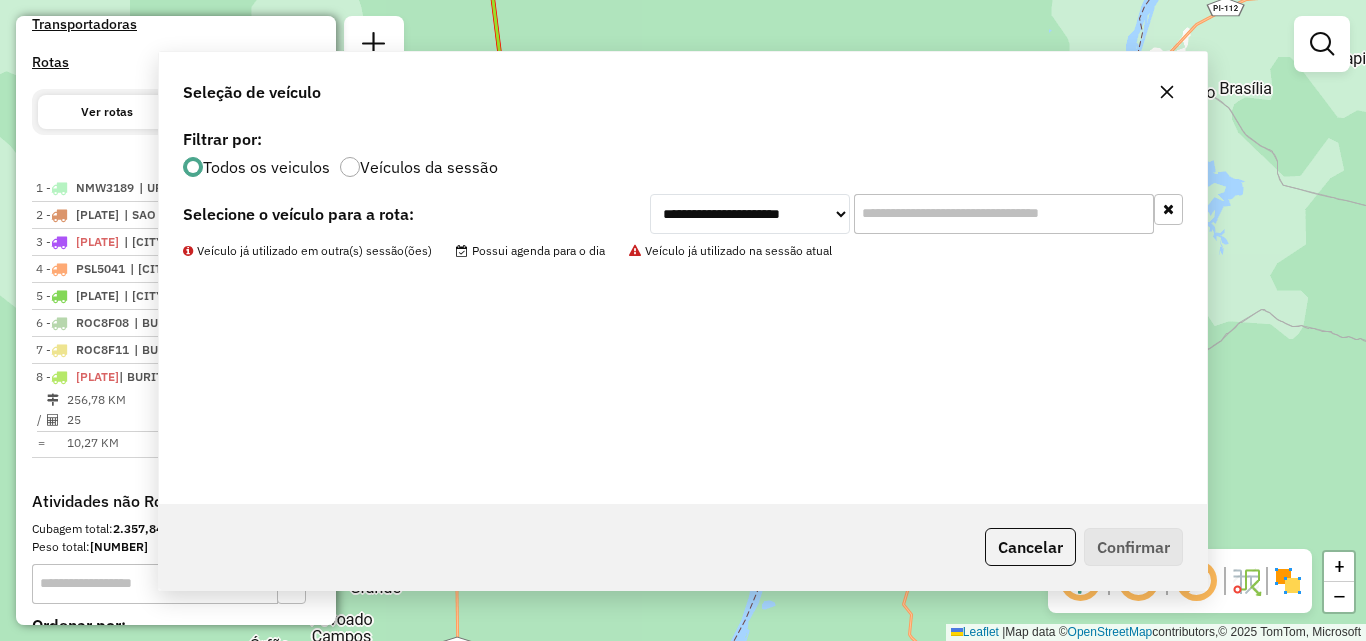 scroll, scrollTop: 640, scrollLeft: 0, axis: vertical 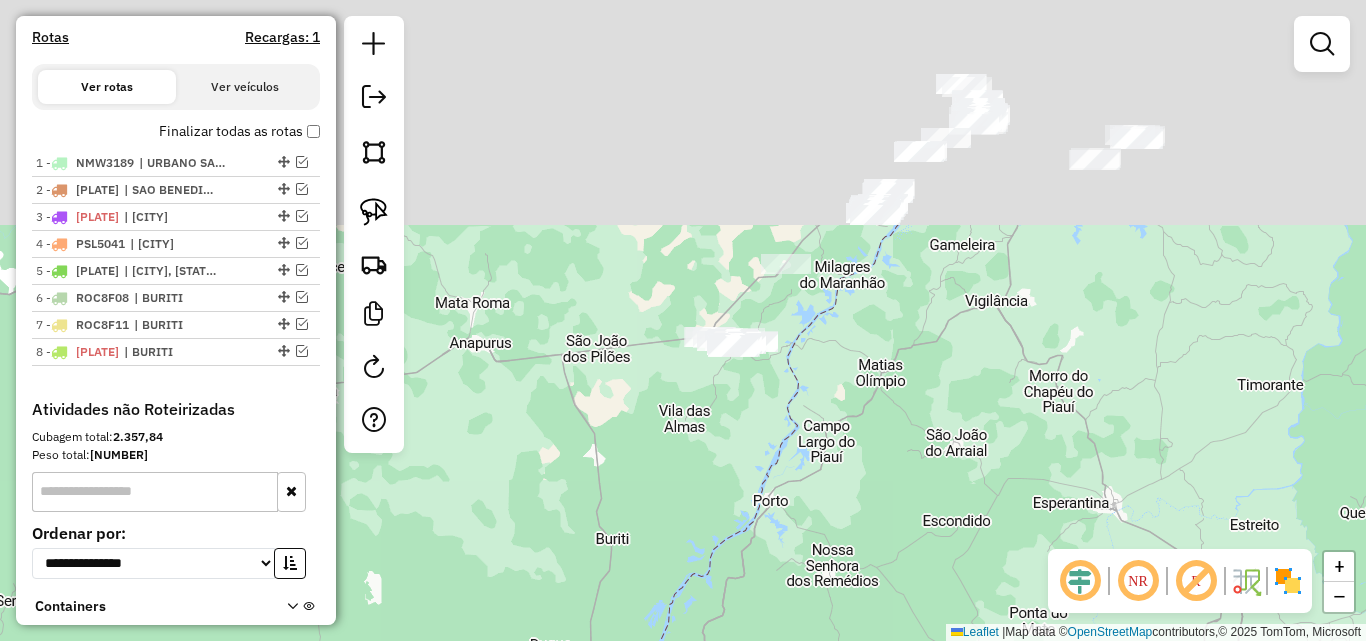 drag, startPoint x: 890, startPoint y: 173, endPoint x: 680, endPoint y: 521, distance: 406.45294 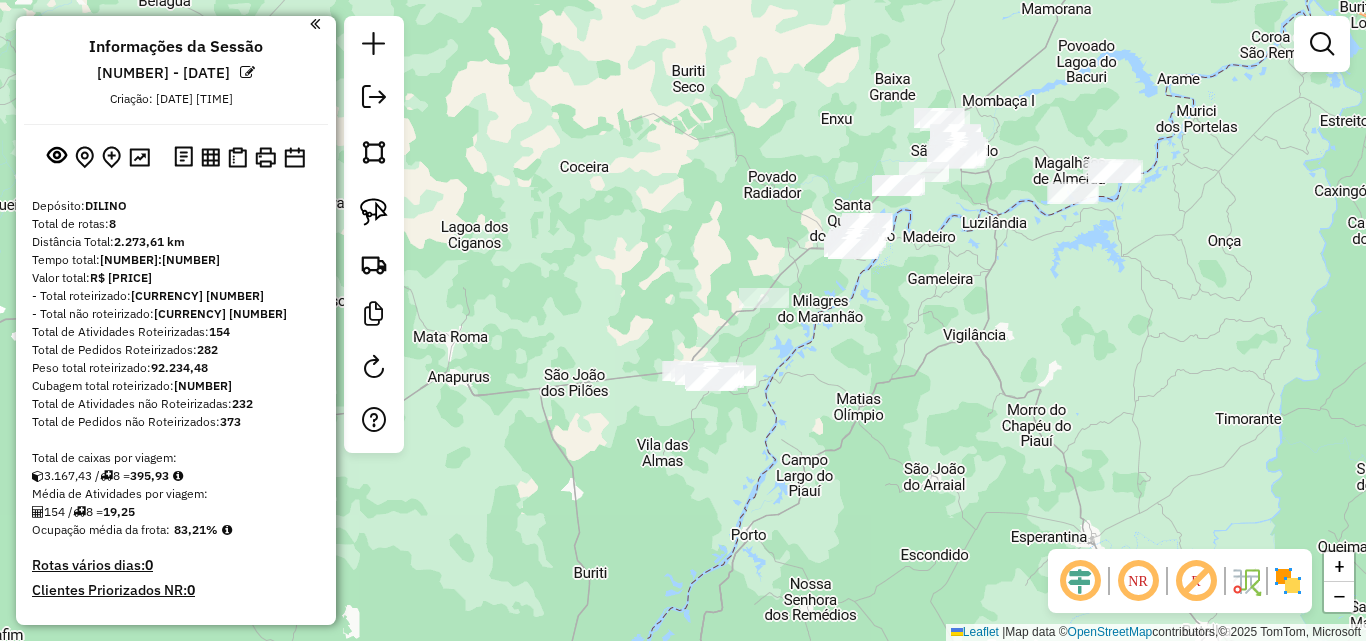 scroll, scrollTop: 0, scrollLeft: 0, axis: both 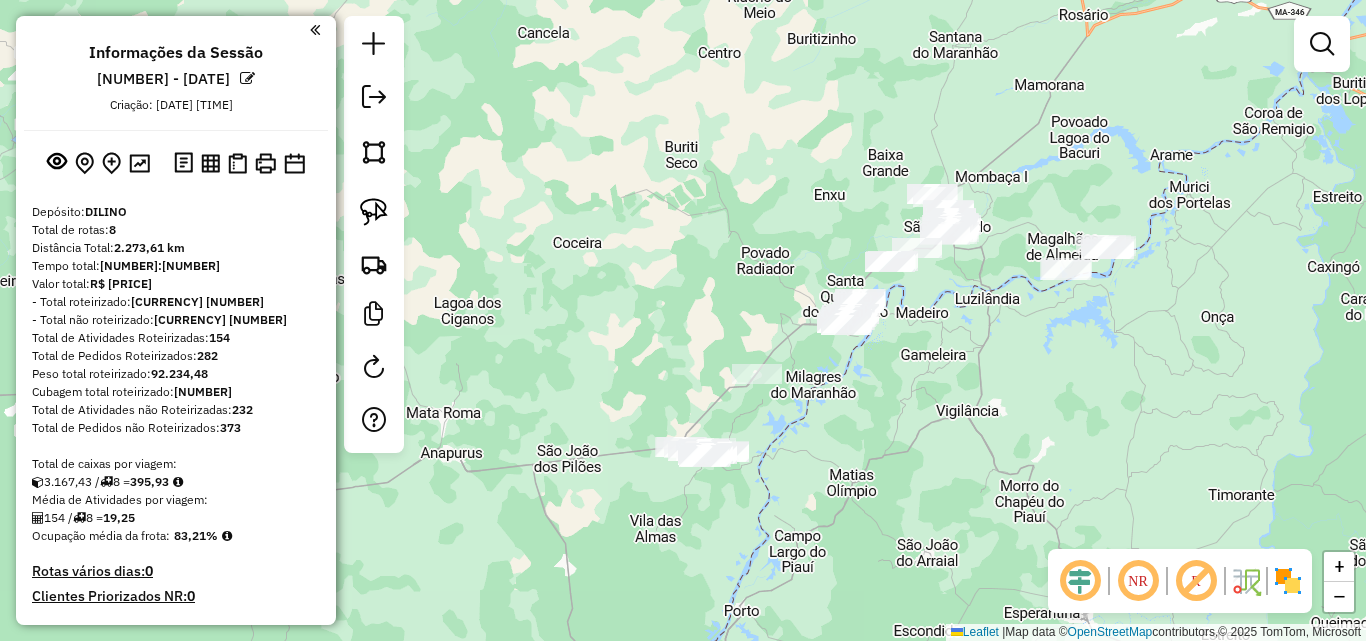 drag, startPoint x: 814, startPoint y: 151, endPoint x: 807, endPoint y: 227, distance: 76.321686 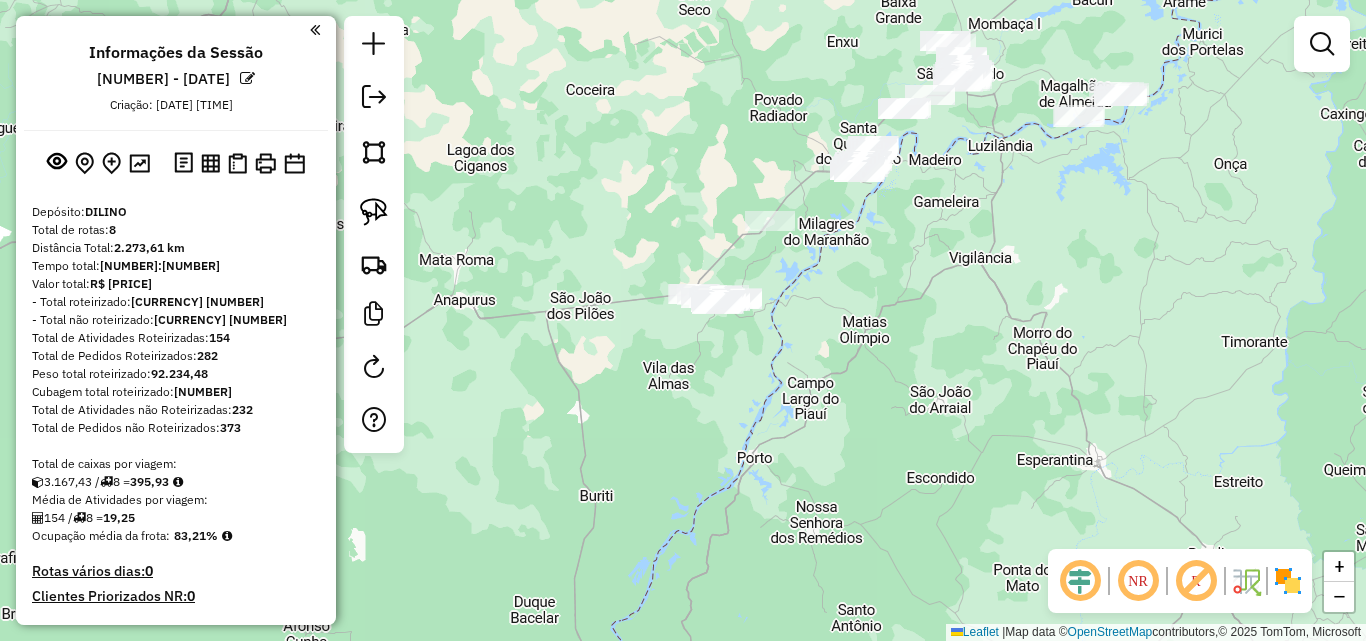 drag, startPoint x: 832, startPoint y: 438, endPoint x: 845, endPoint y: 283, distance: 155.5442 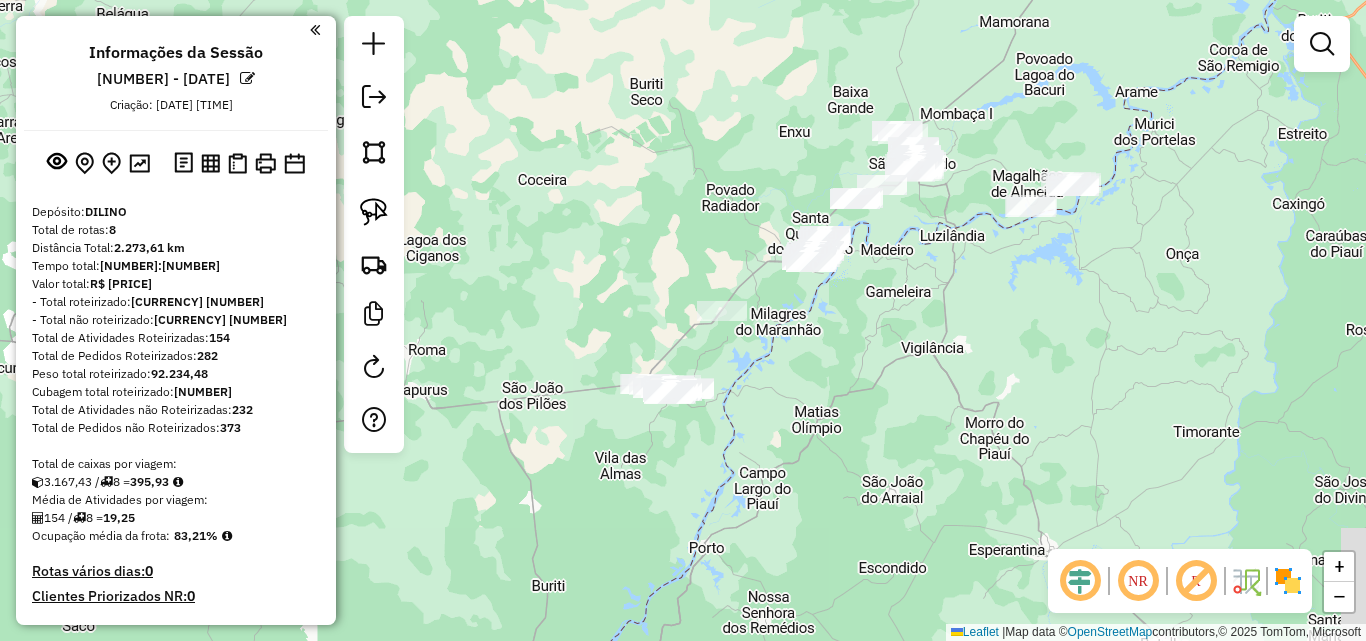 drag, startPoint x: 910, startPoint y: 284, endPoint x: 906, endPoint y: 303, distance: 19.416489 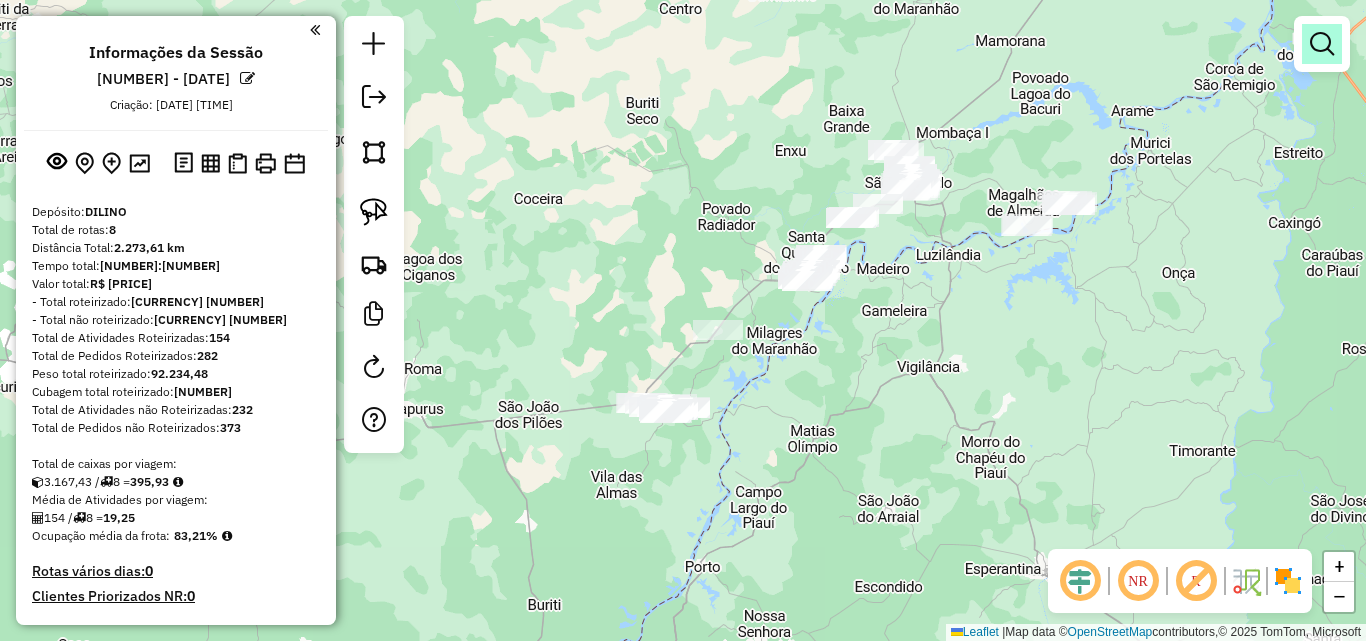 click at bounding box center (1322, 44) 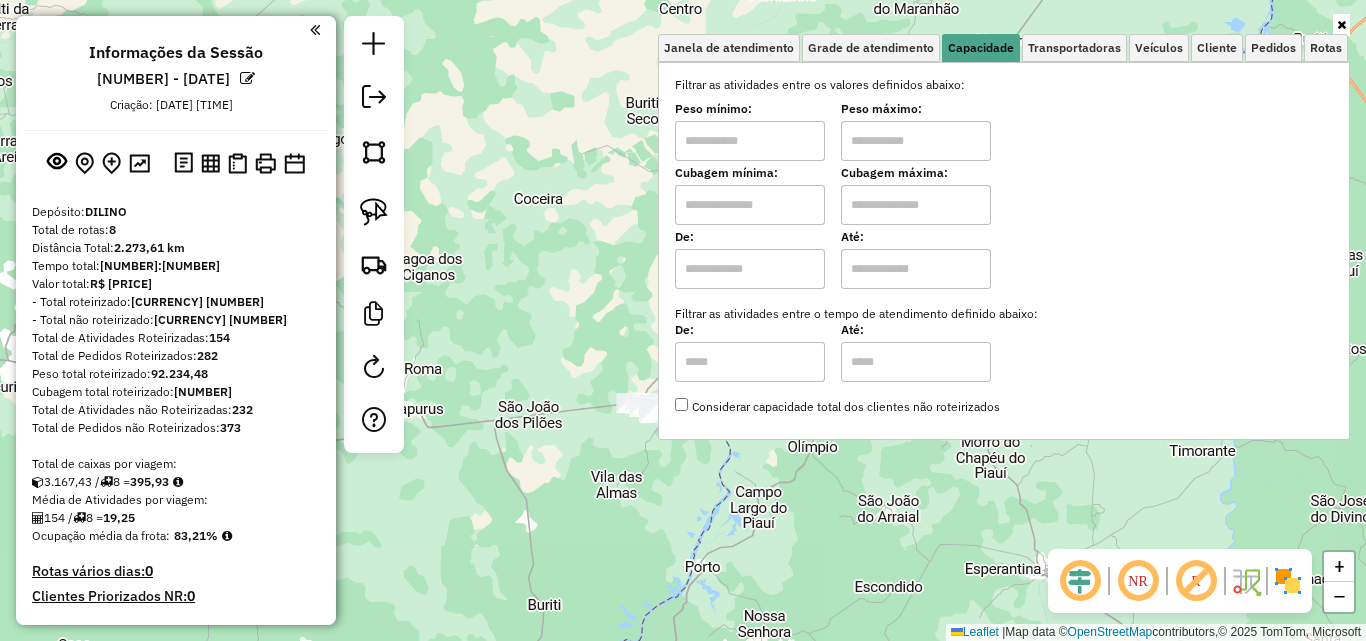 click at bounding box center [750, 205] 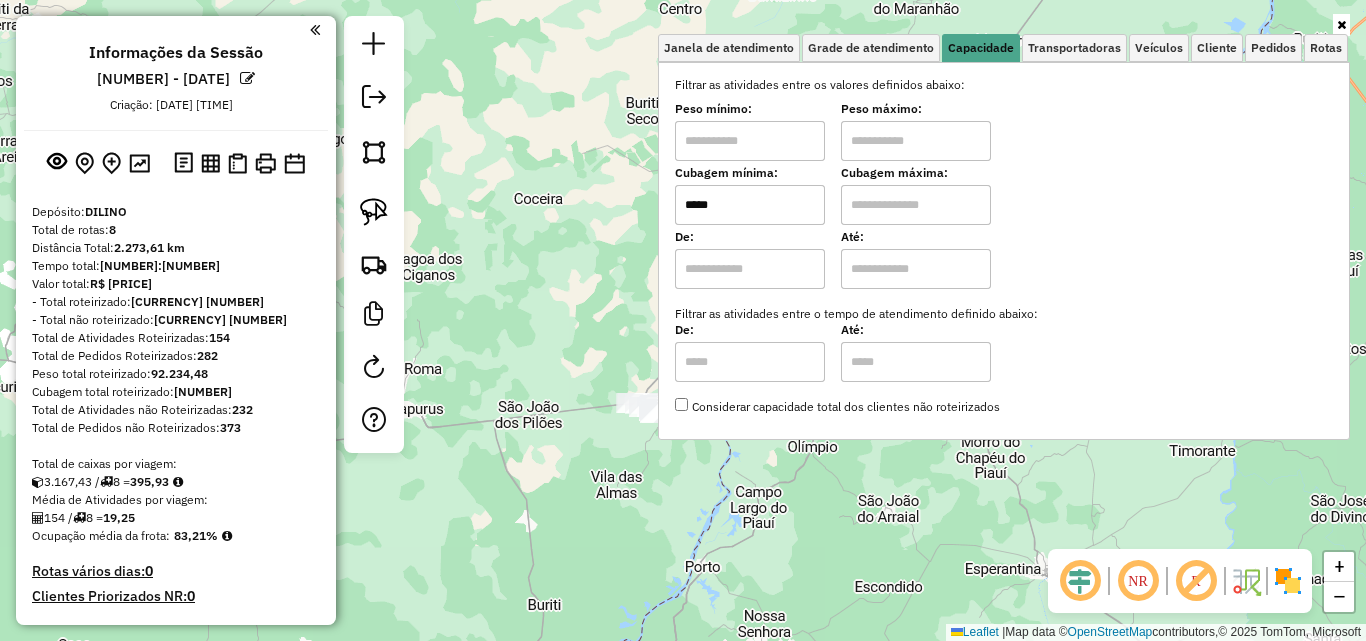type on "*****" 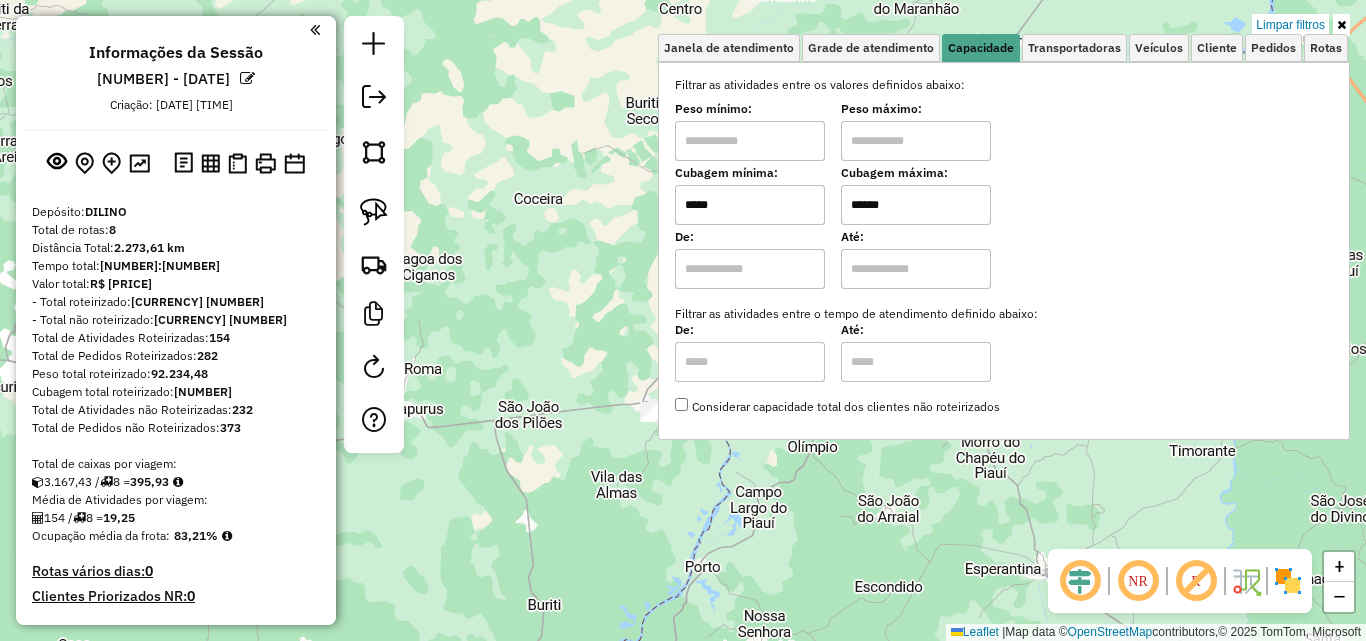 type on "******" 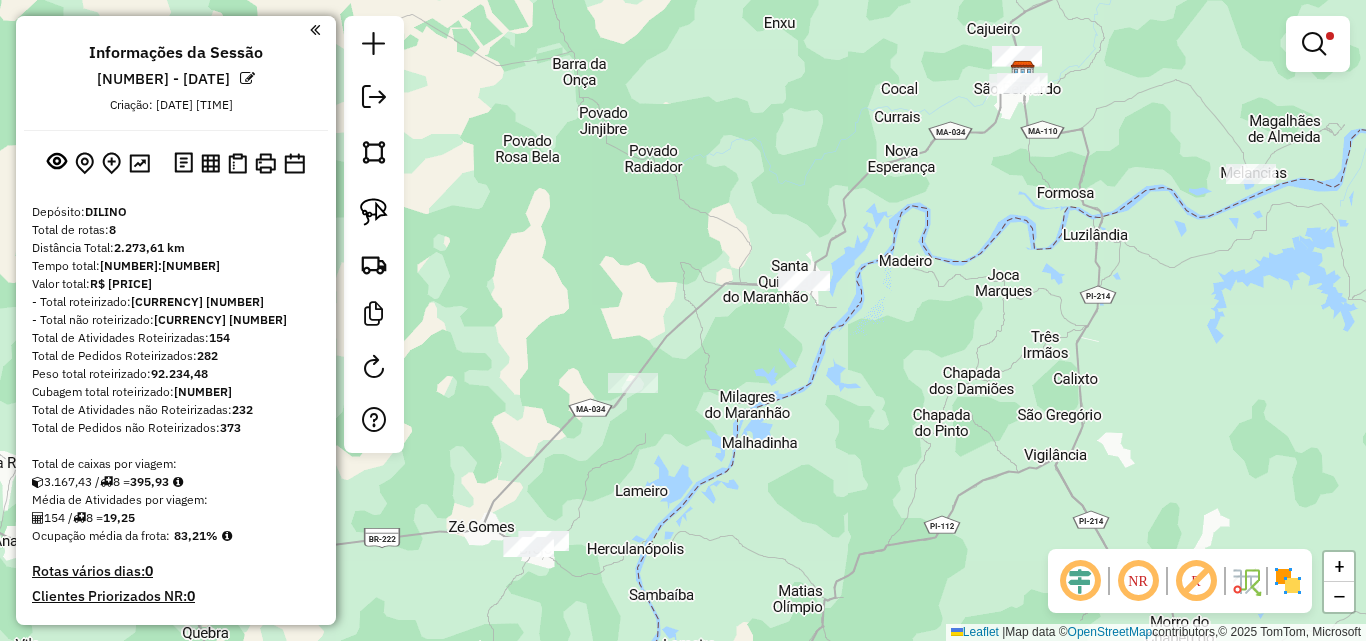 drag, startPoint x: 607, startPoint y: 529, endPoint x: 721, endPoint y: 354, distance: 208.85641 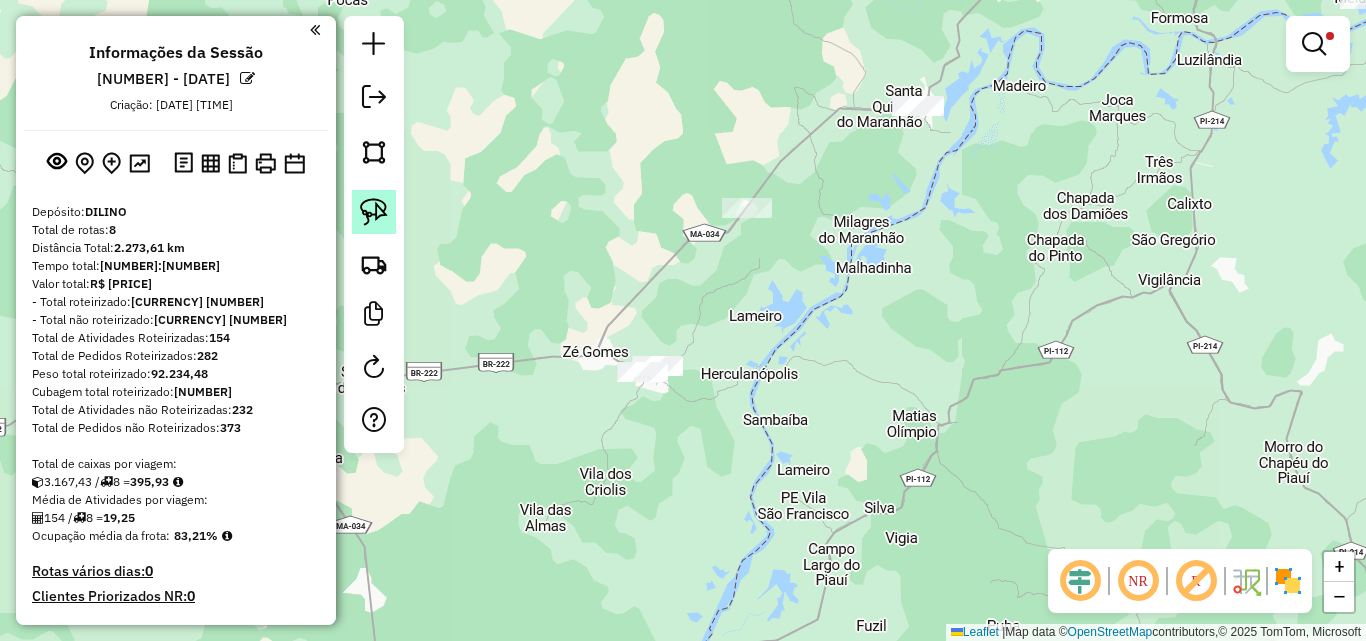 click 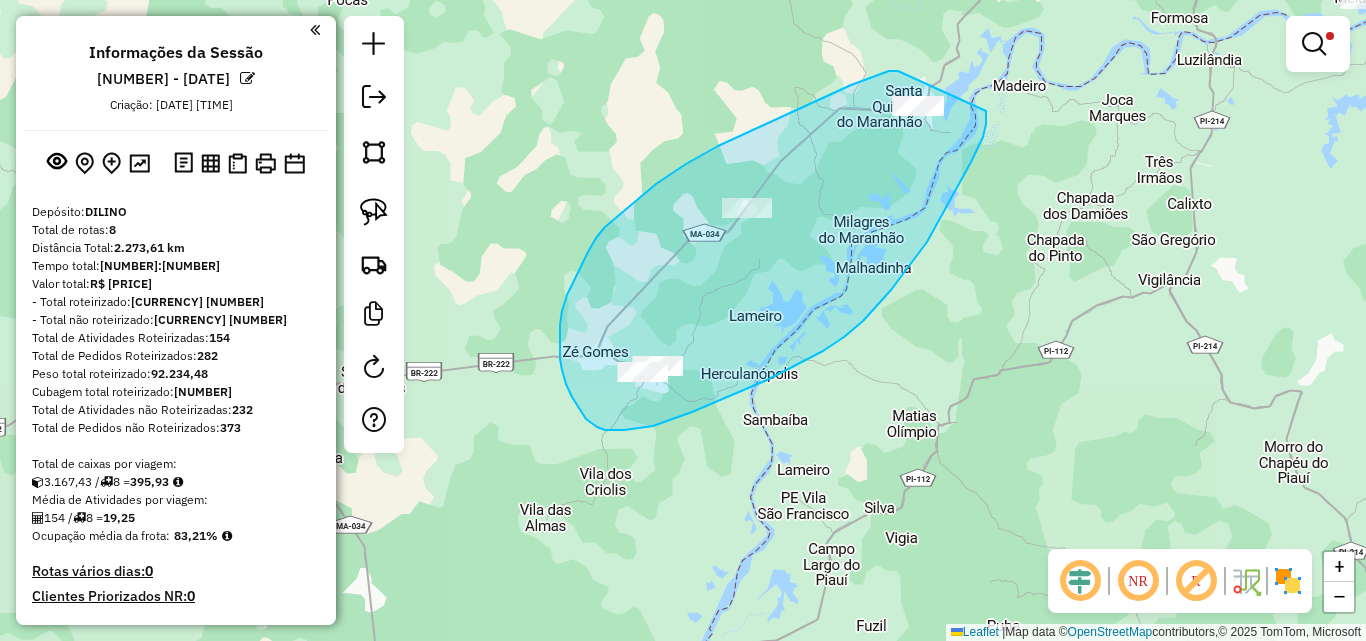 drag, startPoint x: 898, startPoint y: 71, endPoint x: 986, endPoint y: 107, distance: 95.07891 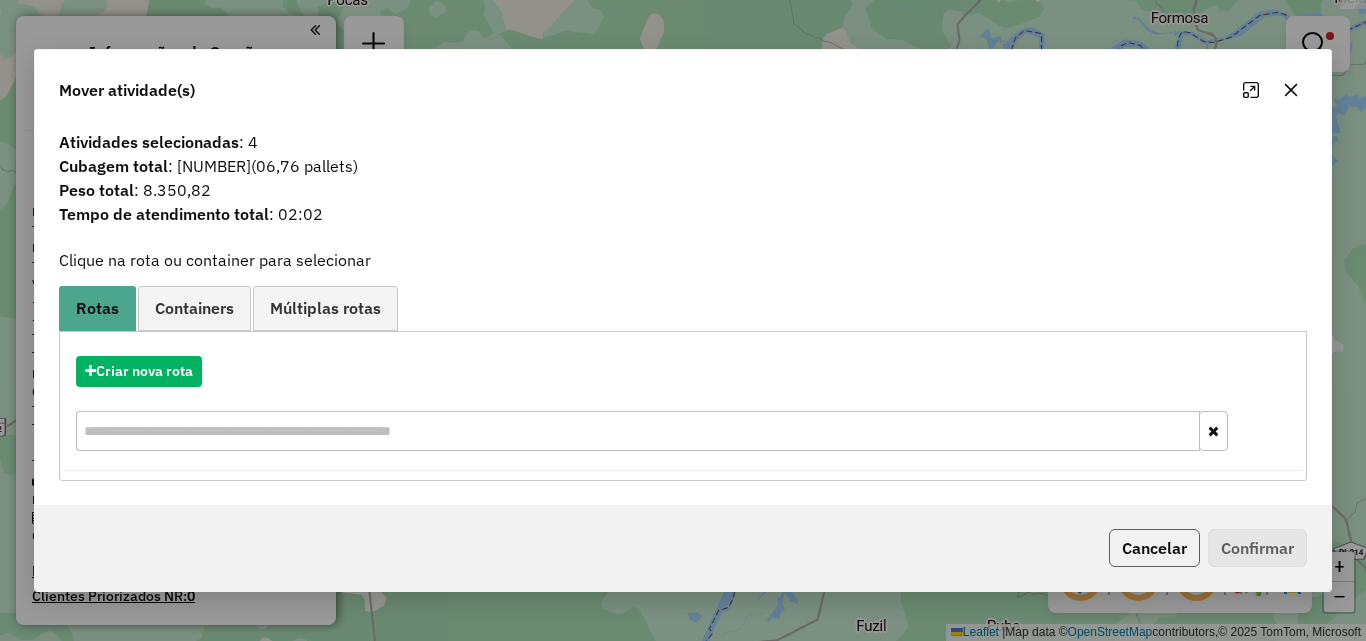 click on "Cancelar" 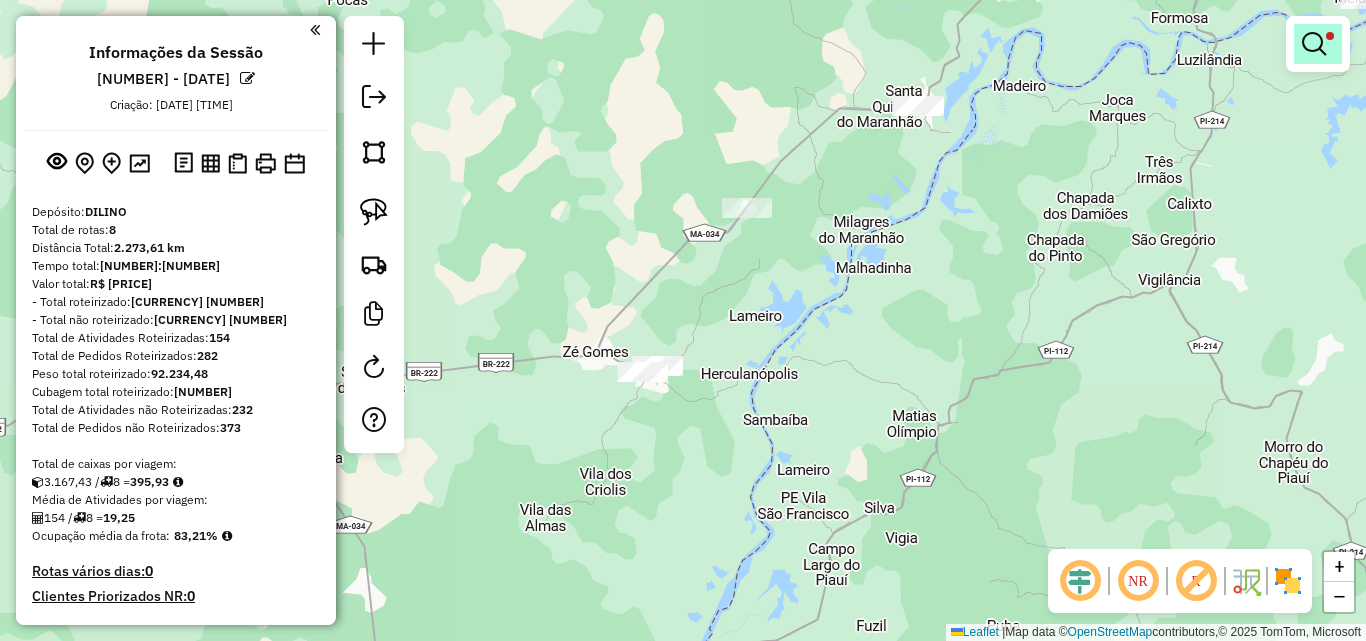 click at bounding box center [1318, 44] 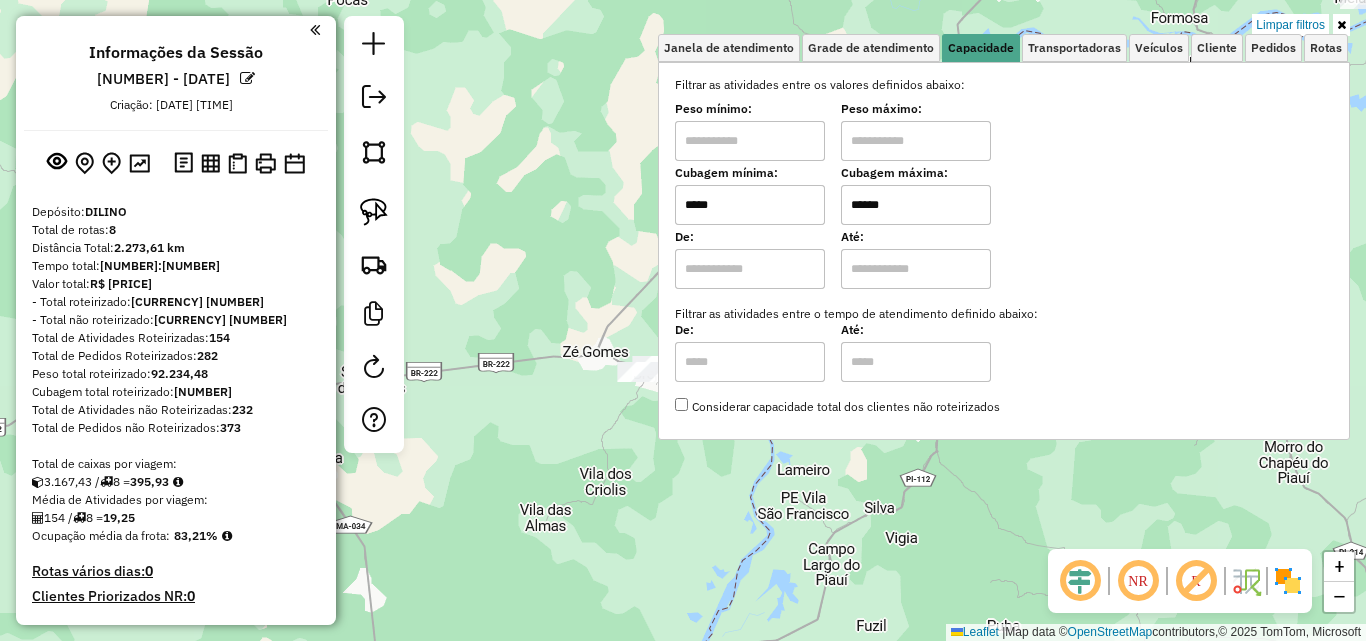 click on "*****" at bounding box center (750, 205) 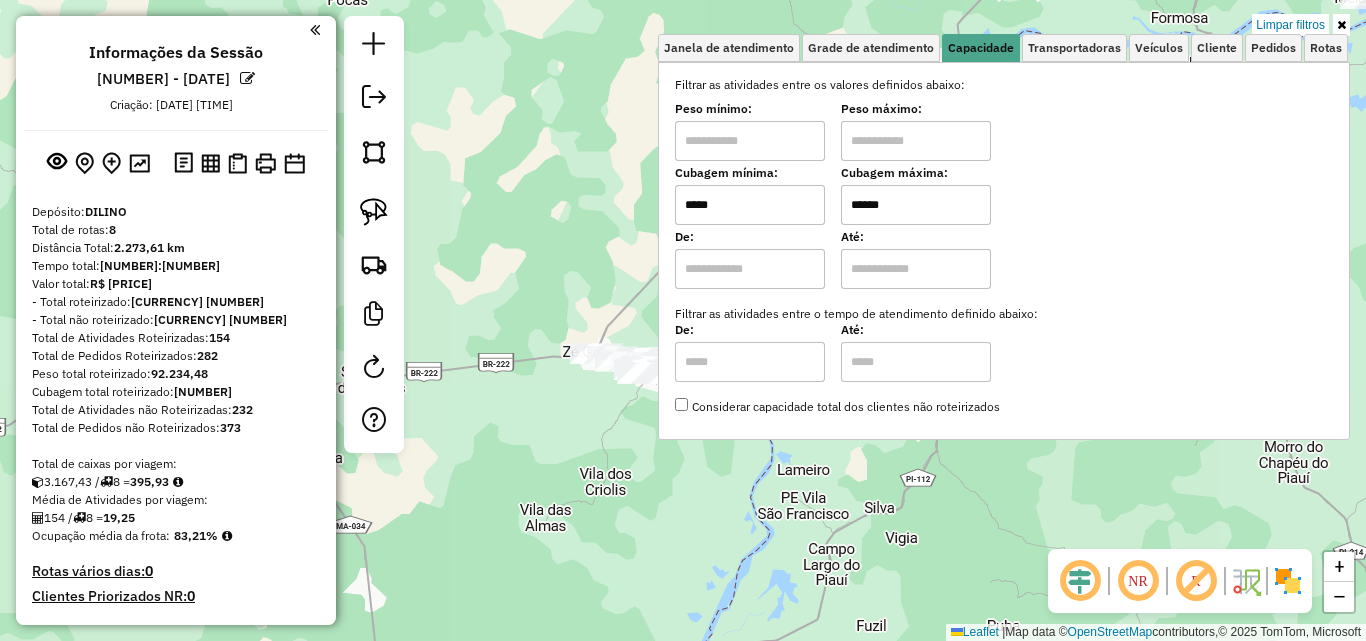 type on "*****" 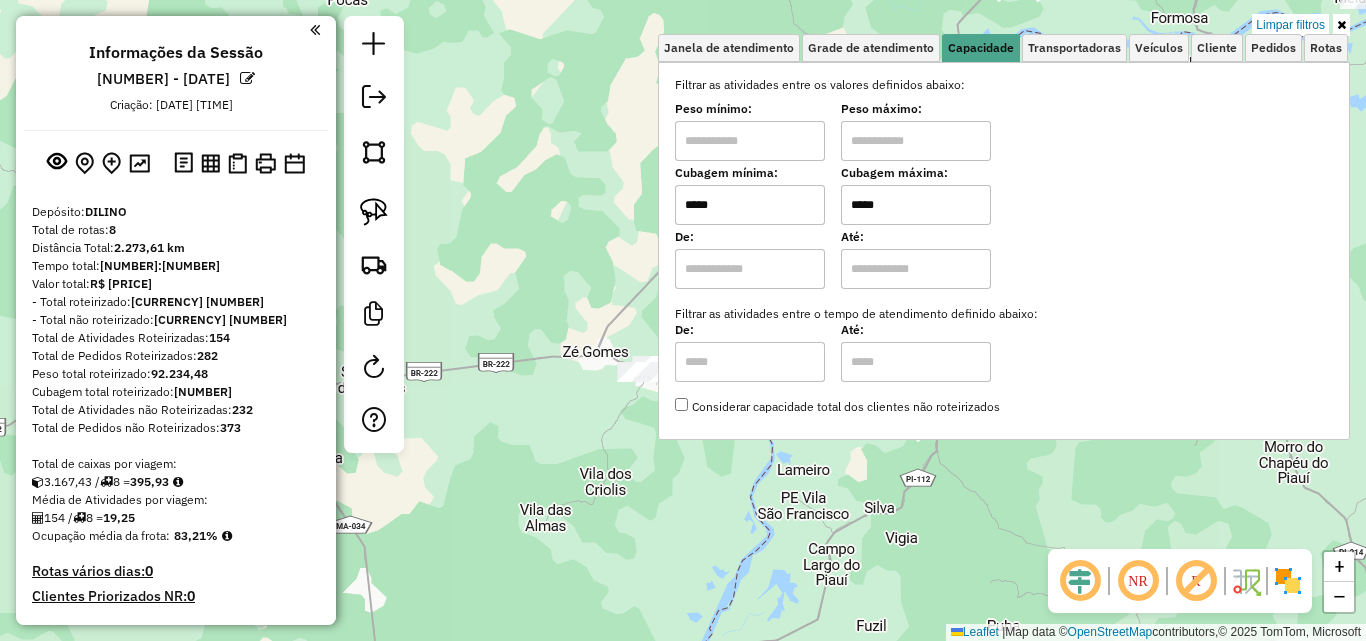 type on "******" 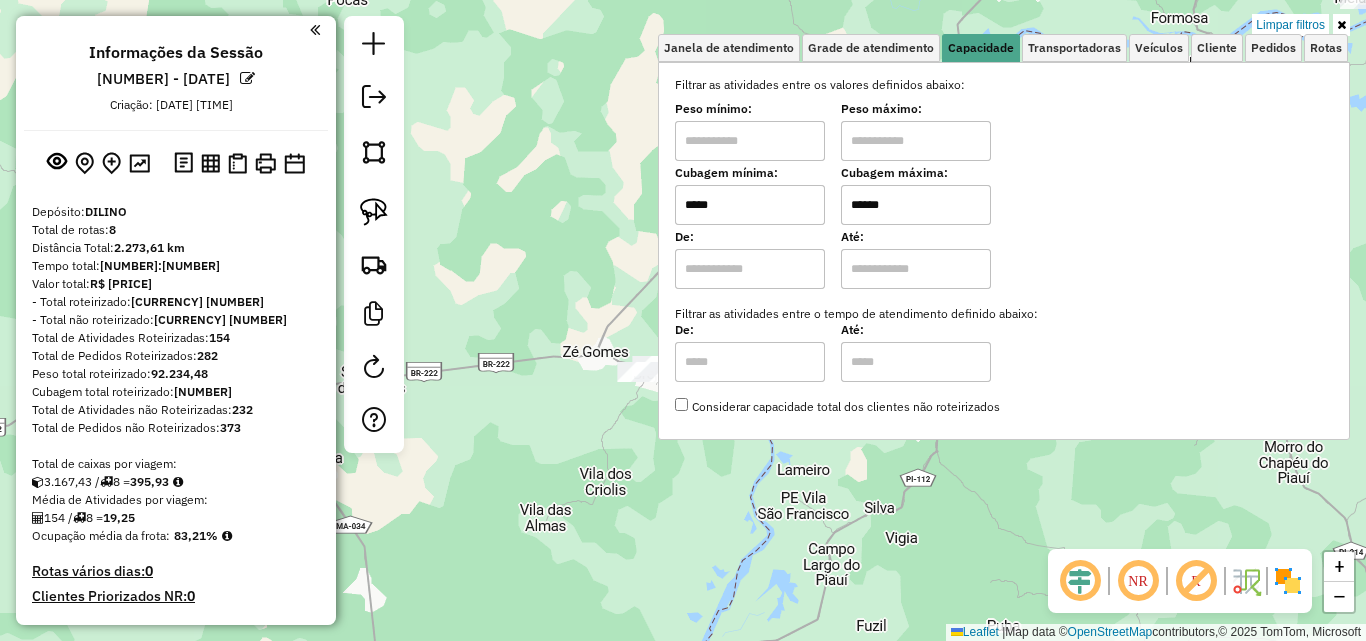 click on "Limpar filtros Janela de atendimento Grade de atendimento Capacidade Transportadoras Veículos Cliente Pedidos  Rotas Selecione os dias de semana para filtrar as janelas de atendimento  Seg   Ter   Qua   Qui   Sex   Sáb   Dom  Informe o período da janela de atendimento: De: Até:  Filtrar exatamente a janela do cliente  Considerar janela de atendimento padrão  Selecione os dias de semana para filtrar as grades de atendimento  Seg   Ter   Qua   Qui   Sex   Sáb   Dom   Considerar clientes sem dia de atendimento cadastrado  Clientes fora do dia de atendimento selecionado Filtrar as atividades entre os valores definidos abaixo:  Peso mínimo:   Peso máximo:   Cubagem mínima:  *****  Cubagem máxima:  ******  De:   Até:  Filtrar as atividades entre o tempo de atendimento definido abaixo:  De:   Até:   Considerar capacidade total dos clientes não roteirizados Transportadora: Selecione um ou mais itens Tipo de veículo: Selecione um ou mais itens Veículo: Selecione um ou mais itens Motorista: Nome: Setor:" 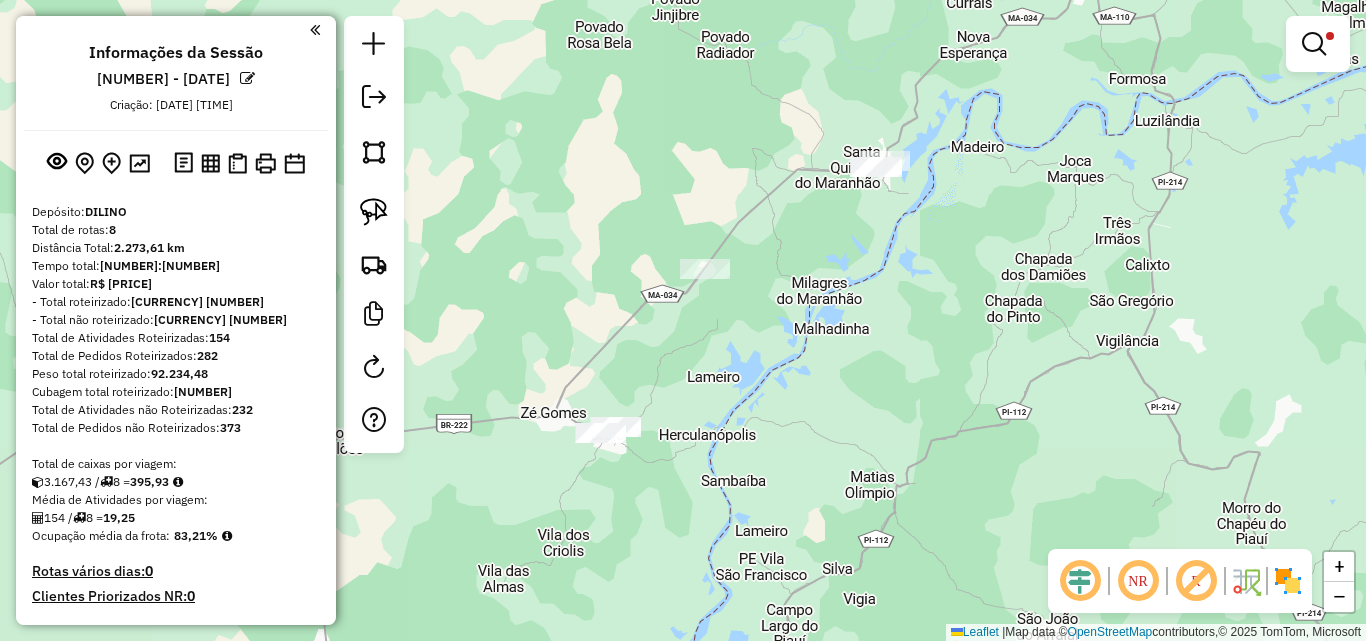 drag, startPoint x: 909, startPoint y: 235, endPoint x: 867, endPoint y: 296, distance: 74.06078 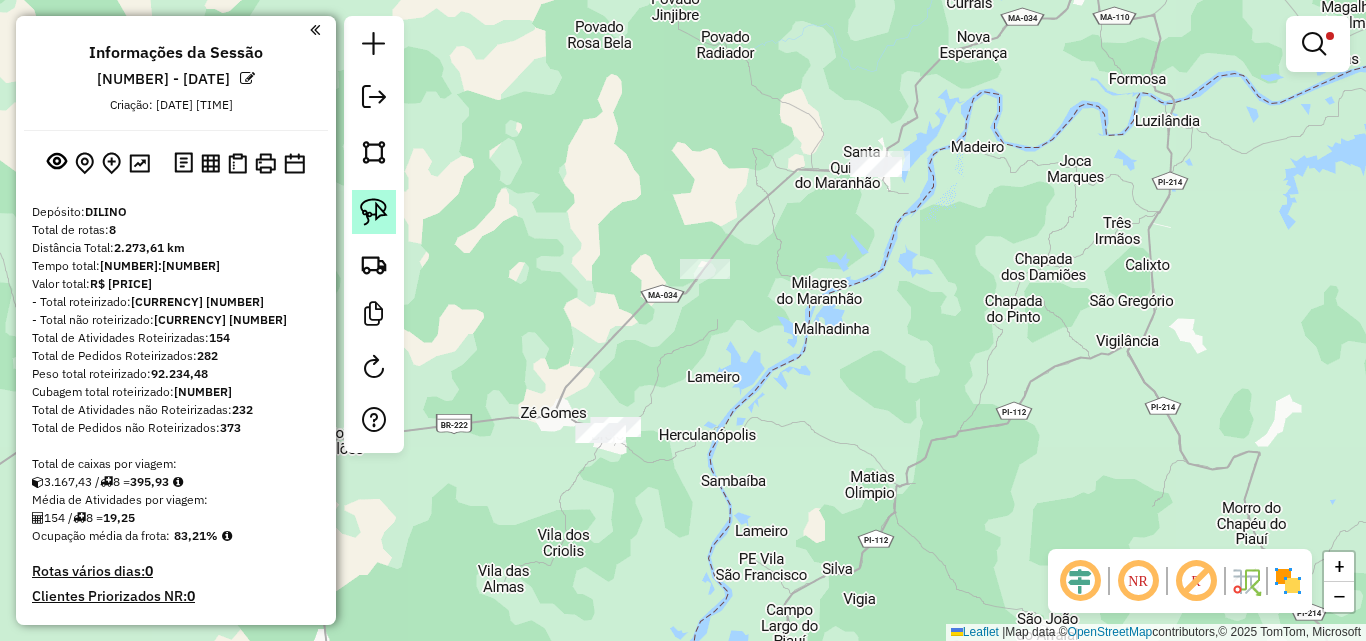click 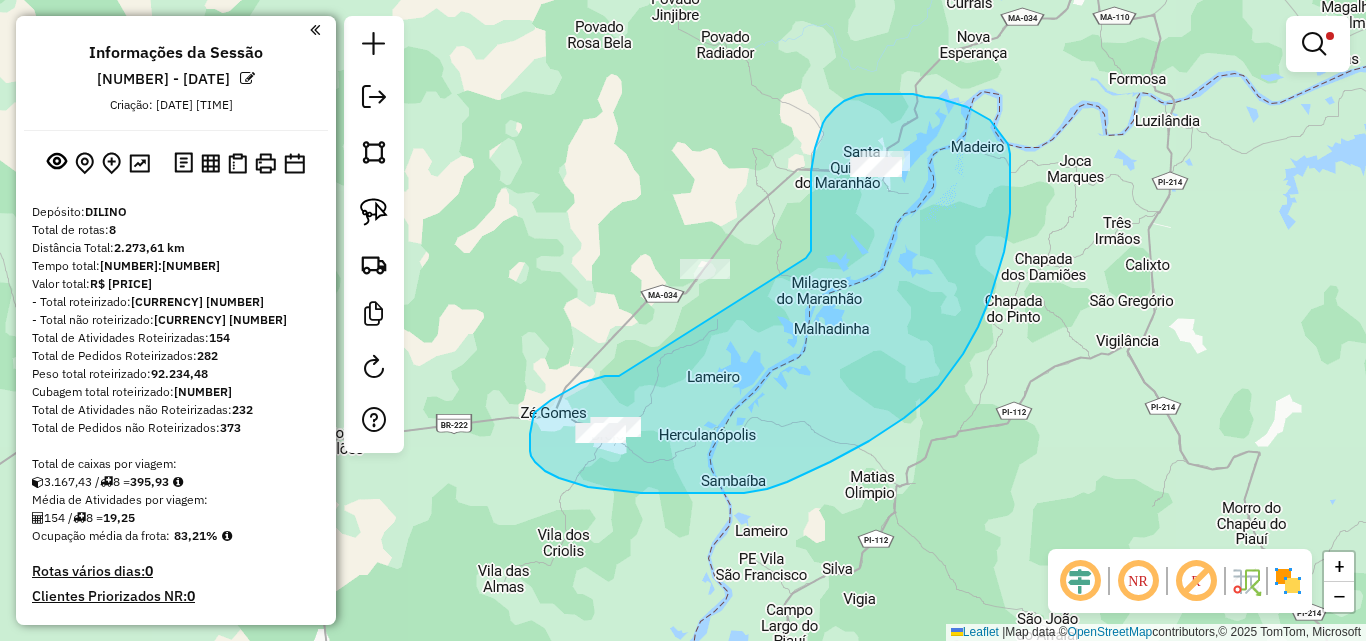 drag, startPoint x: 619, startPoint y: 376, endPoint x: 806, endPoint y: 258, distance: 221.11761 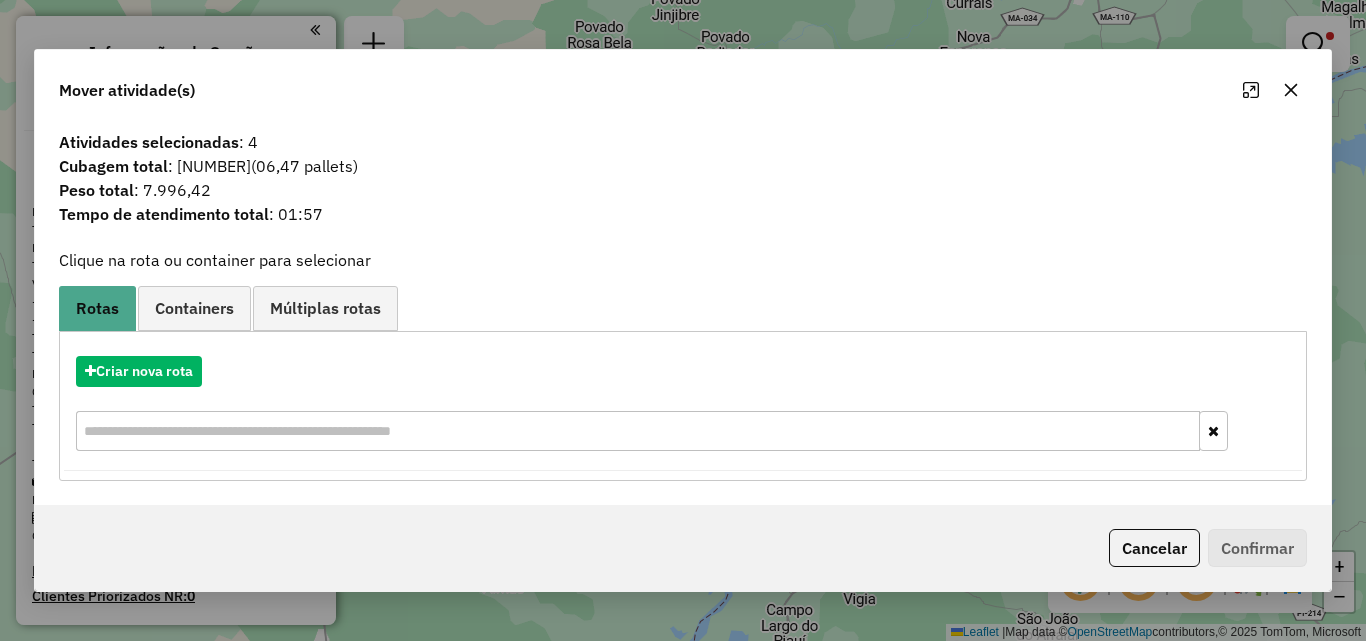 drag, startPoint x: 1178, startPoint y: 538, endPoint x: 477, endPoint y: 324, distance: 732.93726 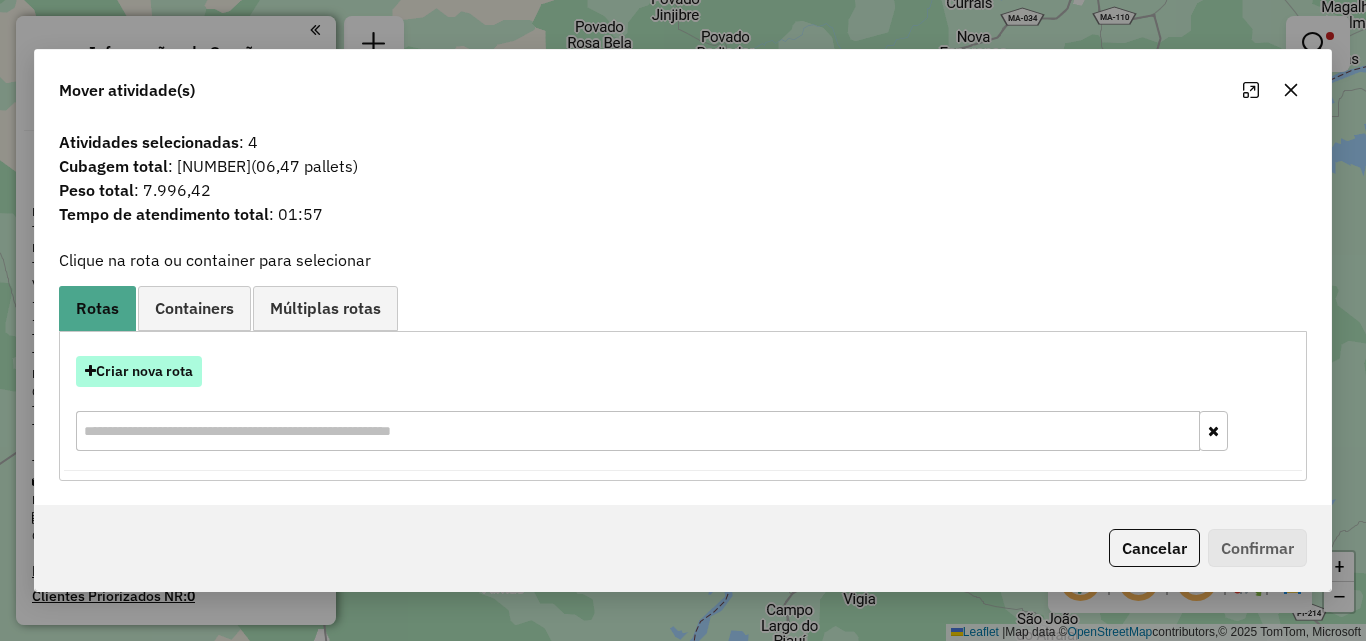 click on "Criar nova rota" at bounding box center (139, 371) 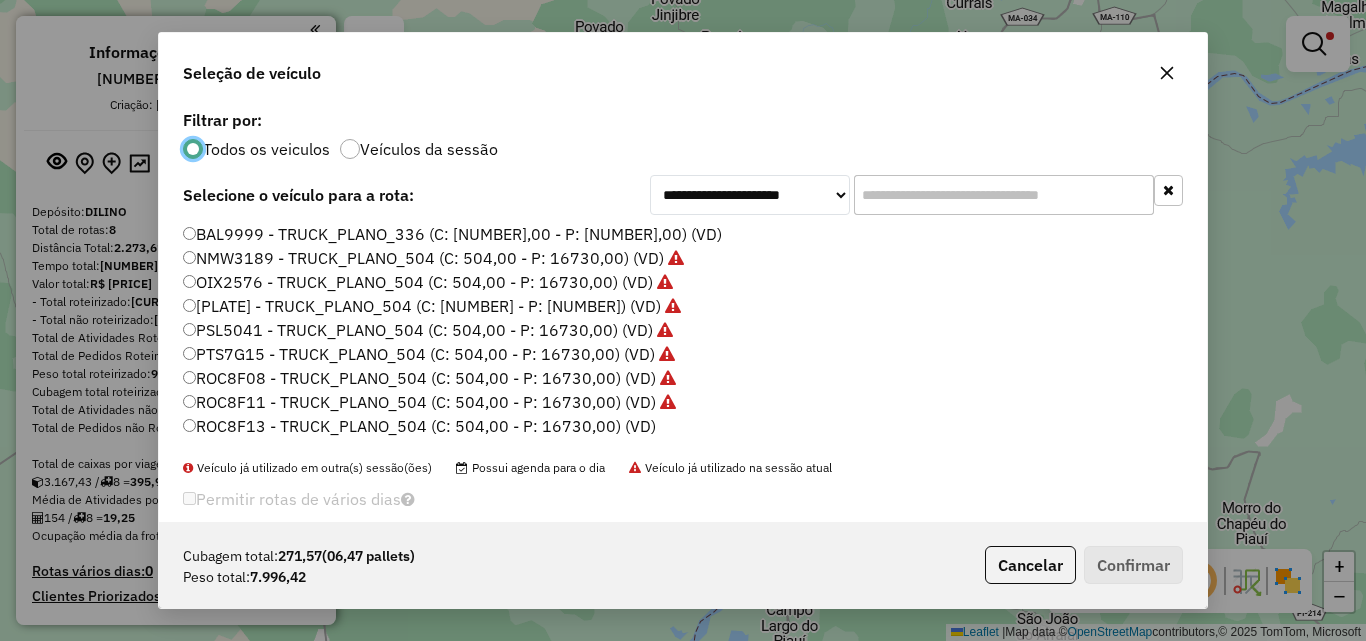 scroll, scrollTop: 11, scrollLeft: 6, axis: both 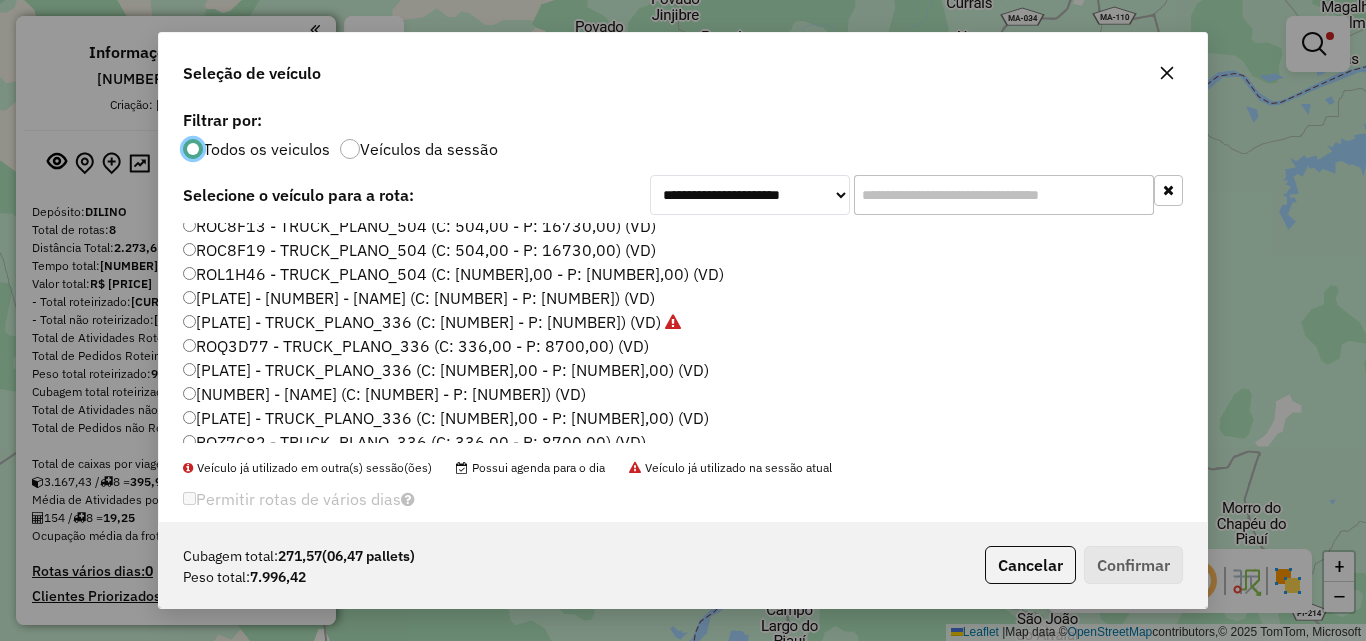 click on "[PLATE] - TRUCK_PLANO_336 (C: [NUMBER] - P: [NUMBER]) (VD)" 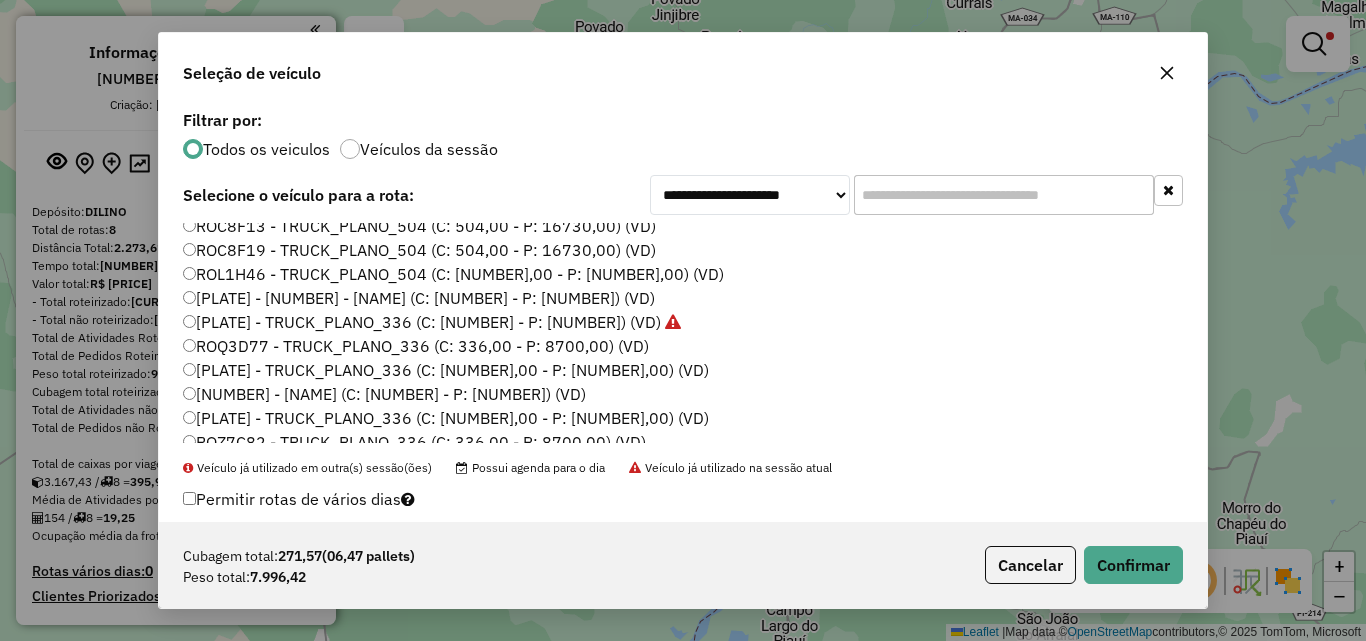click on "ROQ3D77 - TRUCK_PLANO_336 (C: 336,00 - P: 8700,00) (VD)" 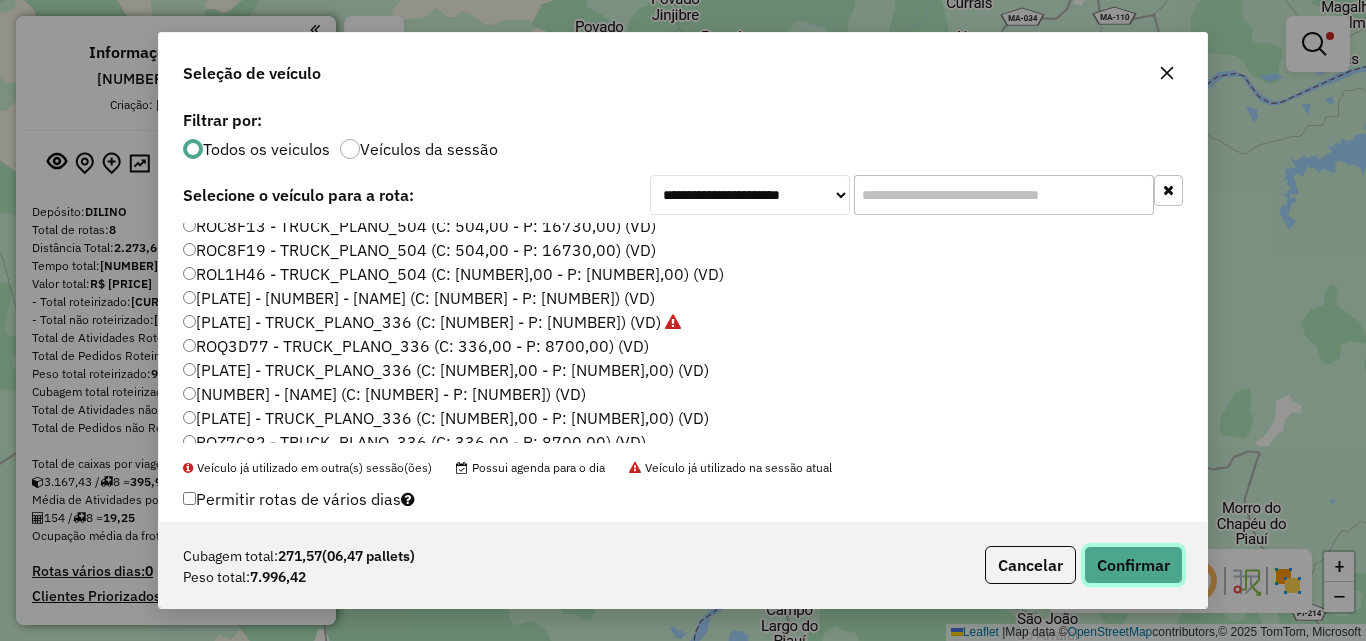 click on "Confirmar" 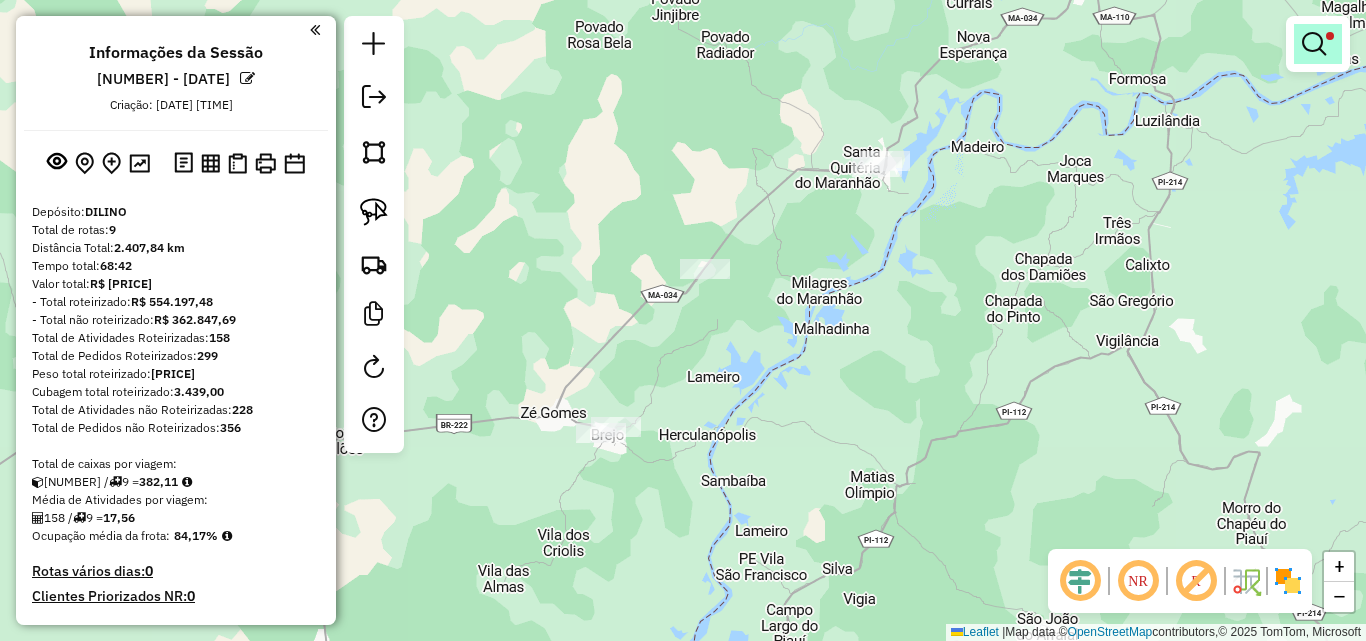 click at bounding box center [1318, 44] 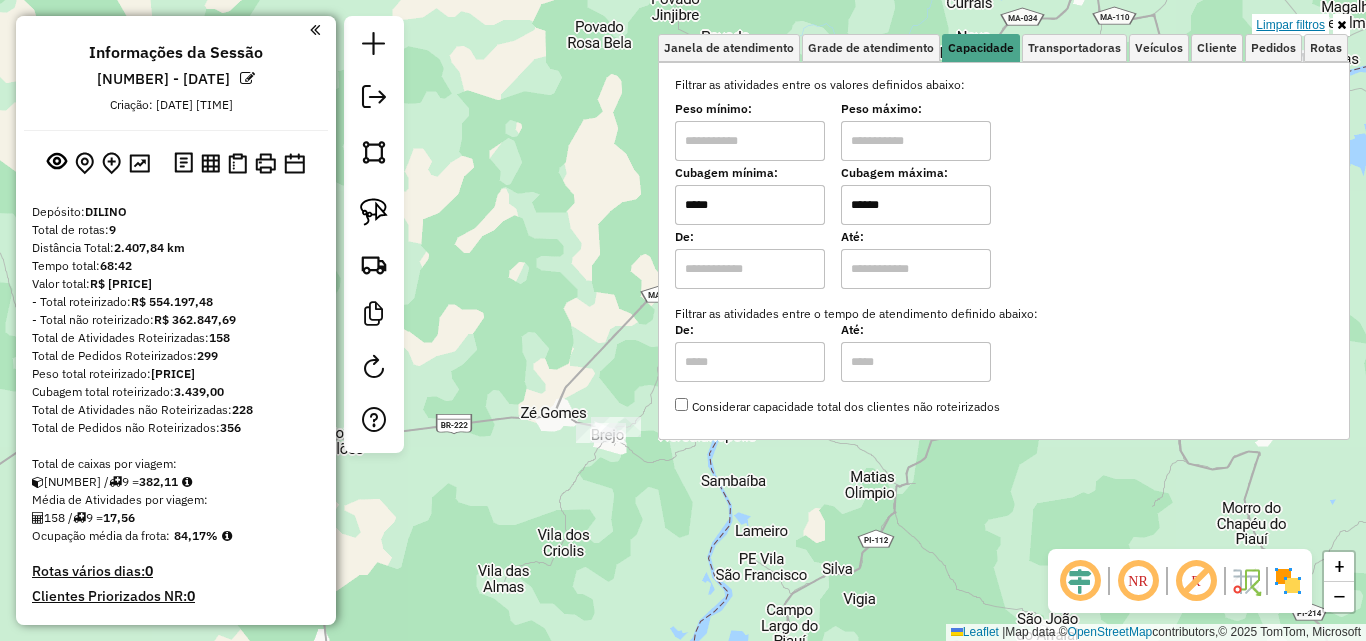 click on "Limpar filtros" at bounding box center [1290, 25] 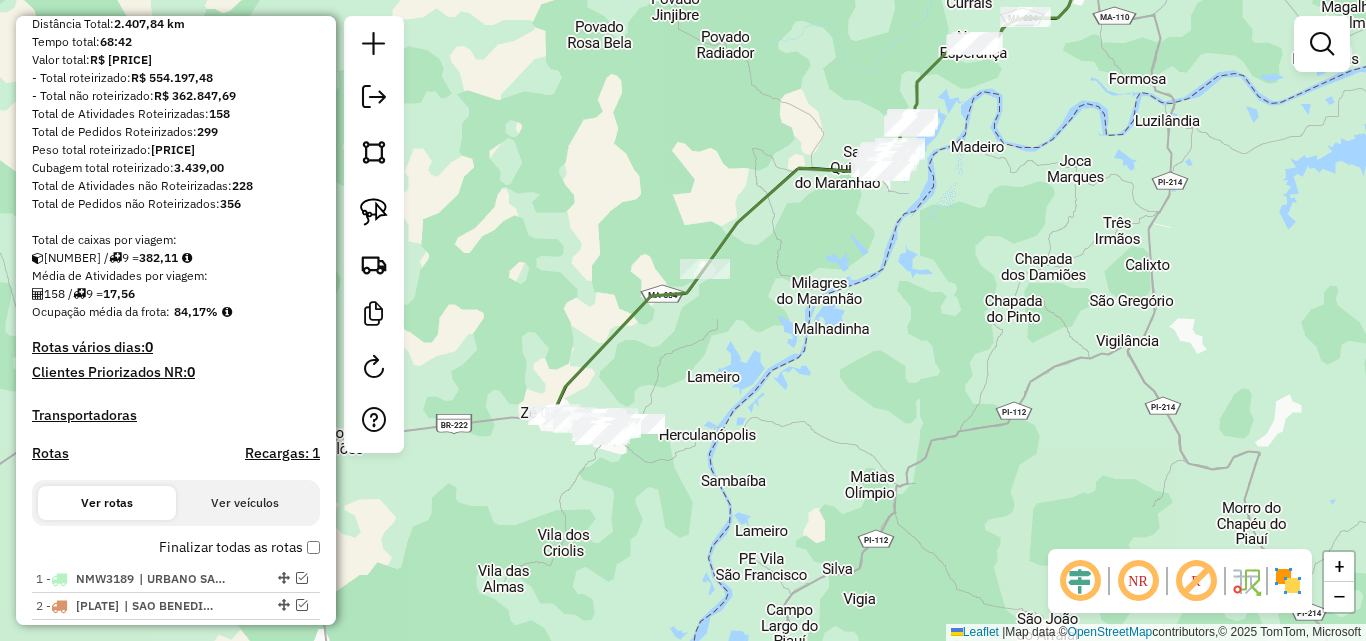 scroll, scrollTop: 400, scrollLeft: 0, axis: vertical 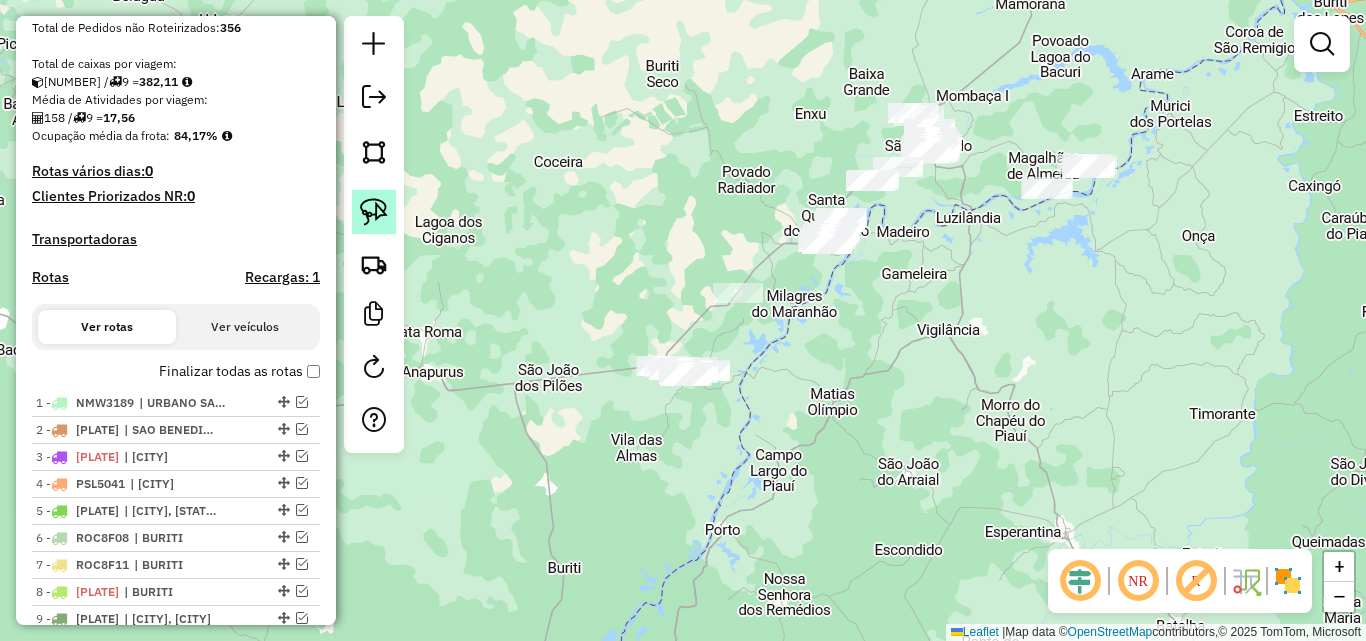 click 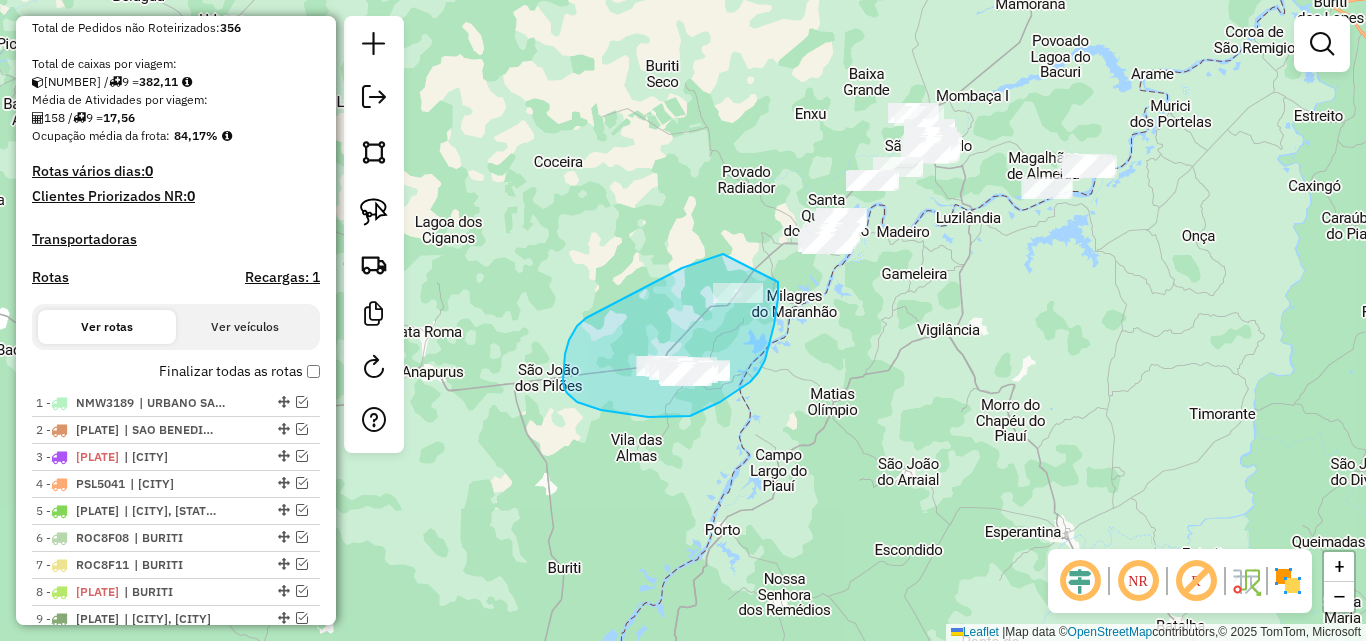 drag, startPoint x: 723, startPoint y: 254, endPoint x: 778, endPoint y: 282, distance: 61.7171 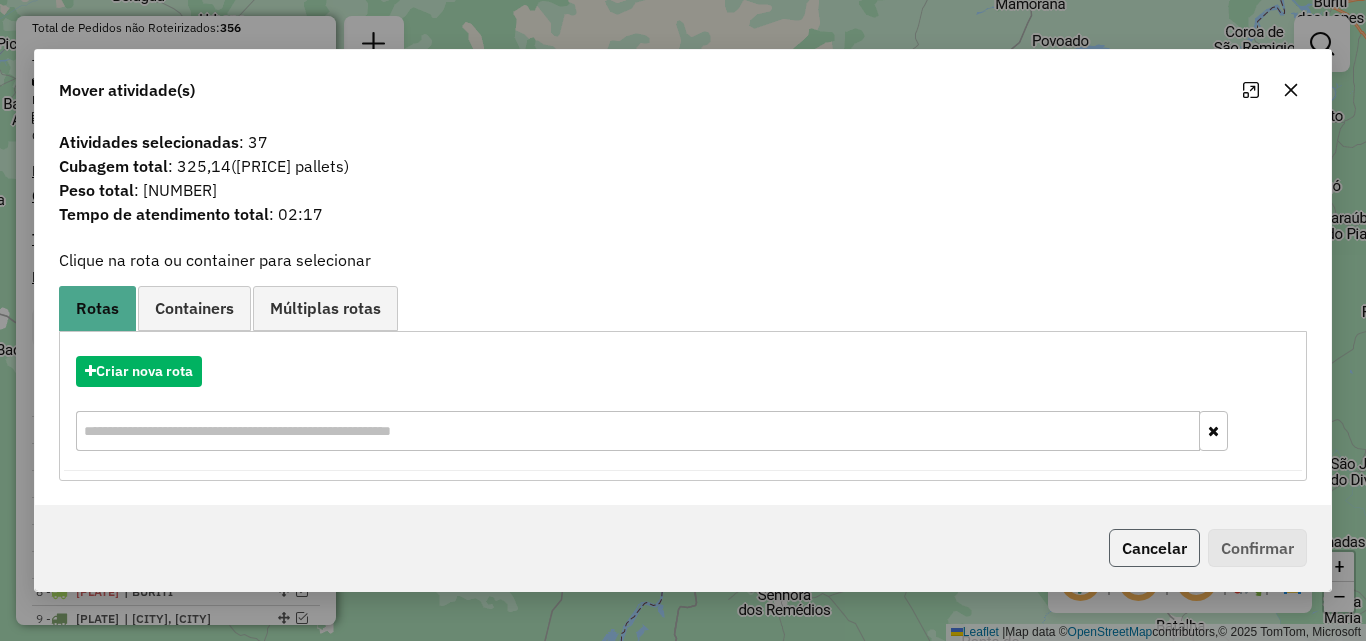 click on "Cancelar" 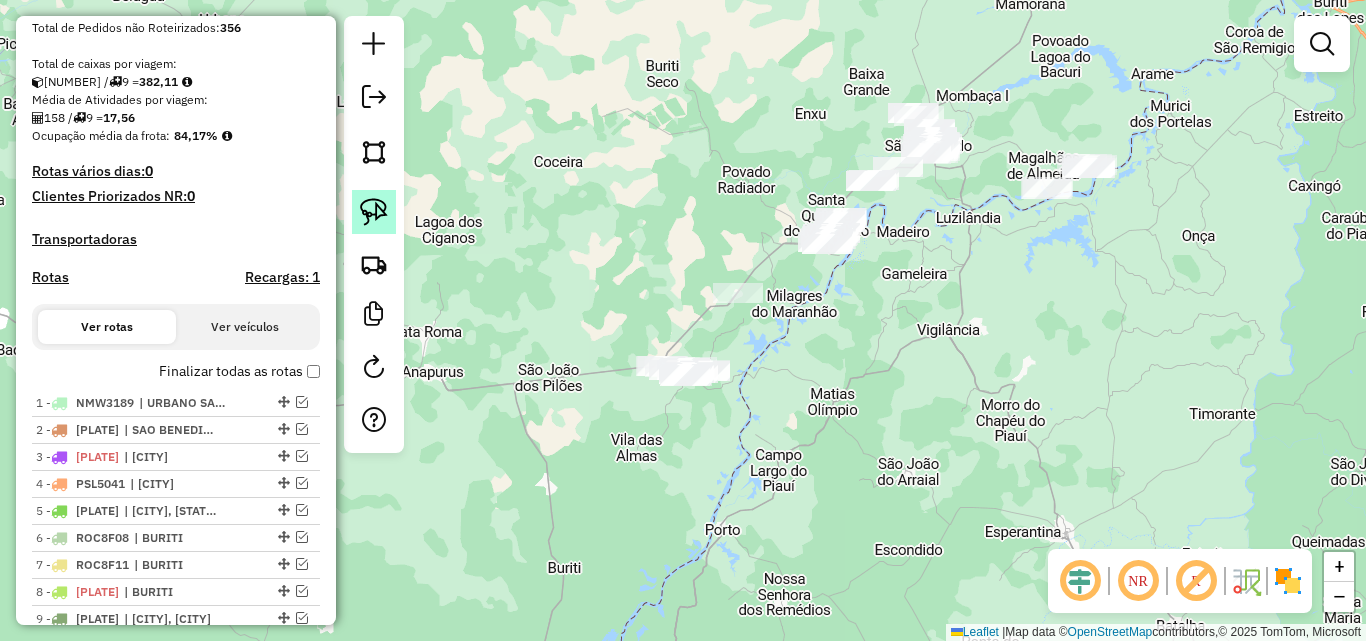 click 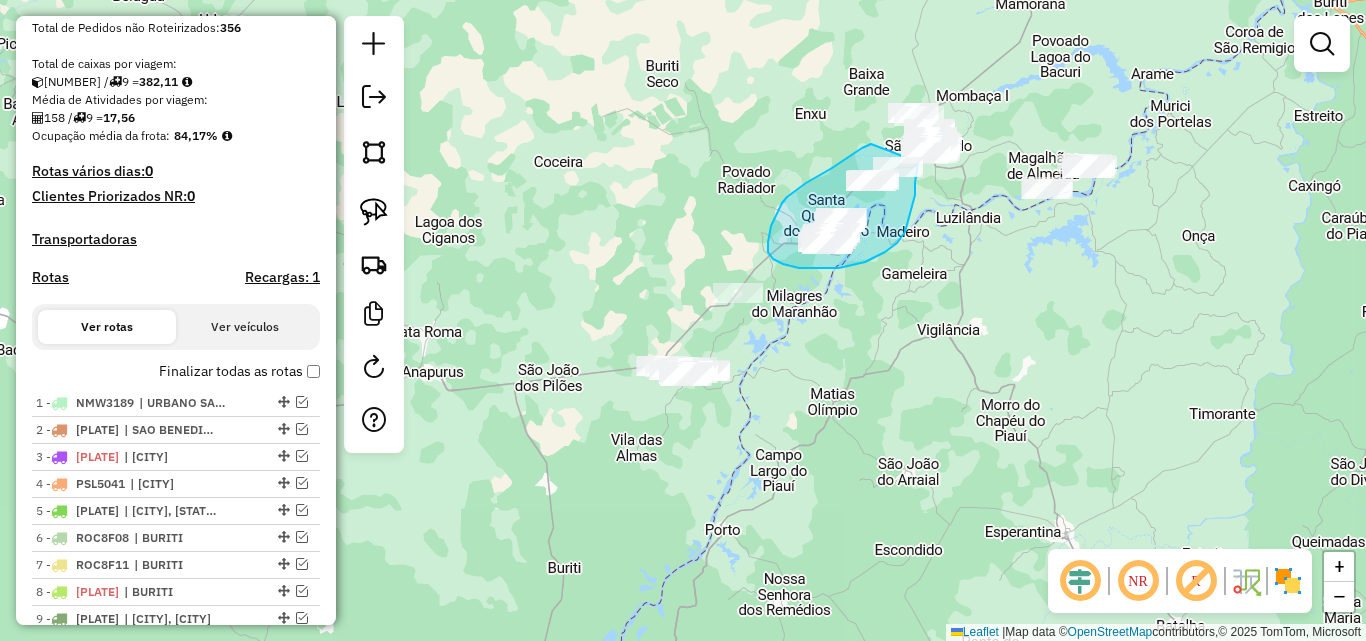 click on "Janela de atendimento Grade de atendimento Capacidade Transportadoras Veículos Cliente Pedidos  Rotas Selecione os dias de semana para filtrar as janelas de atendimento  Seg   Ter   Qua   Qui   Sex   Sáb   Dom  Informe o período da janela de atendimento: De: Até:  Filtrar exatamente a janela do cliente  Considerar janela de atendimento padrão  Selecione os dias de semana para filtrar as grades de atendimento  Seg   Ter   Qua   Qui   Sex   Sáb   Dom   Considerar clientes sem dia de atendimento cadastrado  Clientes fora do dia de atendimento selecionado Filtrar as atividades entre os valores definidos abaixo:  Peso mínimo:   Peso máximo:   Cubagem mínima:   Cubagem máxima:   De:   Até:  Filtrar as atividades entre o tempo de atendimento definido abaixo:  De:   Até:   Considerar capacidade total dos clientes não roteirizados Transportadora: Selecione um ou mais itens Tipo de veículo: Selecione um ou mais itens Veículo: Selecione um ou mais itens Motorista: Selecione um ou mais itens Nome: Rótulo:" 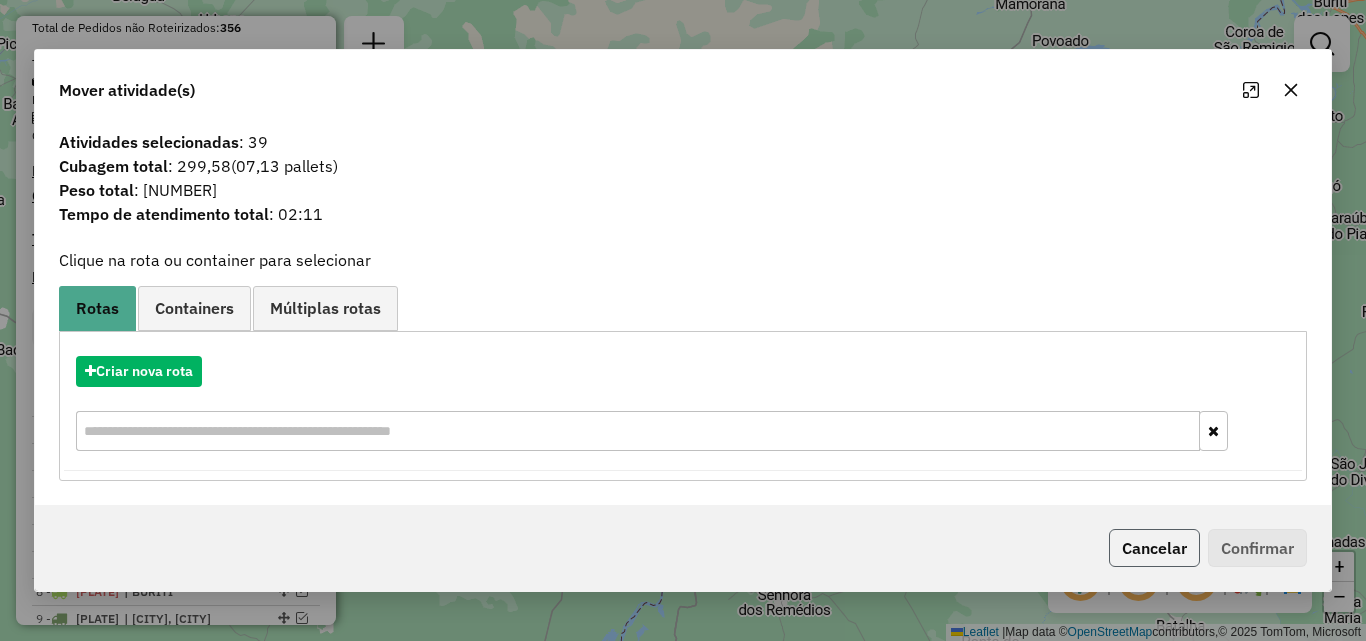 click on "Cancelar" 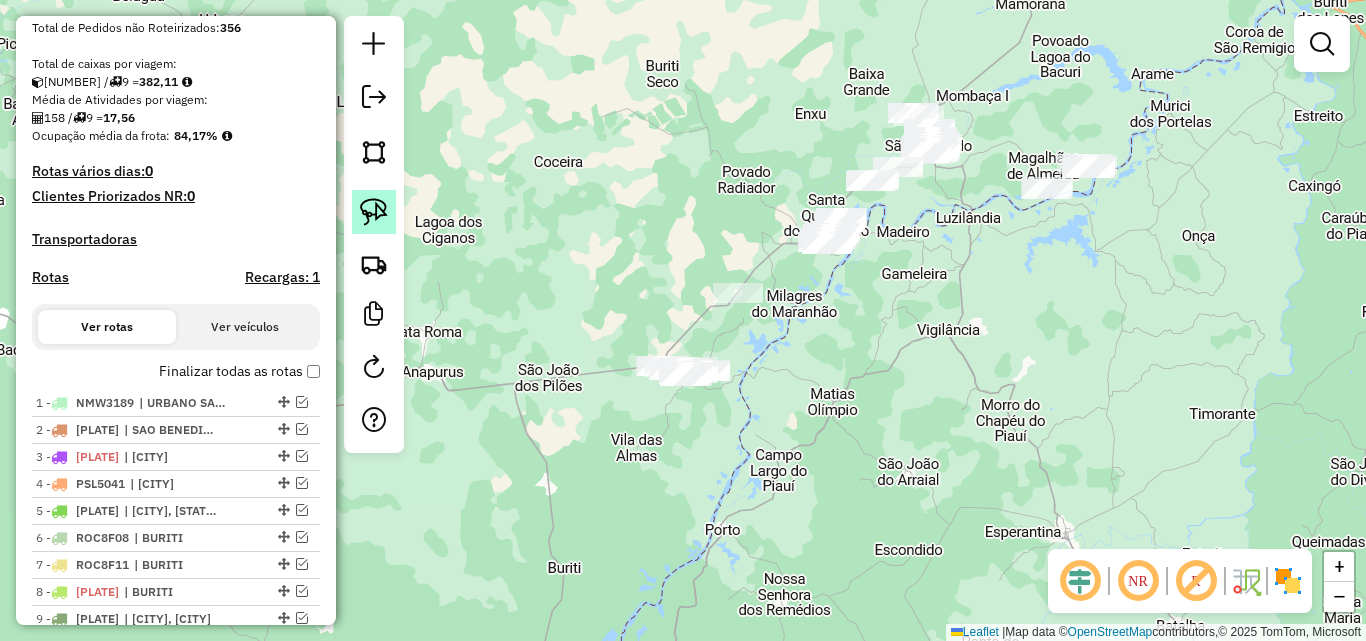 click 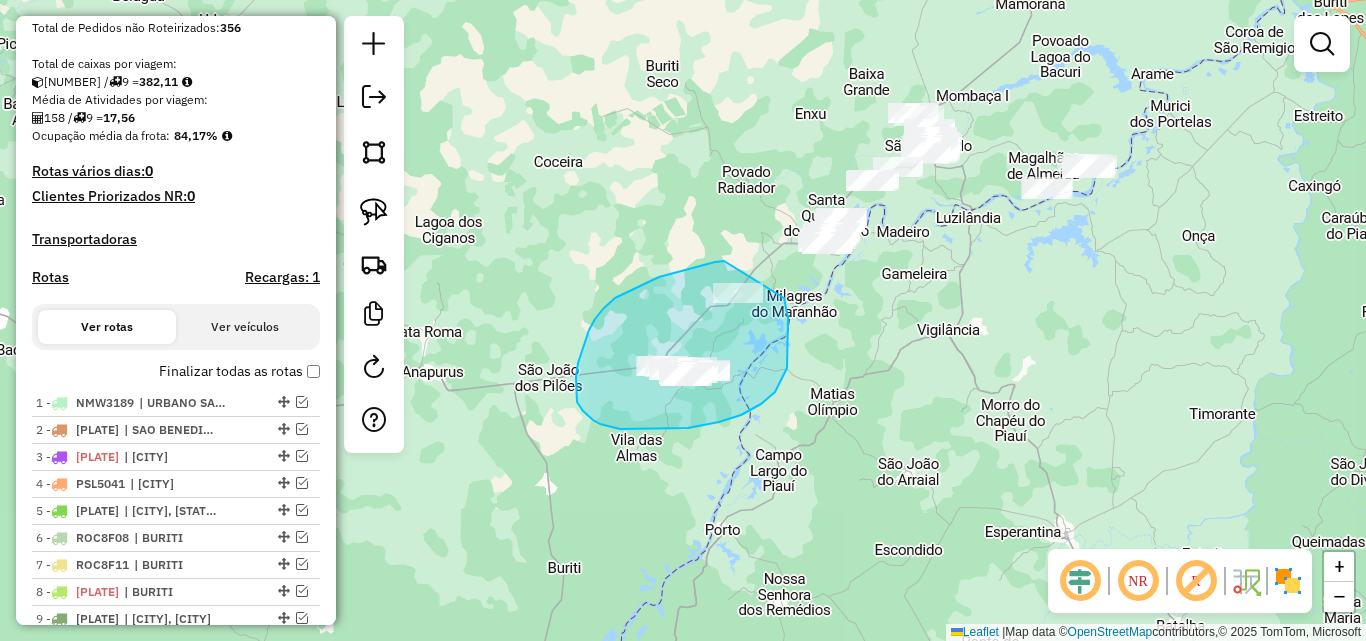 drag, startPoint x: 724, startPoint y: 261, endPoint x: 784, endPoint y: 297, distance: 69.97142 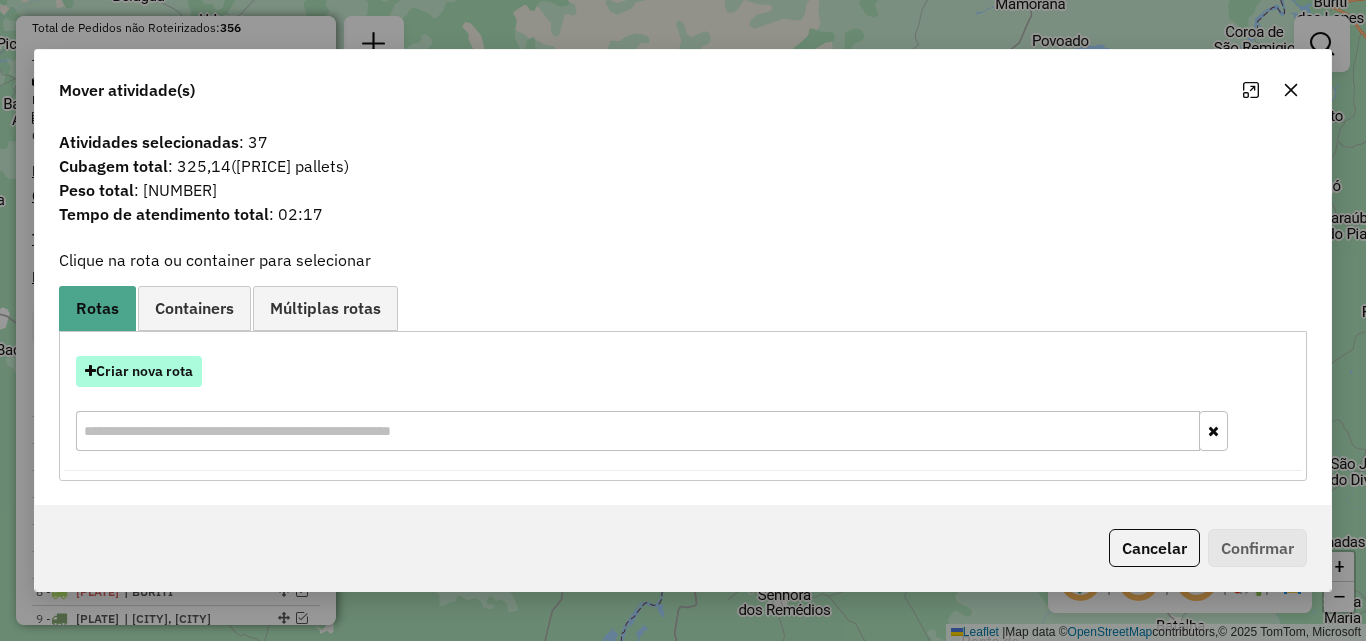 click on "Criar nova rota" at bounding box center [139, 371] 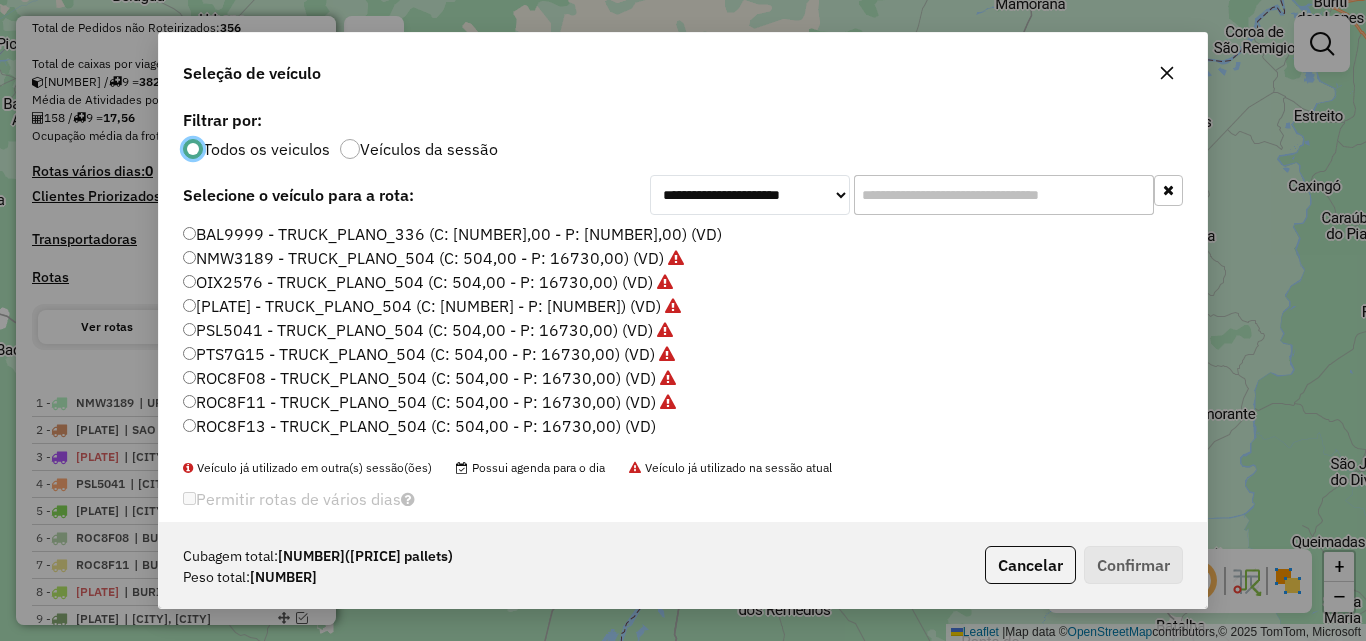 scroll, scrollTop: 11, scrollLeft: 6, axis: both 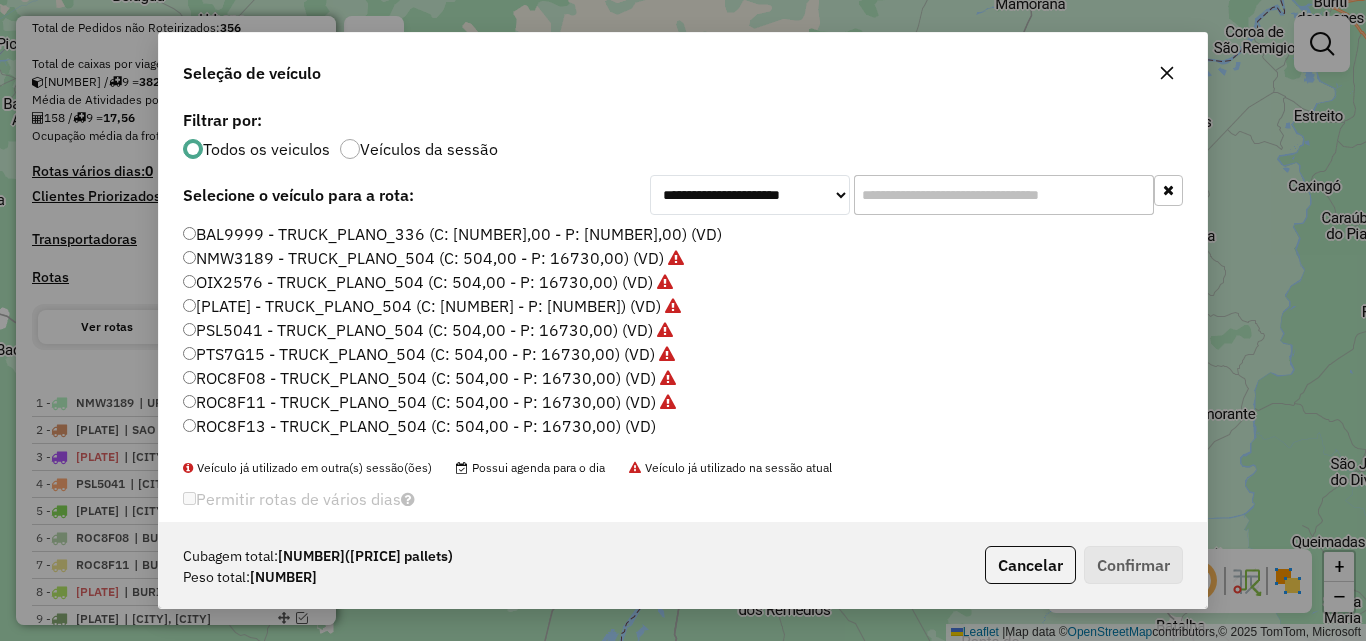 click on "ROC8F13 - TRUCK_PLANO_504 (C: 504,00 - P: 16730,00) (VD)" 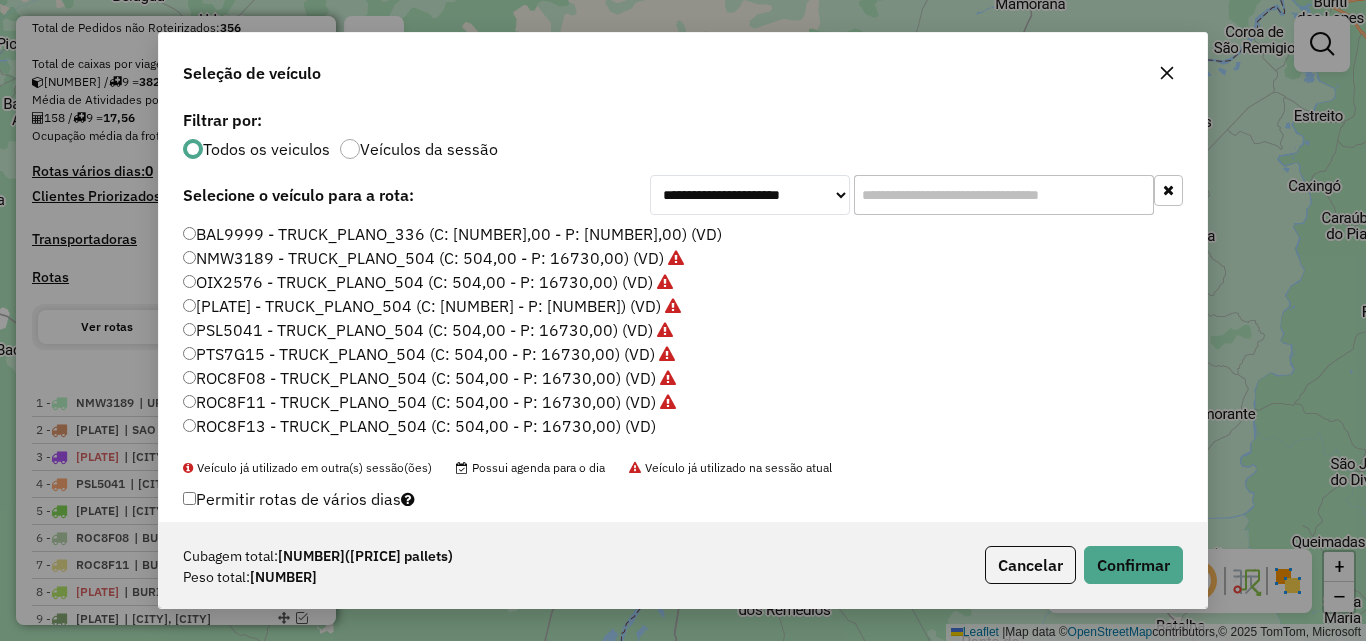 click on "Cubagem total: [NUMBER] (07,74 pallets) Peso total: [NUMBER] Cancelar Confirmar" 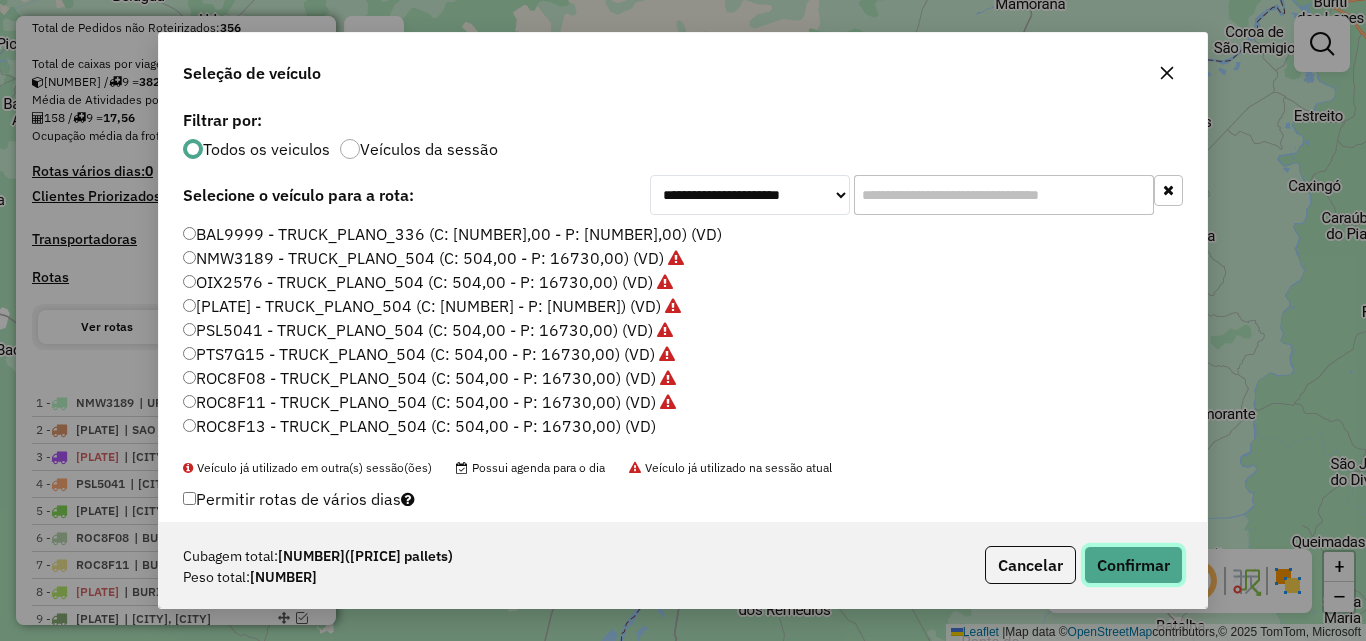 click on "Confirmar" 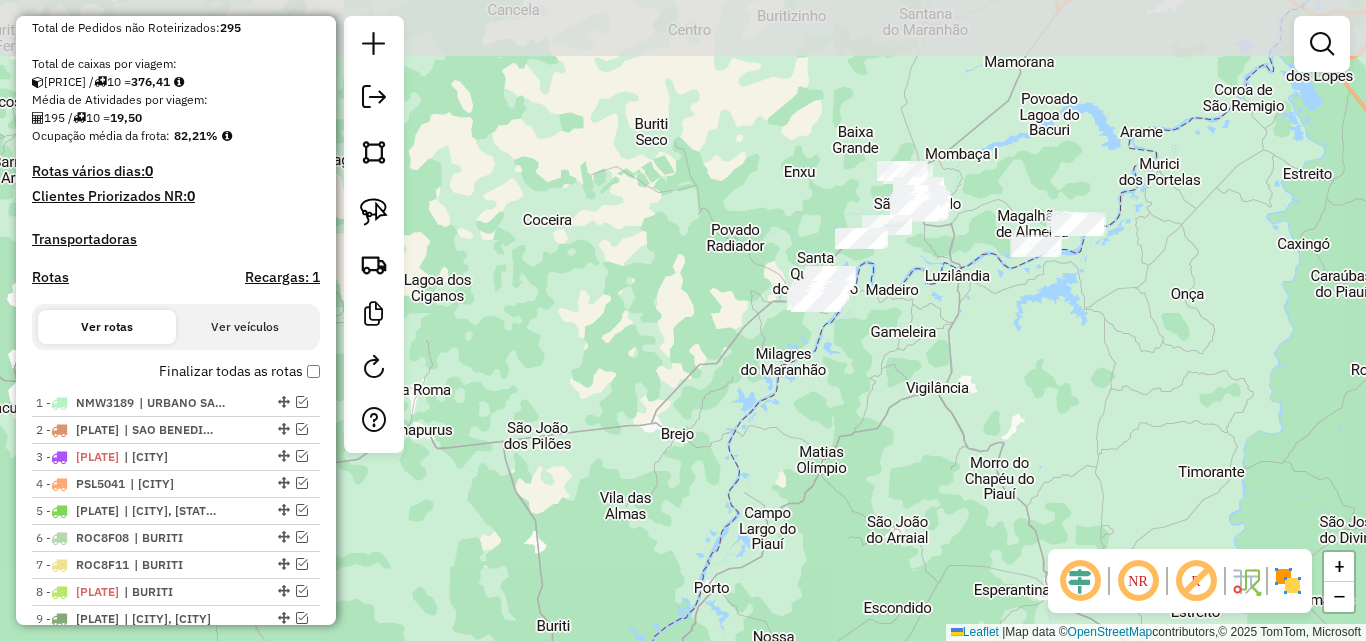 drag, startPoint x: 722, startPoint y: 327, endPoint x: 698, endPoint y: 383, distance: 60.926186 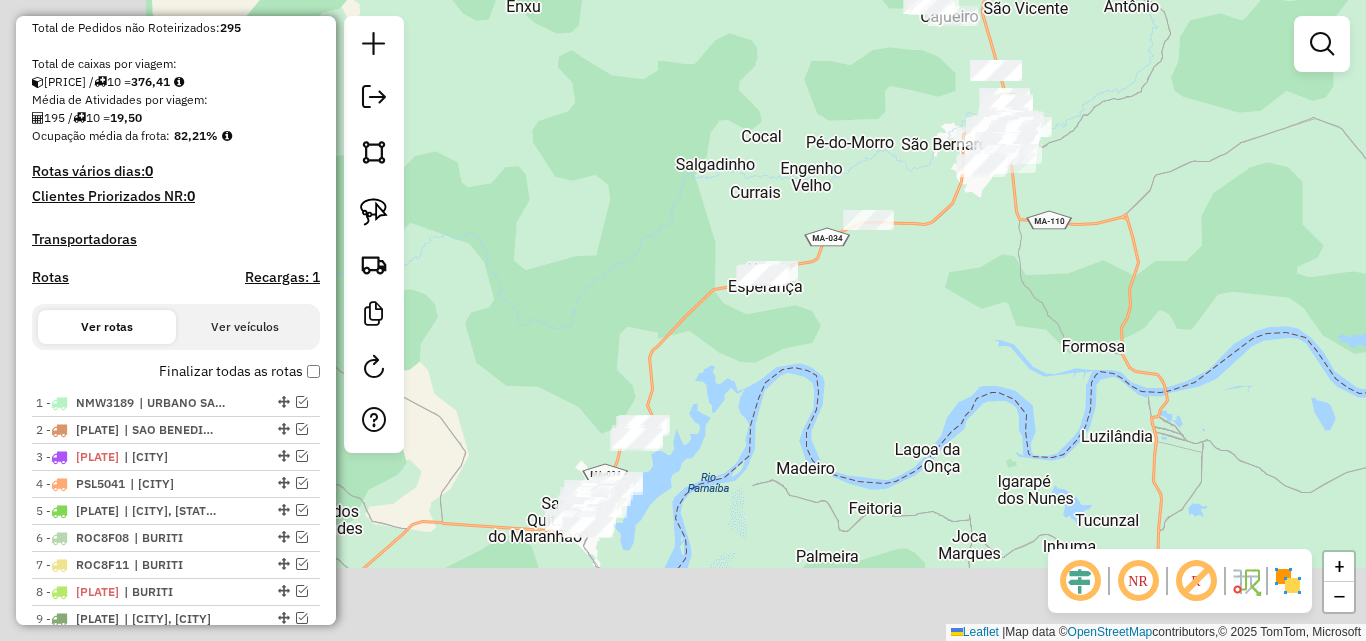 drag, startPoint x: 637, startPoint y: 238, endPoint x: 798, endPoint y: 48, distance: 249.04016 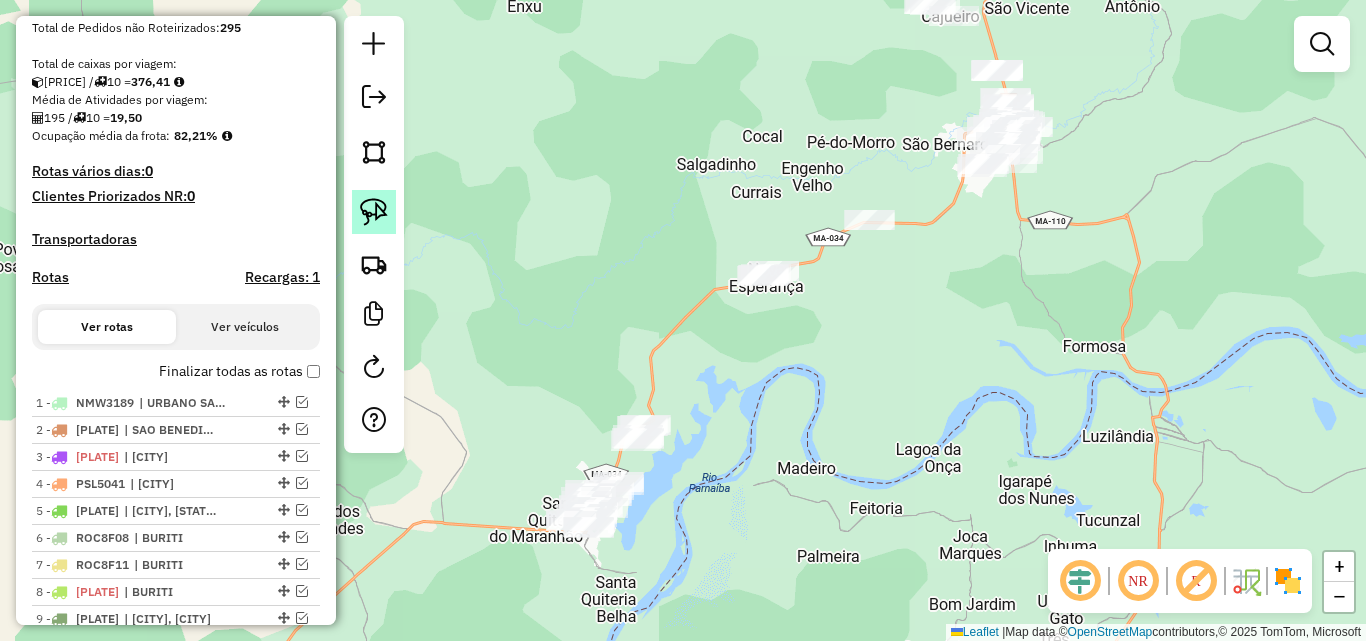 click 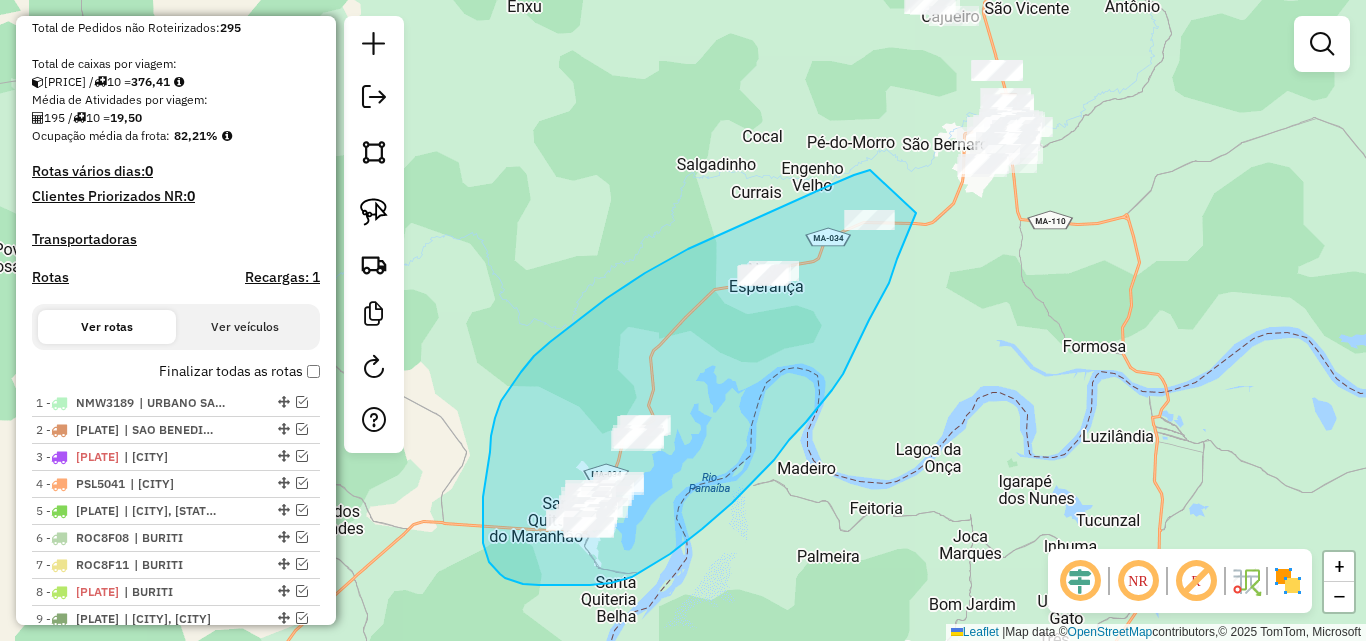 drag, startPoint x: 870, startPoint y: 170, endPoint x: 916, endPoint y: 213, distance: 62.968246 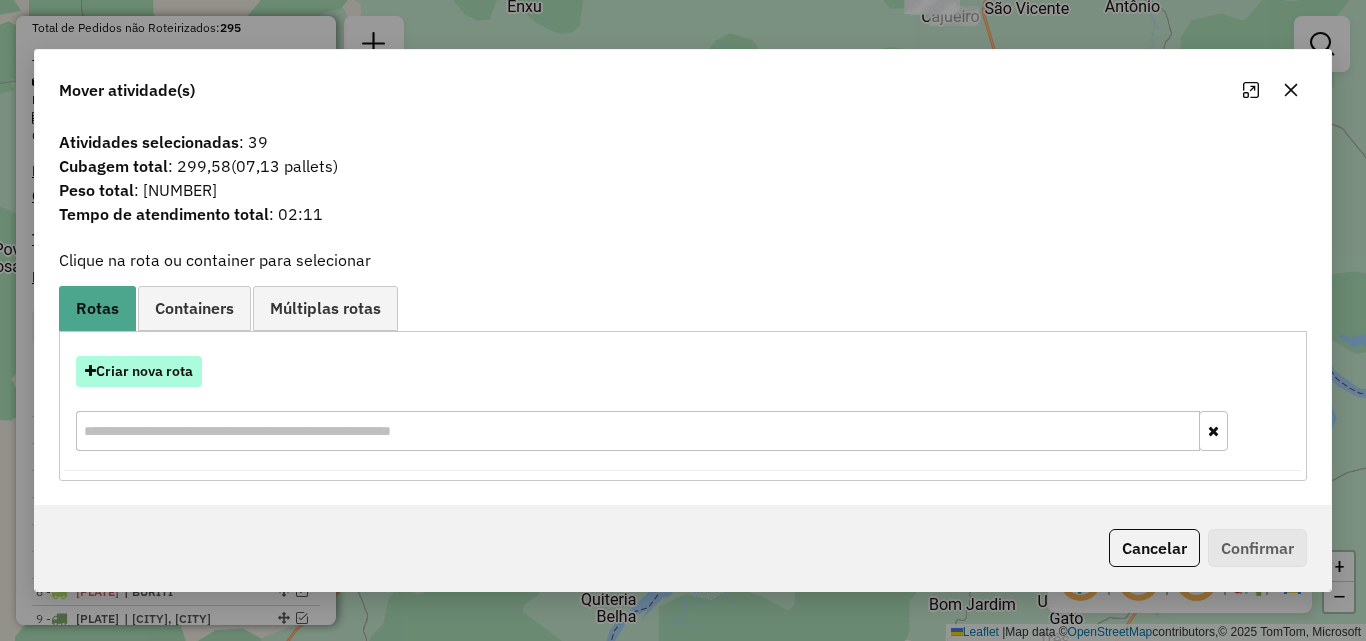 click on "Criar nova rota" at bounding box center (139, 371) 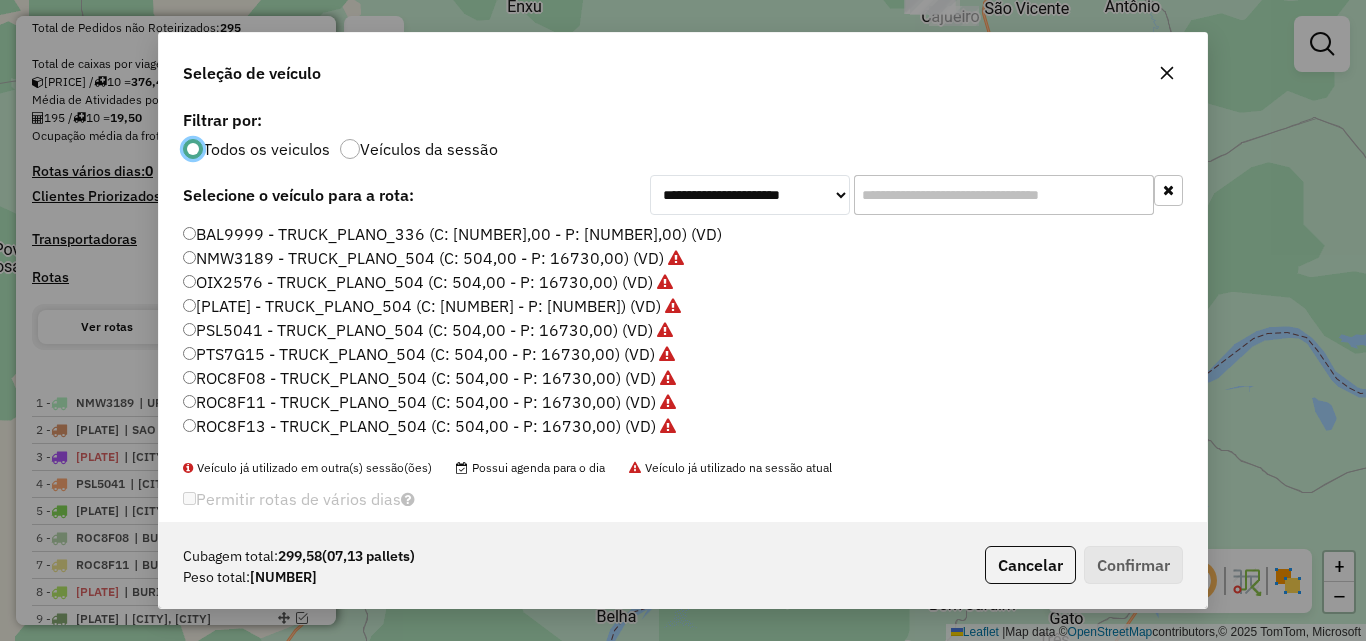 scroll, scrollTop: 11, scrollLeft: 6, axis: both 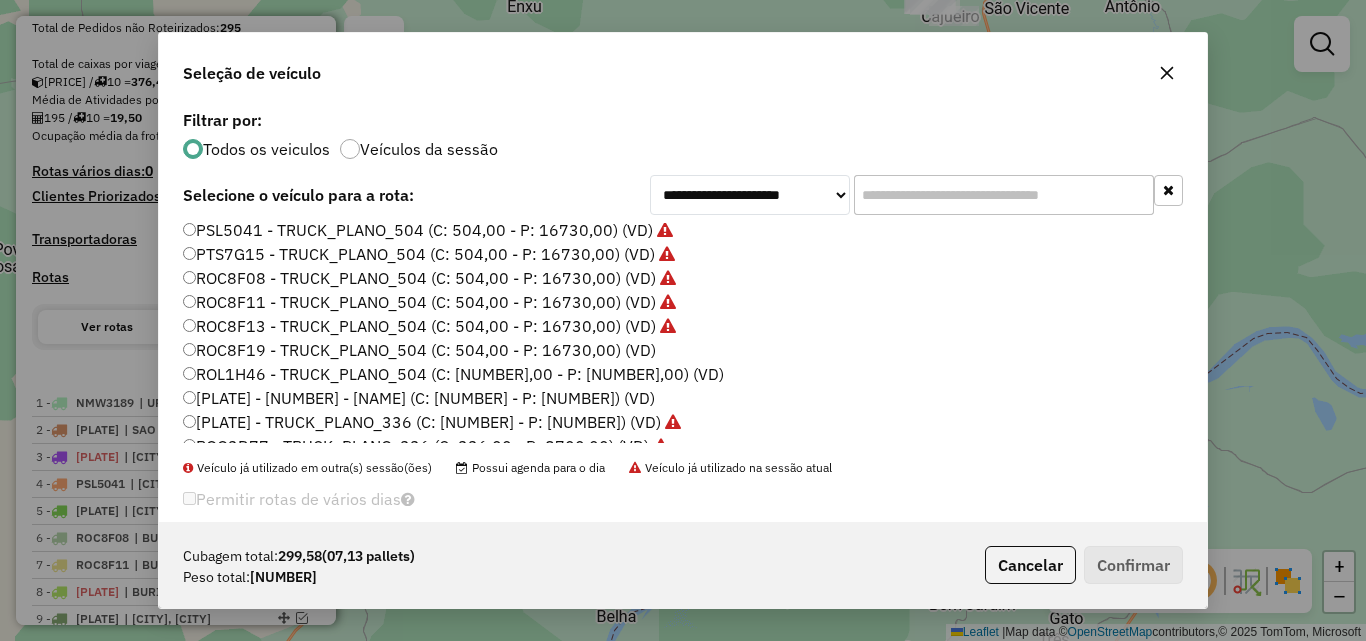 click on "ROC8F19 - TRUCK_PLANO_504 (C: 504,00 - P: 16730,00) (VD)" 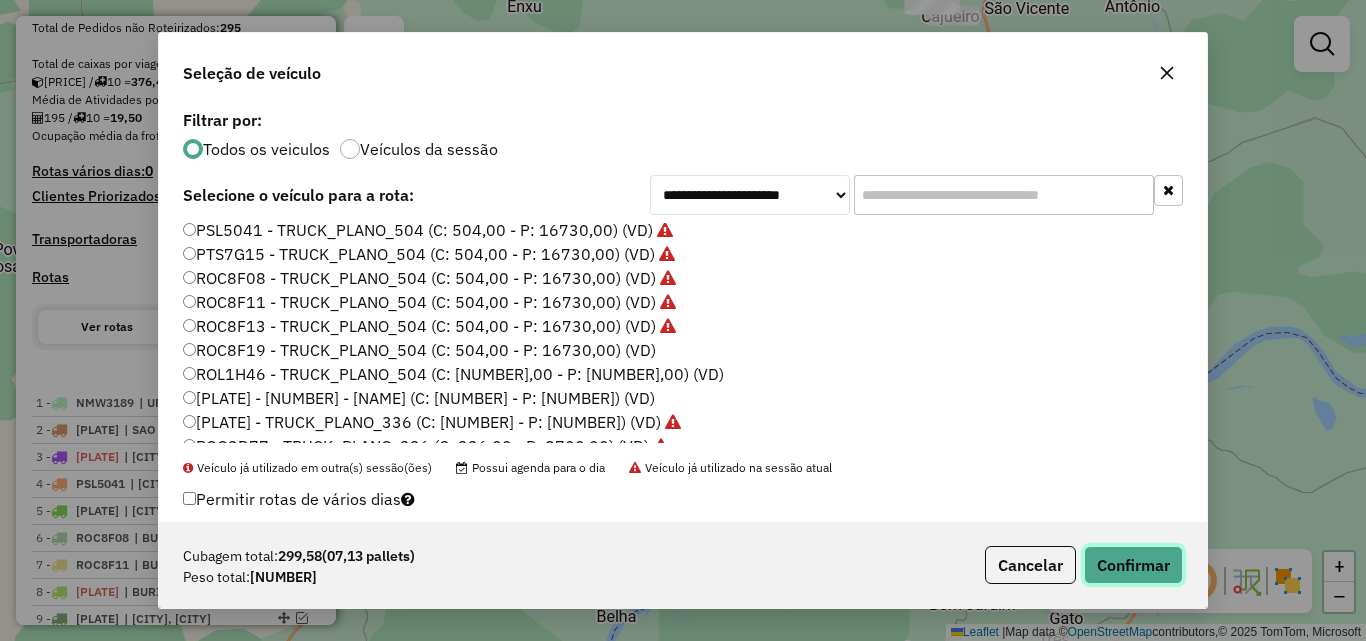 click on "Confirmar" 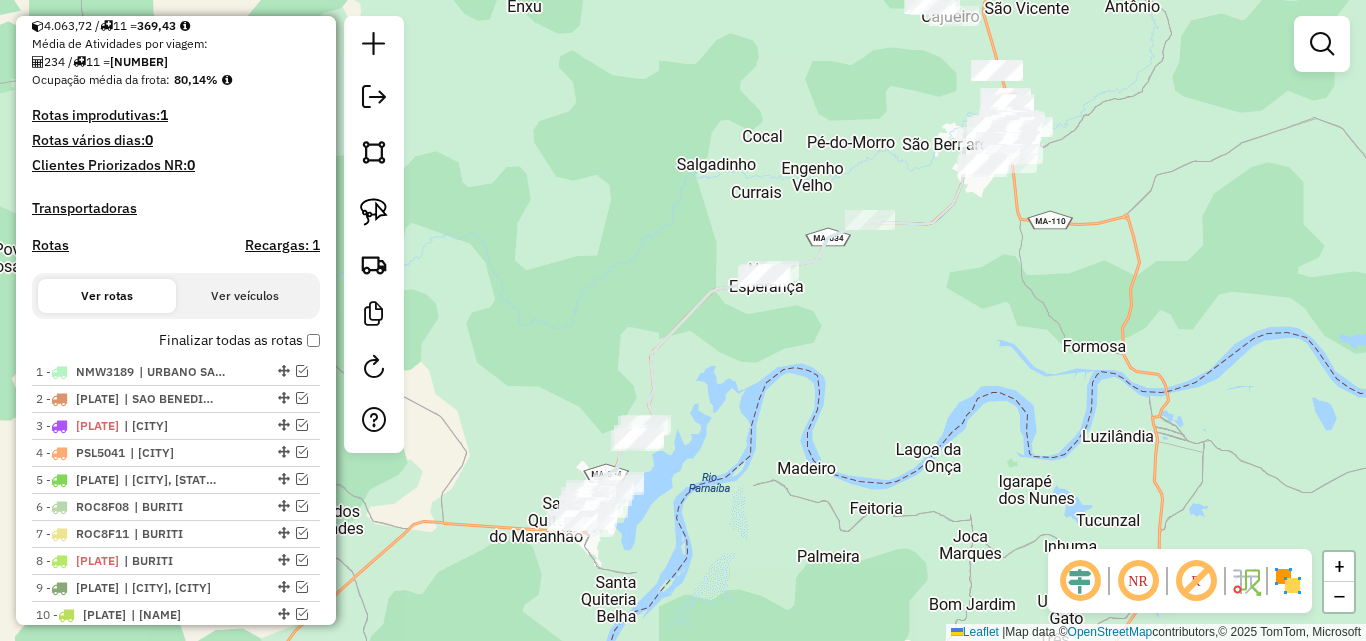 scroll, scrollTop: 500, scrollLeft: 0, axis: vertical 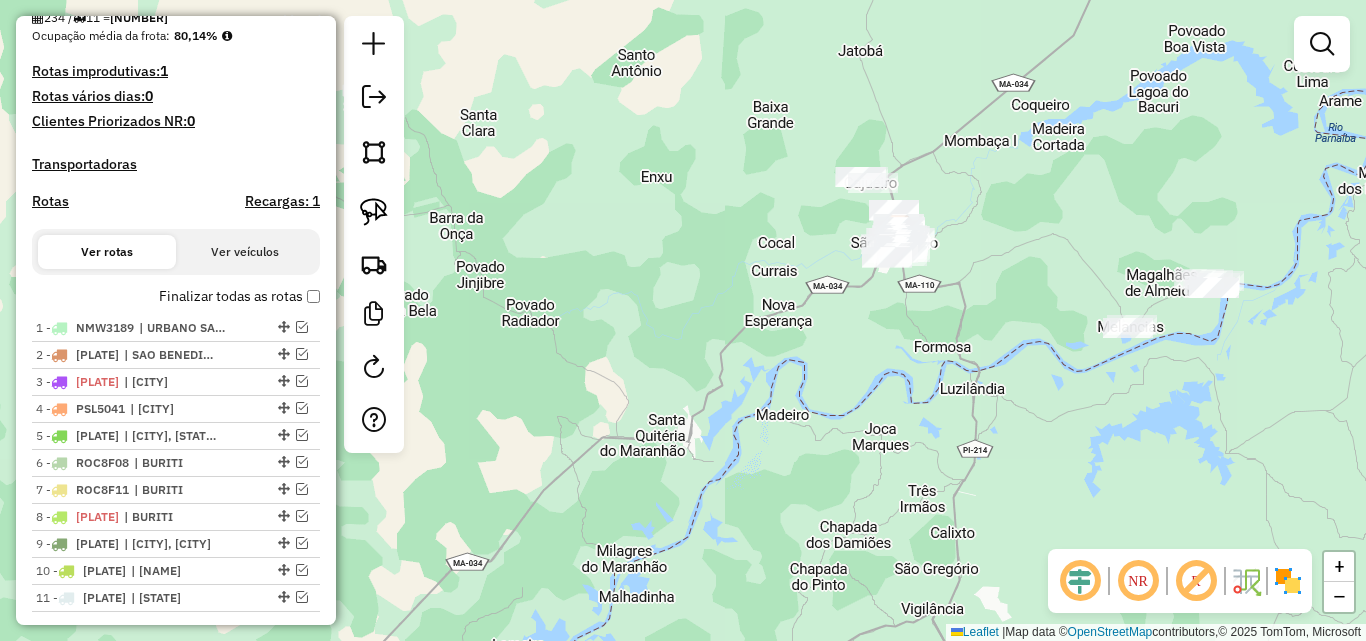 drag, startPoint x: 1044, startPoint y: 190, endPoint x: 991, endPoint y: 292, distance: 114.947815 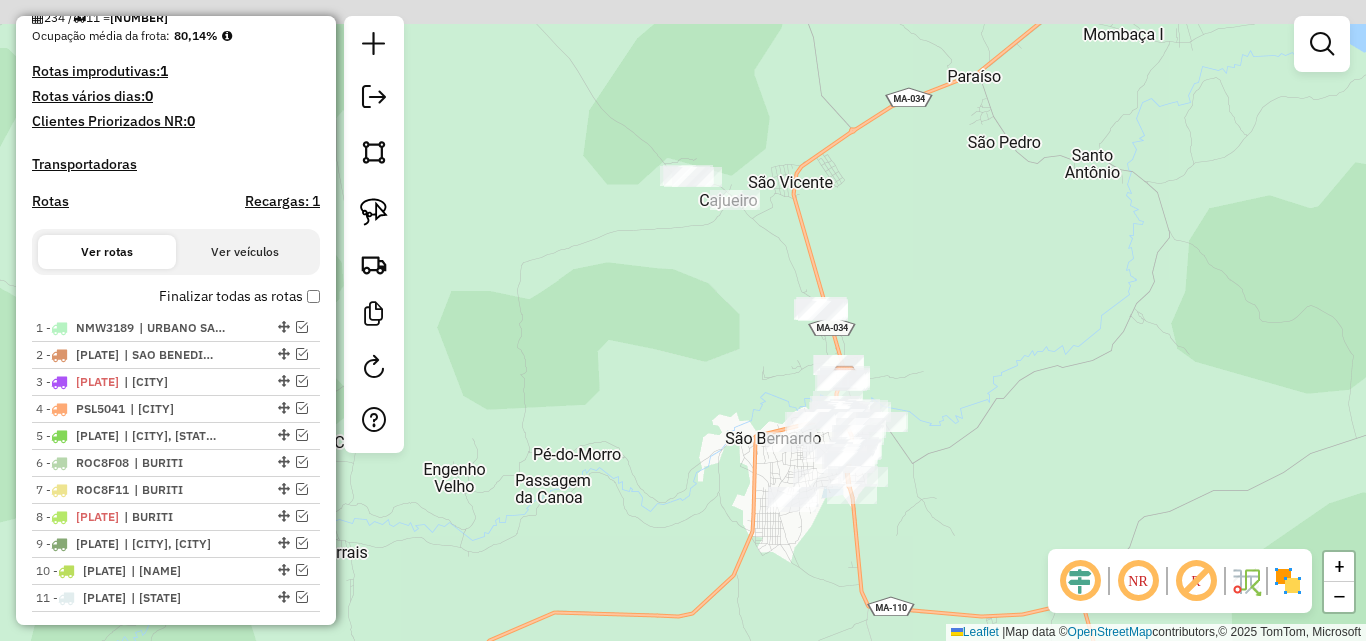 drag, startPoint x: 953, startPoint y: 246, endPoint x: 954, endPoint y: 390, distance: 144.00348 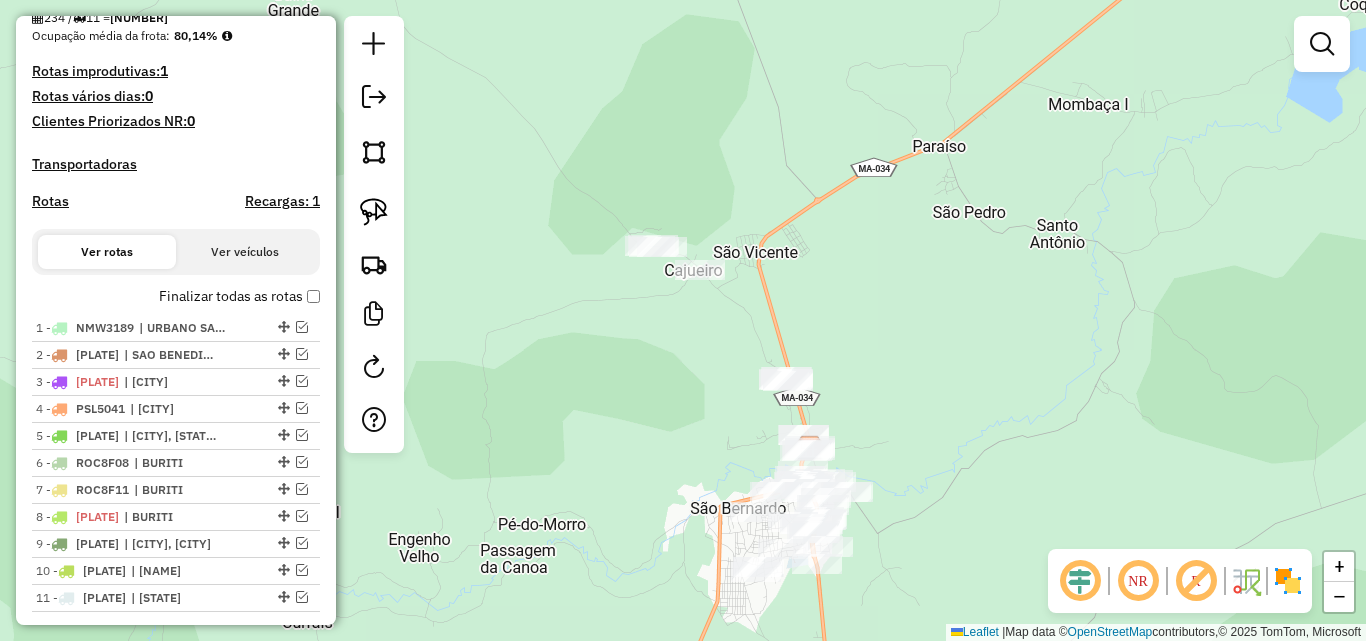 drag, startPoint x: 894, startPoint y: 281, endPoint x: 914, endPoint y: 367, distance: 88.29496 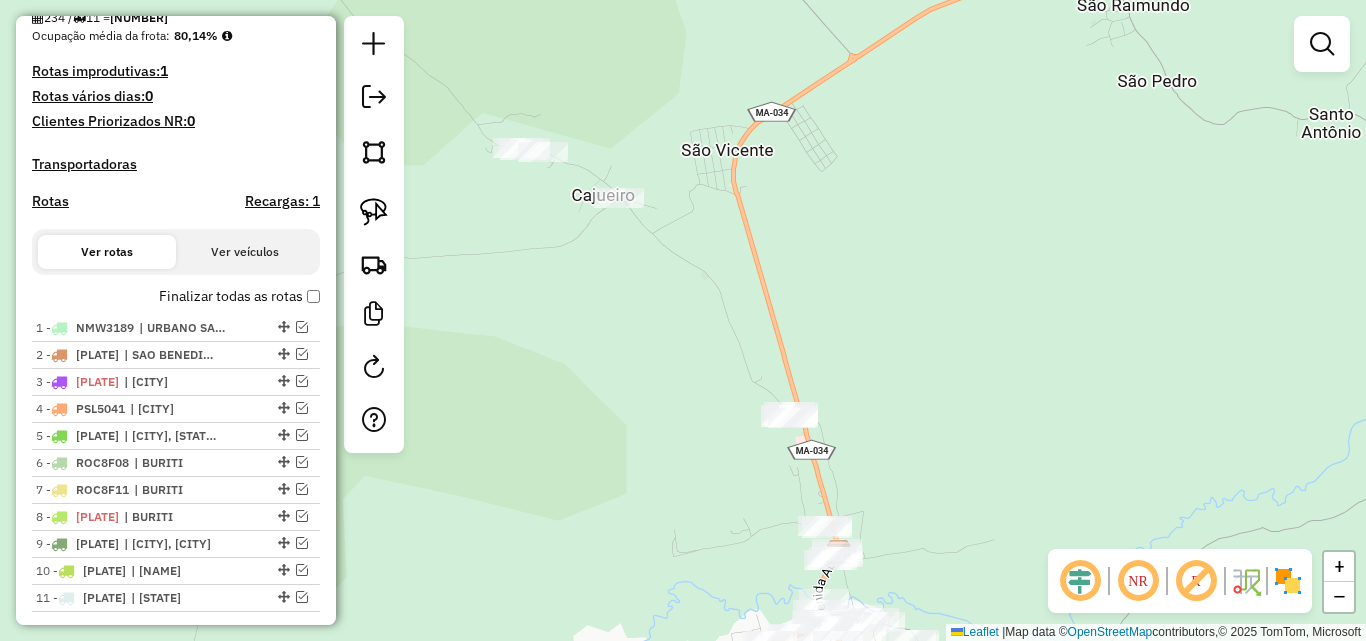 drag, startPoint x: 879, startPoint y: 392, endPoint x: 983, endPoint y: 392, distance: 104 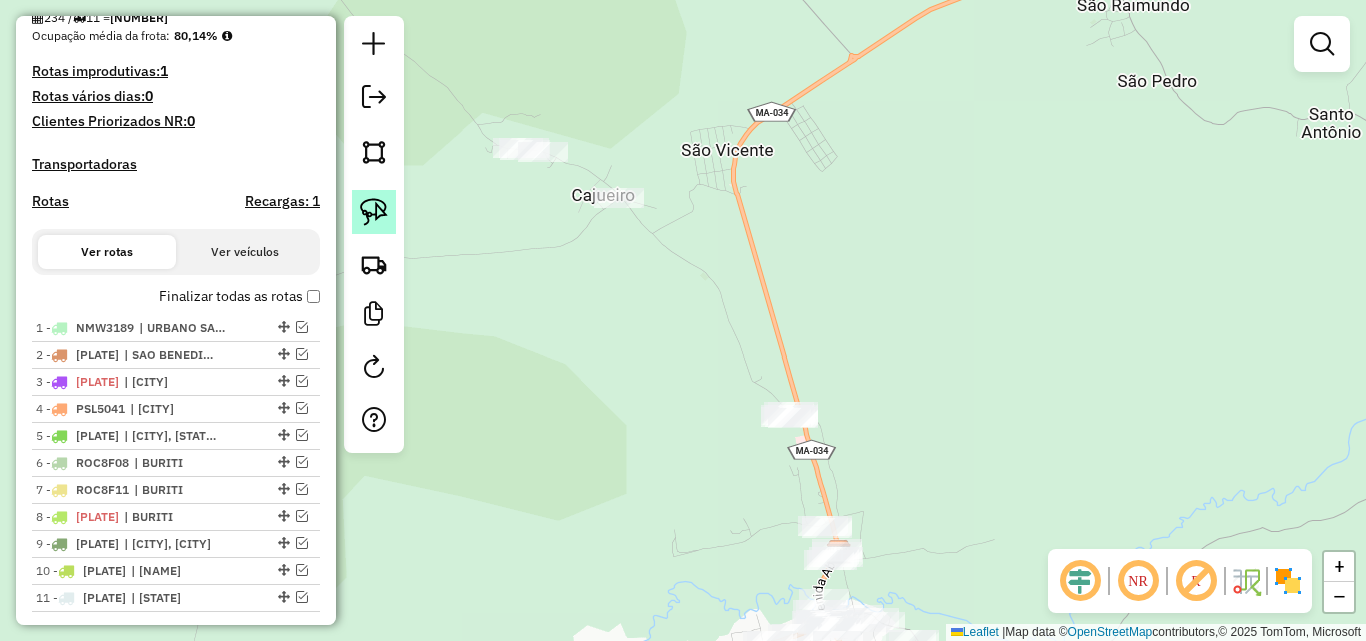 click 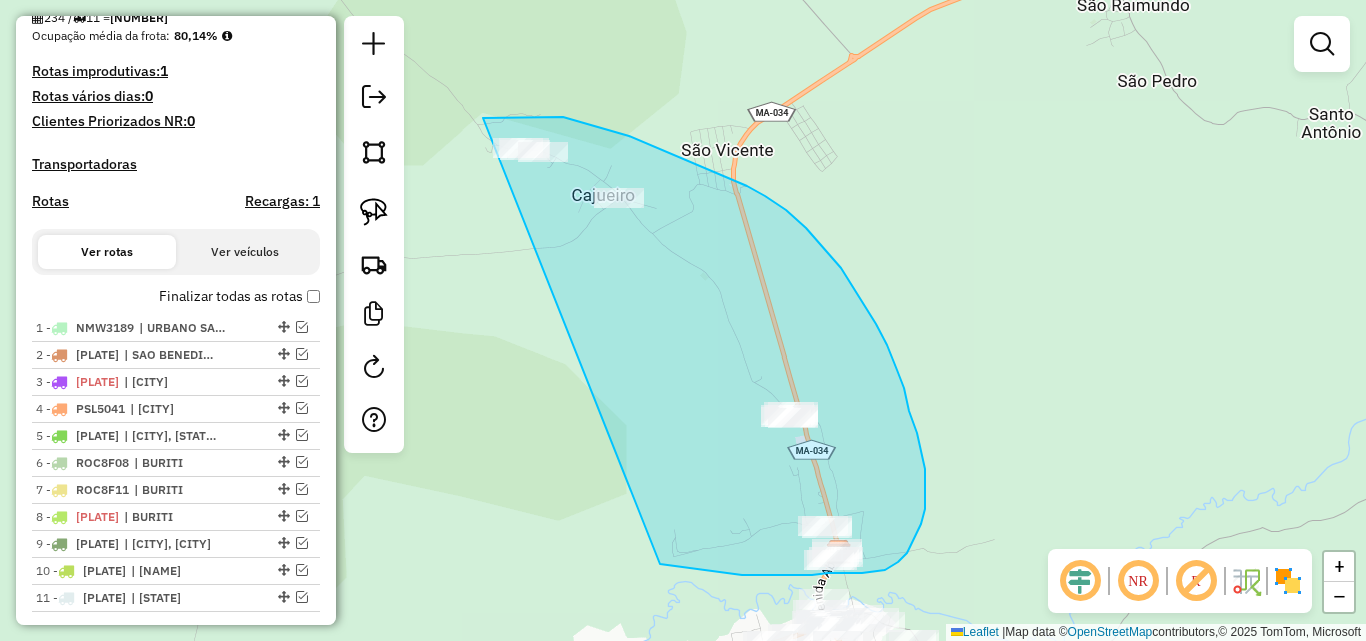 drag, startPoint x: 483, startPoint y: 118, endPoint x: 660, endPoint y: 564, distance: 479.8385 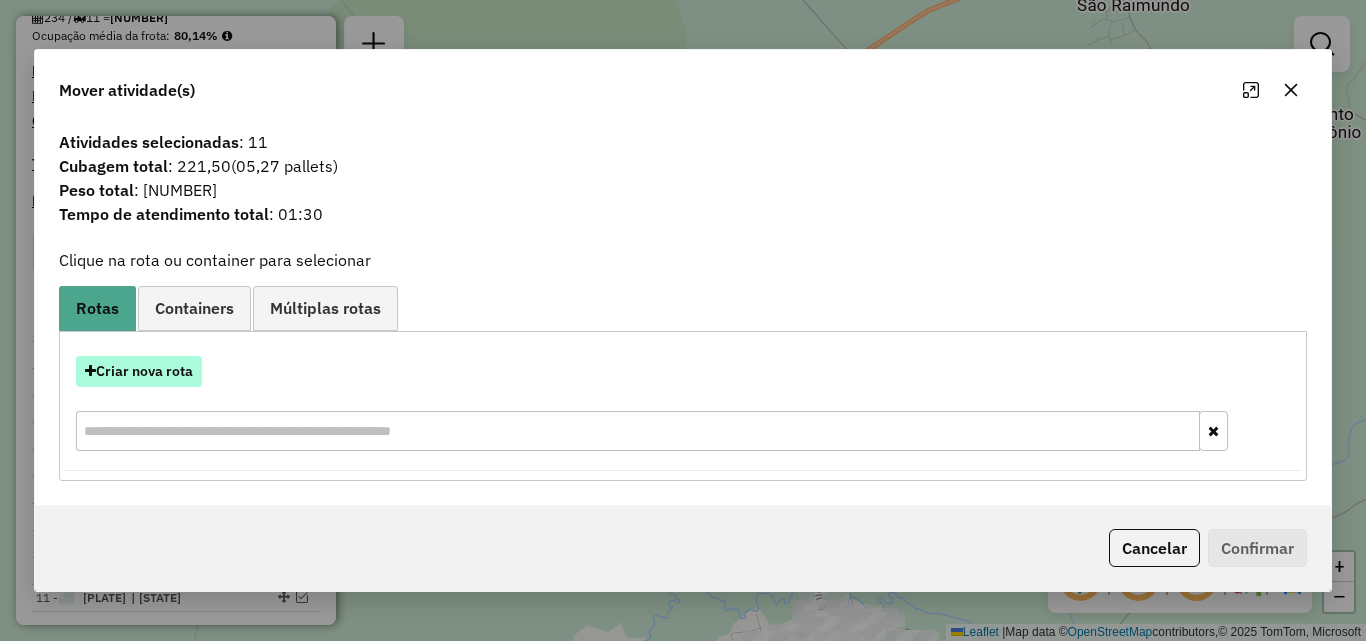 click on "Criar nova rota" at bounding box center [139, 371] 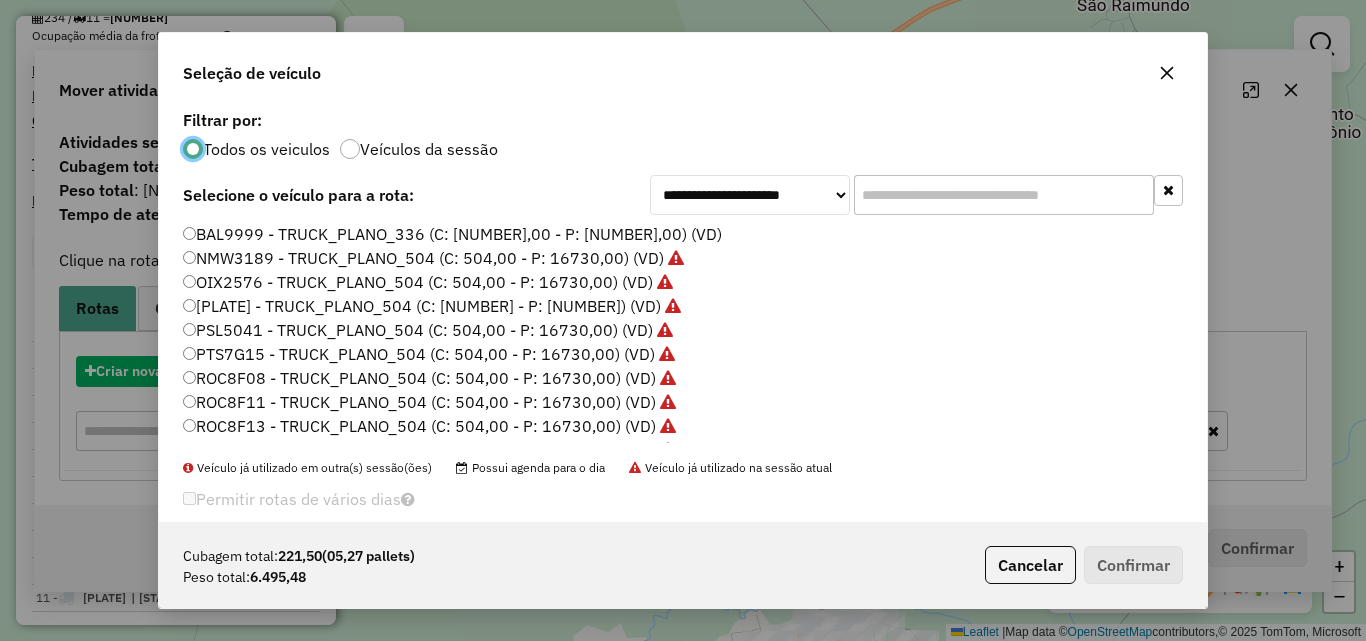scroll, scrollTop: 11, scrollLeft: 6, axis: both 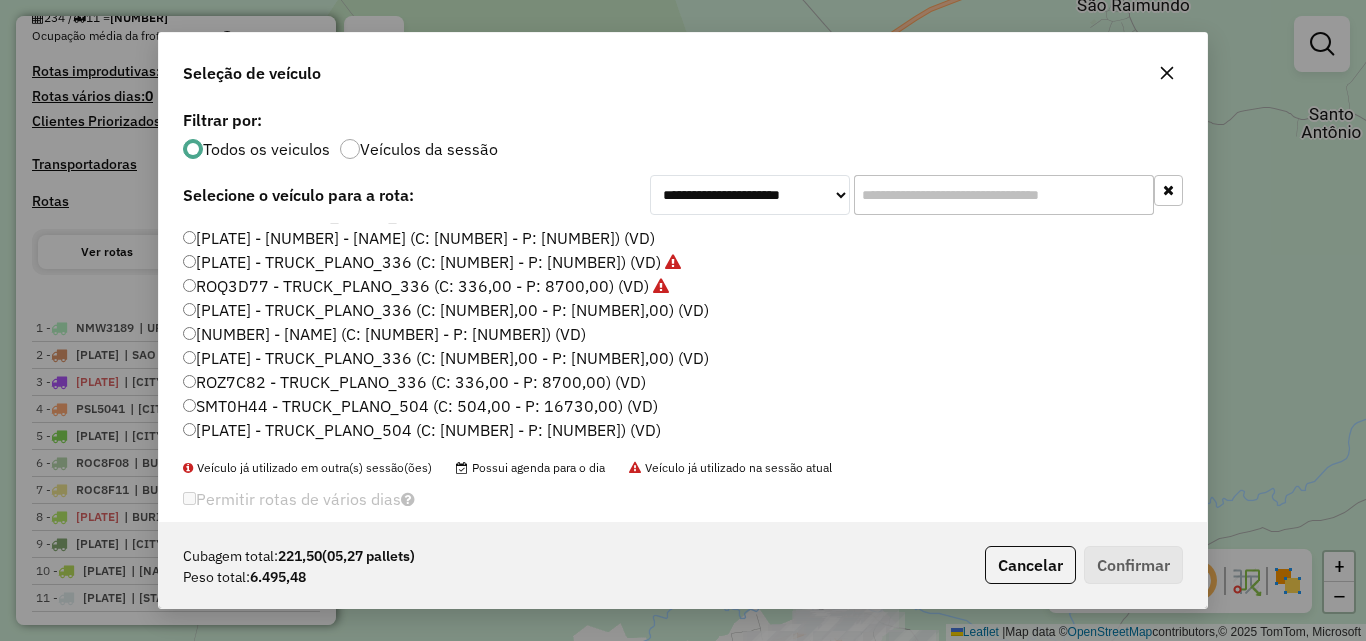 click on "[PLATE] - TRUCK_PLANO_336 (C: [NUMBER],00 - P: [NUMBER],00) (VD)" 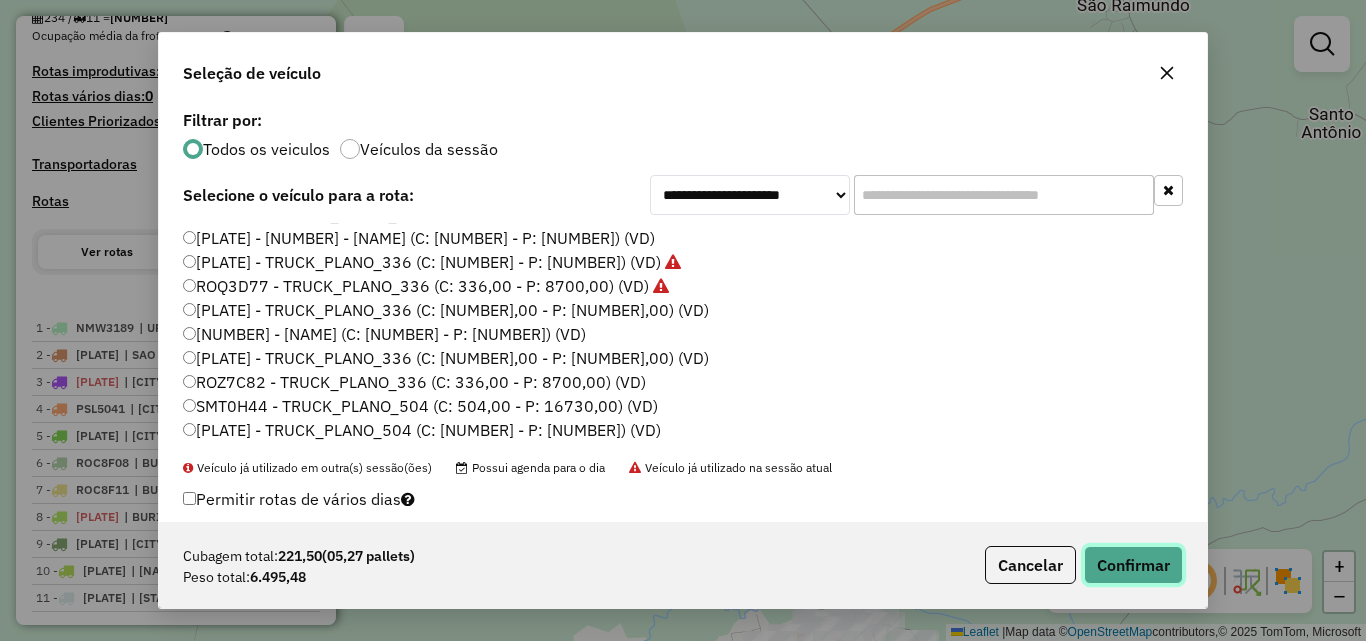 click on "Confirmar" 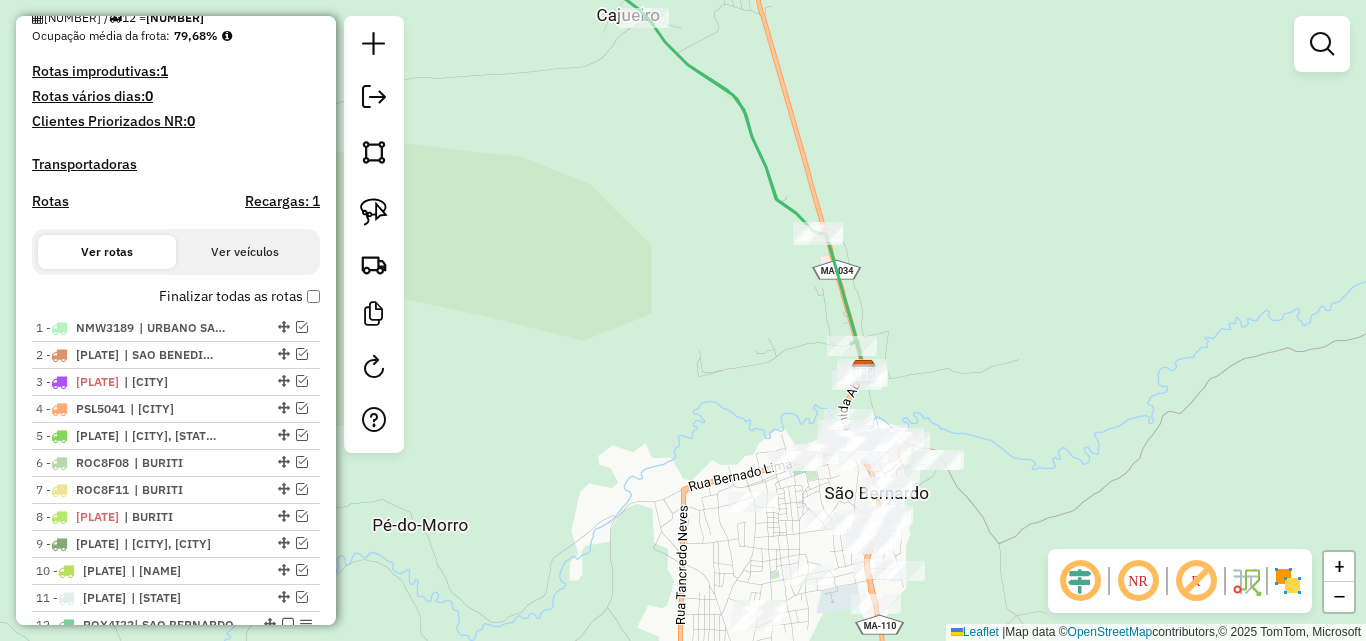drag, startPoint x: 1004, startPoint y: 483, endPoint x: 1036, endPoint y: 127, distance: 357.4353 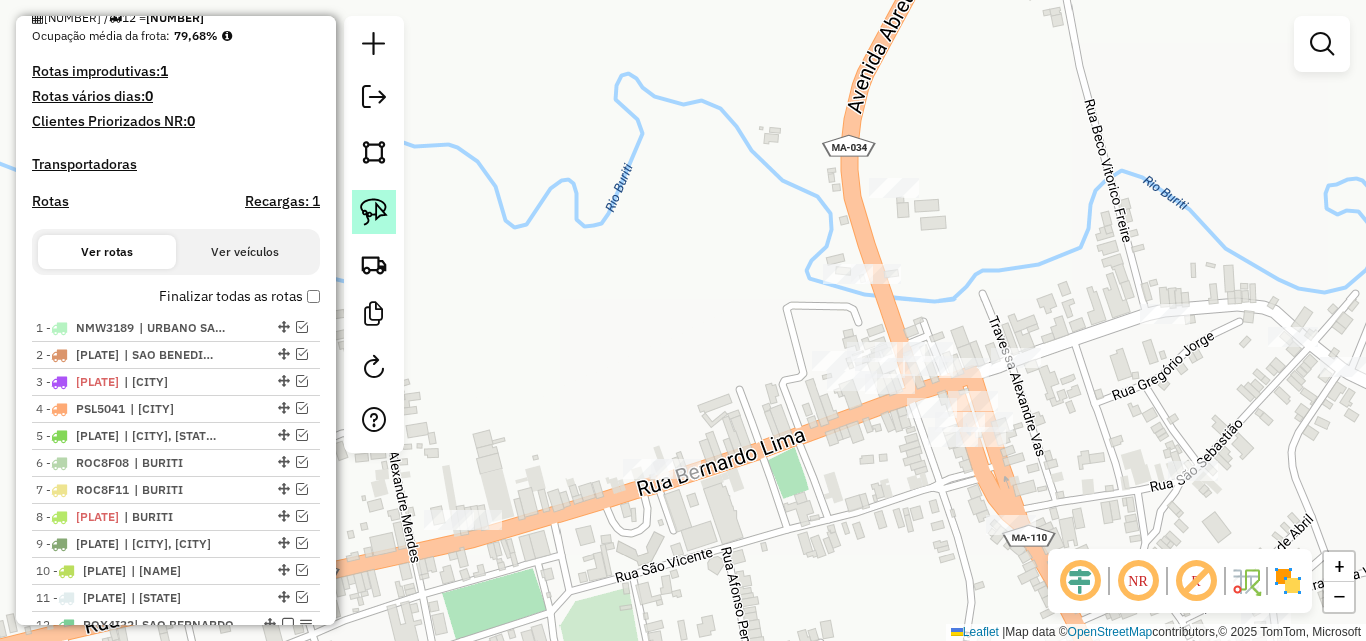 click 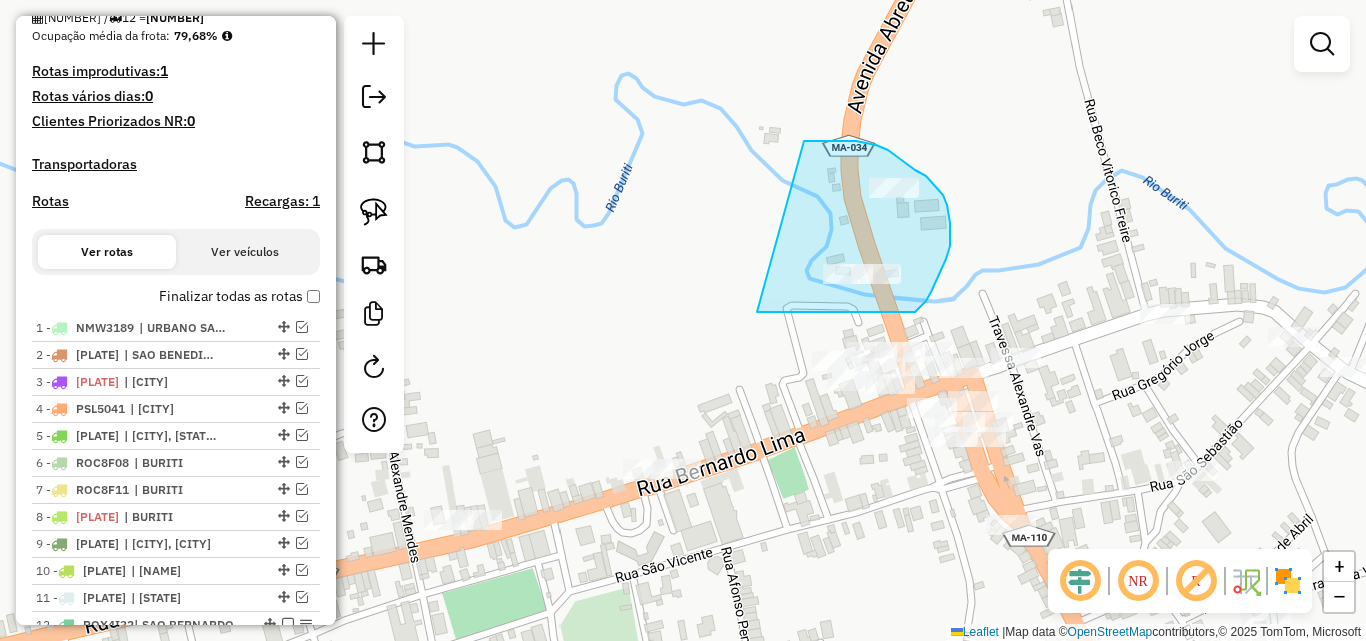 drag, startPoint x: 804, startPoint y: 141, endPoint x: 757, endPoint y: 312, distance: 177.34148 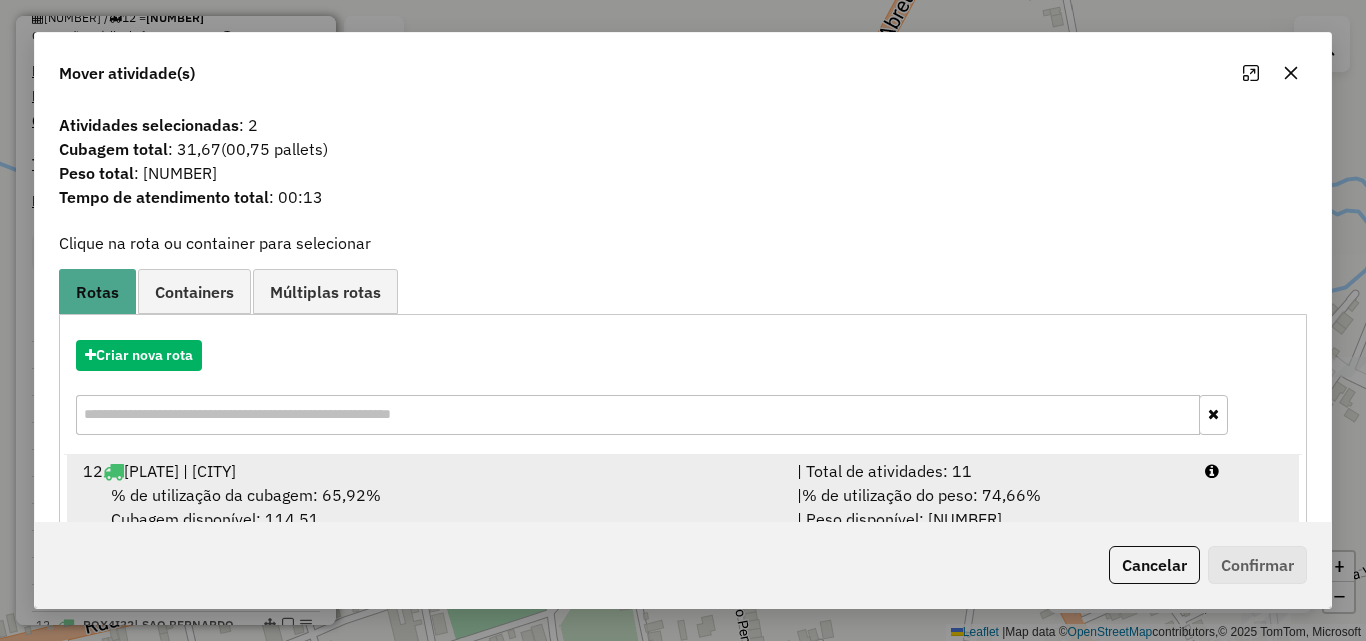 scroll, scrollTop: 48, scrollLeft: 0, axis: vertical 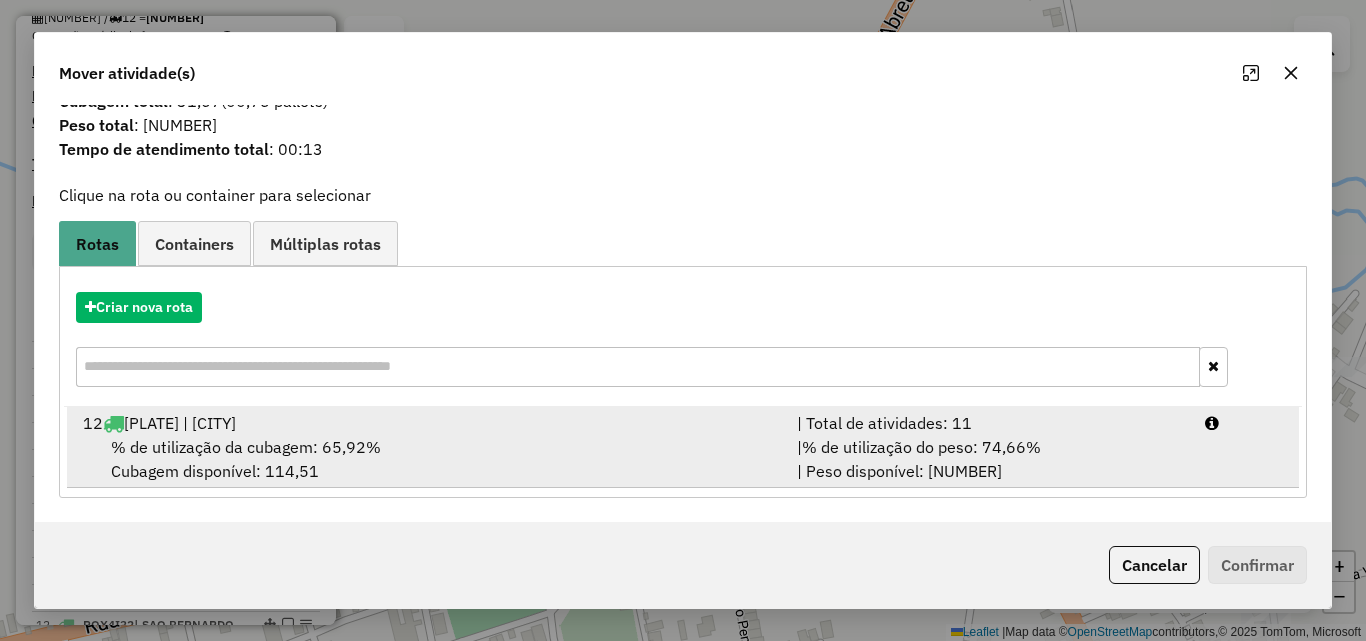 click on "[NUMBER] [PLATE] | [CITY]" at bounding box center [428, 423] 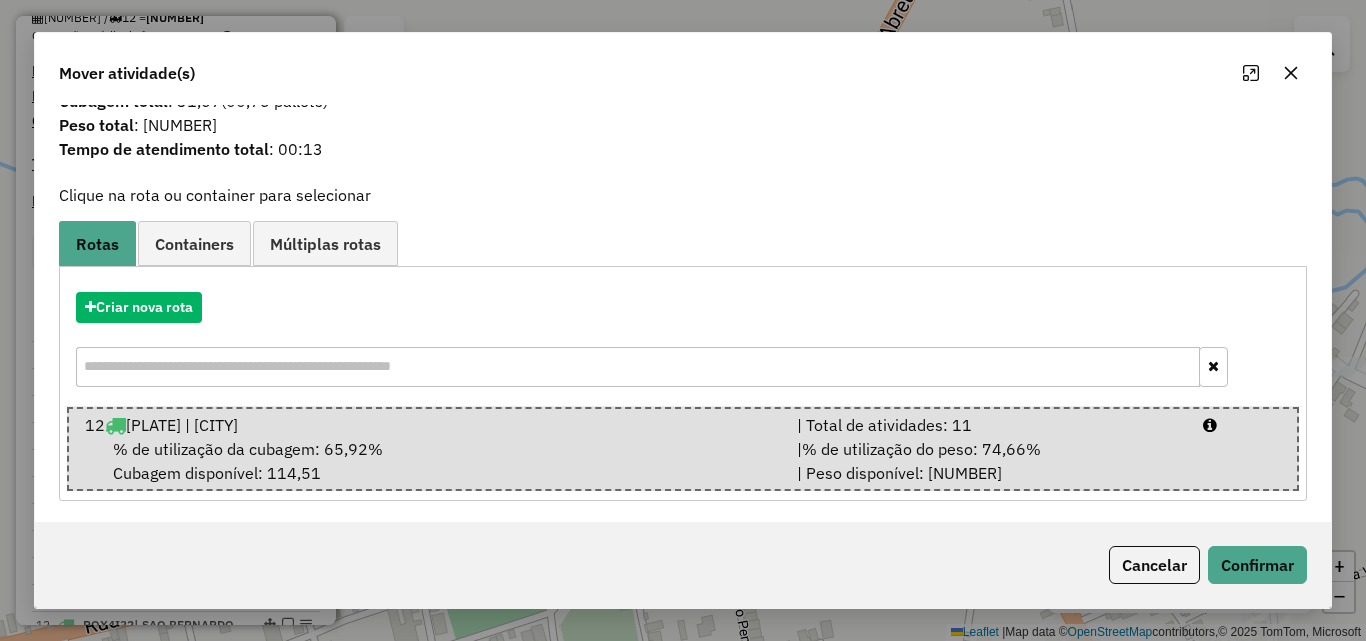 click on "Cancelar   Confirmar" 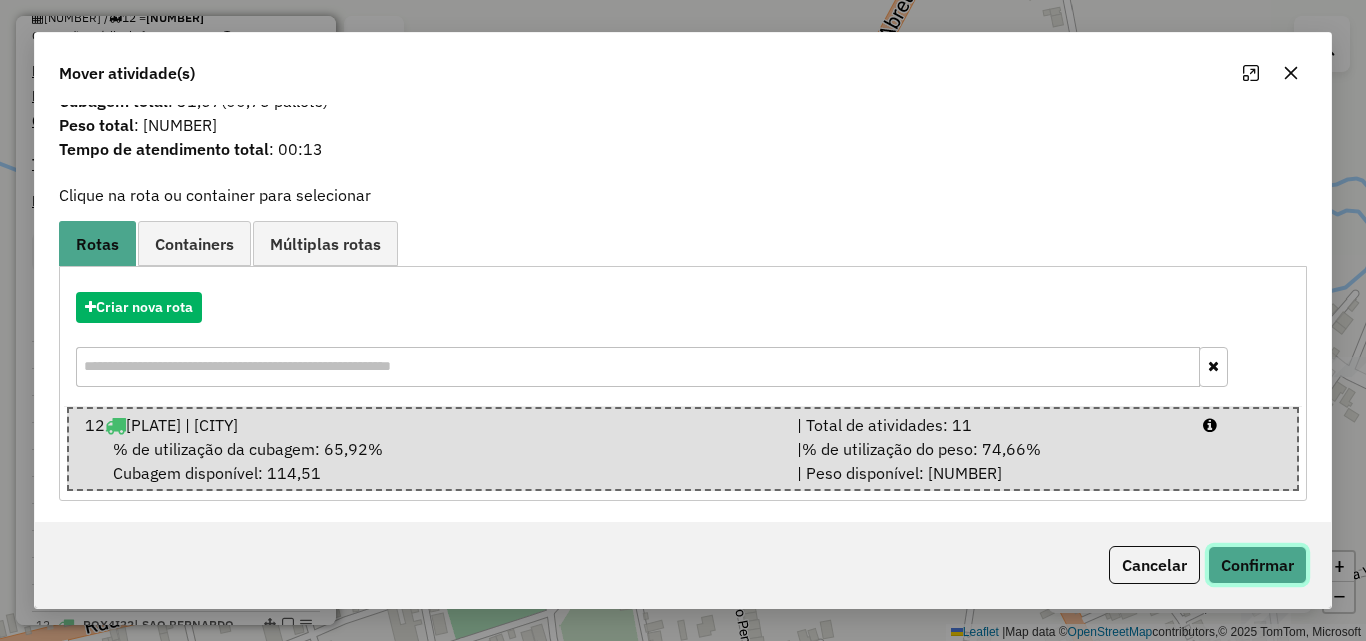 click on "Confirmar" 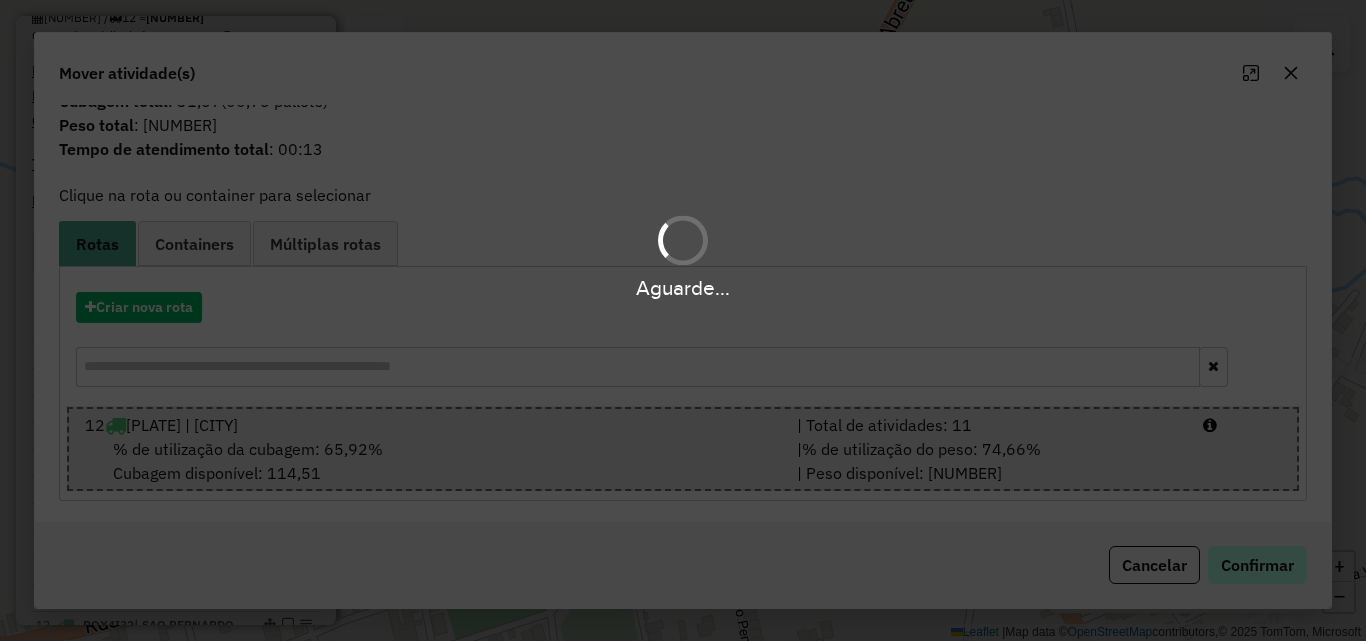 scroll, scrollTop: 0, scrollLeft: 0, axis: both 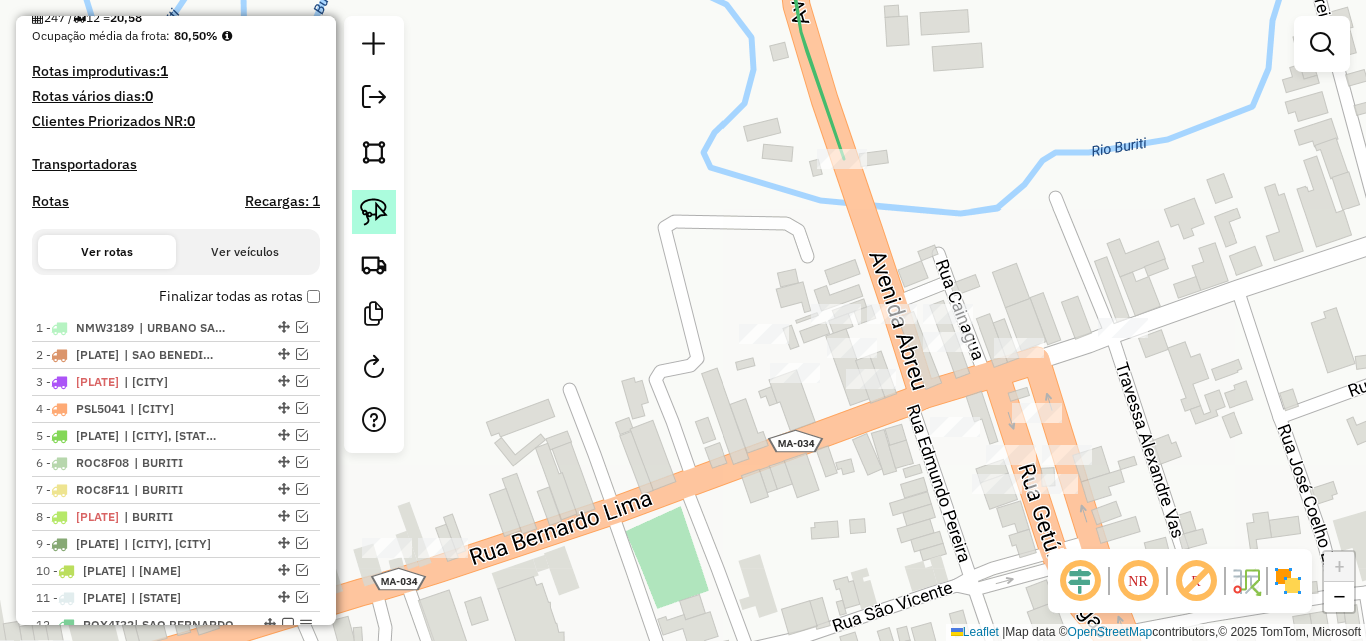 click 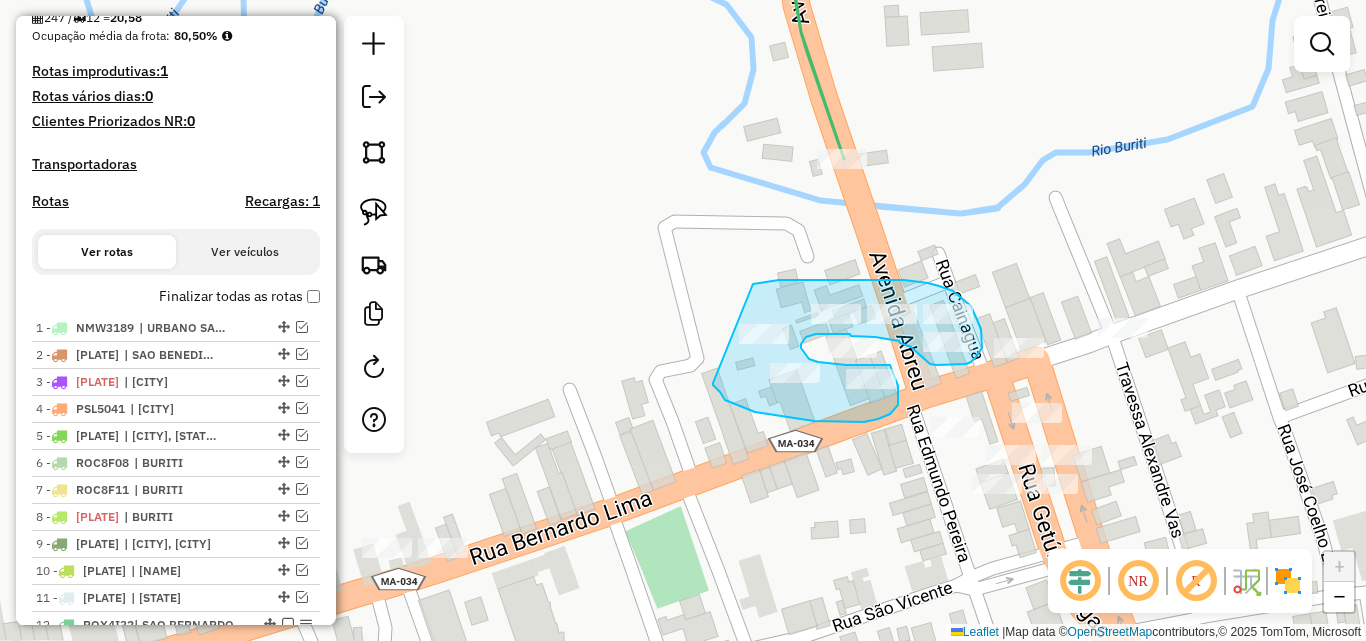 drag, startPoint x: 753, startPoint y: 284, endPoint x: 713, endPoint y: 383, distance: 106.77547 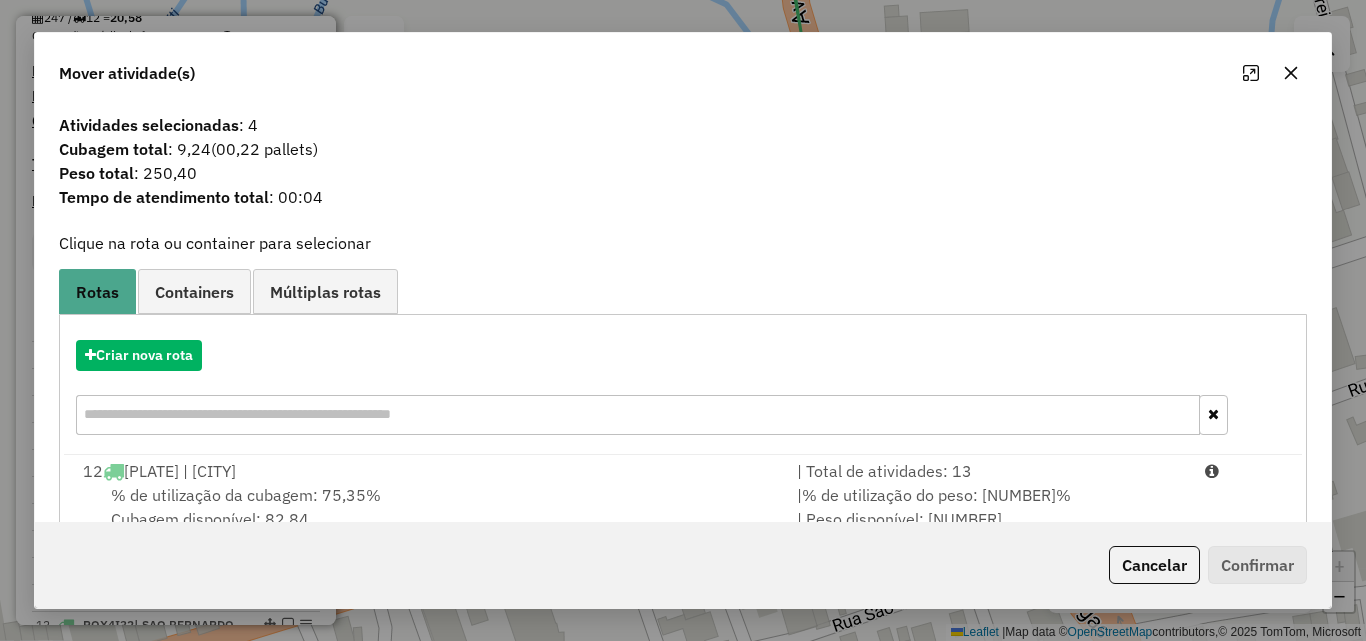 scroll, scrollTop: 48, scrollLeft: 0, axis: vertical 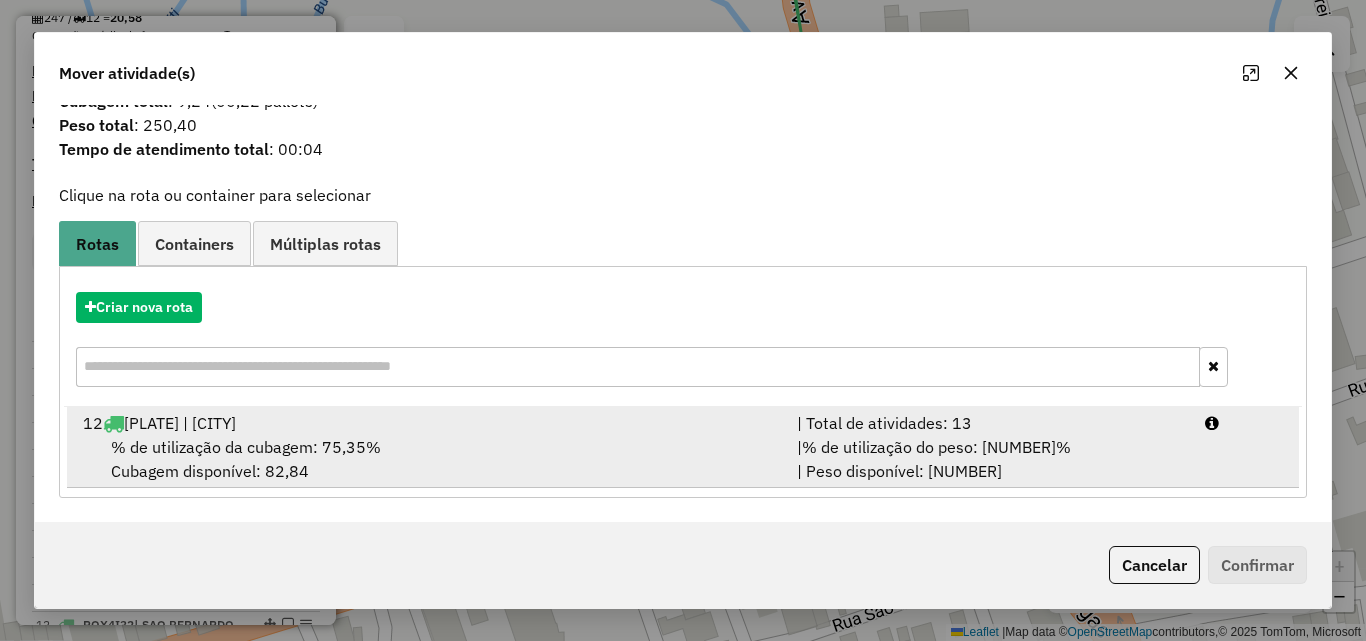 click on "% de utilização da cubagem: 75,35%  Cubagem disponível: 82,84" at bounding box center [428, 459] 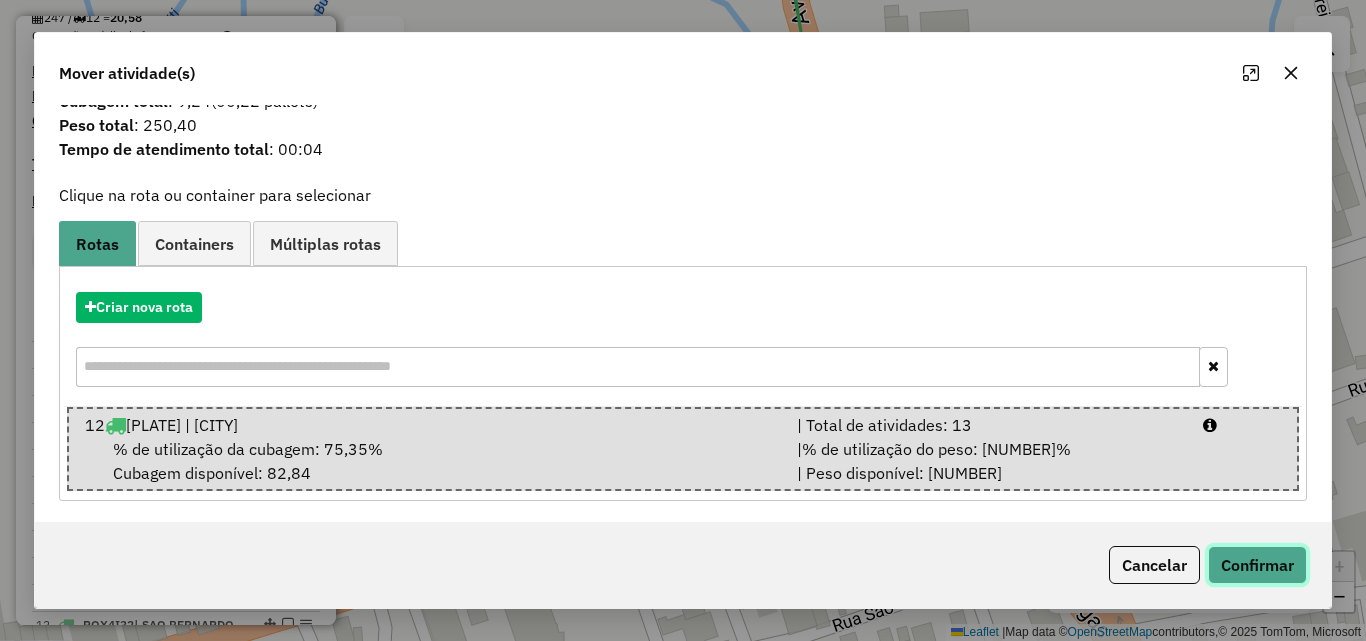 click on "Confirmar" 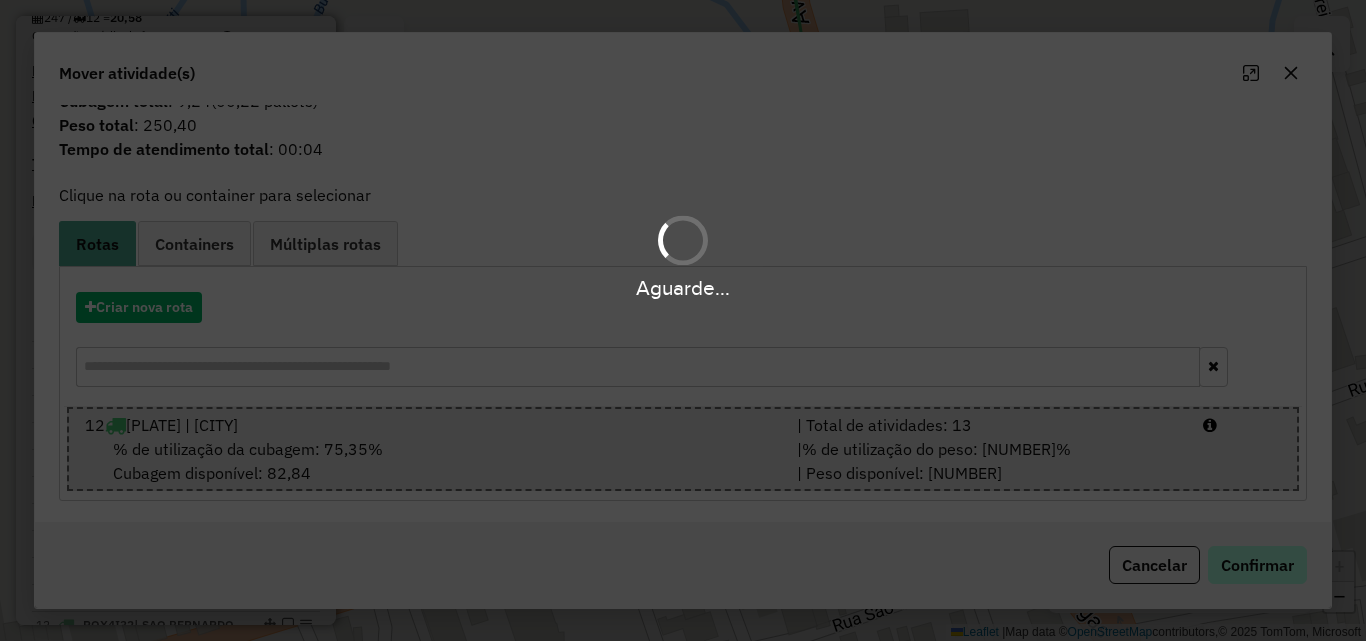 scroll, scrollTop: 0, scrollLeft: 0, axis: both 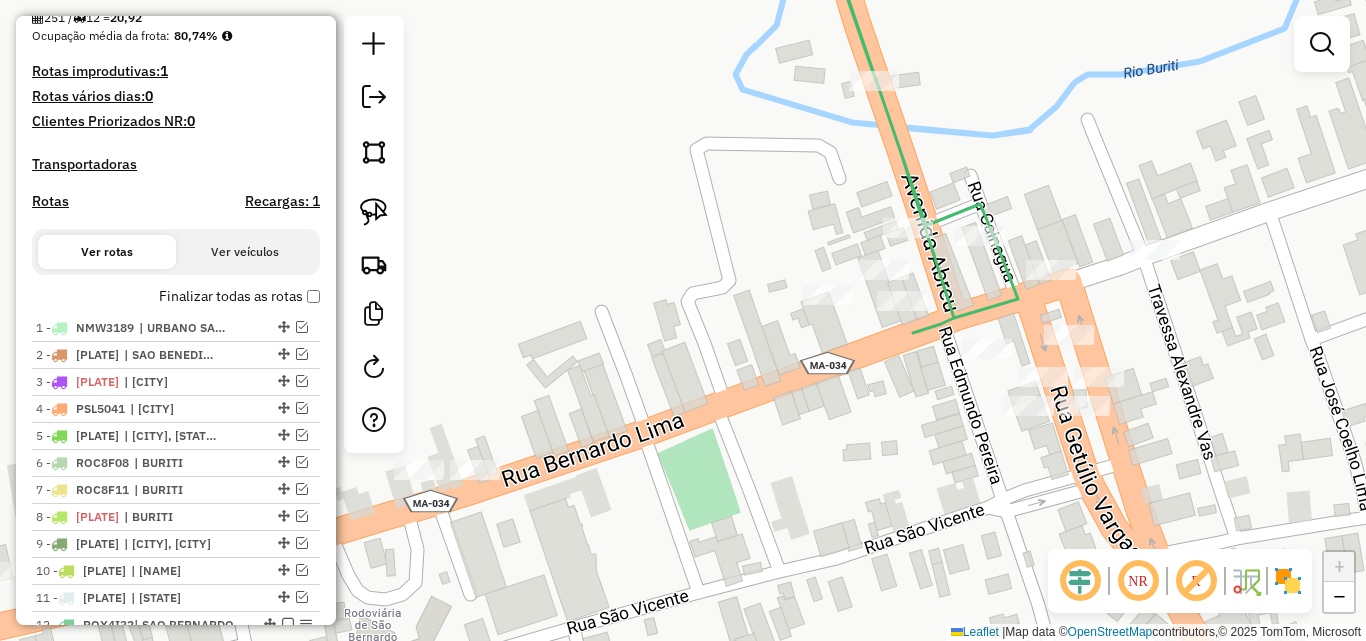 drag, startPoint x: 739, startPoint y: 532, endPoint x: 1022, endPoint y: 260, distance: 392.52133 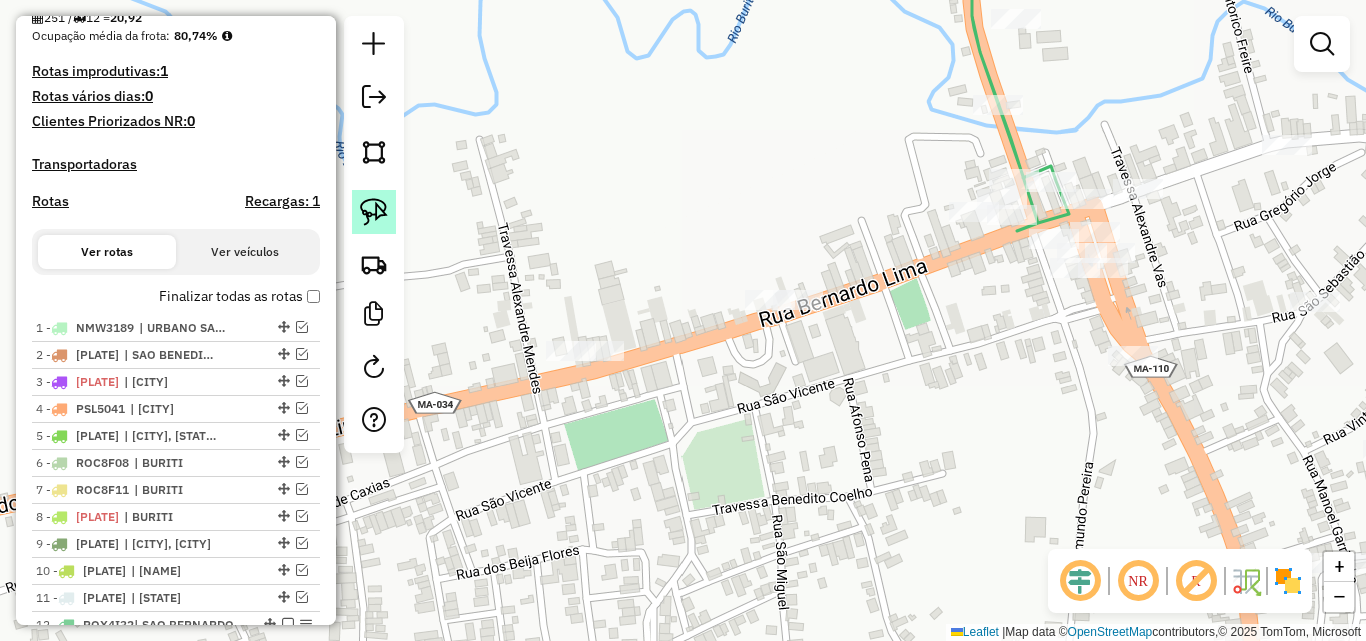 click 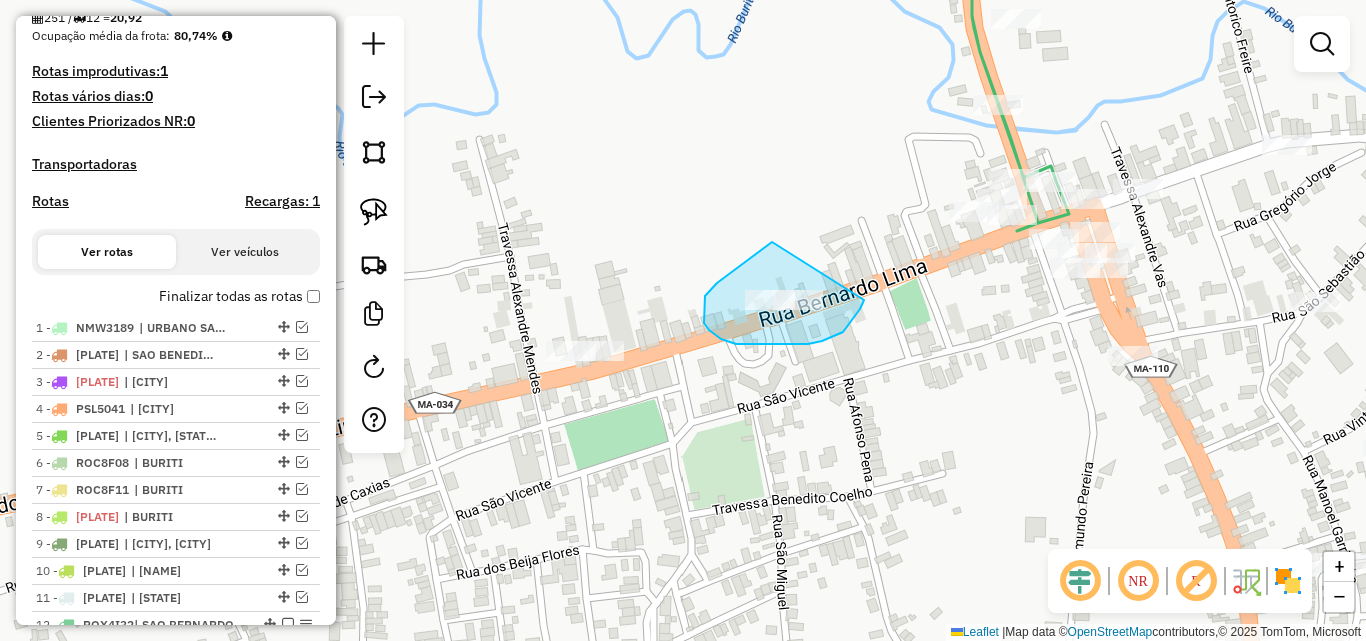 drag, startPoint x: 772, startPoint y: 242, endPoint x: 867, endPoint y: 297, distance: 109.77249 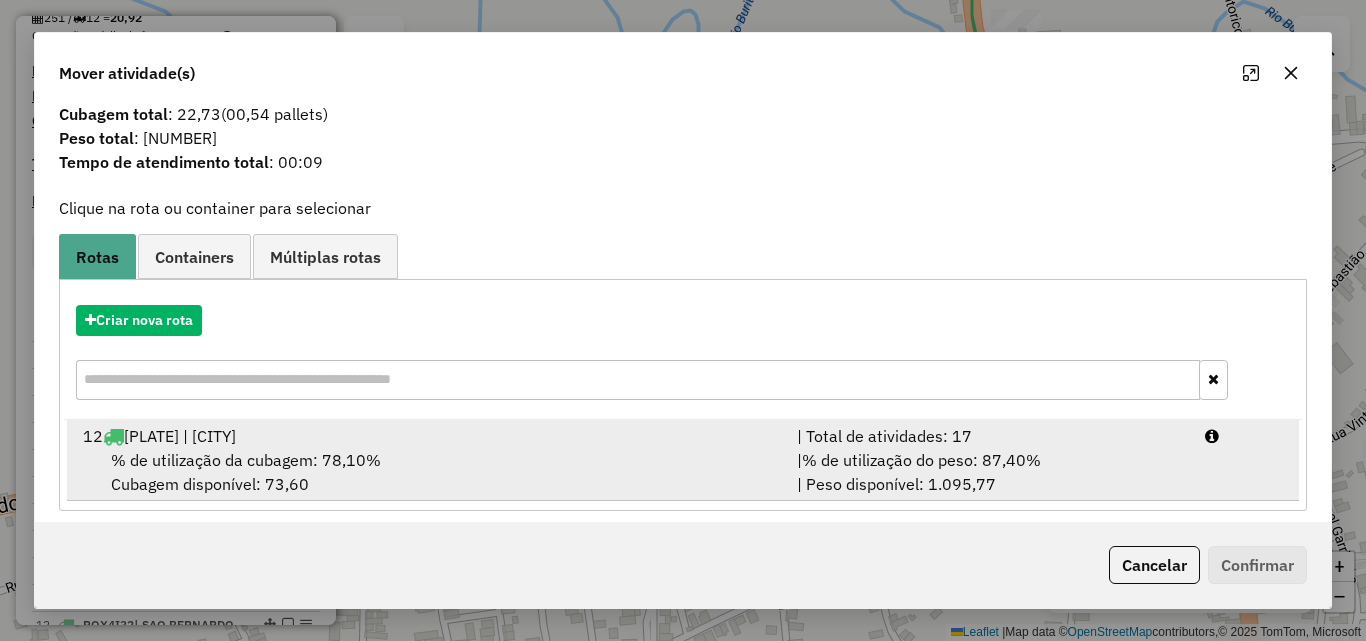 scroll, scrollTop: 48, scrollLeft: 0, axis: vertical 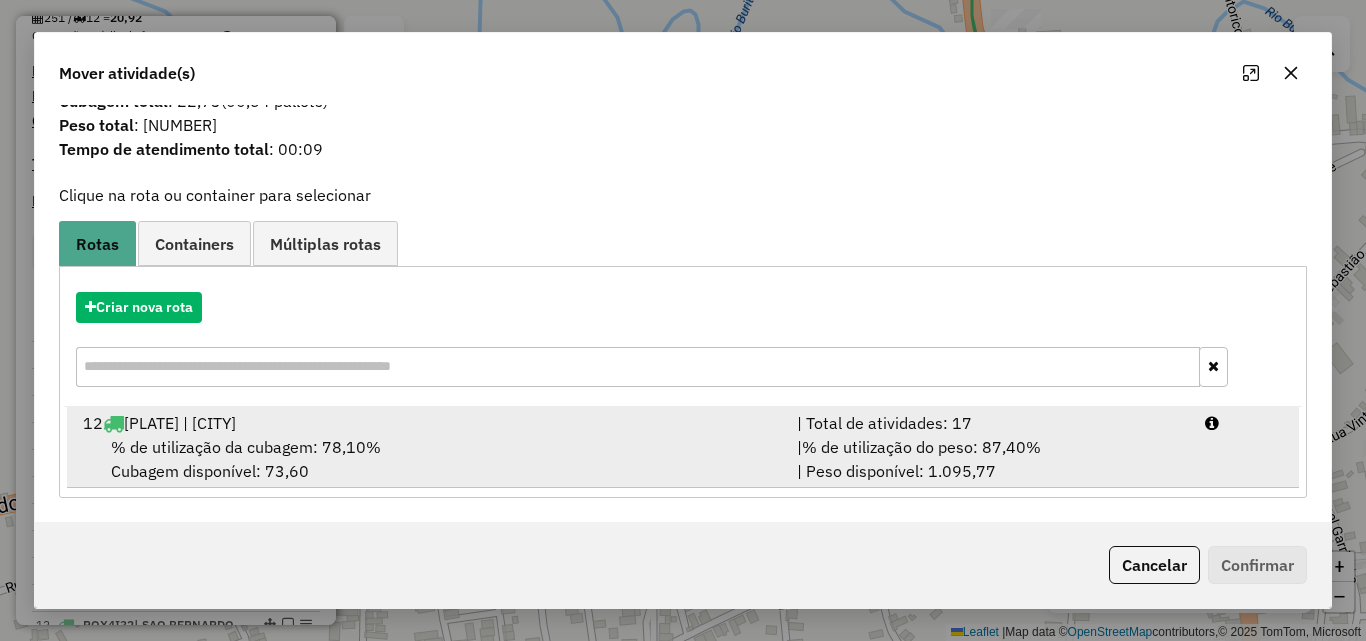 click on "% de utilização da cubagem: [NUMBER]%  Cubagem disponível: [NUMBER]" at bounding box center (428, 459) 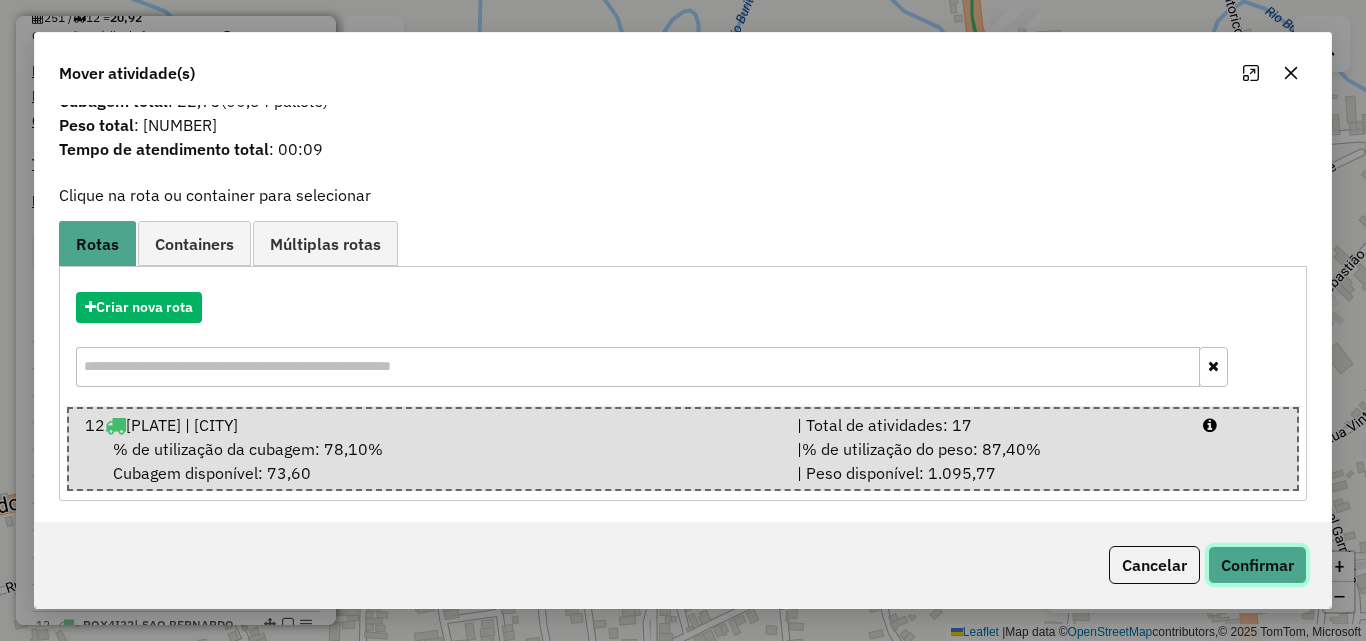 click on "Confirmar" 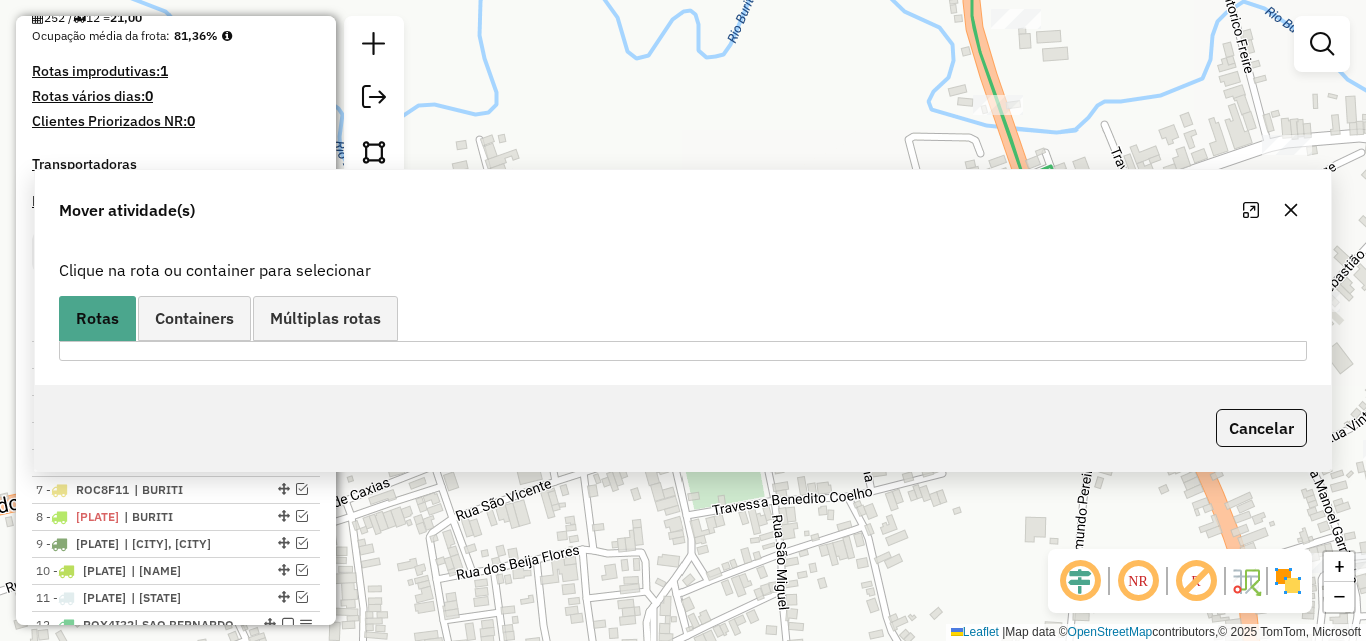 scroll, scrollTop: 0, scrollLeft: 0, axis: both 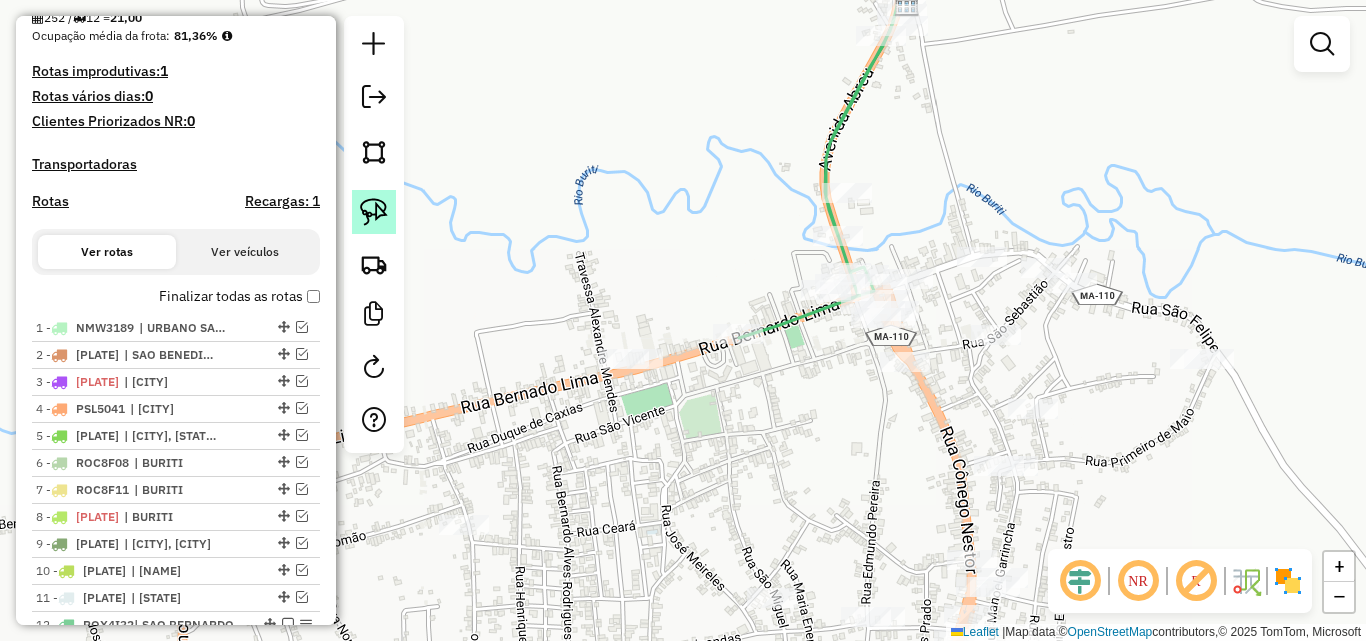 click 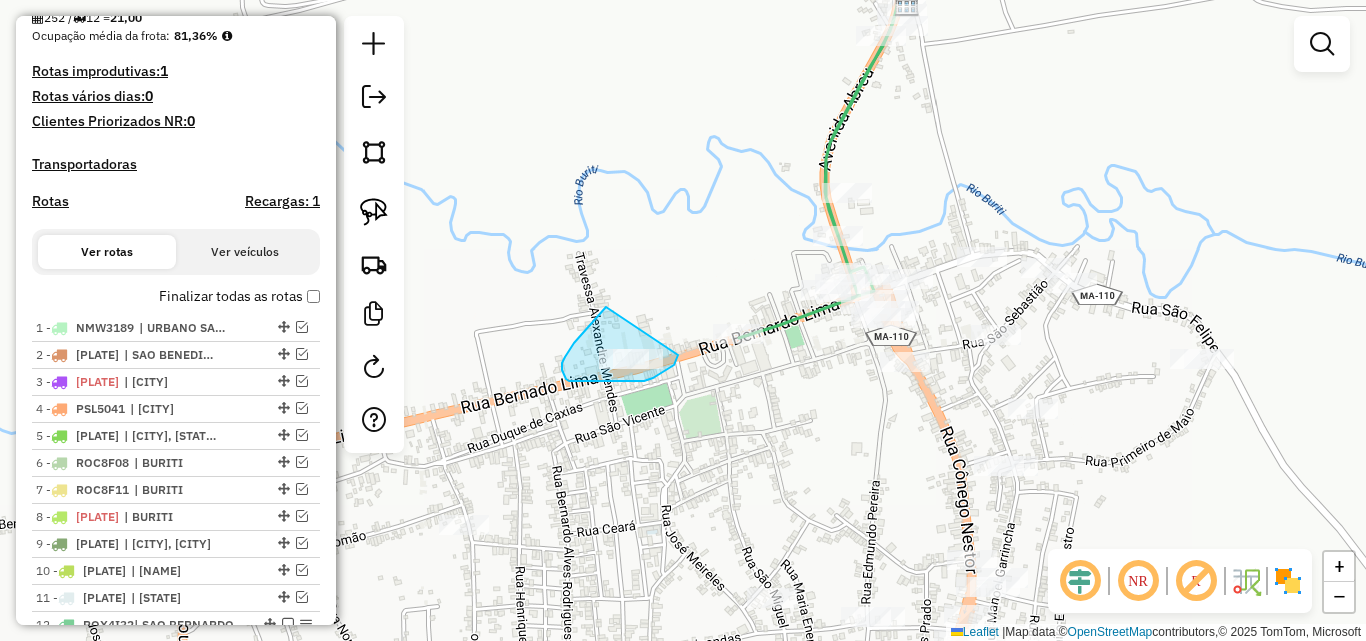 drag, startPoint x: 606, startPoint y: 307, endPoint x: 678, endPoint y: 355, distance: 86.53323 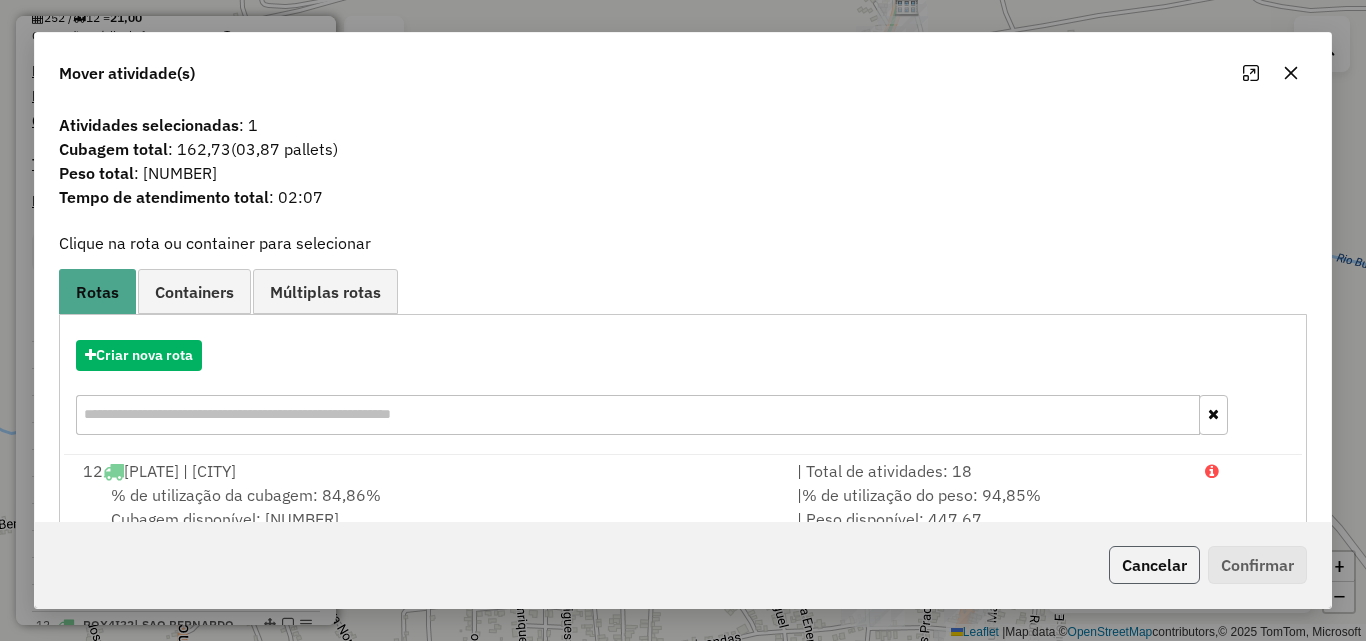click on "Cancelar" 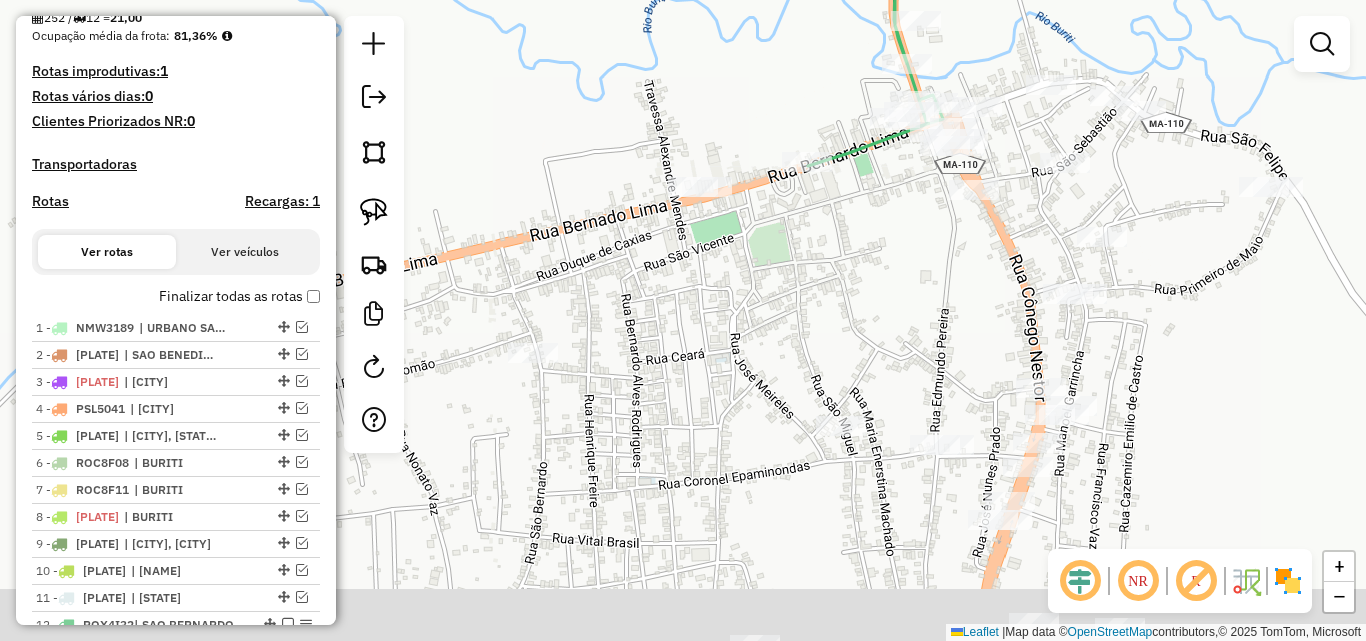 drag, startPoint x: 757, startPoint y: 490, endPoint x: 847, endPoint y: 276, distance: 232.15512 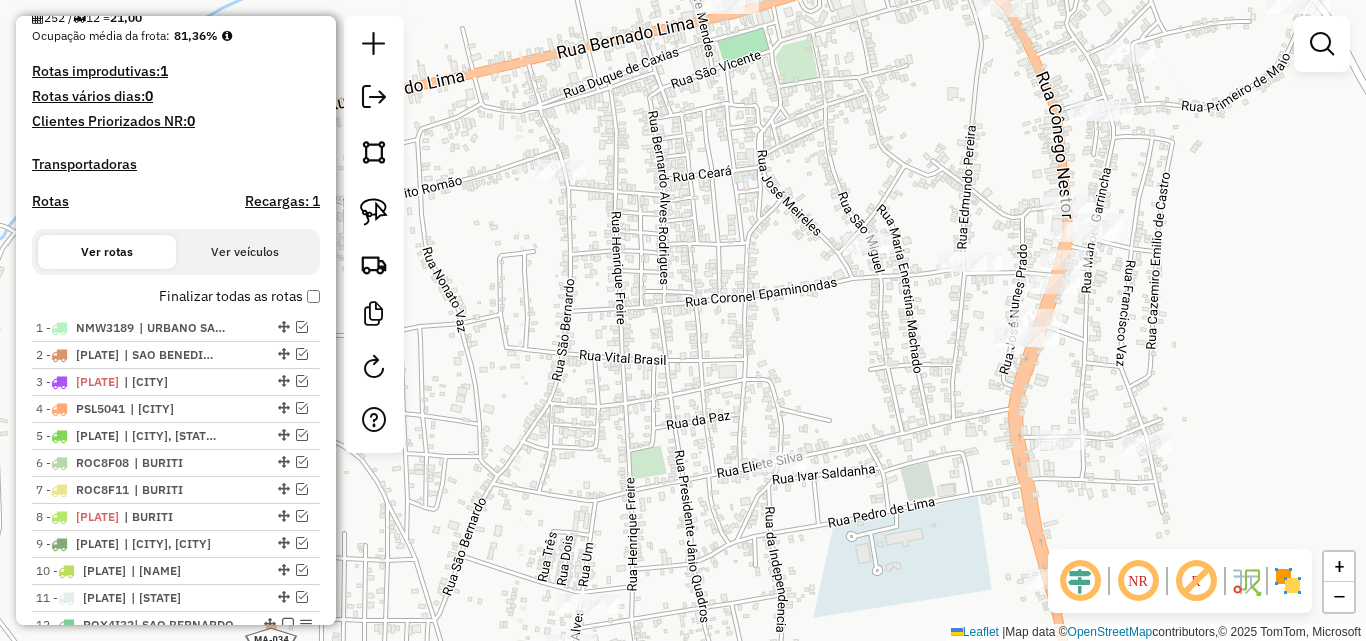 drag, startPoint x: 801, startPoint y: 423, endPoint x: 807, endPoint y: 280, distance: 143.12582 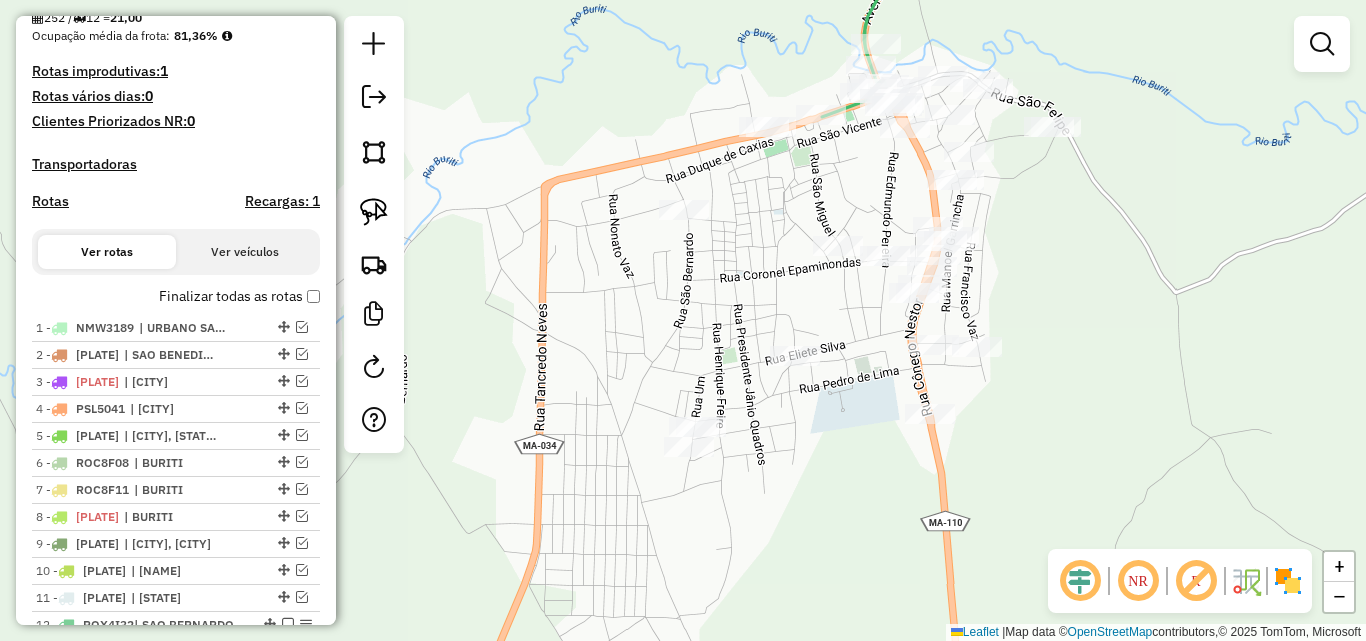 drag, startPoint x: 850, startPoint y: 395, endPoint x: 865, endPoint y: 341, distance: 56.044624 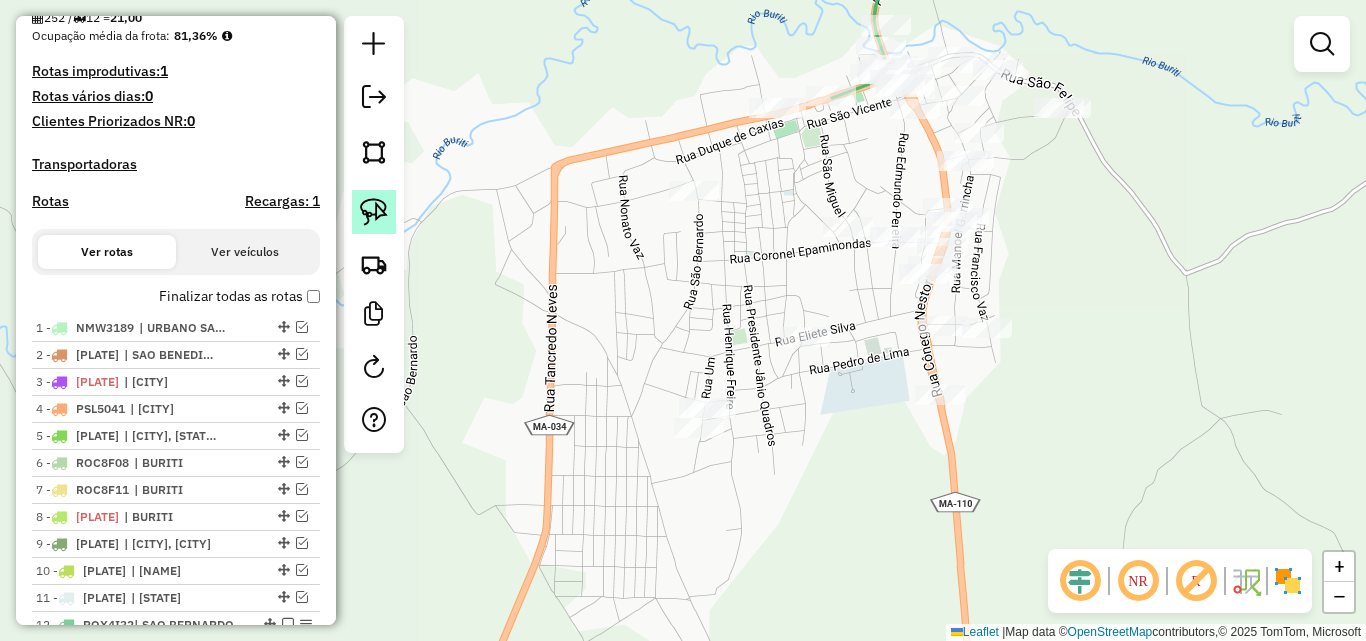 click 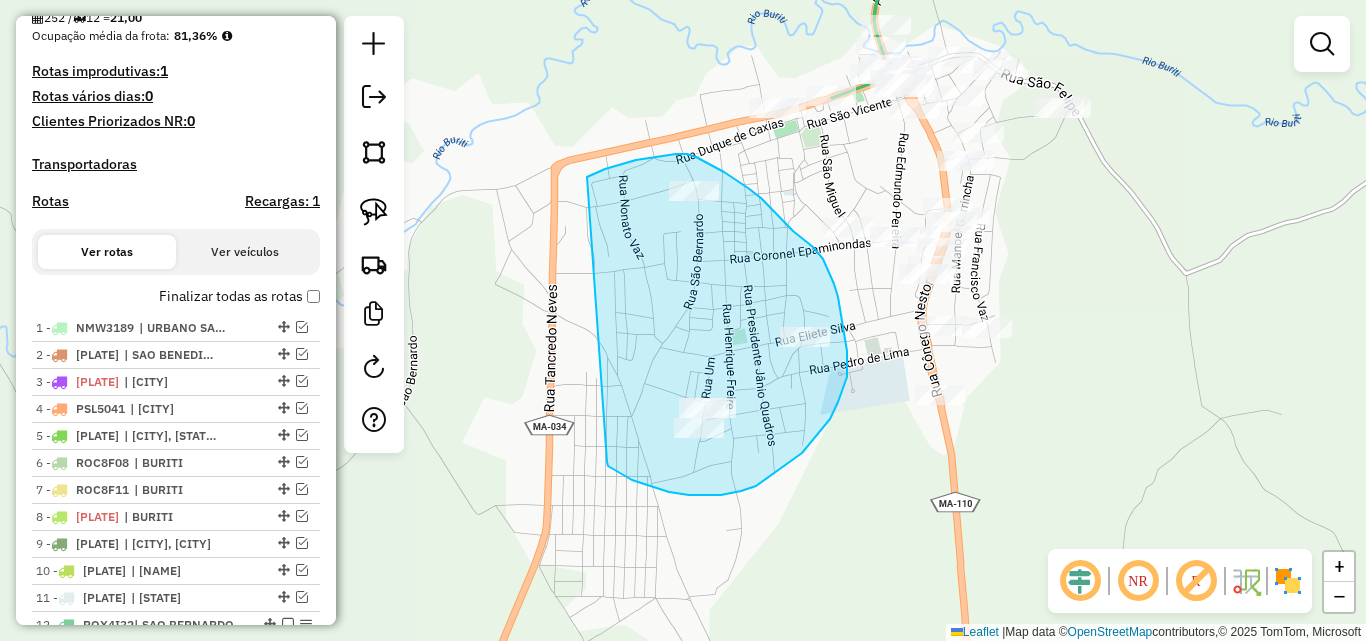 drag, startPoint x: 587, startPoint y: 177, endPoint x: 607, endPoint y: 462, distance: 285.7009 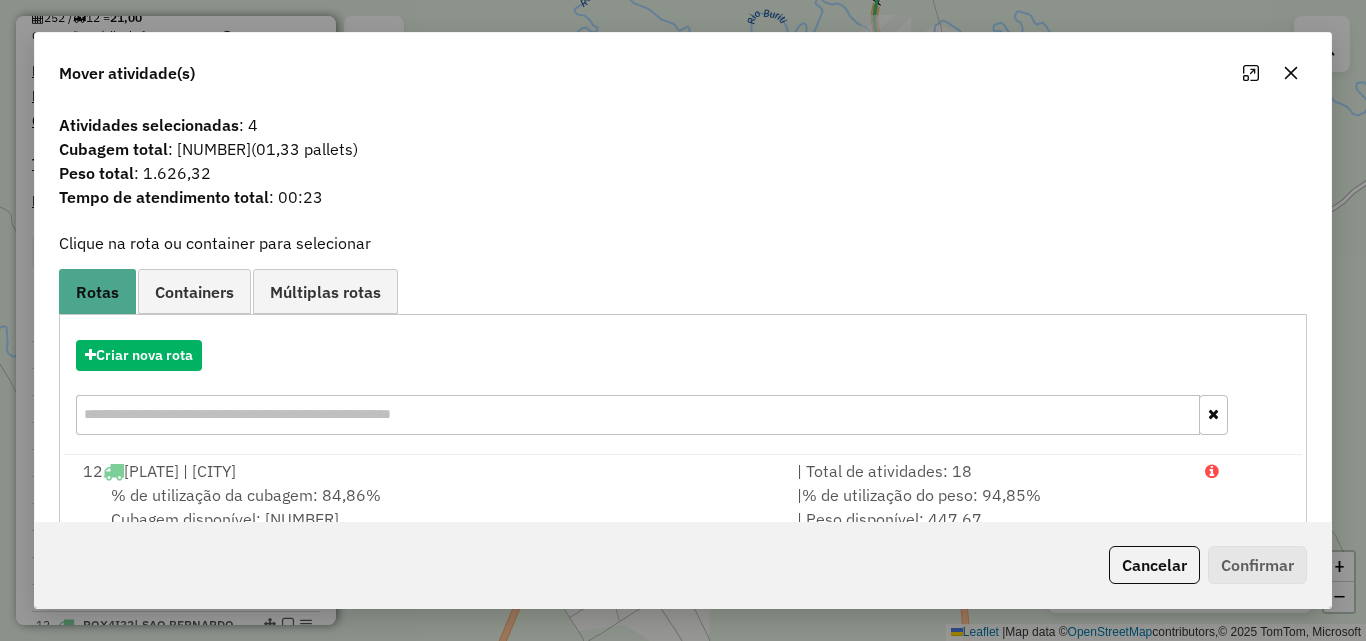 scroll, scrollTop: 48, scrollLeft: 0, axis: vertical 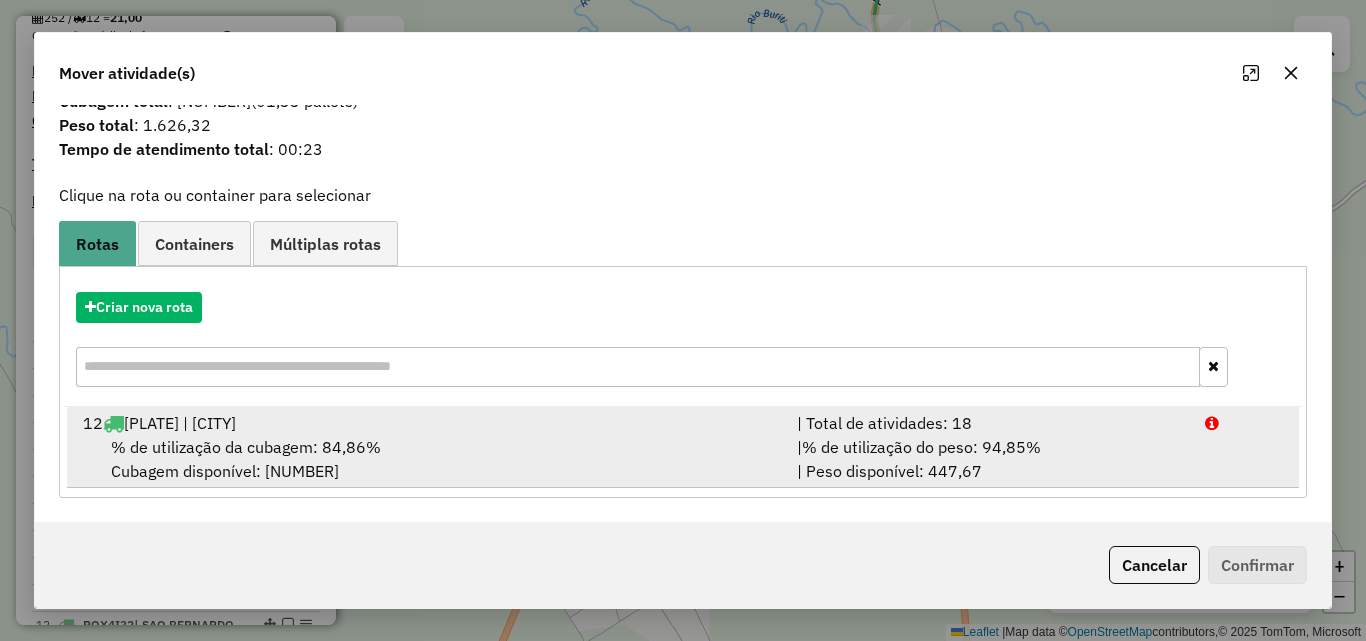 click on "% de utilização da cubagem: 84,86%  Cubagem disponível: 50,87" at bounding box center [428, 459] 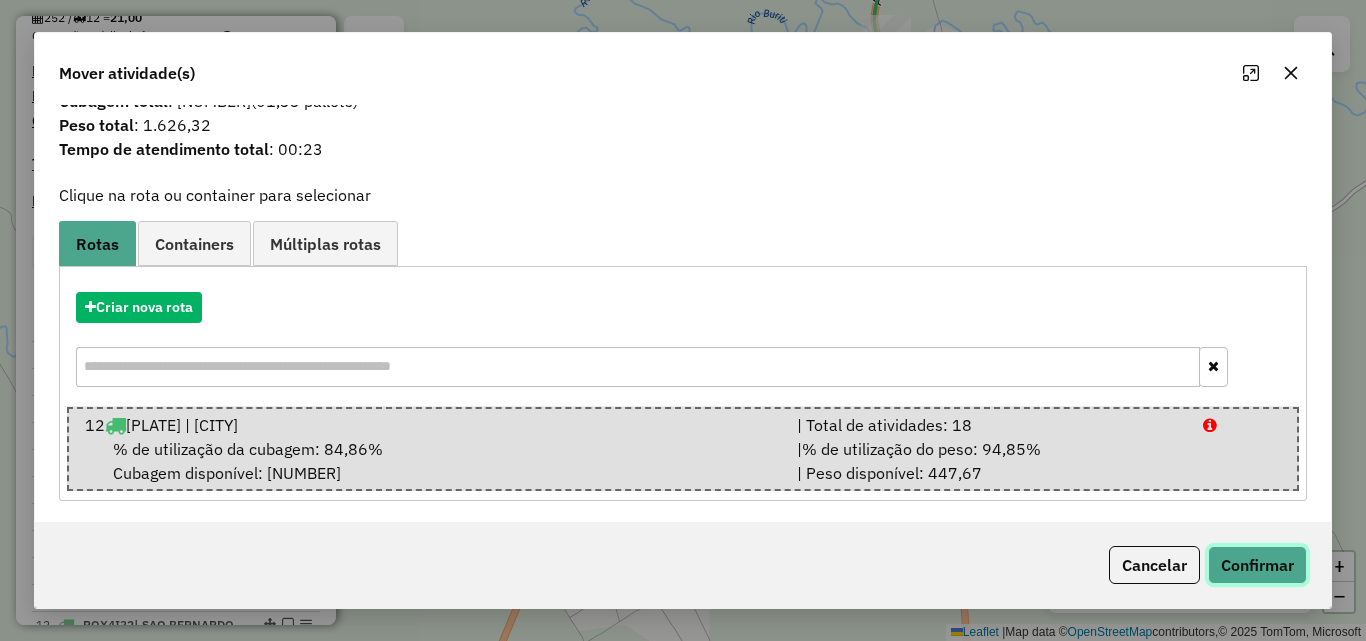 click on "Confirmar" 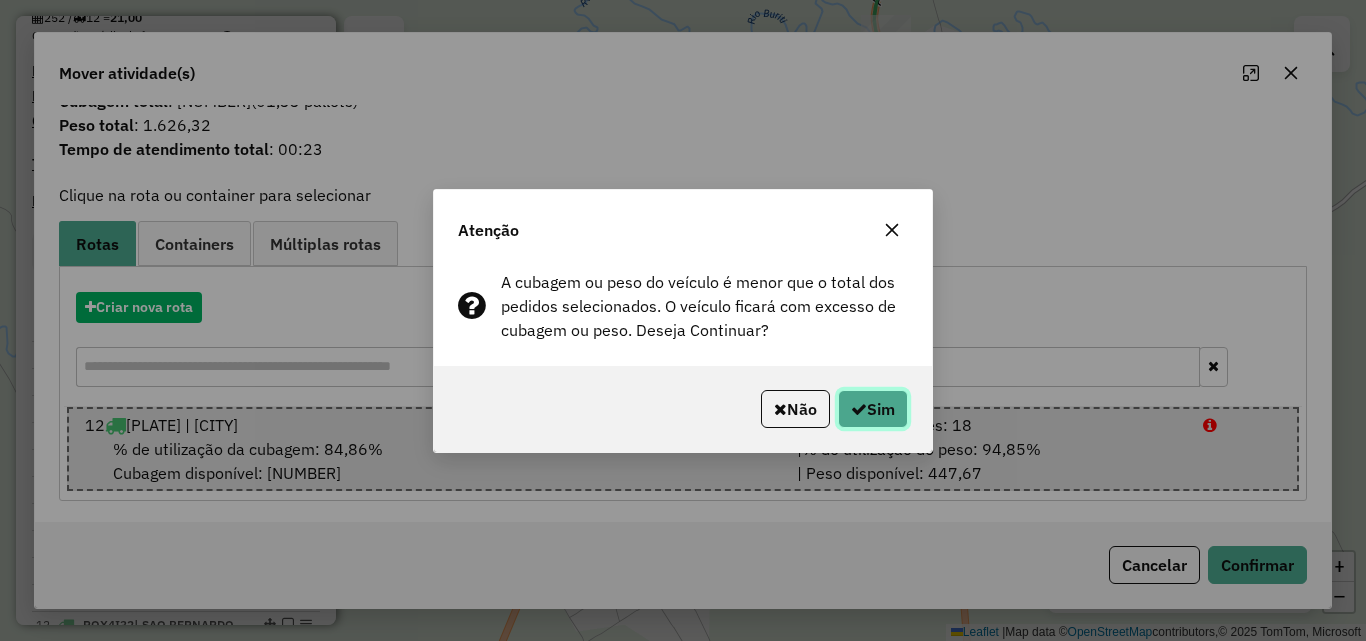click on "Sim" 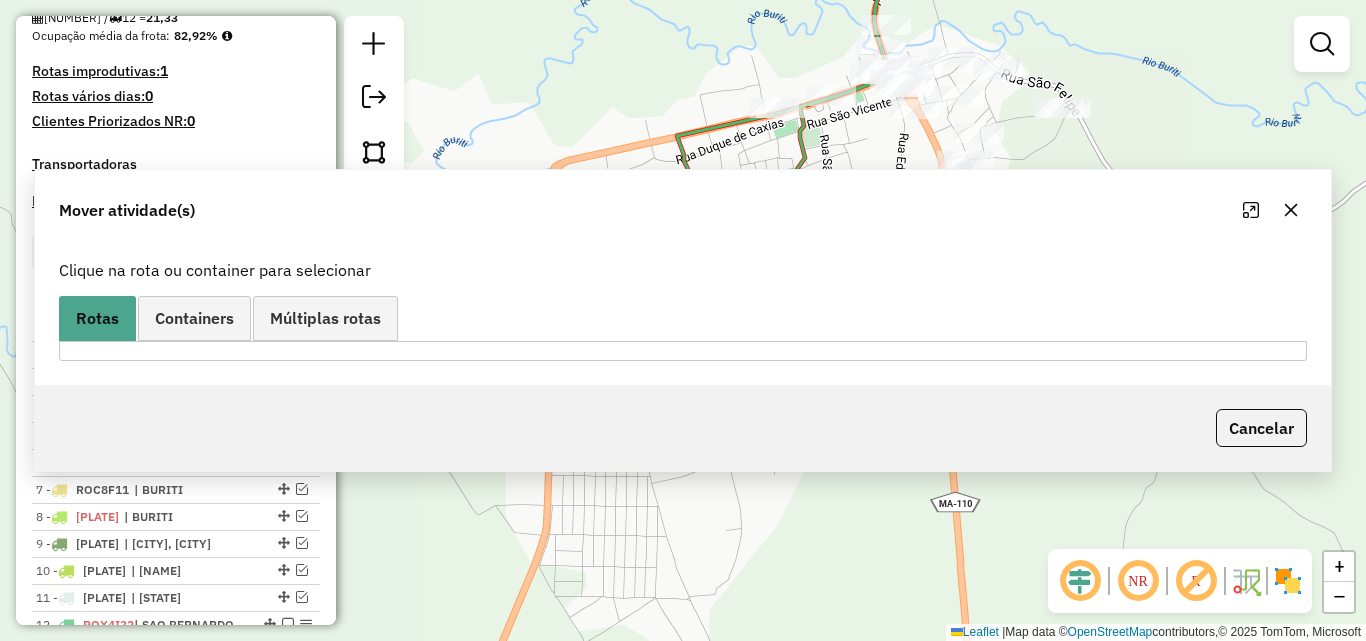 scroll, scrollTop: 0, scrollLeft: 0, axis: both 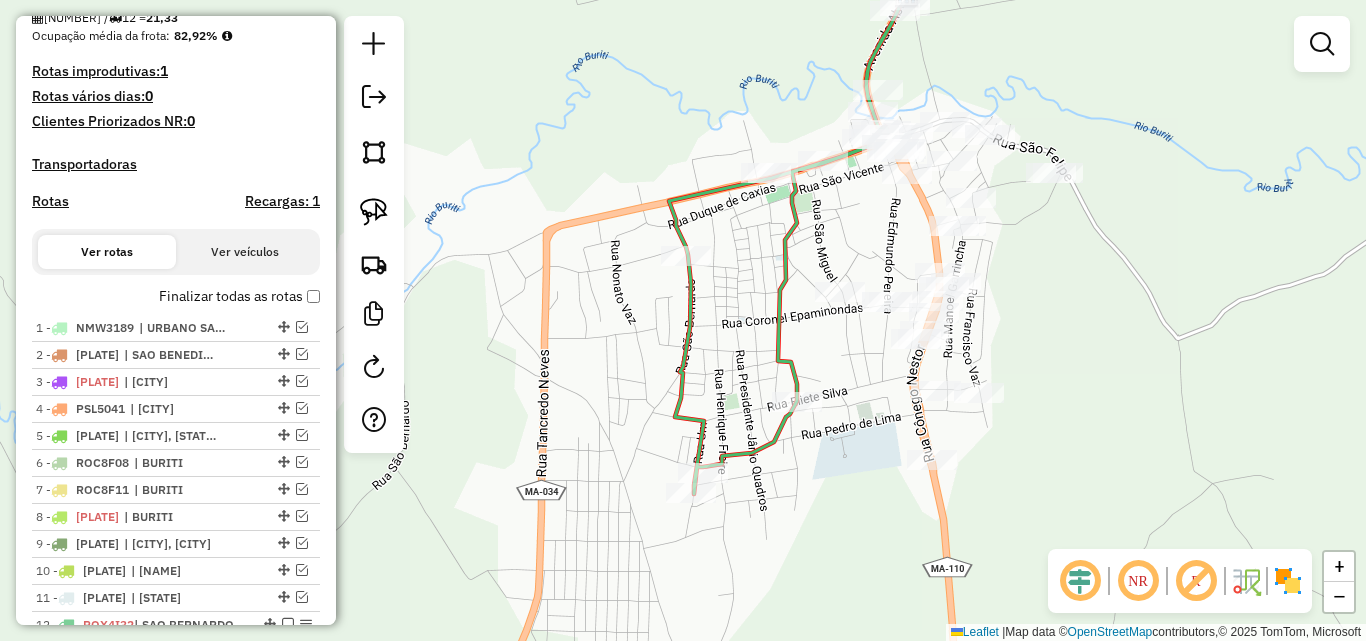 drag, startPoint x: 847, startPoint y: 297, endPoint x: 839, endPoint y: 362, distance: 65.490456 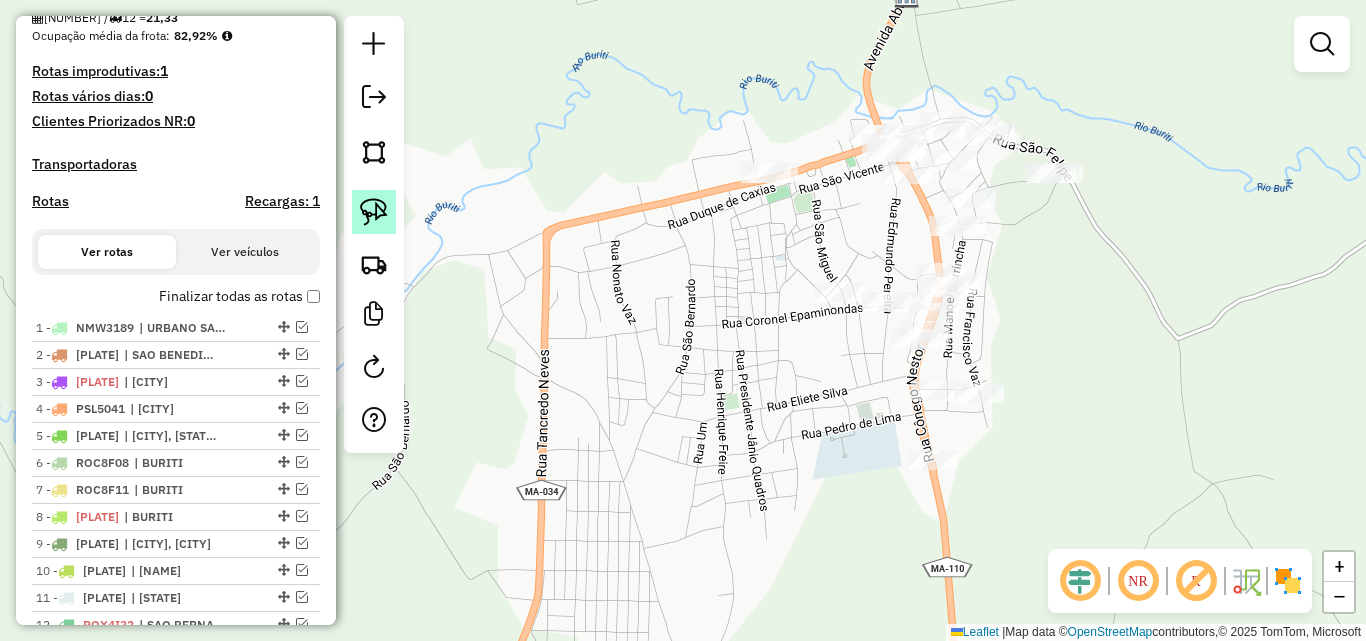 click 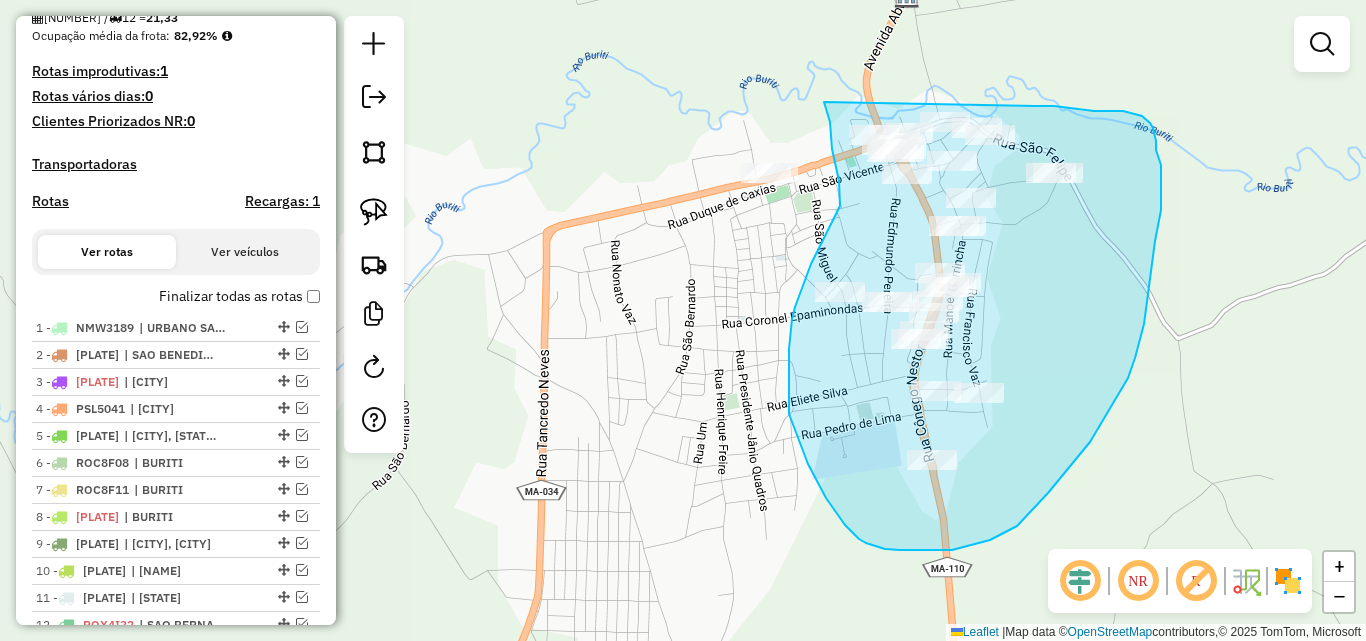 drag, startPoint x: 824, startPoint y: 102, endPoint x: 1035, endPoint y: 106, distance: 211.03792 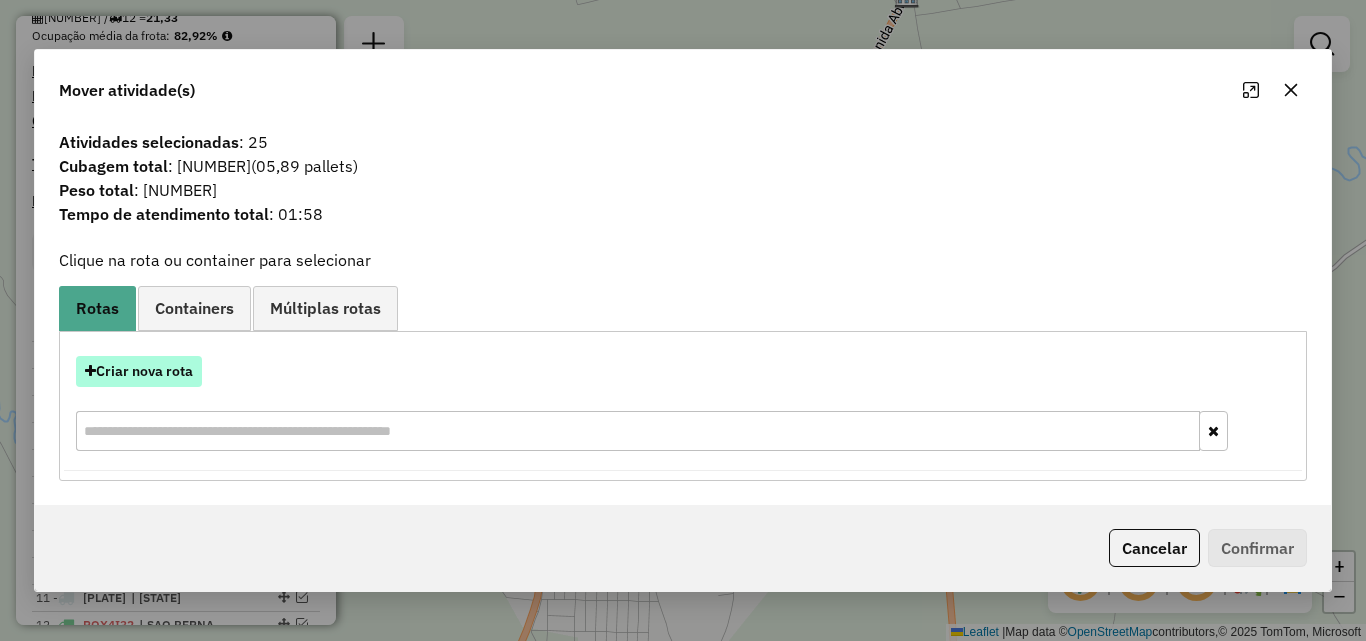 click on "Criar nova rota" at bounding box center [139, 371] 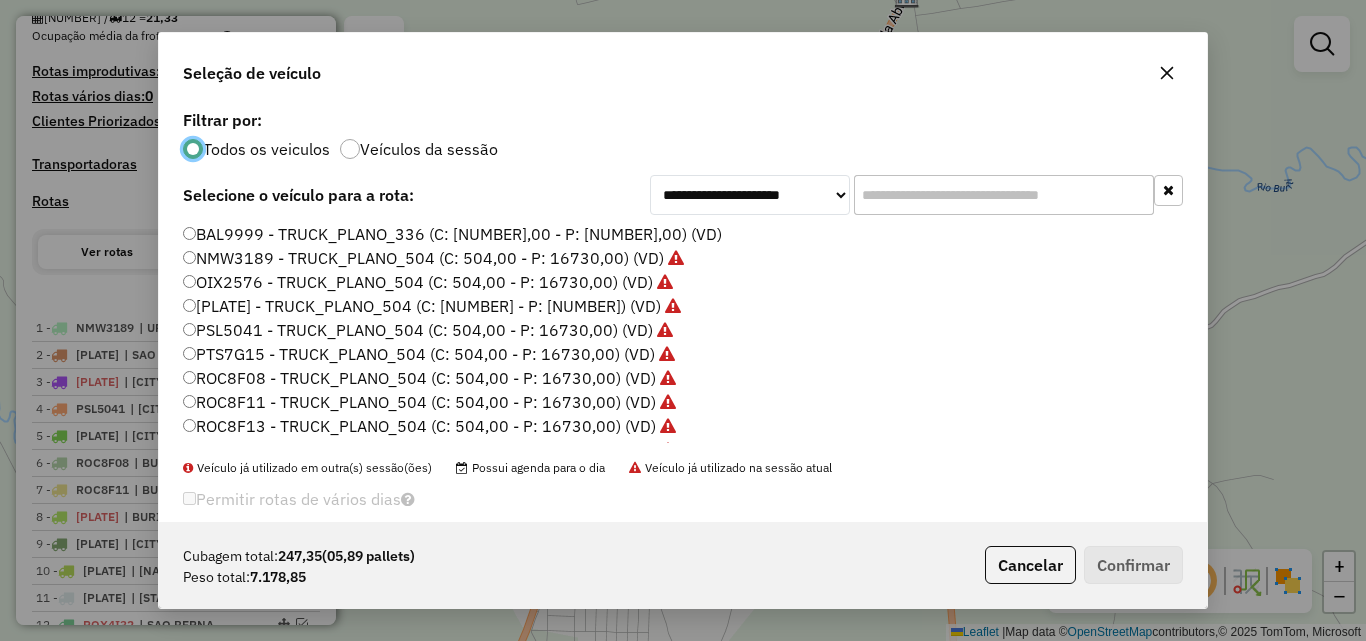 scroll, scrollTop: 11, scrollLeft: 6, axis: both 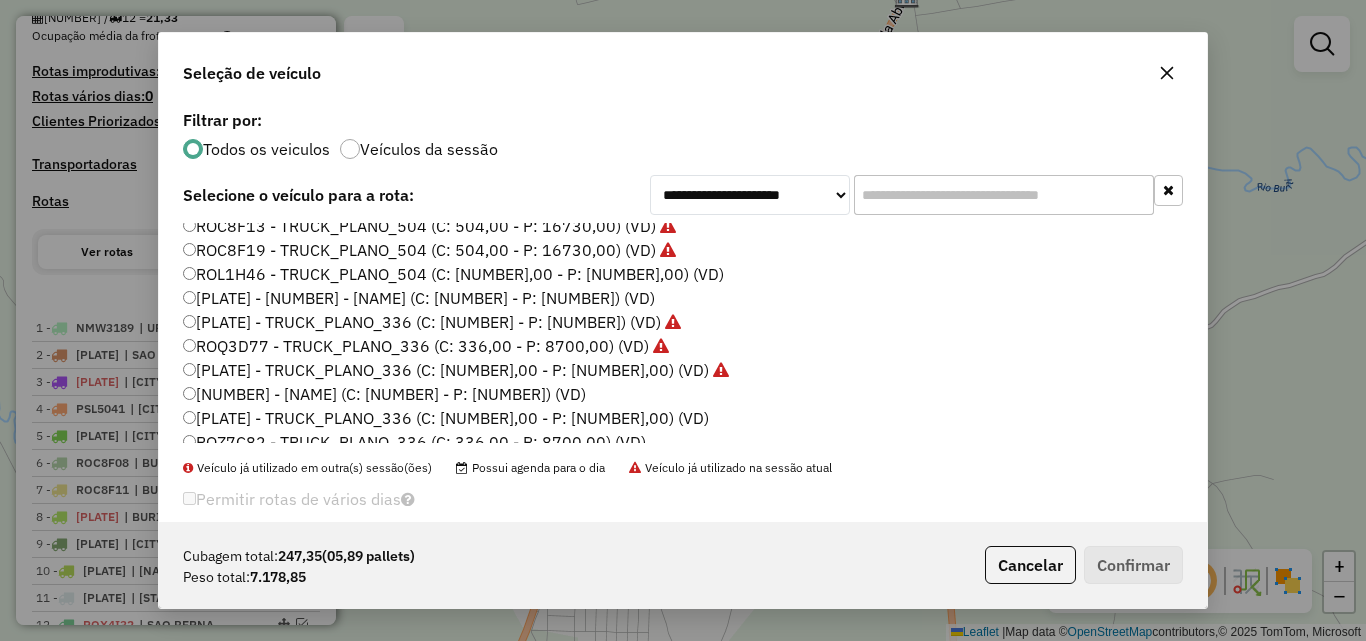 click on "[NUMBER] - [NAME] (C: [NUMBER] - P: [NUMBER]) (VD)" 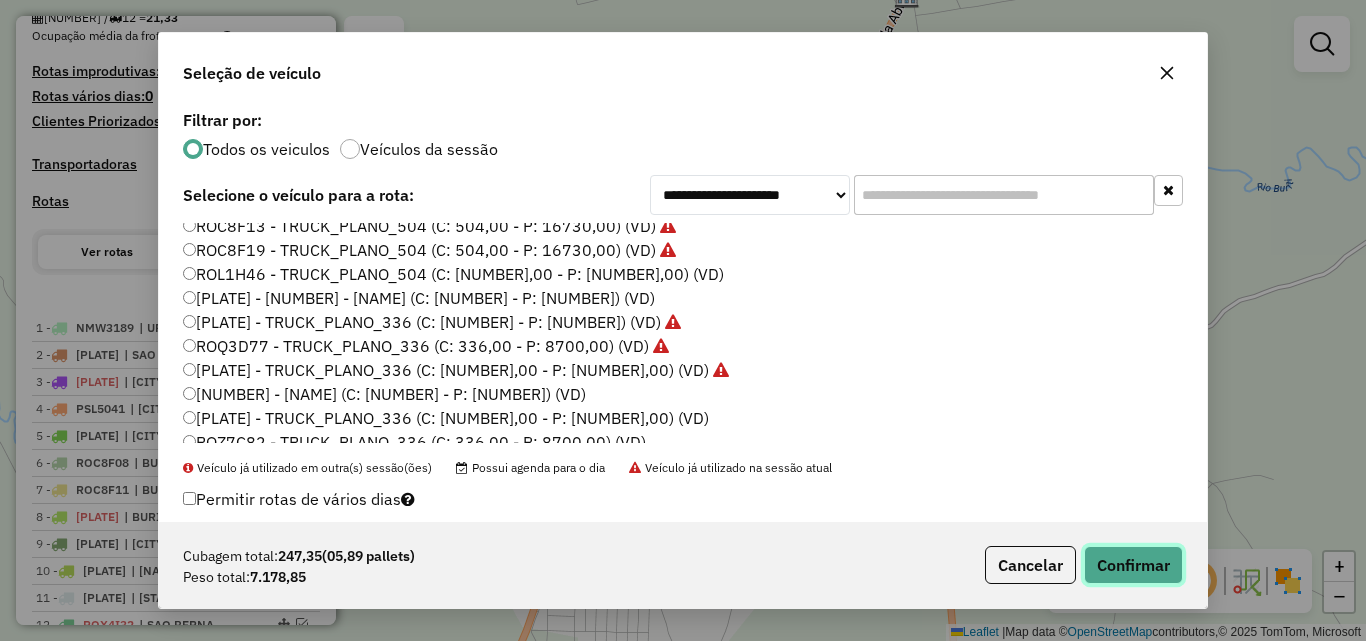 click on "Confirmar" 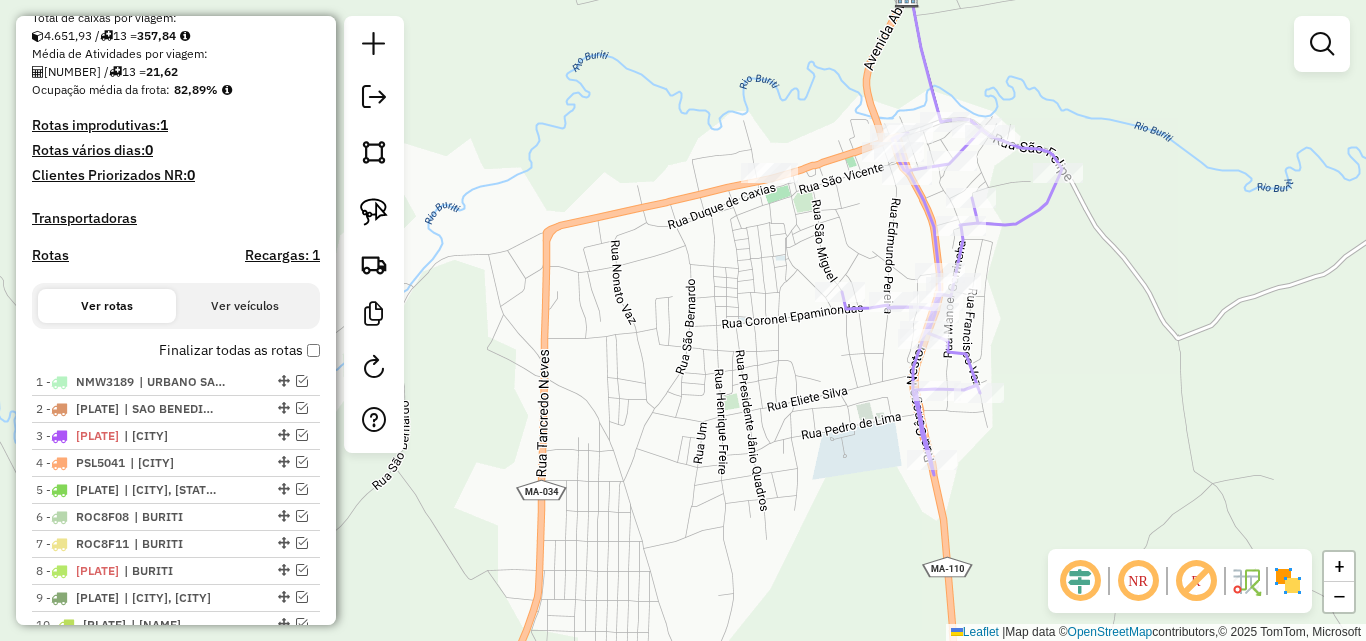 scroll, scrollTop: 500, scrollLeft: 0, axis: vertical 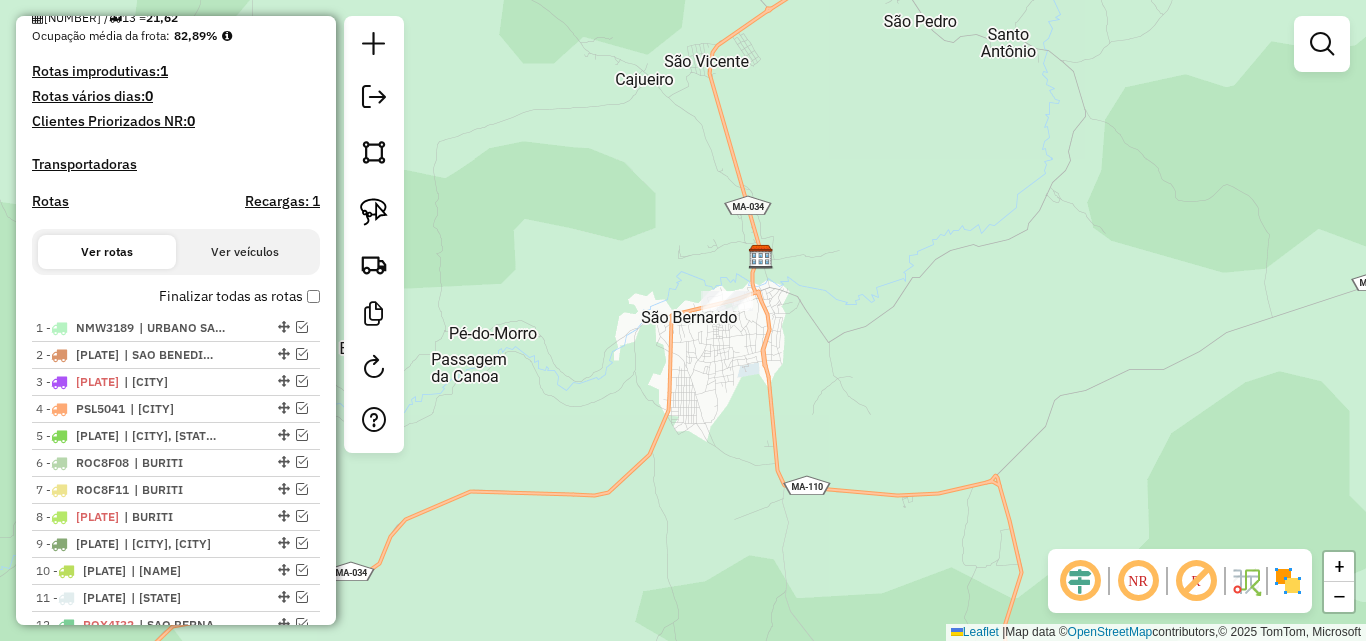 drag, startPoint x: 781, startPoint y: 174, endPoint x: 763, endPoint y: 455, distance: 281.57593 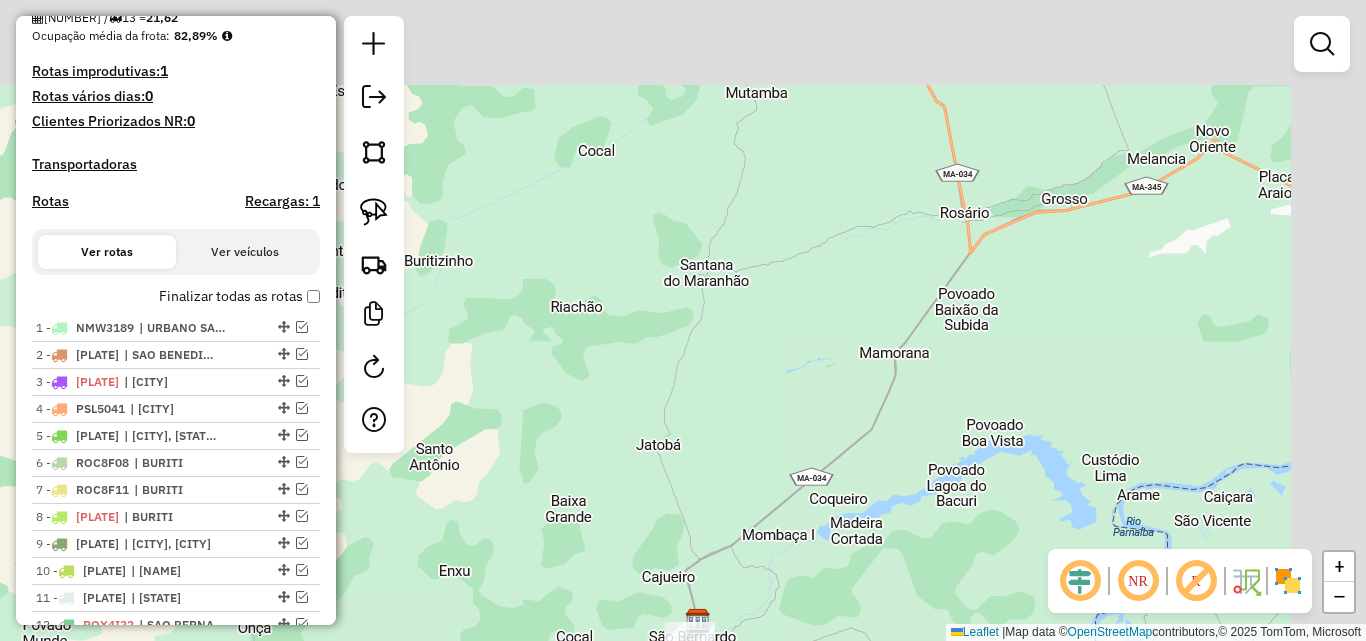 drag, startPoint x: 966, startPoint y: 242, endPoint x: 879, endPoint y: 504, distance: 276.06702 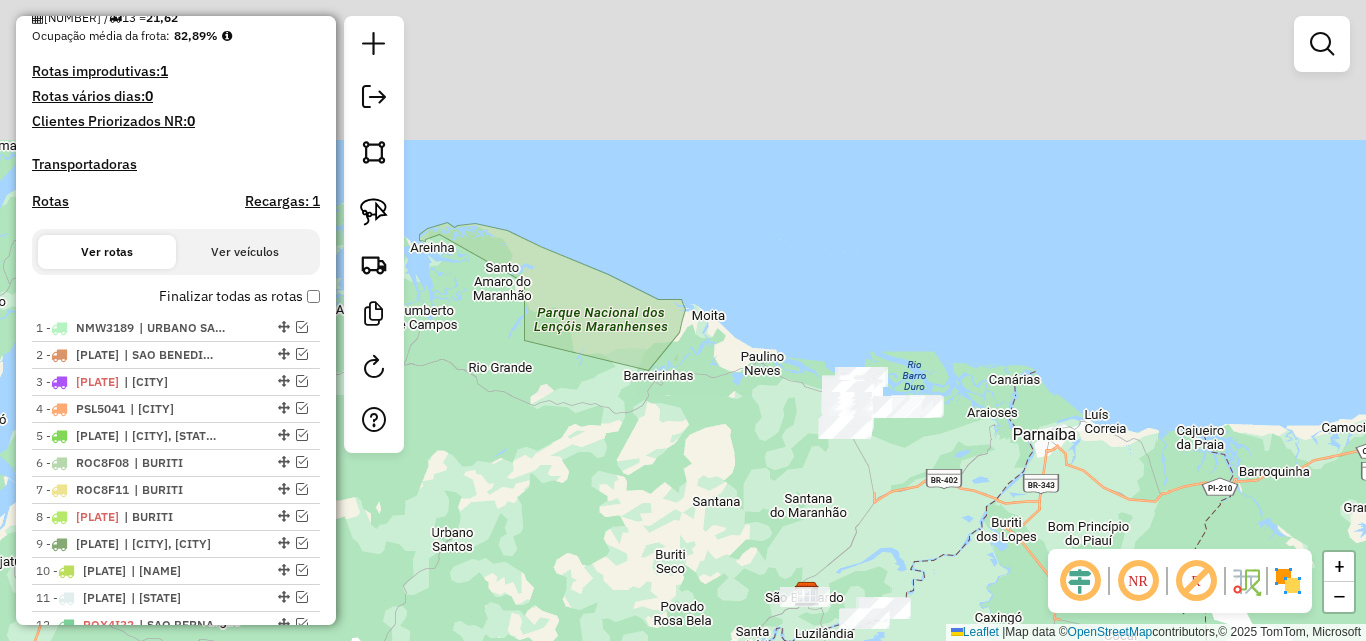 drag, startPoint x: 904, startPoint y: 322, endPoint x: 889, endPoint y: 438, distance: 116.965805 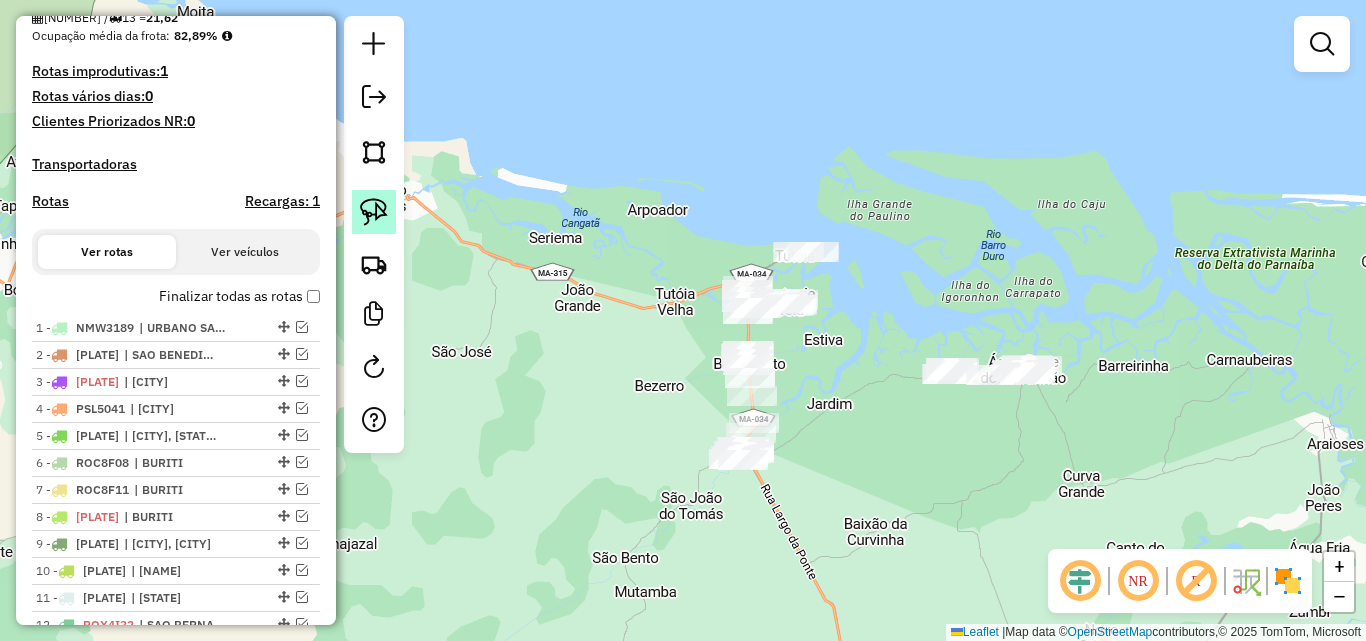click 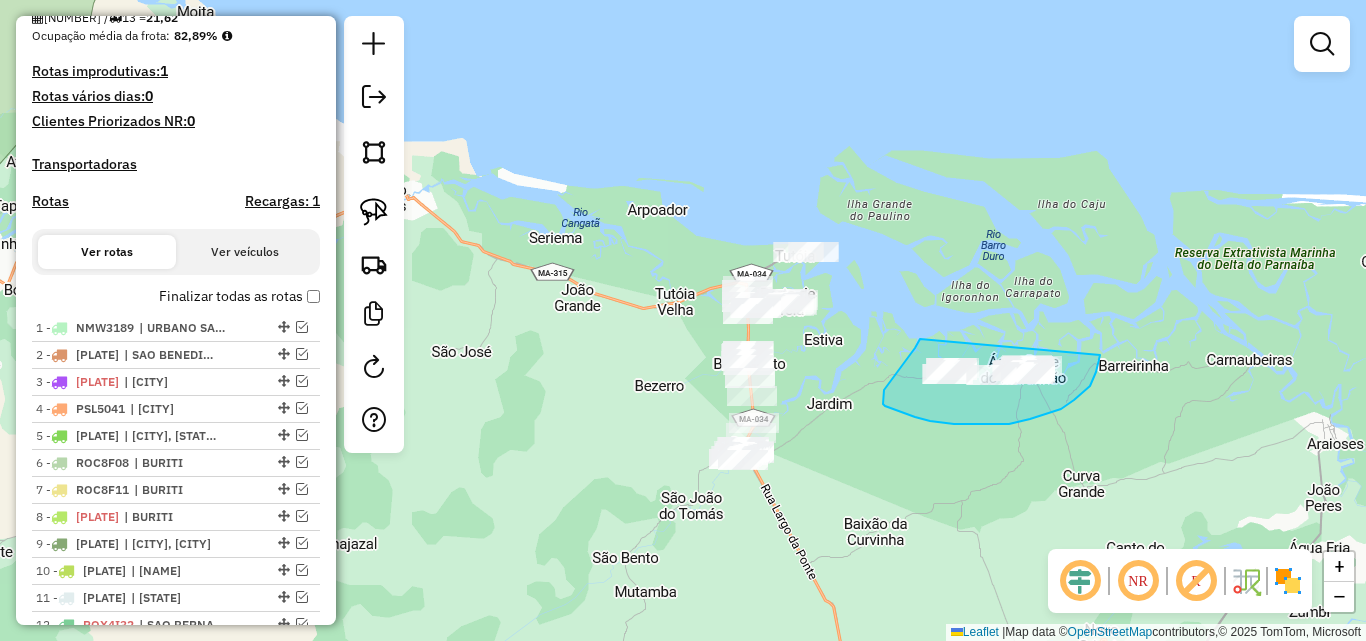 drag, startPoint x: 920, startPoint y: 339, endPoint x: 1100, endPoint y: 355, distance: 180.70972 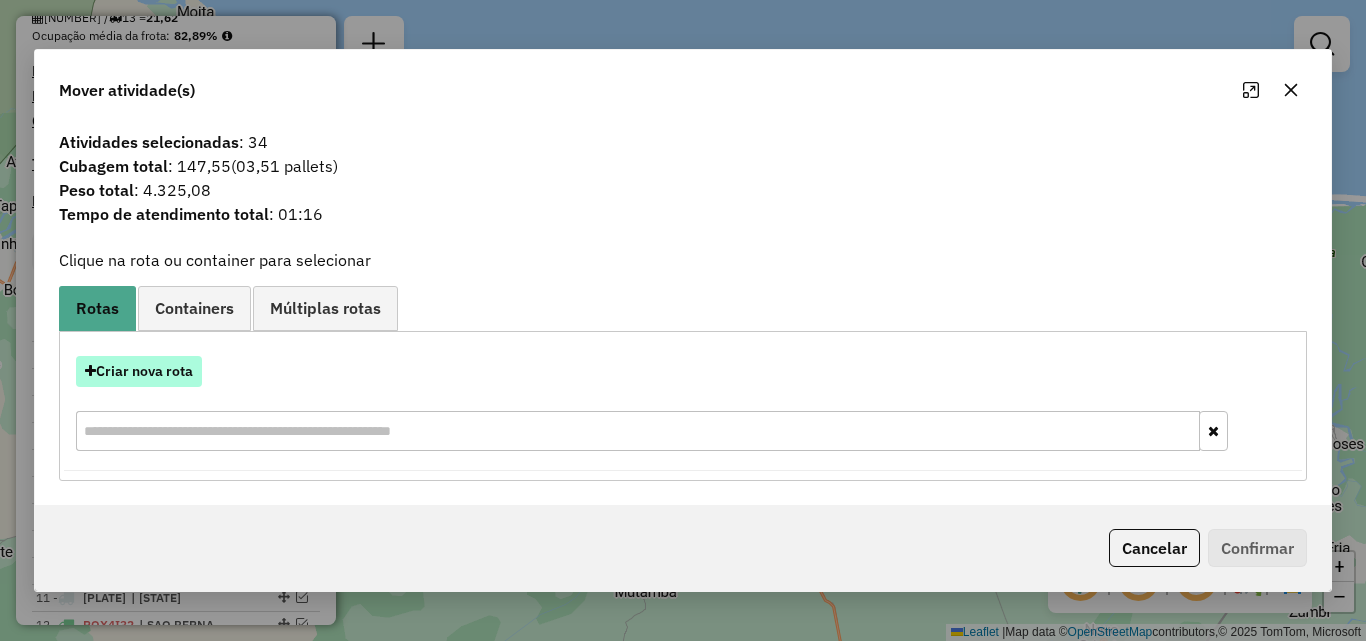 click on "Criar nova rota" at bounding box center [139, 371] 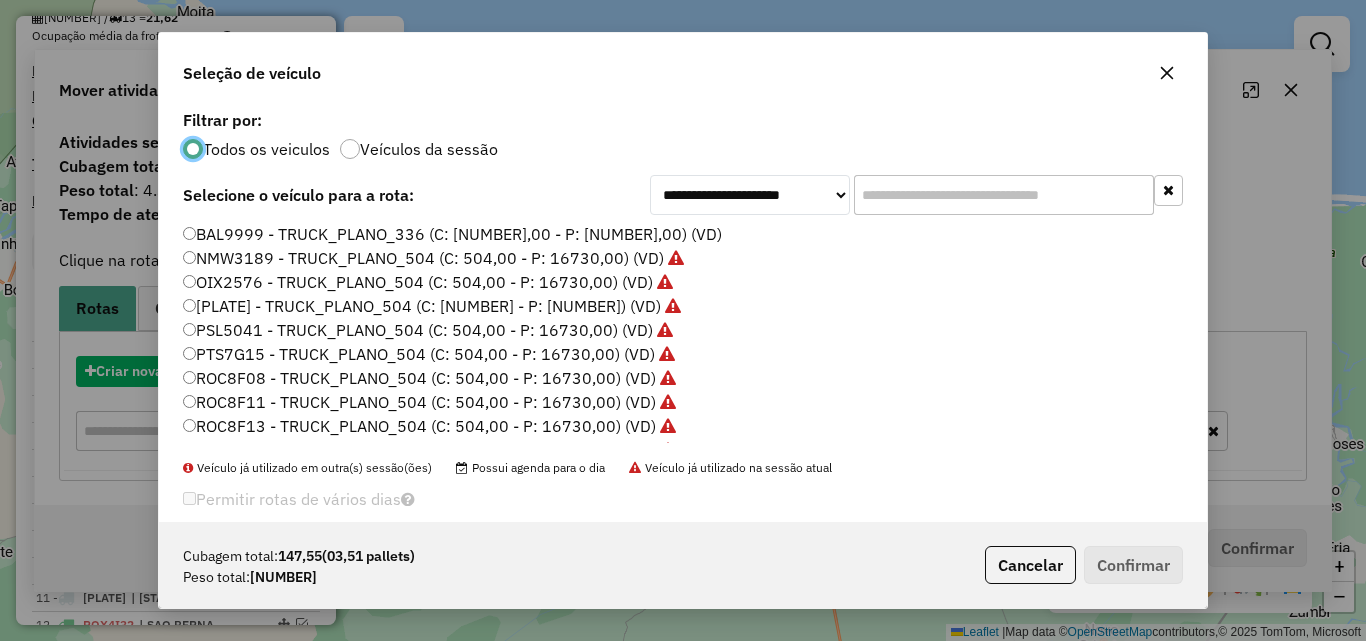 scroll, scrollTop: 11, scrollLeft: 6, axis: both 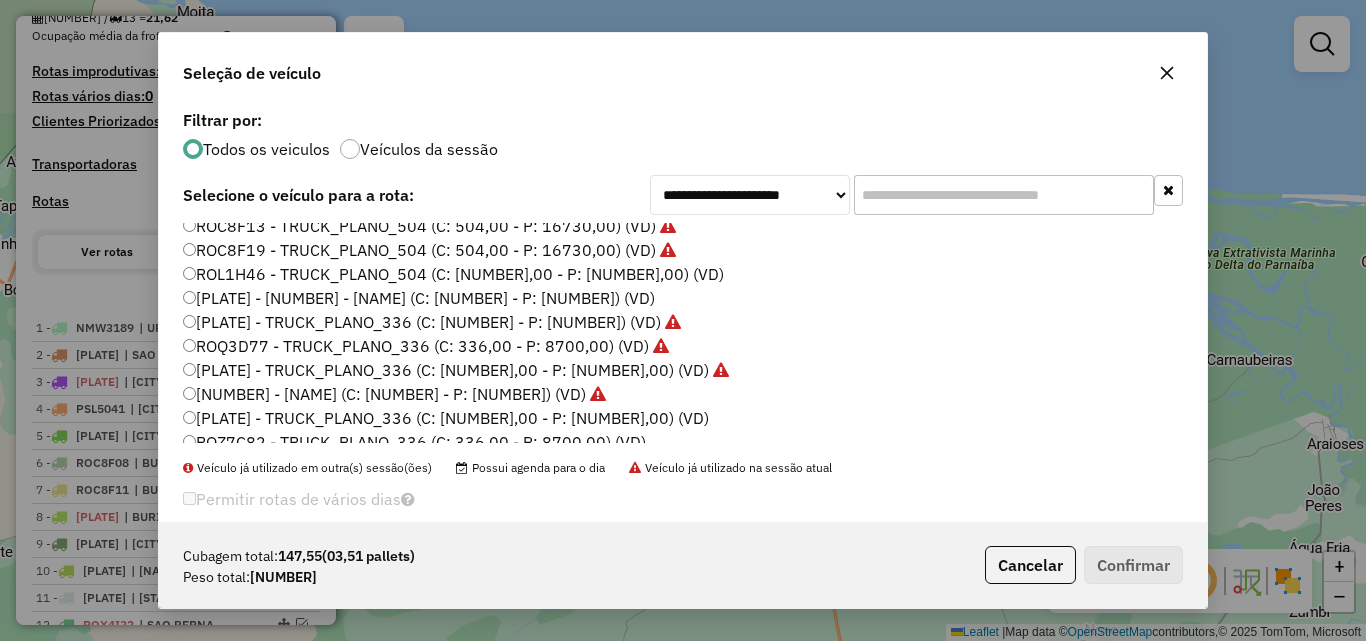 click on "[PLATE] - [NUMBER] - [NAME] (C: [NUMBER] - P: [NUMBER]) (VD)" 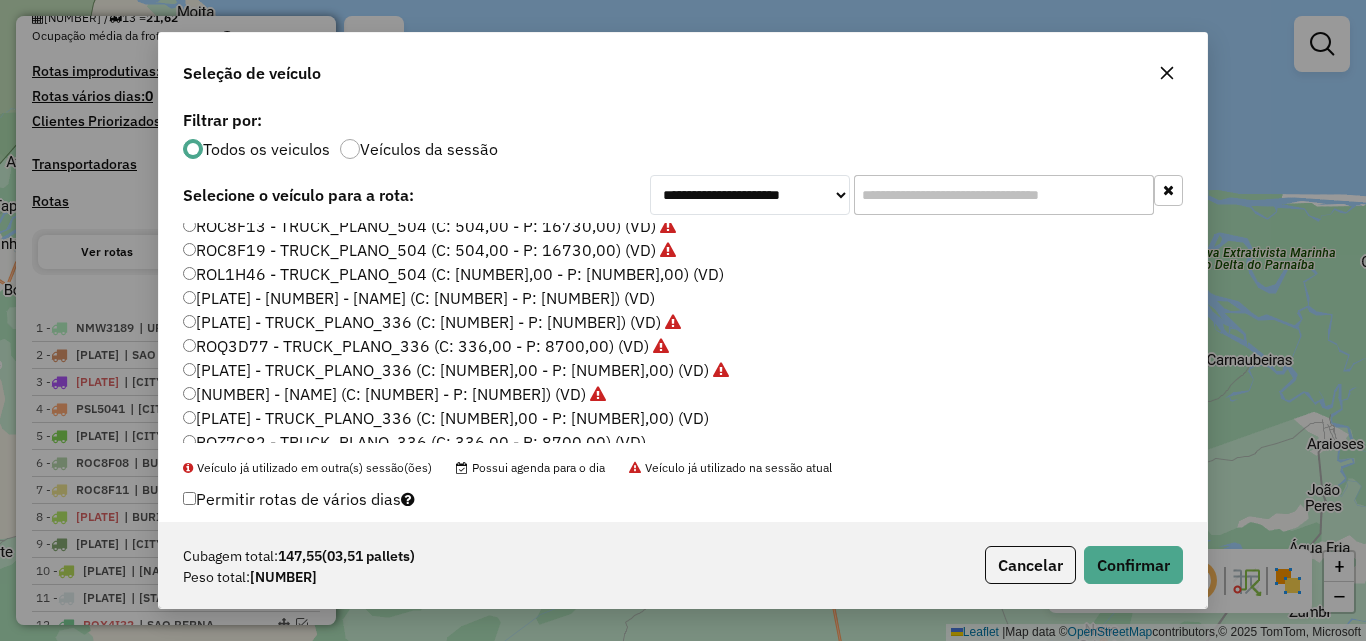 click on "ROL1H46 - TRUCK_PLANO_504 (C: [NUMBER],00 - P: [NUMBER],00) (VD)" 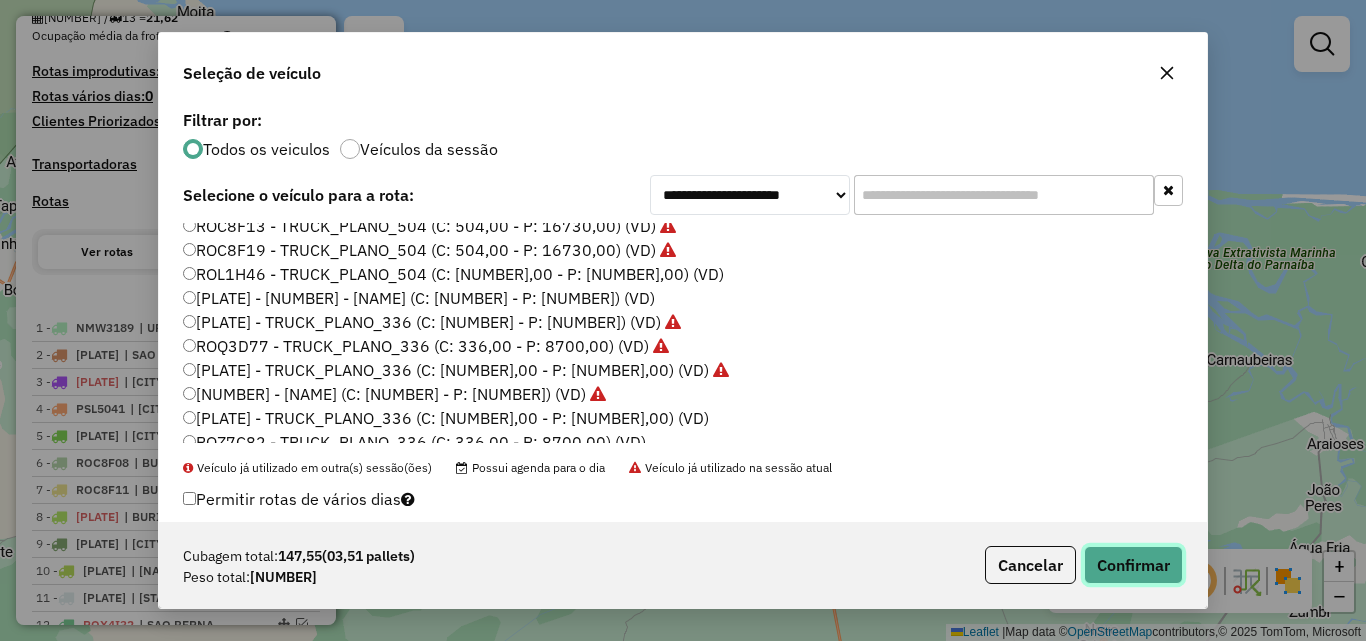 click on "Confirmar" 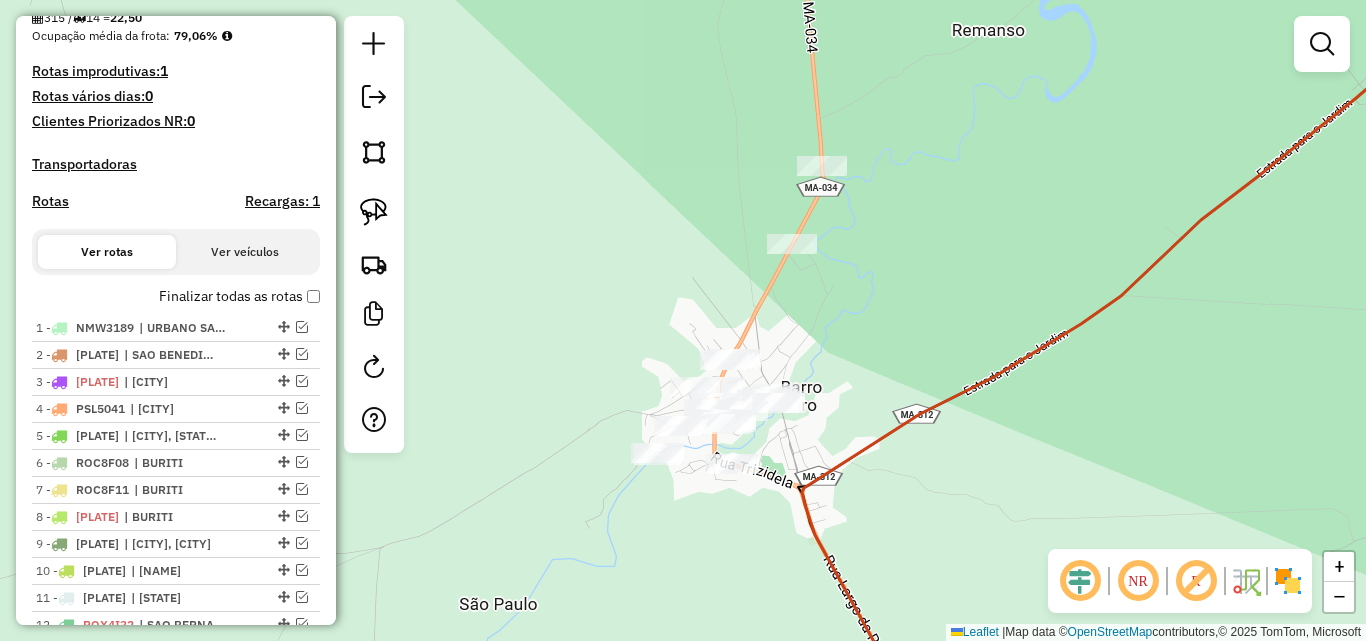 drag, startPoint x: 800, startPoint y: 448, endPoint x: 848, endPoint y: 311, distance: 145.16542 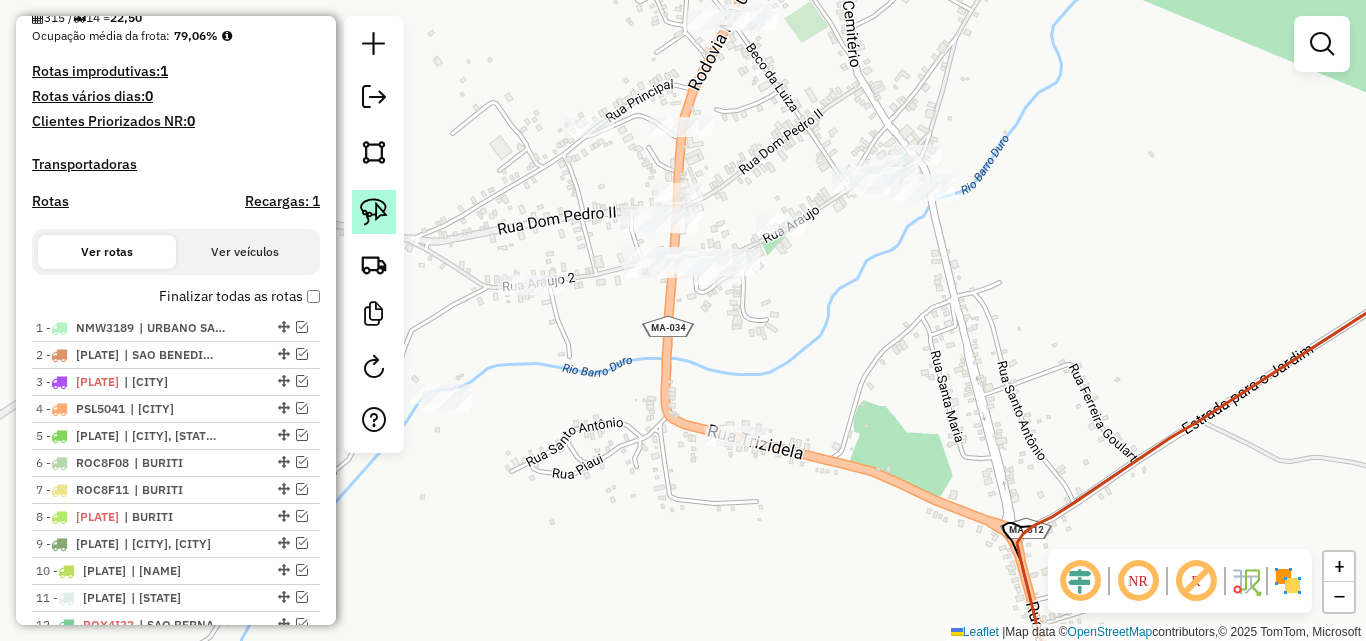 click 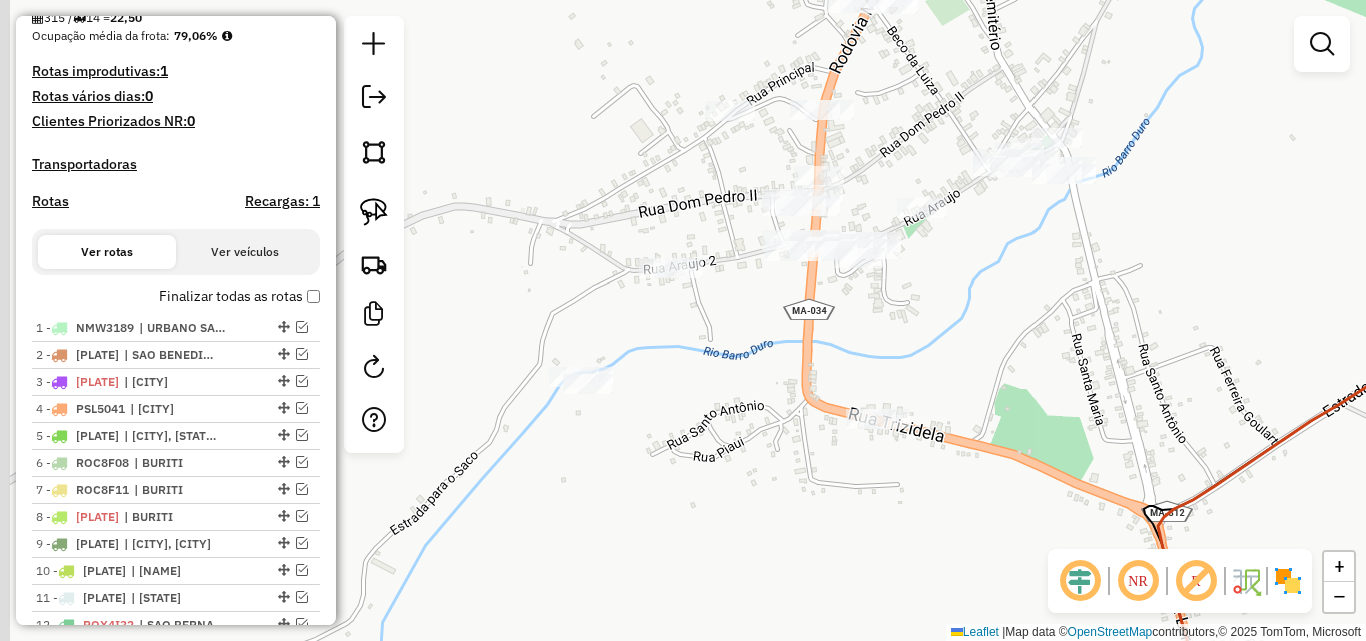 drag, startPoint x: 617, startPoint y: 355, endPoint x: 758, endPoint y: 338, distance: 142.02112 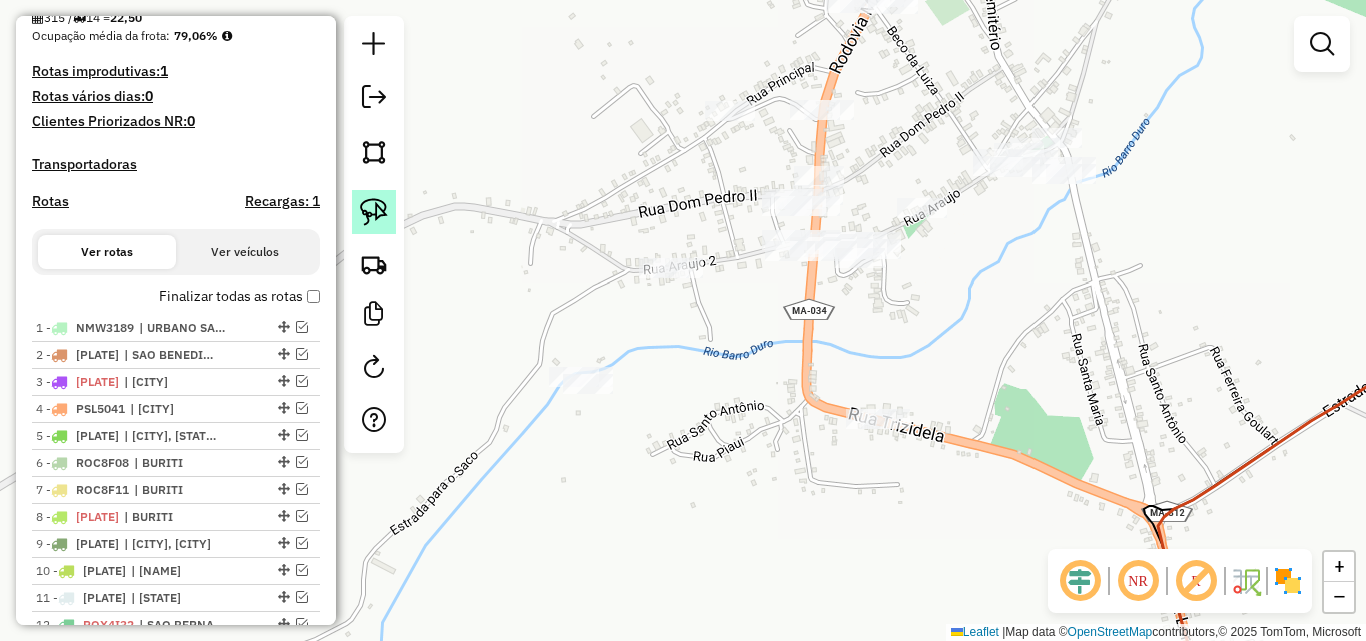 click 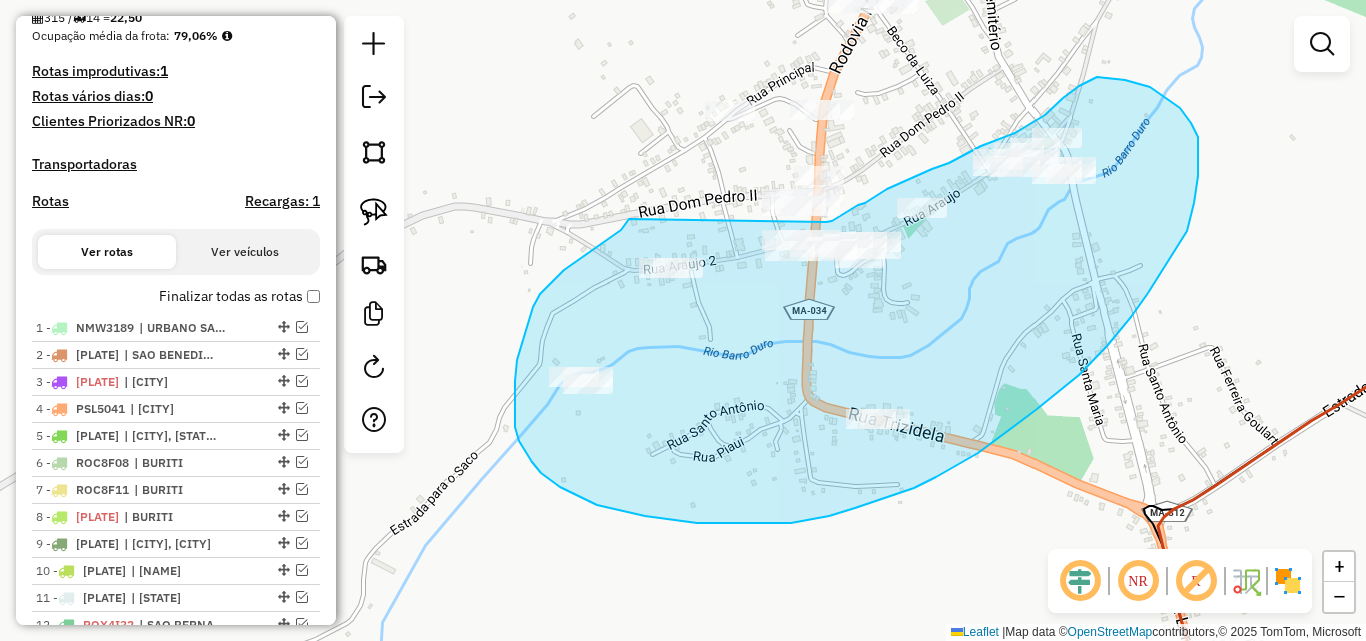 drag, startPoint x: 629, startPoint y: 219, endPoint x: 826, endPoint y: 222, distance: 197.02284 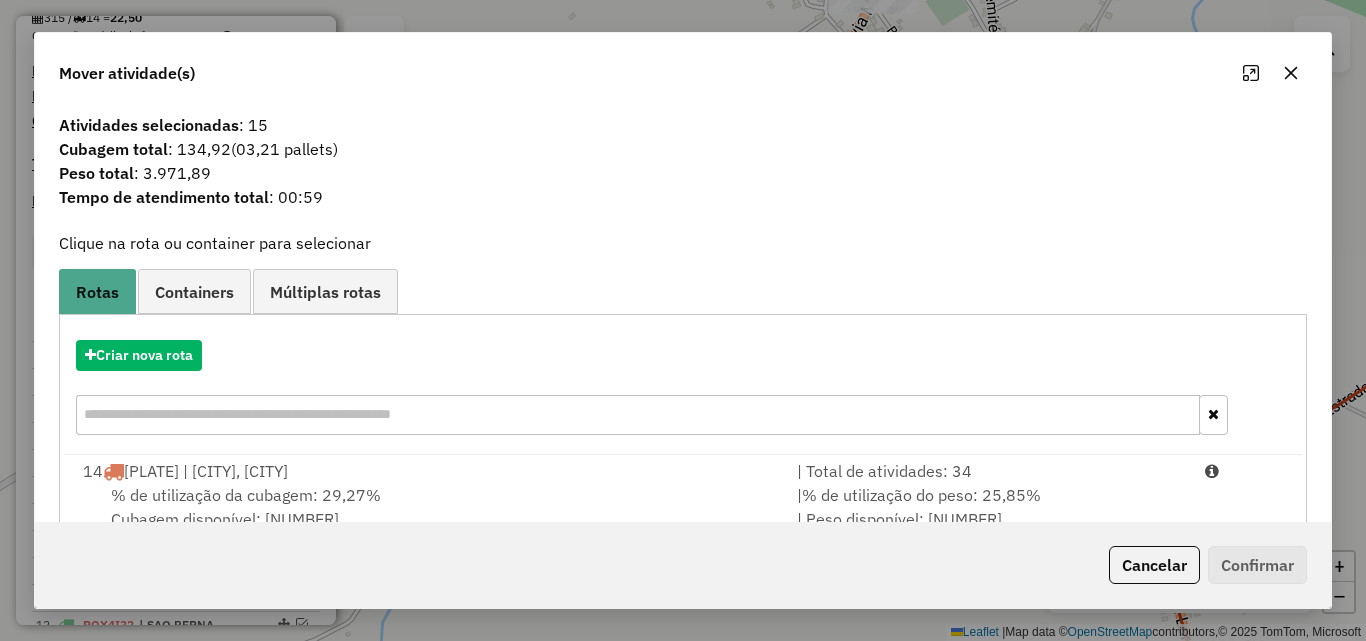 scroll, scrollTop: 48, scrollLeft: 0, axis: vertical 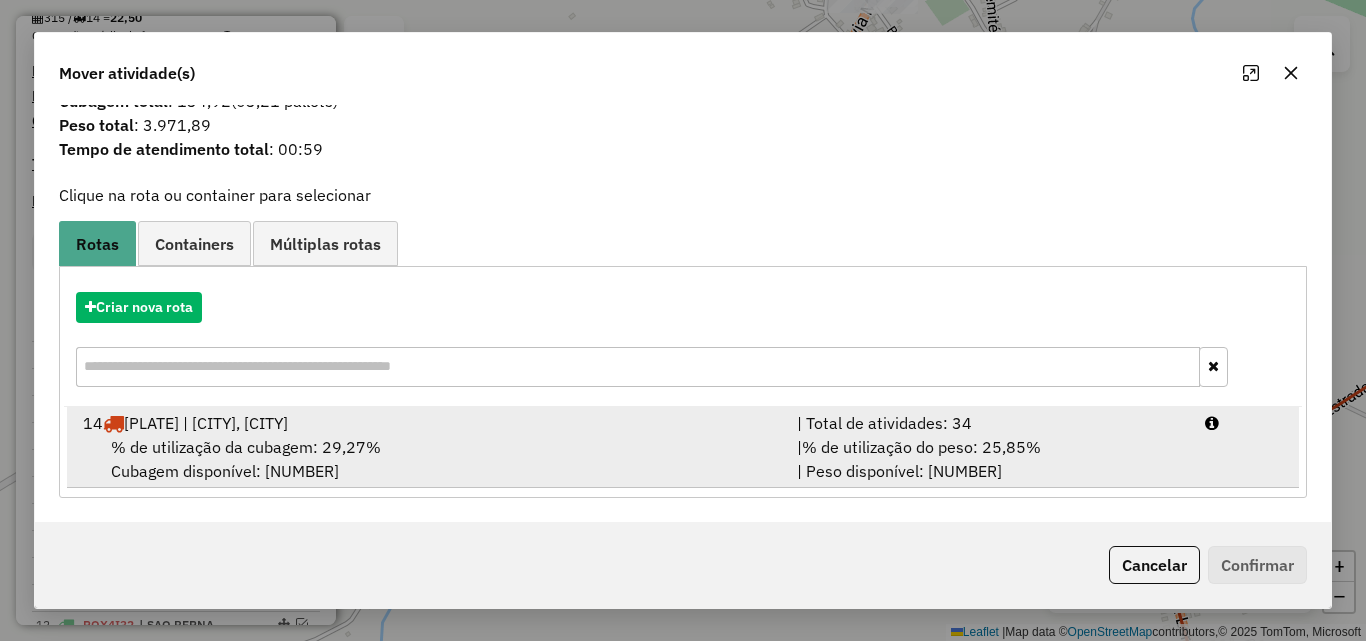 click on "% de utilização da cubagem: 29,27%  Cubagem disponível: 356,46" at bounding box center (428, 459) 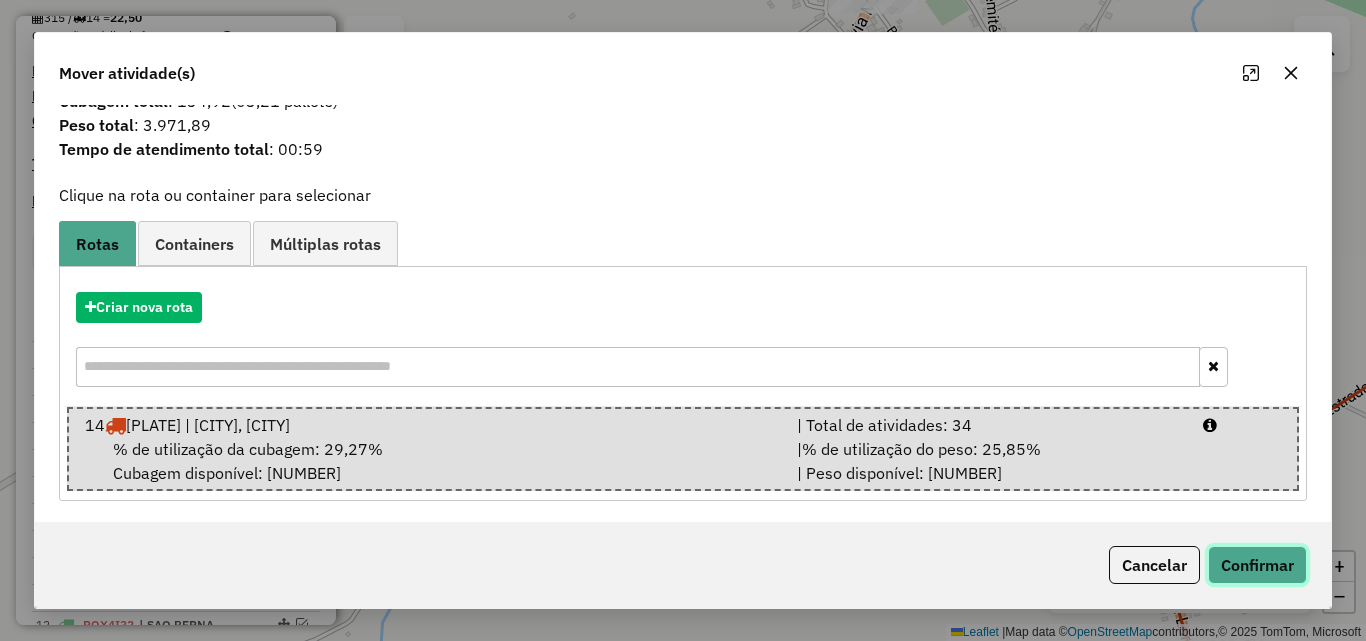 click on "Confirmar" 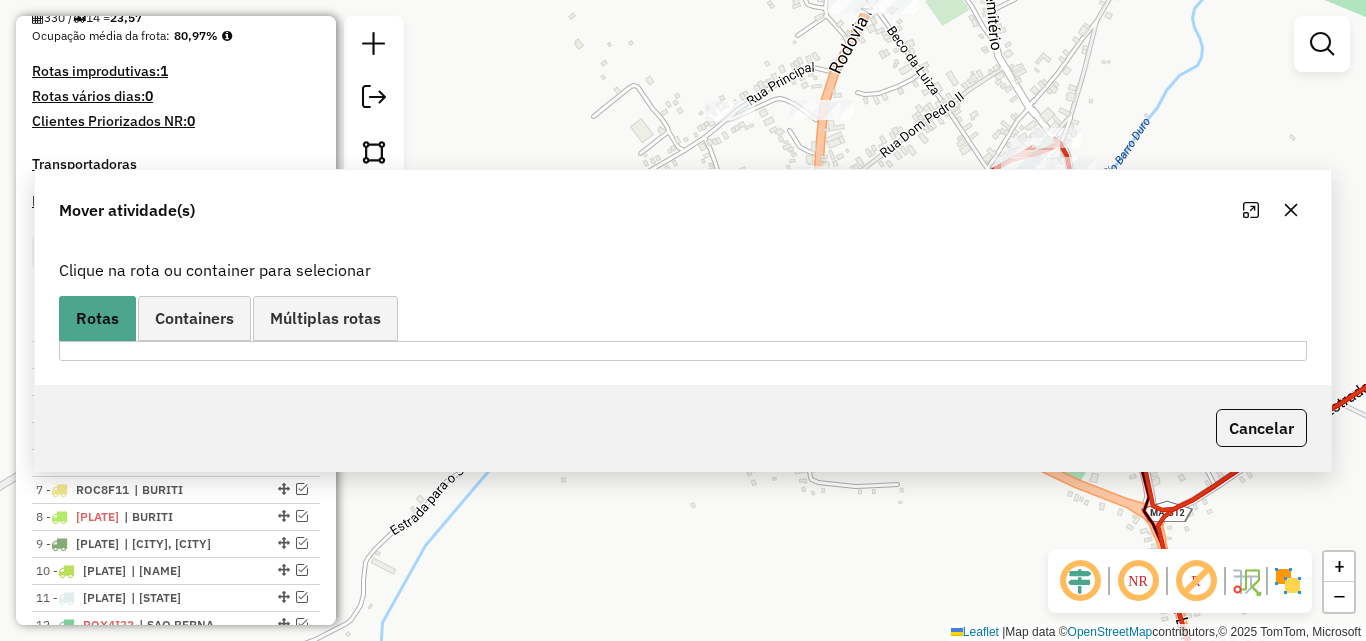 scroll, scrollTop: 0, scrollLeft: 0, axis: both 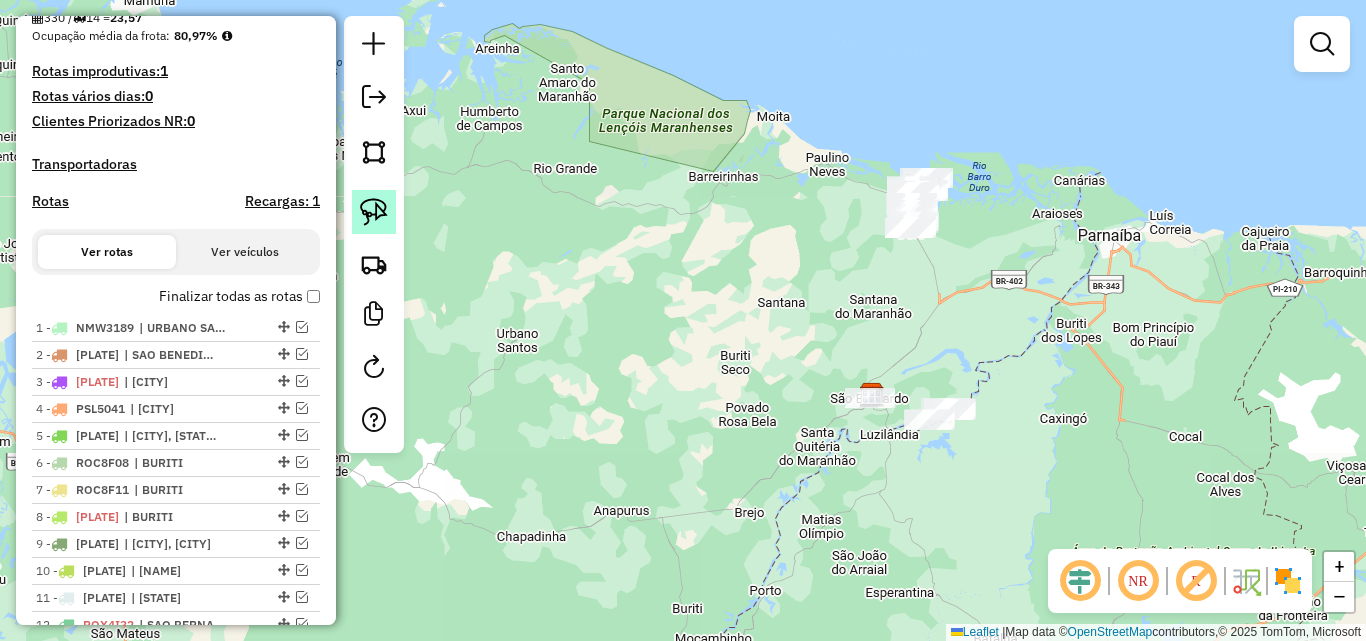 click 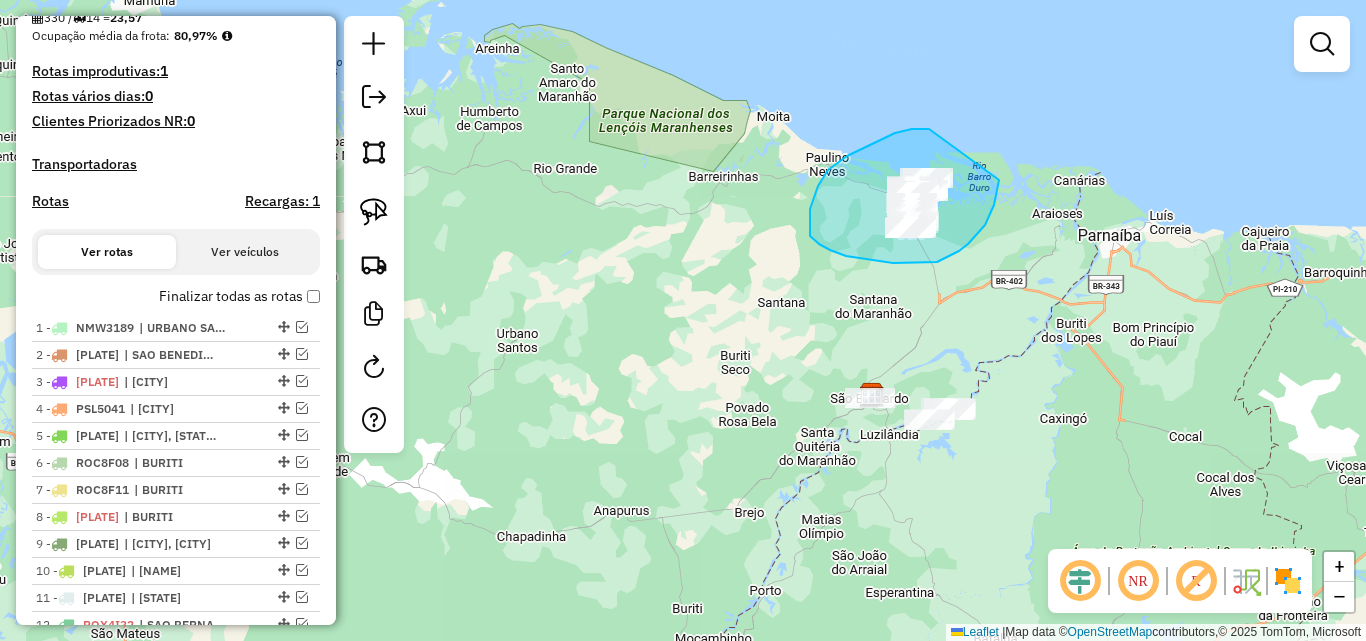 drag, startPoint x: 929, startPoint y: 129, endPoint x: 999, endPoint y: 180, distance: 86.608315 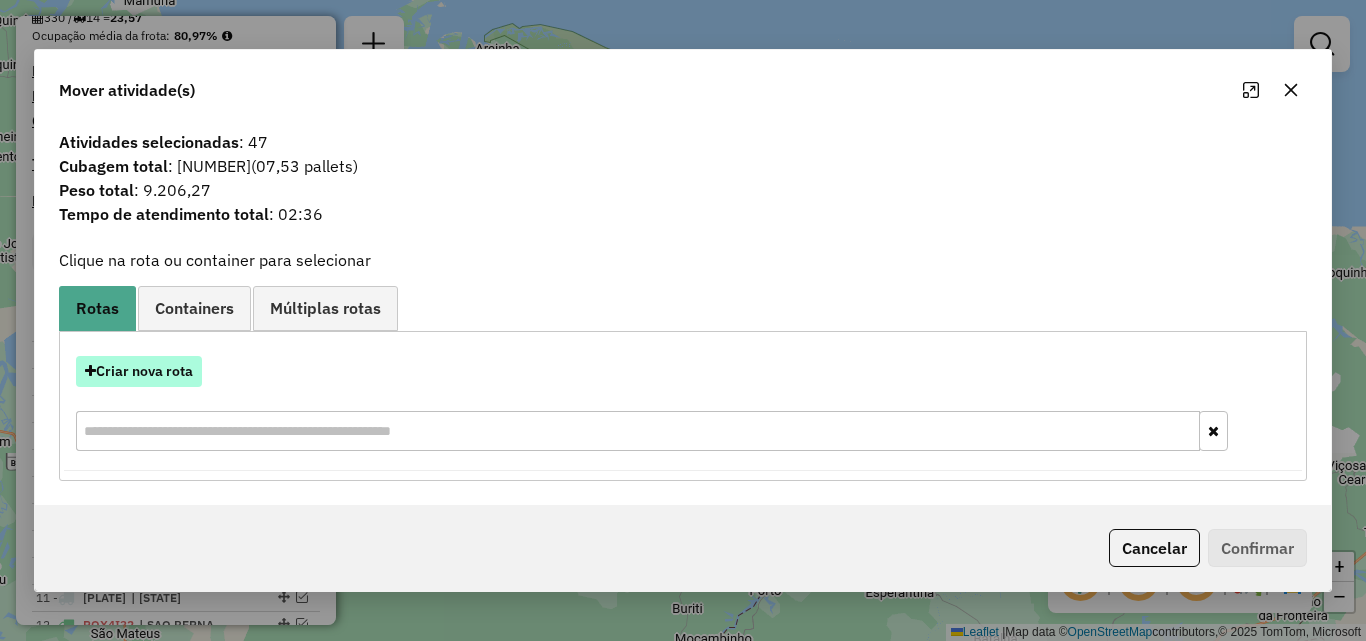 click on "Criar nova rota" at bounding box center (139, 371) 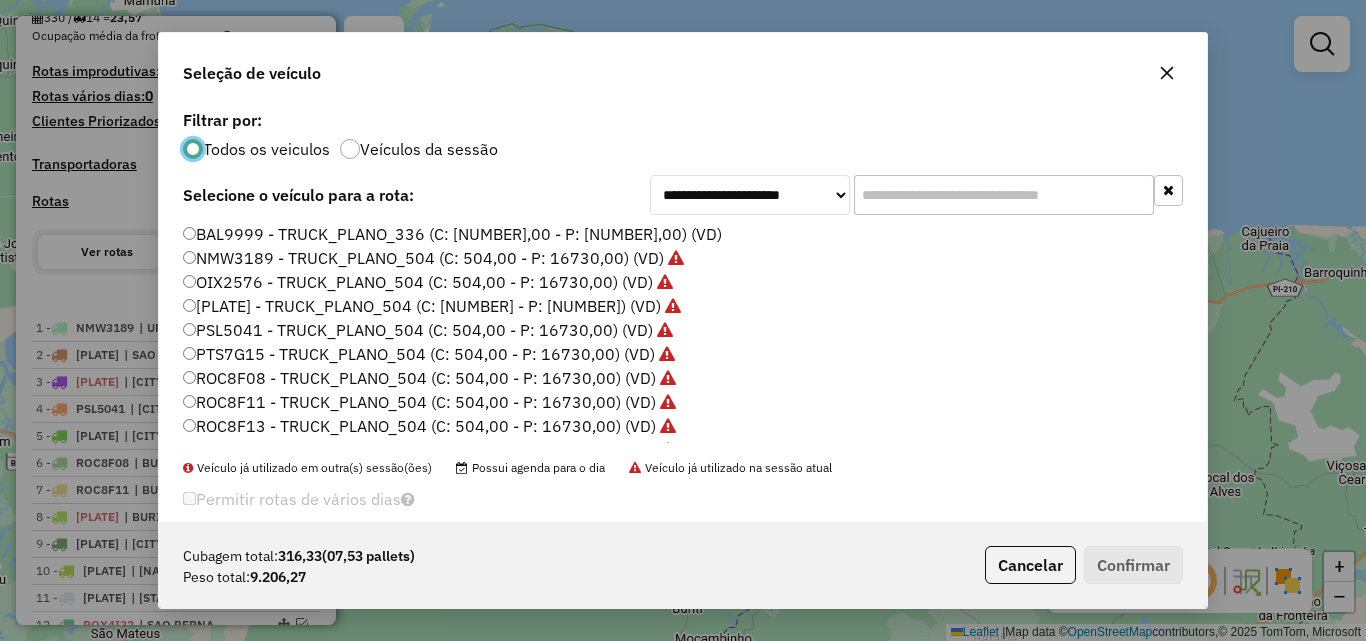 scroll, scrollTop: 11, scrollLeft: 6, axis: both 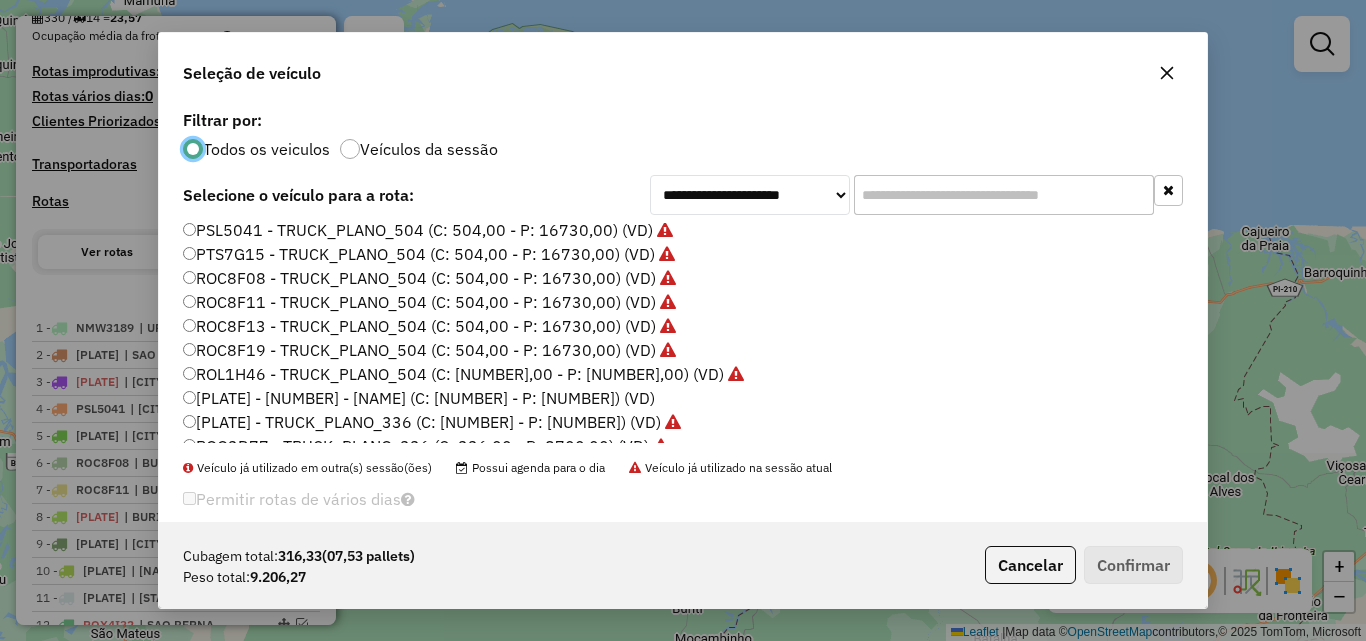 click on "[PLATE] - [NUMBER] - [NAME] (C: [NUMBER] - P: [NUMBER]) (VD)" 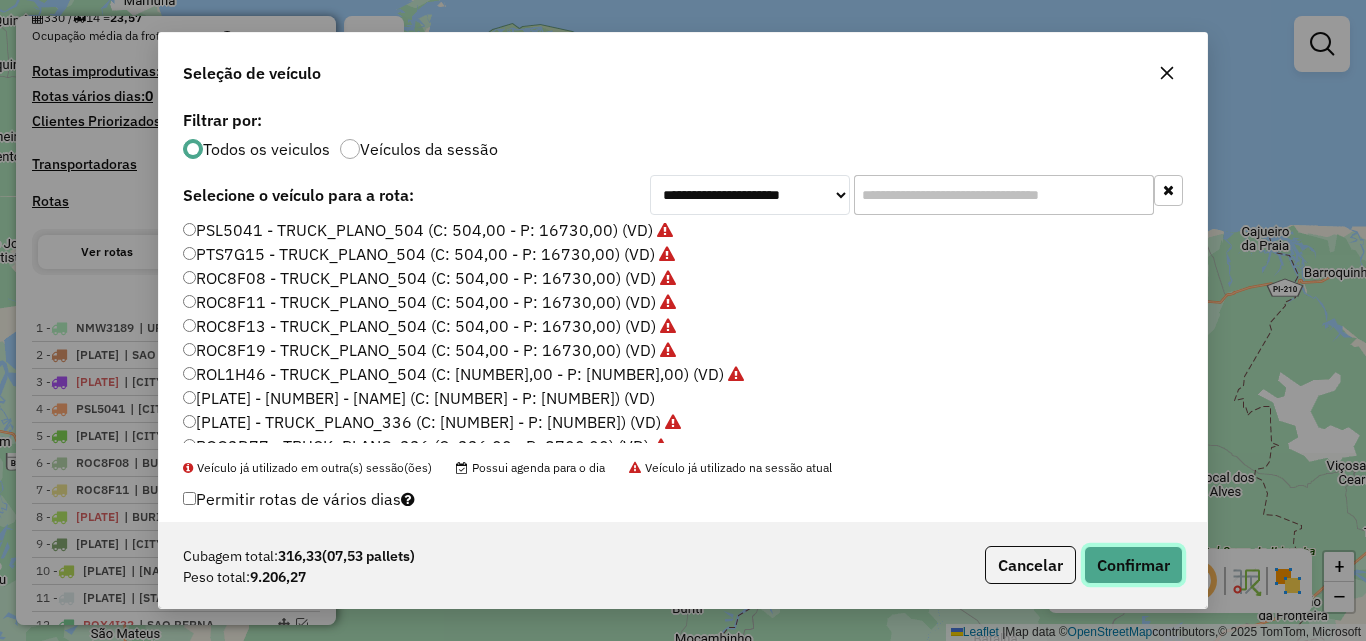 click on "Confirmar" 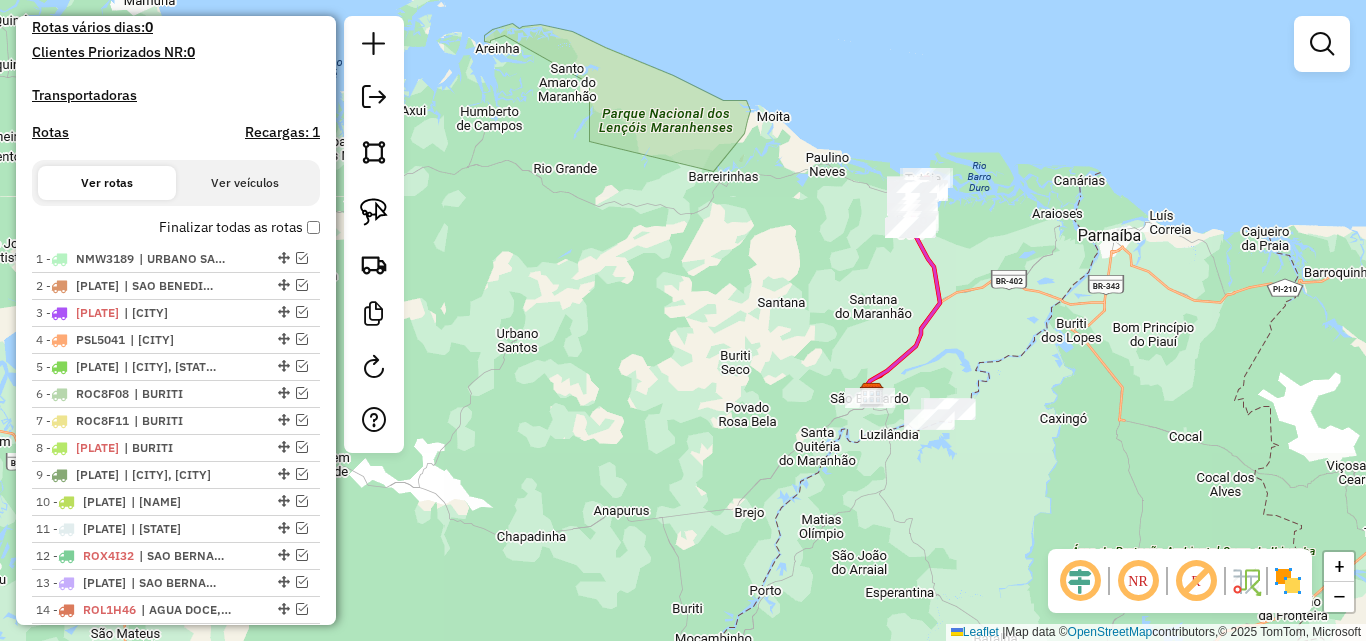 scroll, scrollTop: 600, scrollLeft: 0, axis: vertical 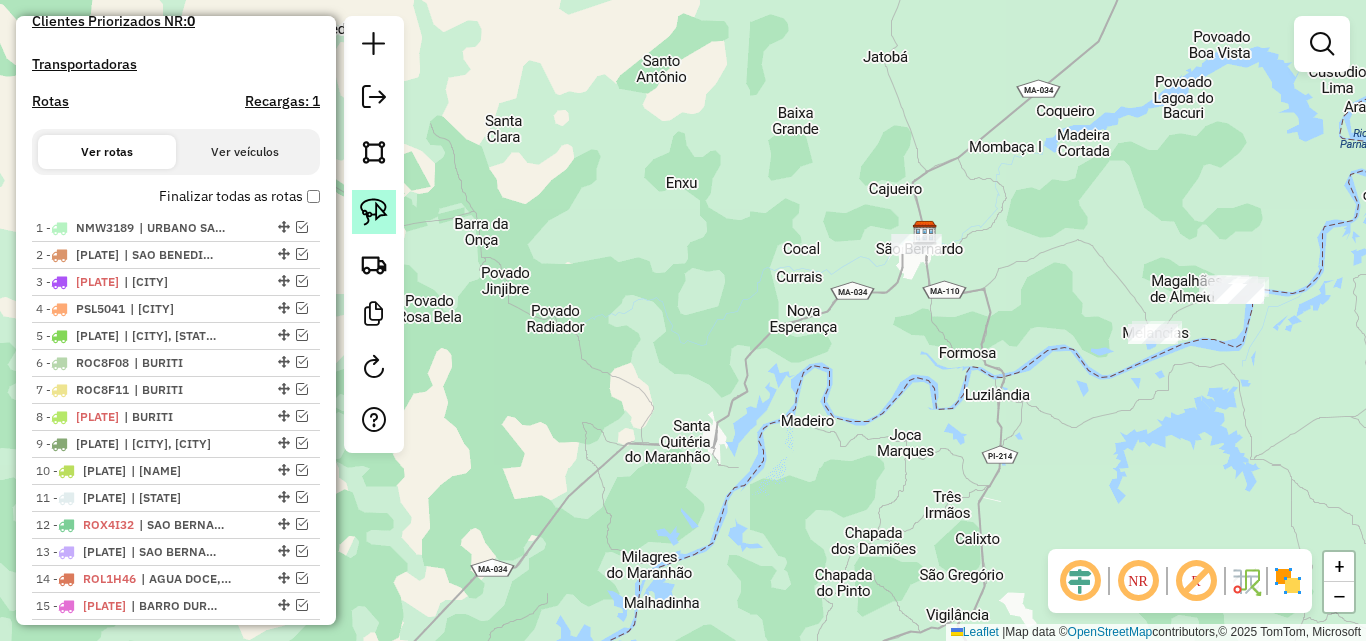 click 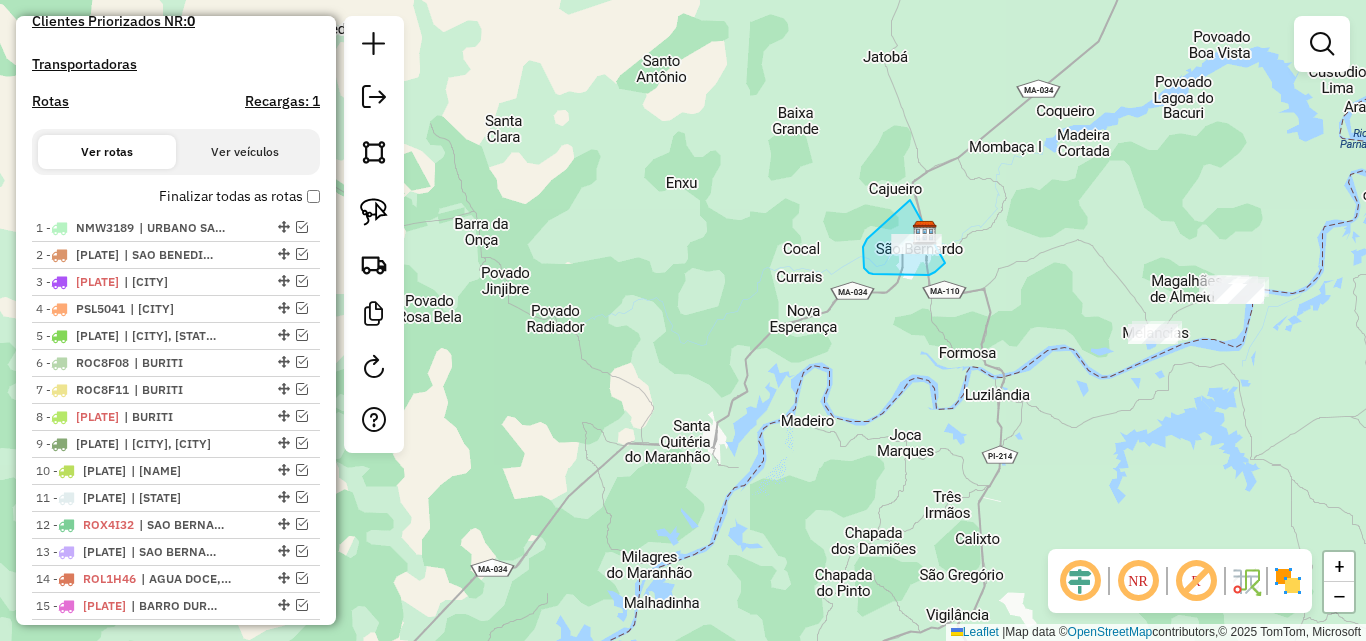 drag, startPoint x: 910, startPoint y: 200, endPoint x: 955, endPoint y: 250, distance: 67.26812 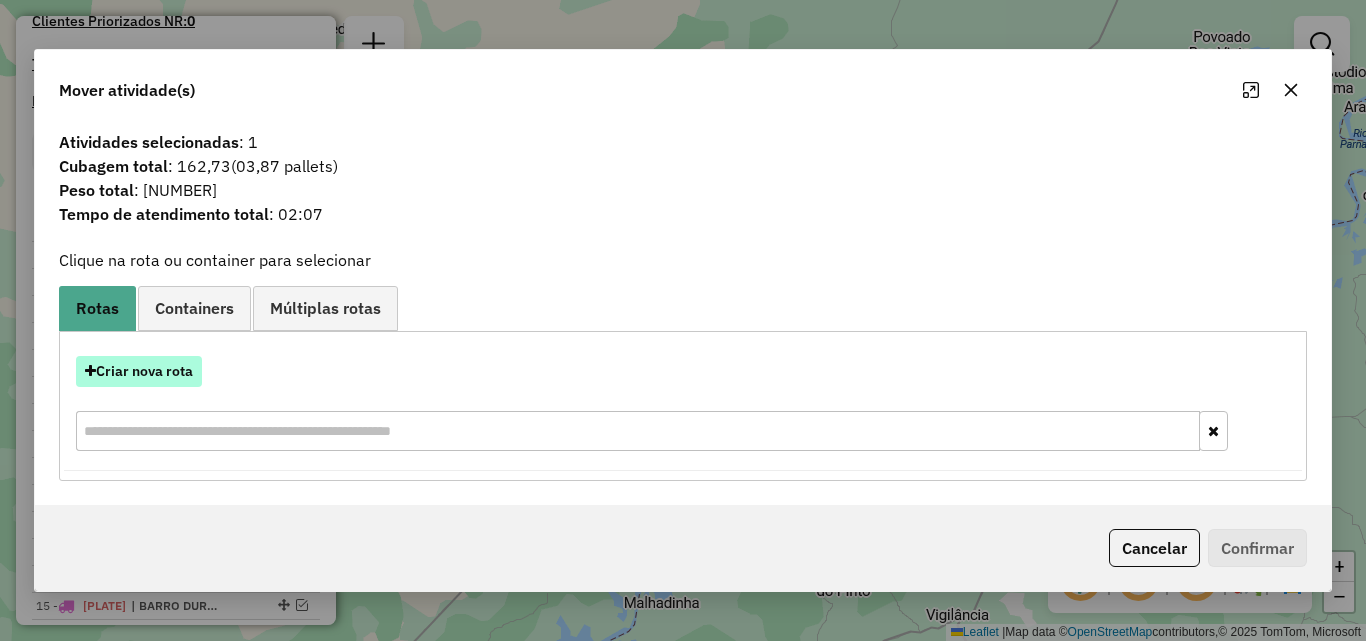 click on "Criar nova rota" at bounding box center [139, 371] 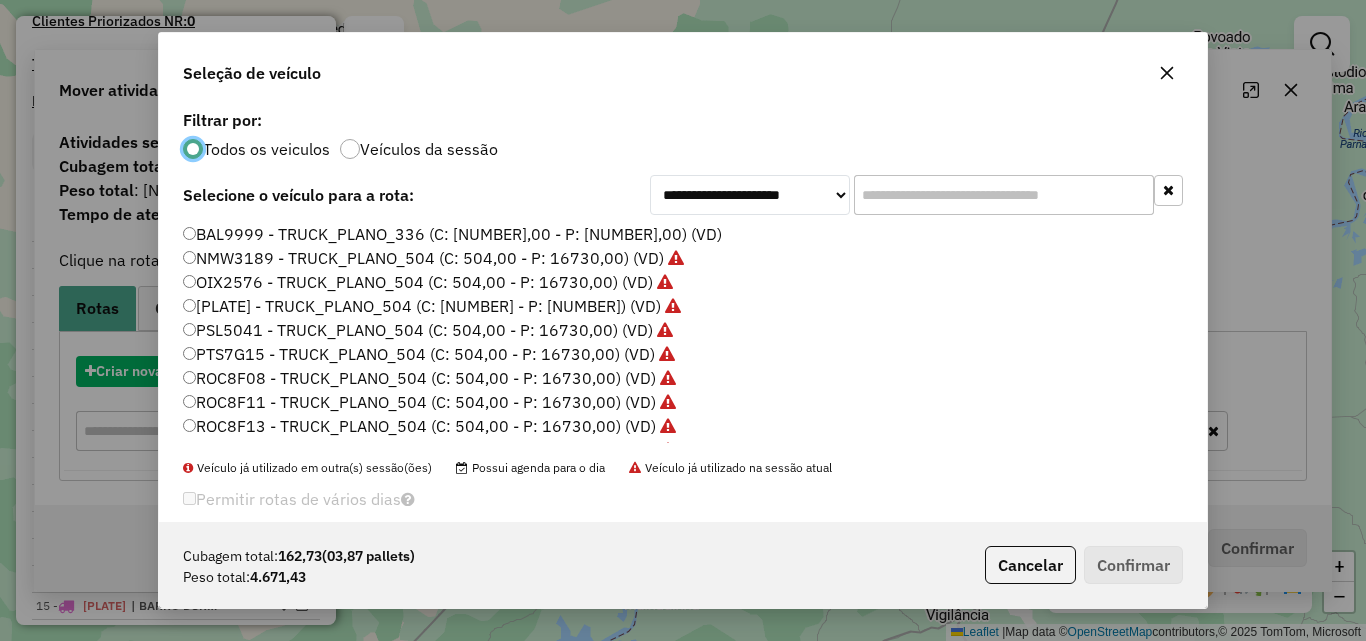 scroll, scrollTop: 11, scrollLeft: 6, axis: both 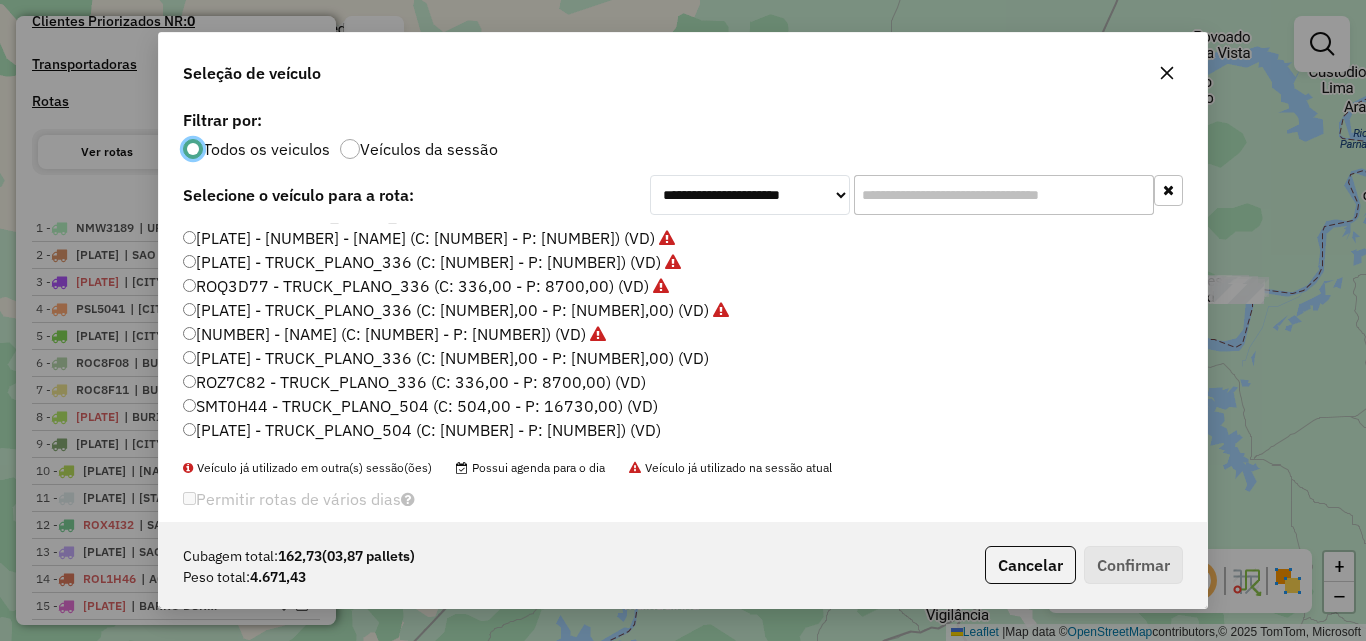 click on "[PLATE] - TRUCK_PLANO_336 (C: [NUMBER],00 - P: [NUMBER],00) (VD)" 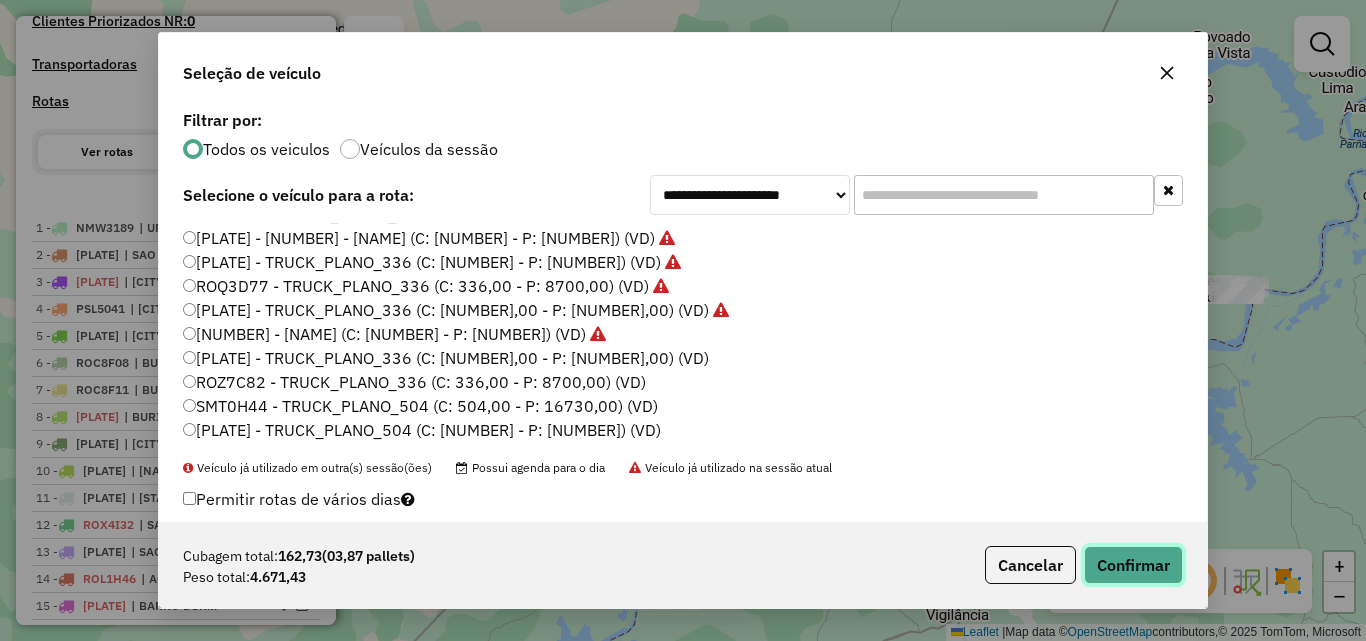 click on "Confirmar" 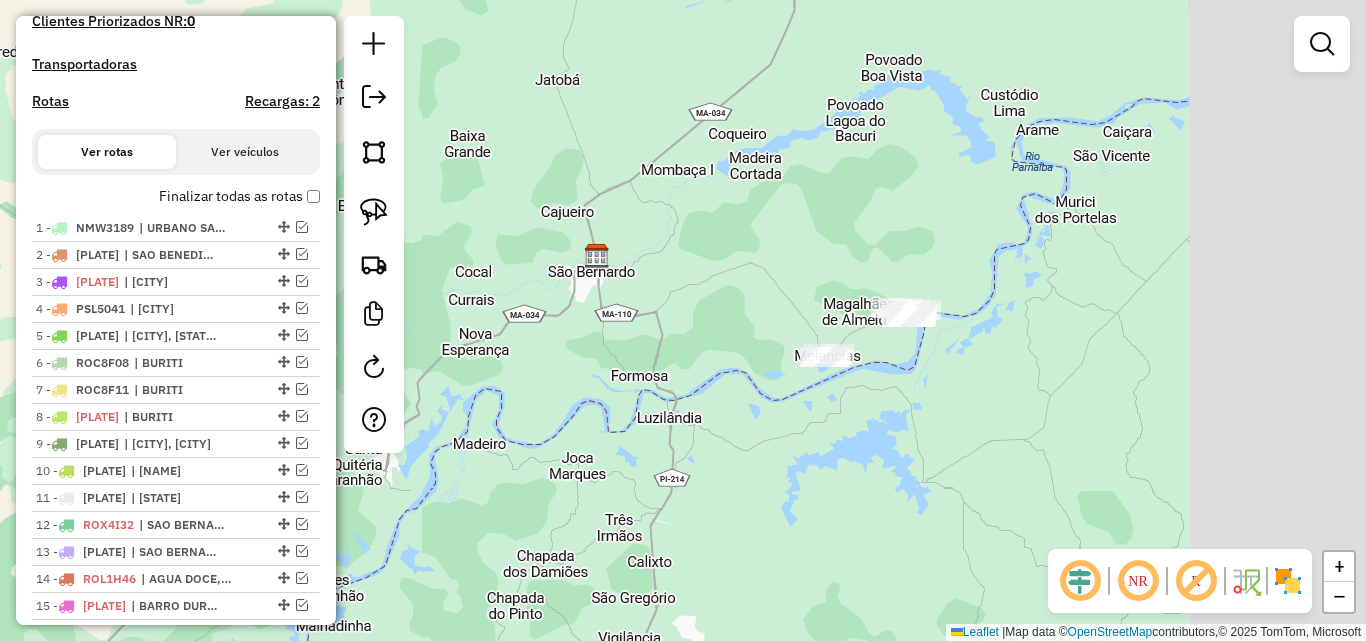 drag, startPoint x: 1052, startPoint y: 423, endPoint x: 724, endPoint y: 446, distance: 328.80542 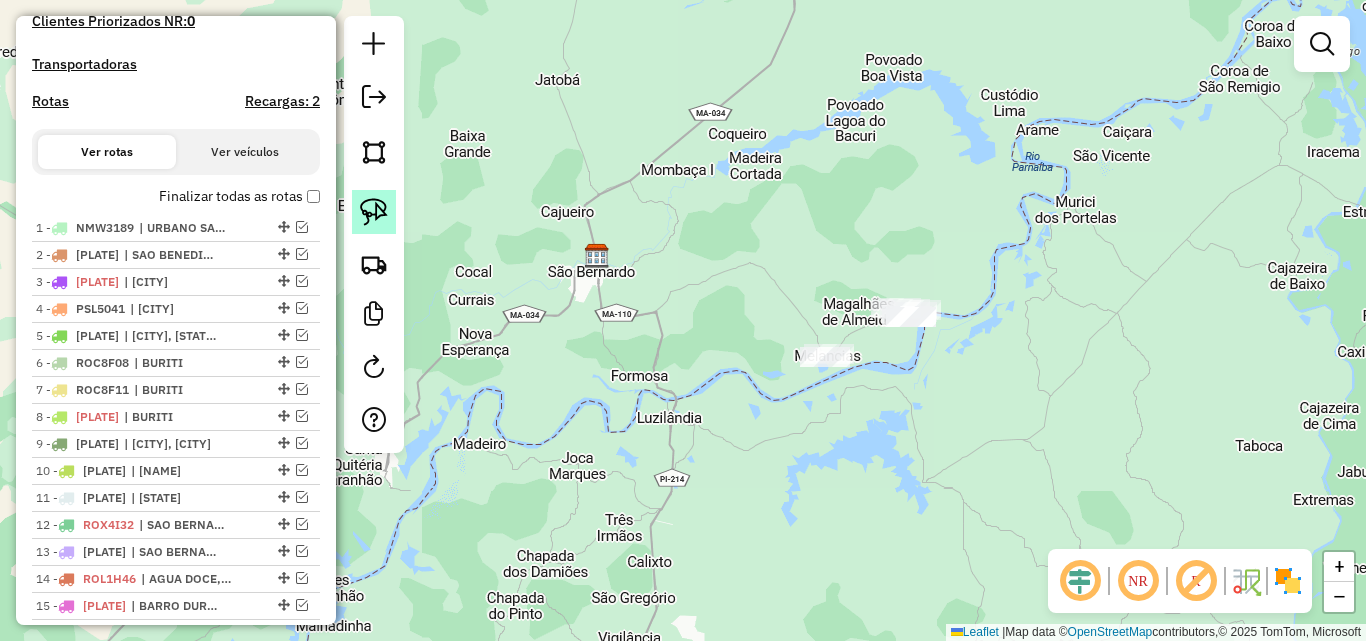click 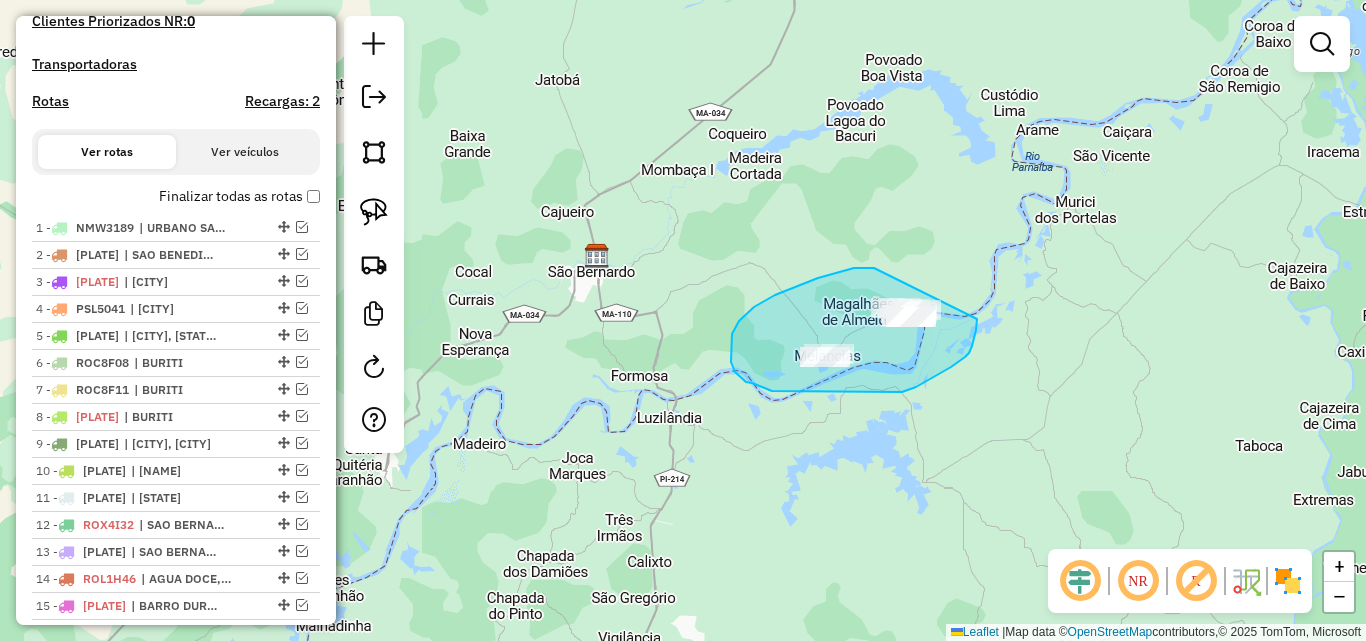 drag, startPoint x: 874, startPoint y: 268, endPoint x: 977, endPoint y: 319, distance: 114.93476 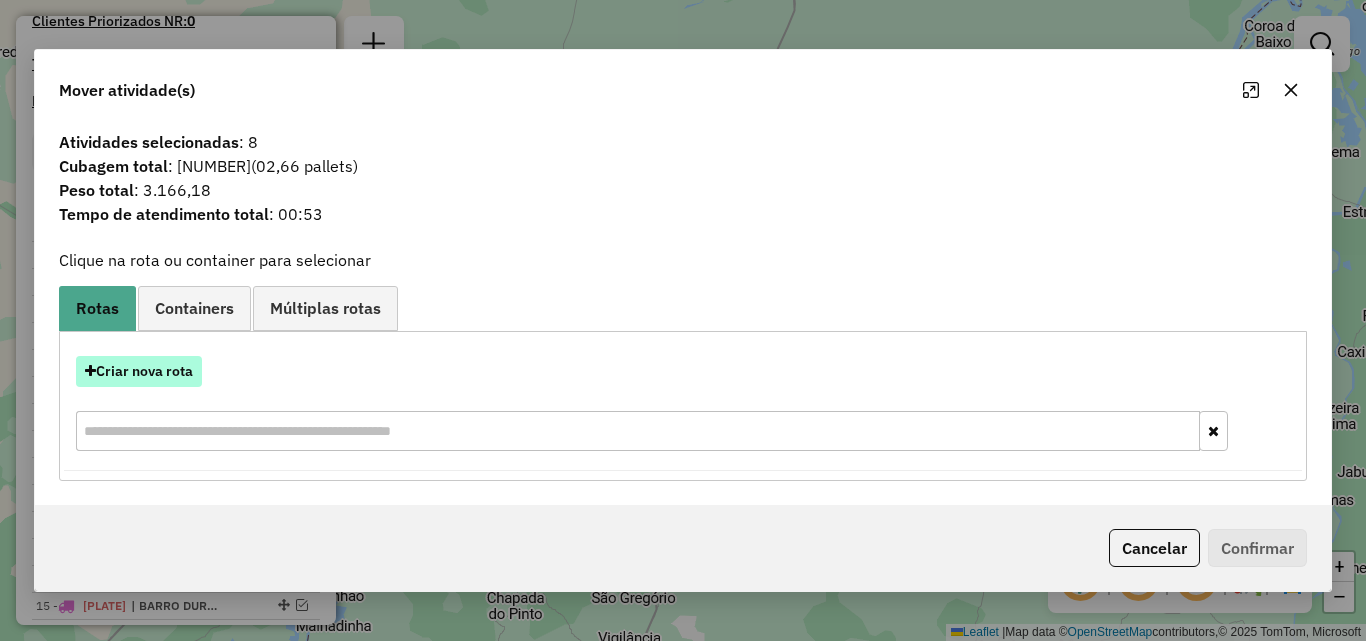 click on "Criar nova rota" at bounding box center (139, 371) 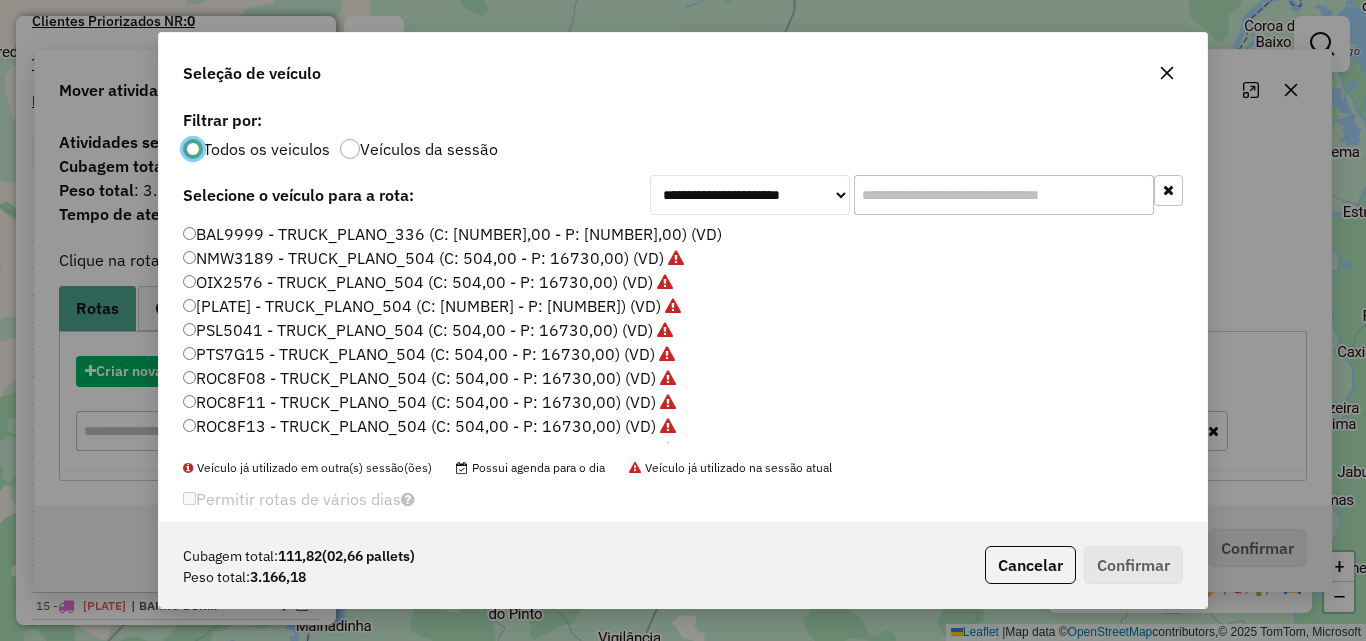scroll, scrollTop: 11, scrollLeft: 6, axis: both 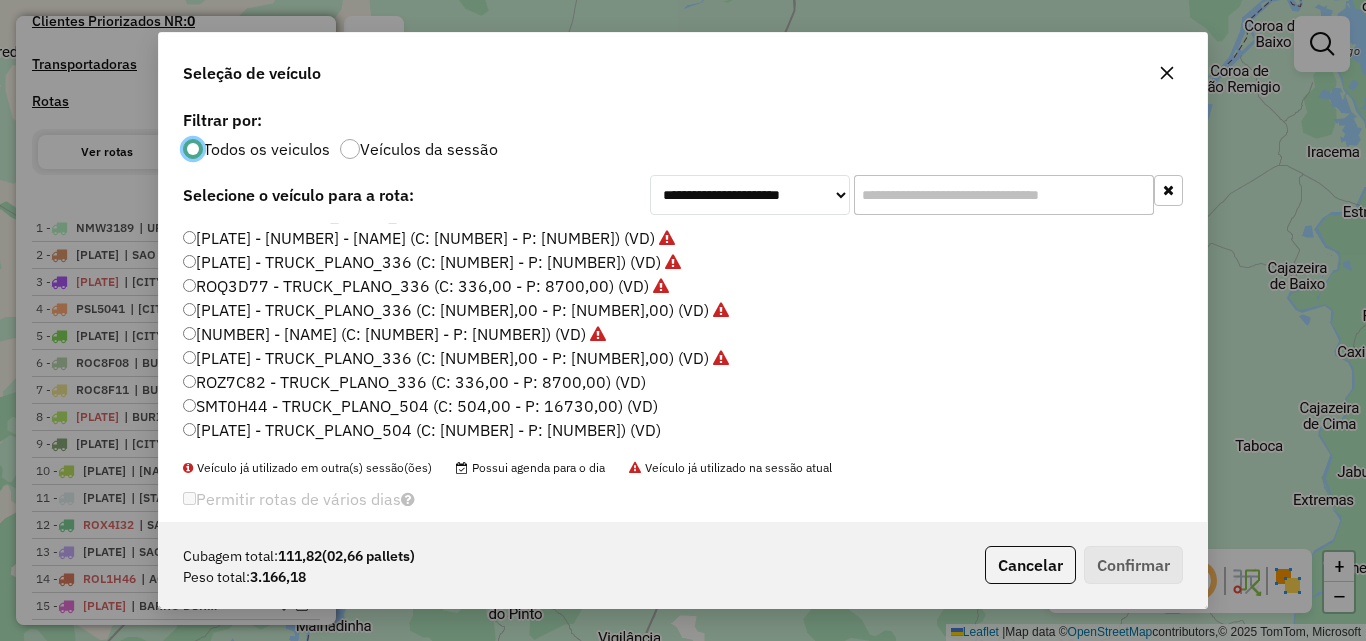 click on "ROZ7C82 - TRUCK_PLANO_336 (C: 336,00 - P: 8700,00) (VD)" 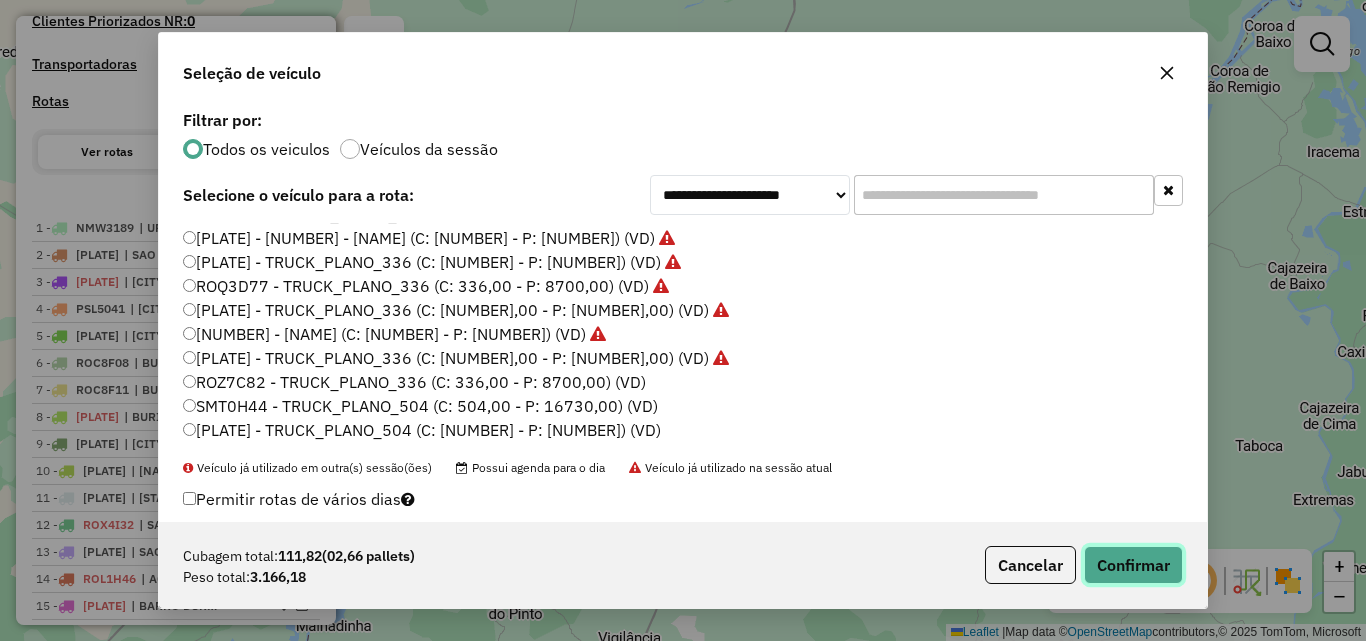 click on "Confirmar" 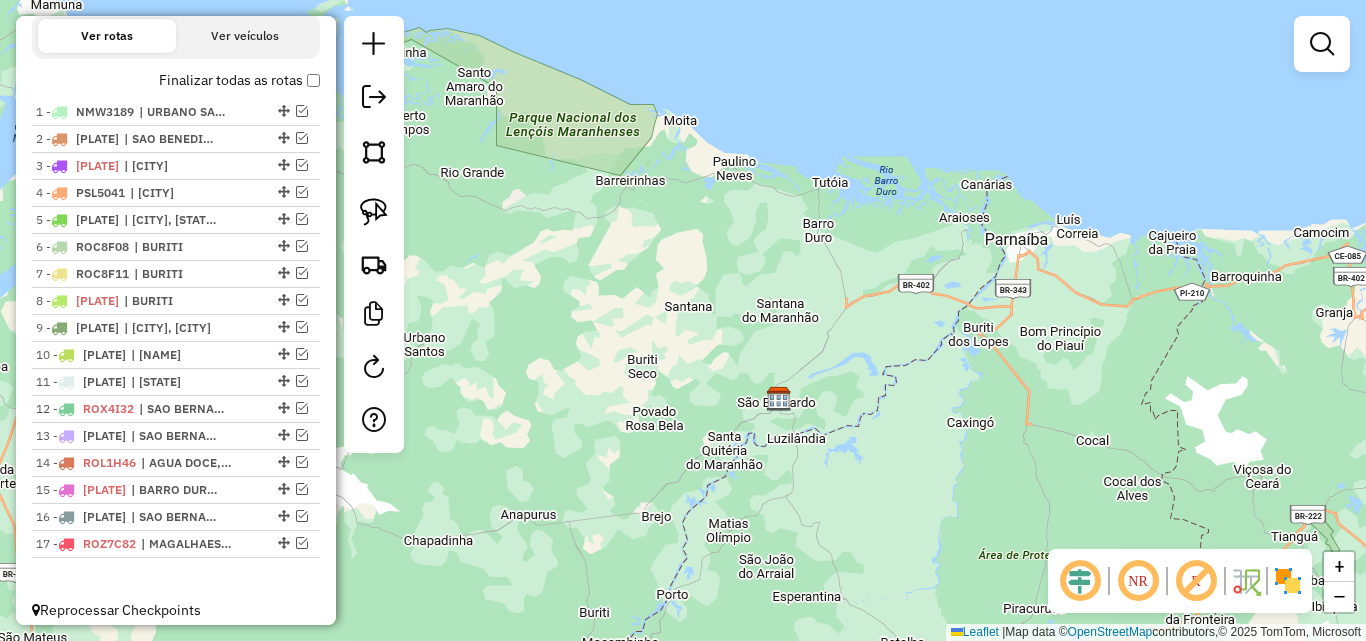 scroll, scrollTop: 728, scrollLeft: 0, axis: vertical 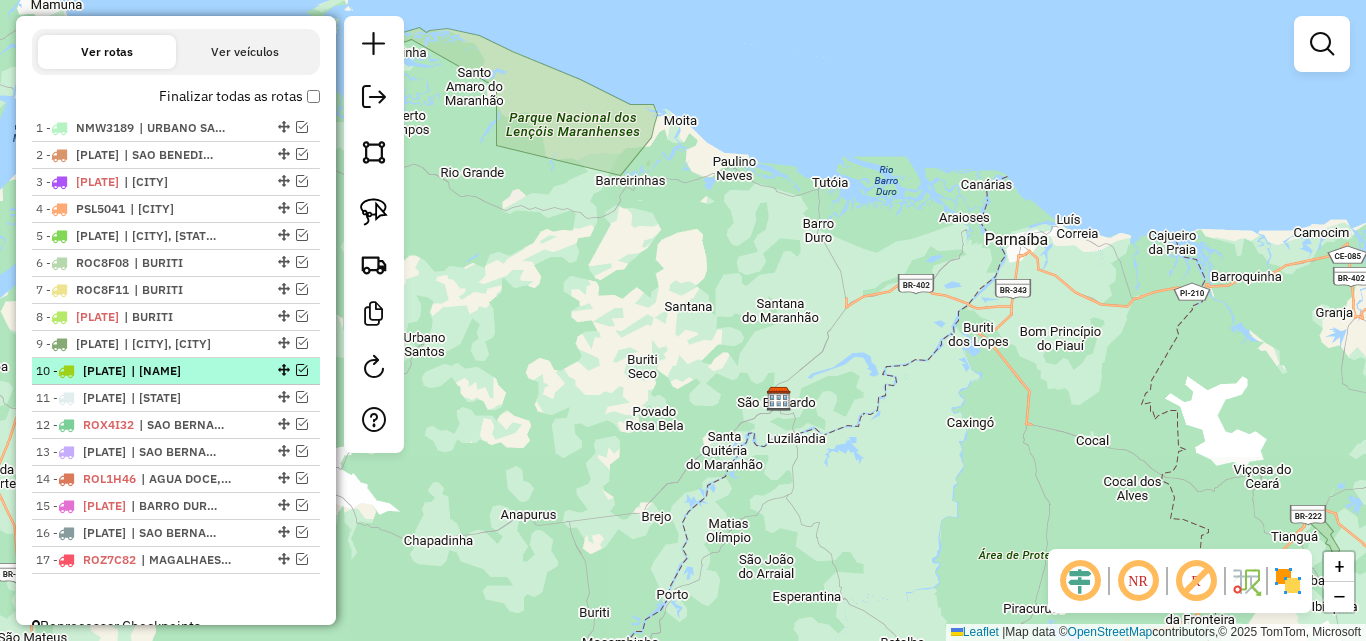 click at bounding box center (302, 370) 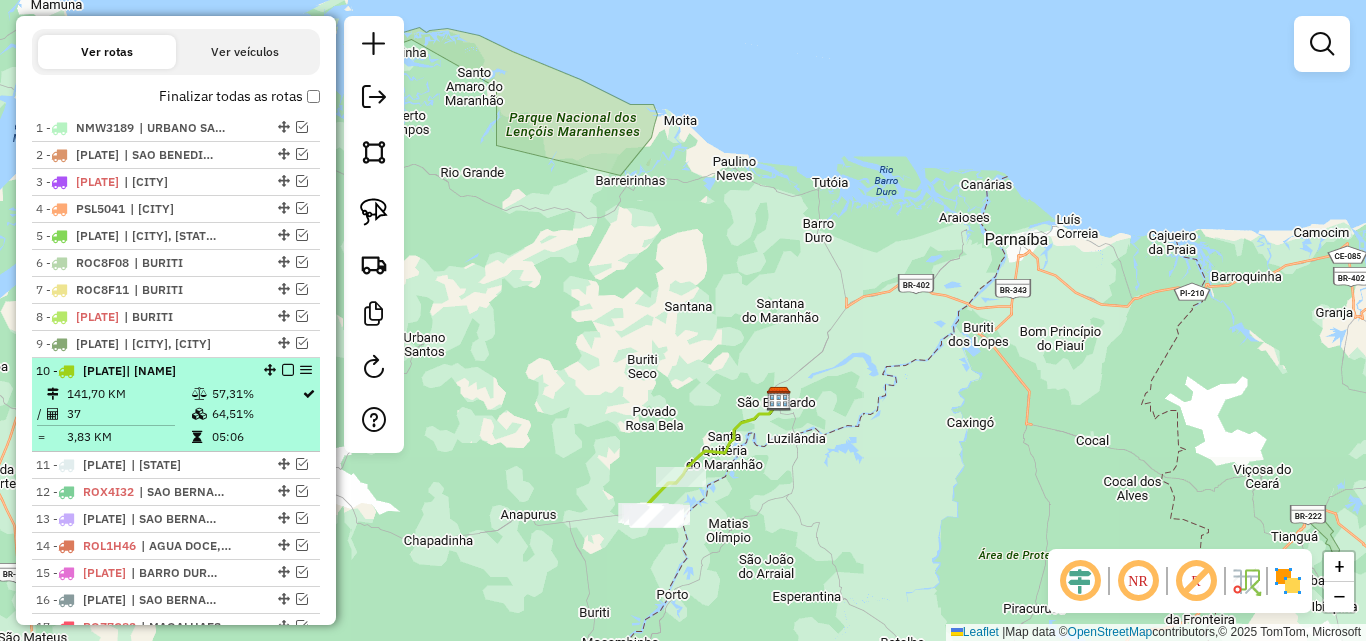 click on "| [NAME]" at bounding box center [151, 370] 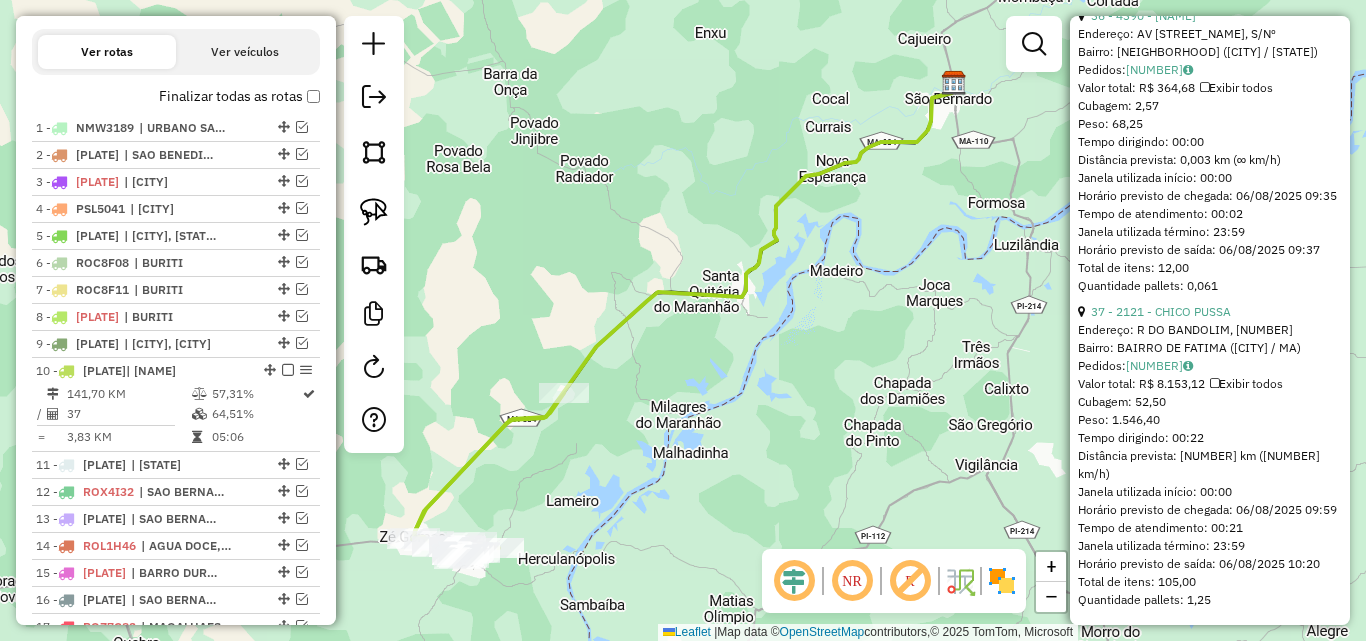 scroll, scrollTop: 11879, scrollLeft: 0, axis: vertical 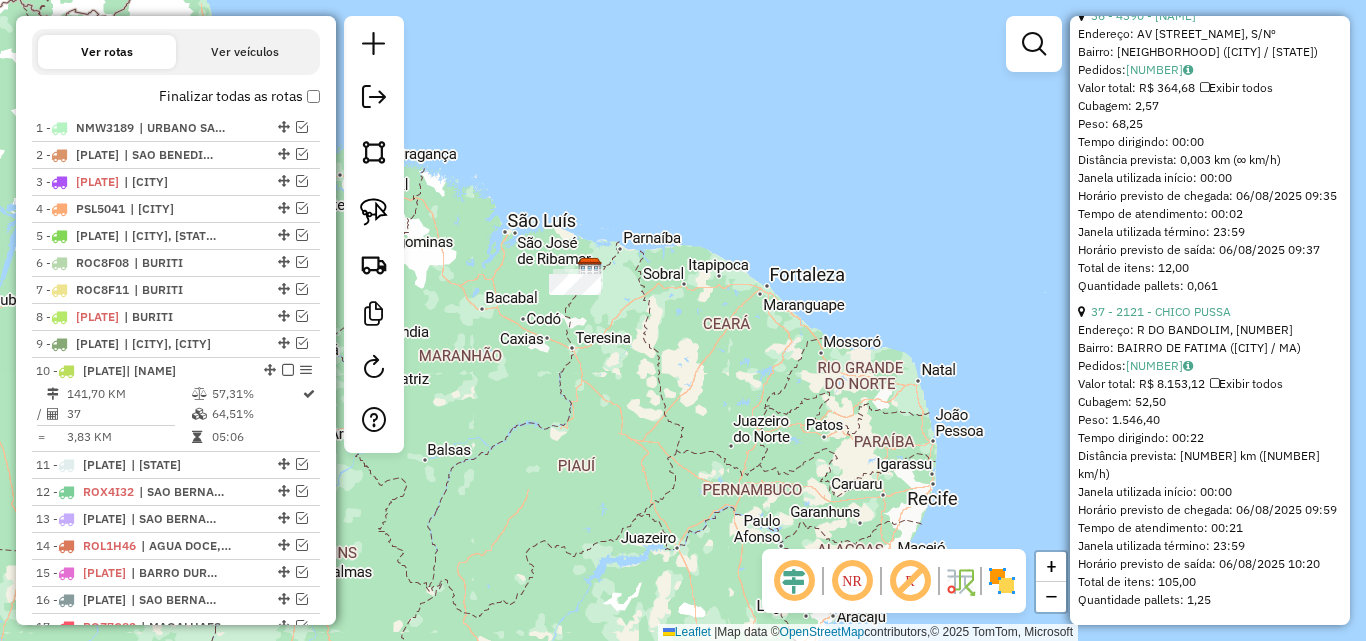 drag, startPoint x: 547, startPoint y: 407, endPoint x: 805, endPoint y: 397, distance: 258.19373 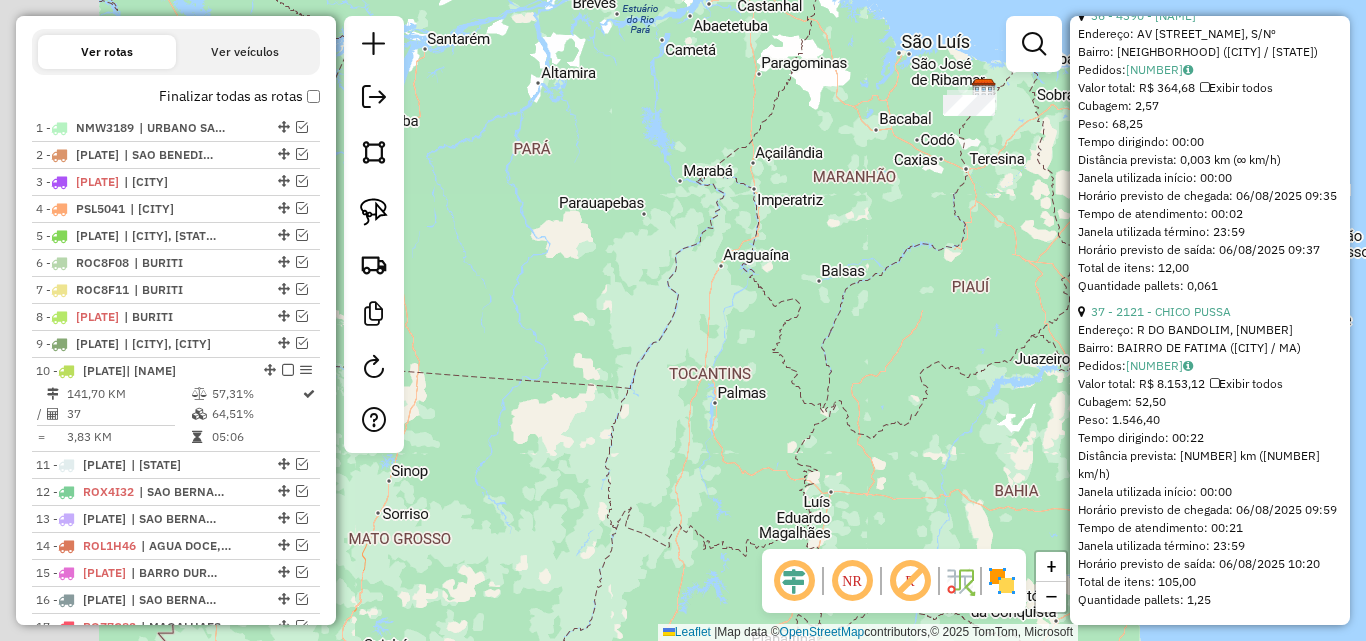 drag, startPoint x: 532, startPoint y: 425, endPoint x: 697, endPoint y: 251, distance: 239.79366 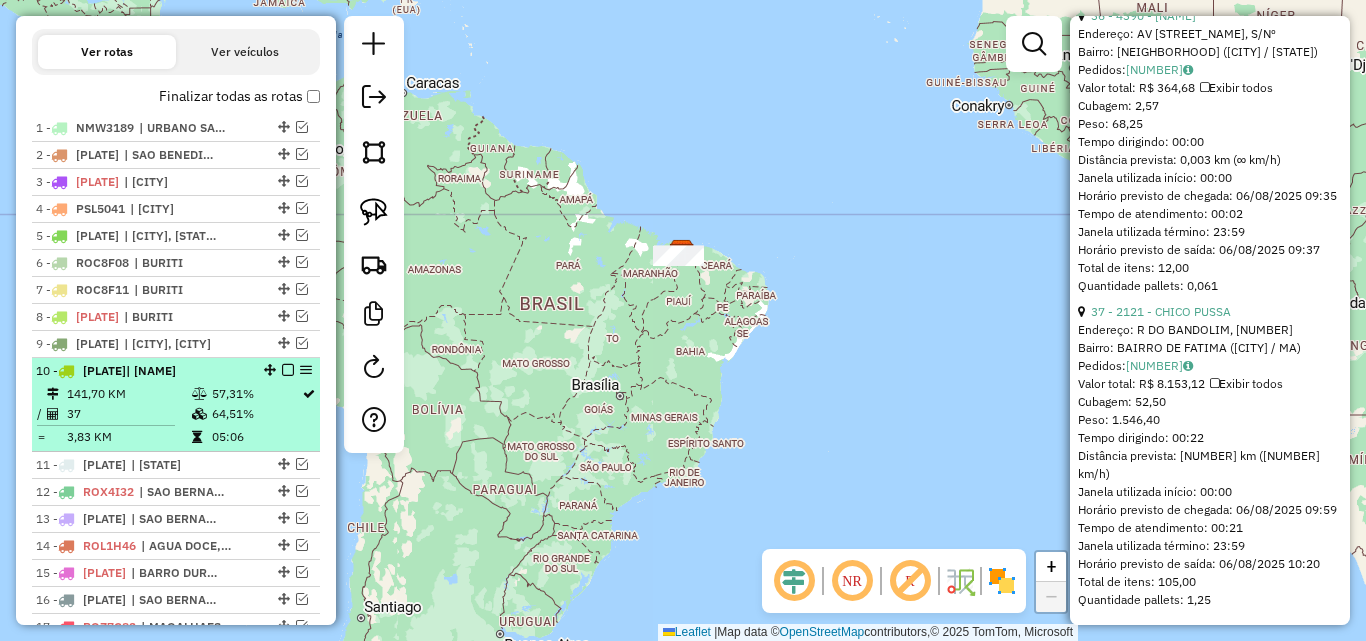 scroll, scrollTop: 795, scrollLeft: 0, axis: vertical 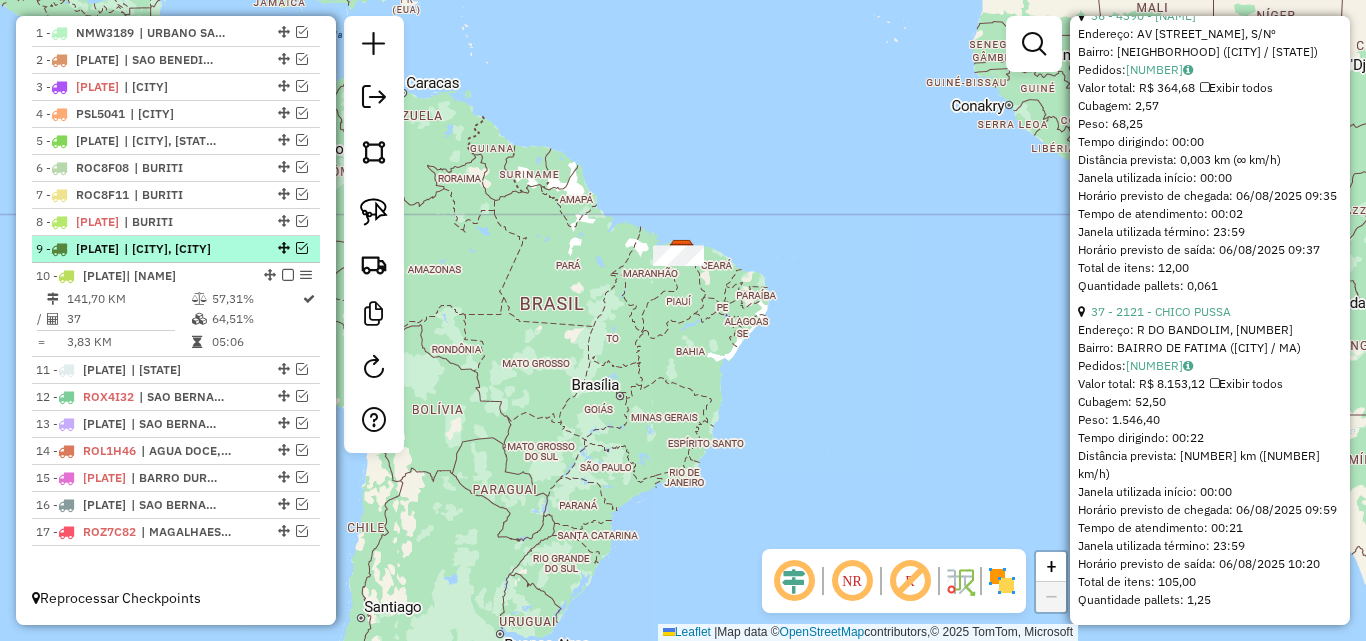 click at bounding box center (302, 248) 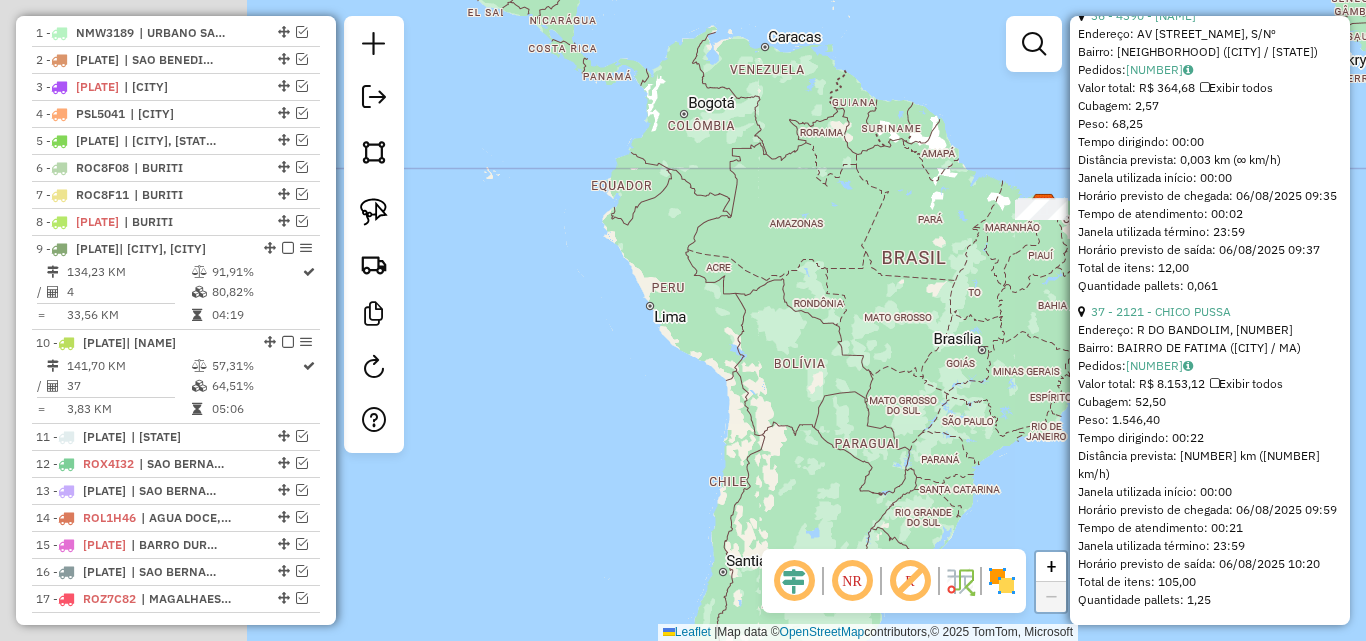 drag, startPoint x: 536, startPoint y: 386, endPoint x: 898, endPoint y: 340, distance: 364.91095 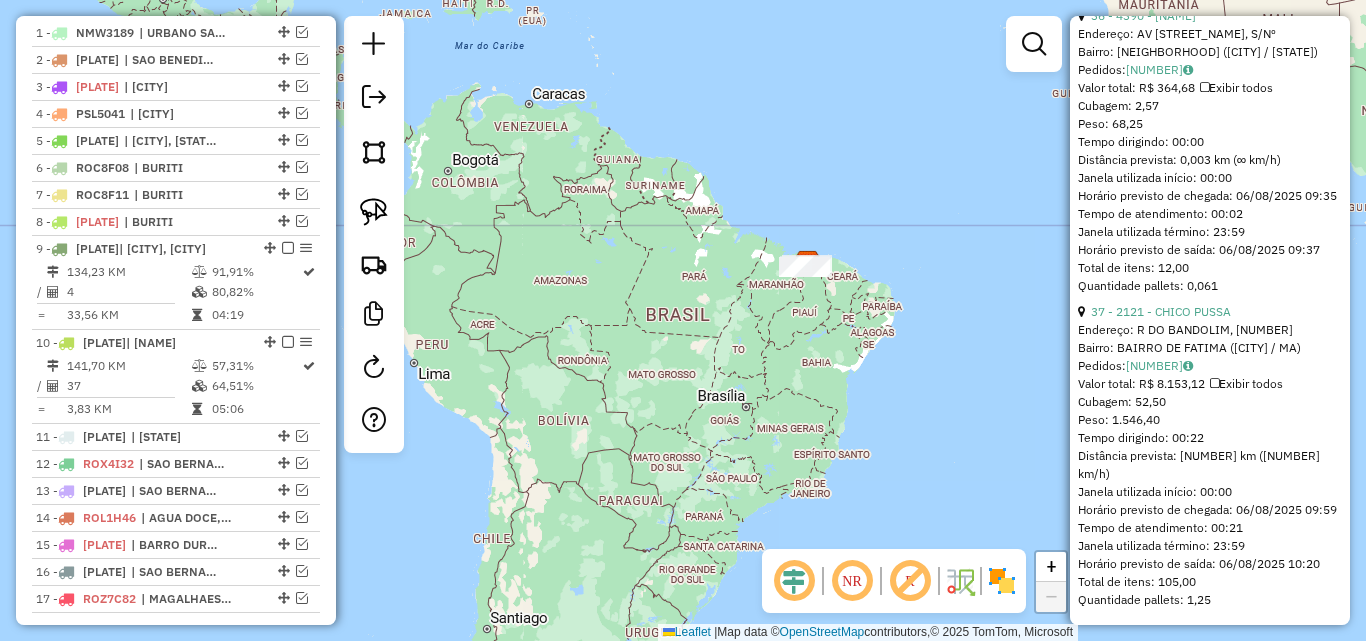 drag, startPoint x: 940, startPoint y: 323, endPoint x: 650, endPoint y: 389, distance: 297.41553 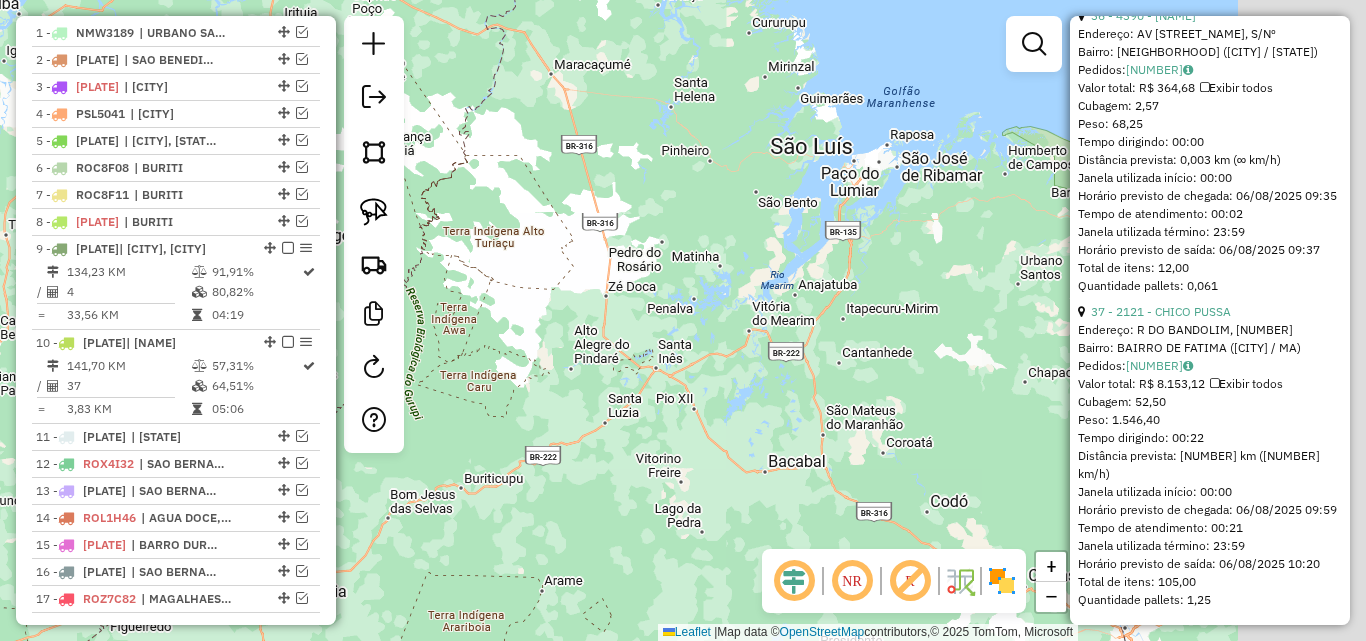 drag, startPoint x: 982, startPoint y: 338, endPoint x: 563, endPoint y: 369, distance: 420.1452 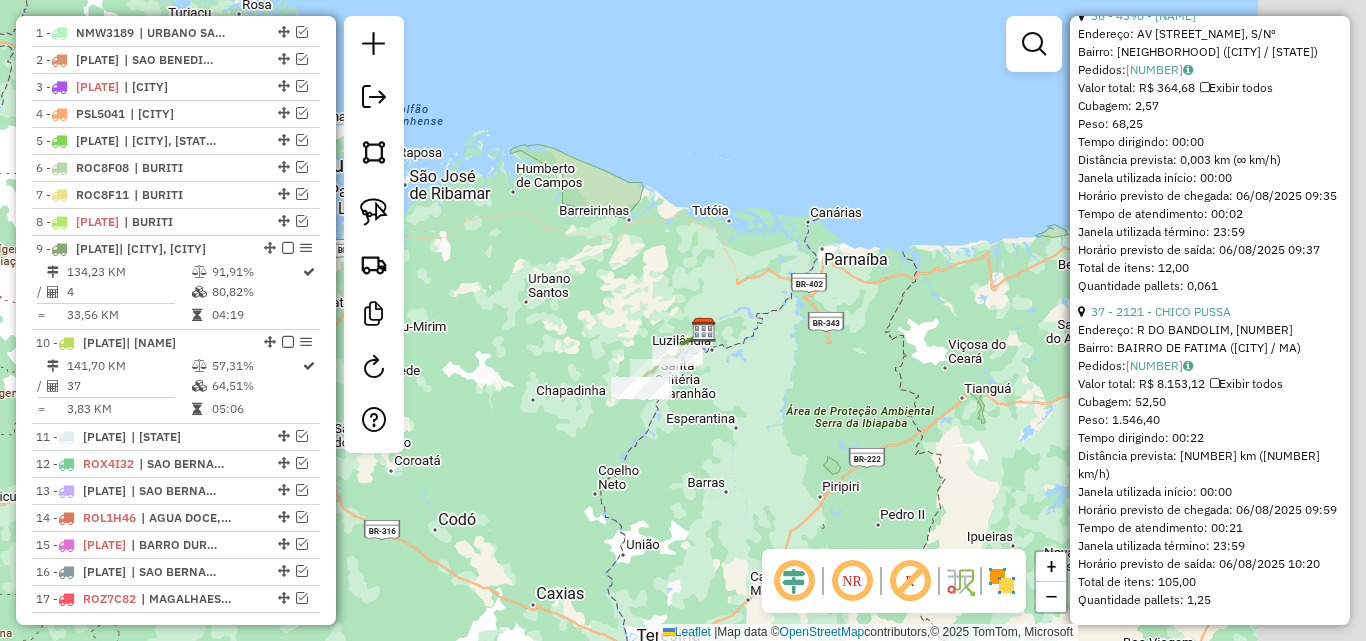 drag, startPoint x: 825, startPoint y: 372, endPoint x: 469, endPoint y: 396, distance: 356.80807 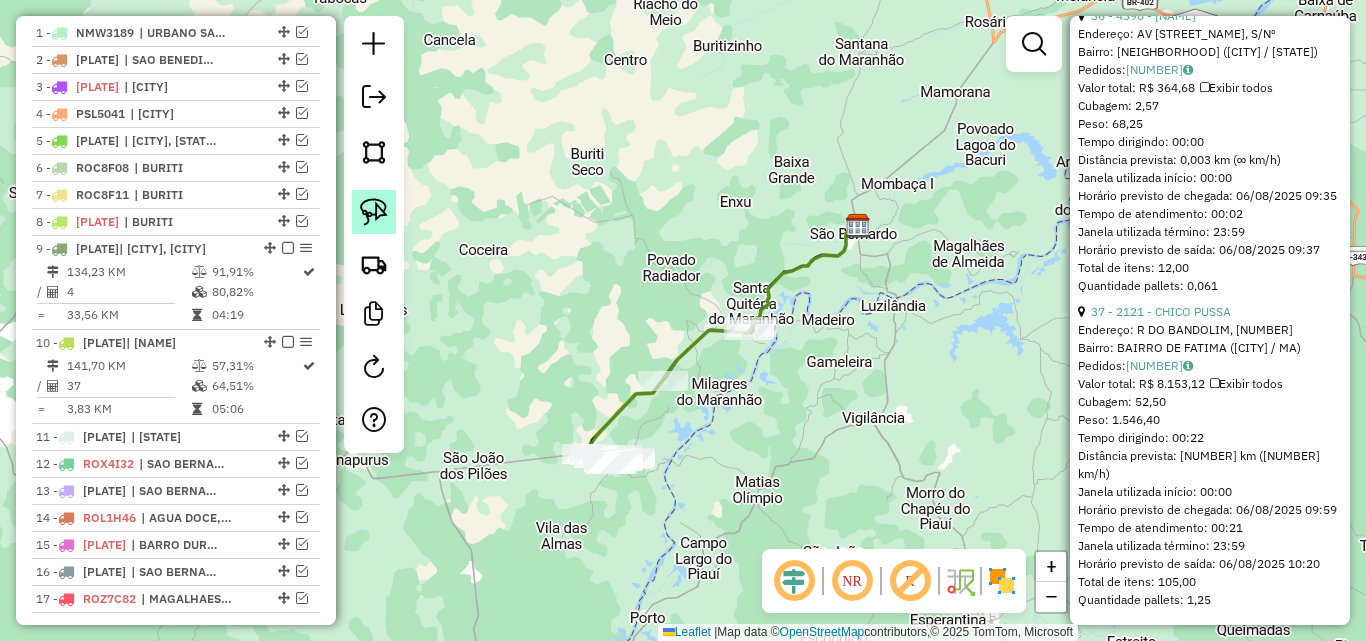 click 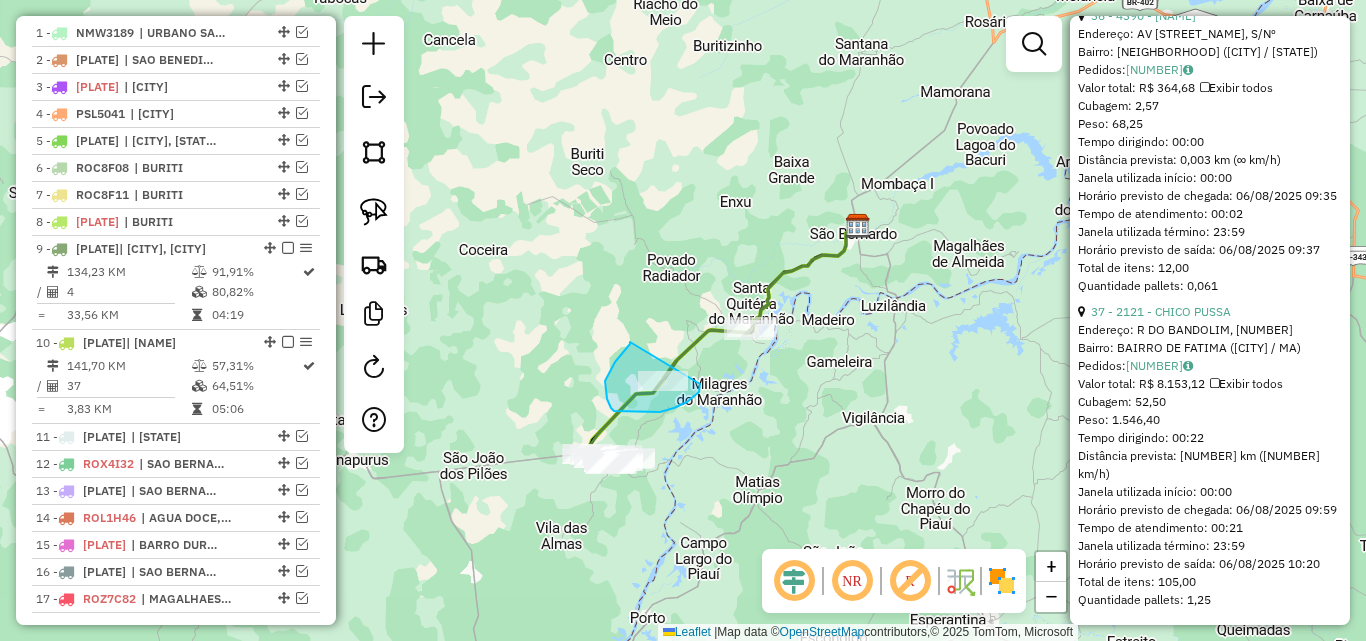 drag, startPoint x: 630, startPoint y: 342, endPoint x: 700, endPoint y: 382, distance: 80.622574 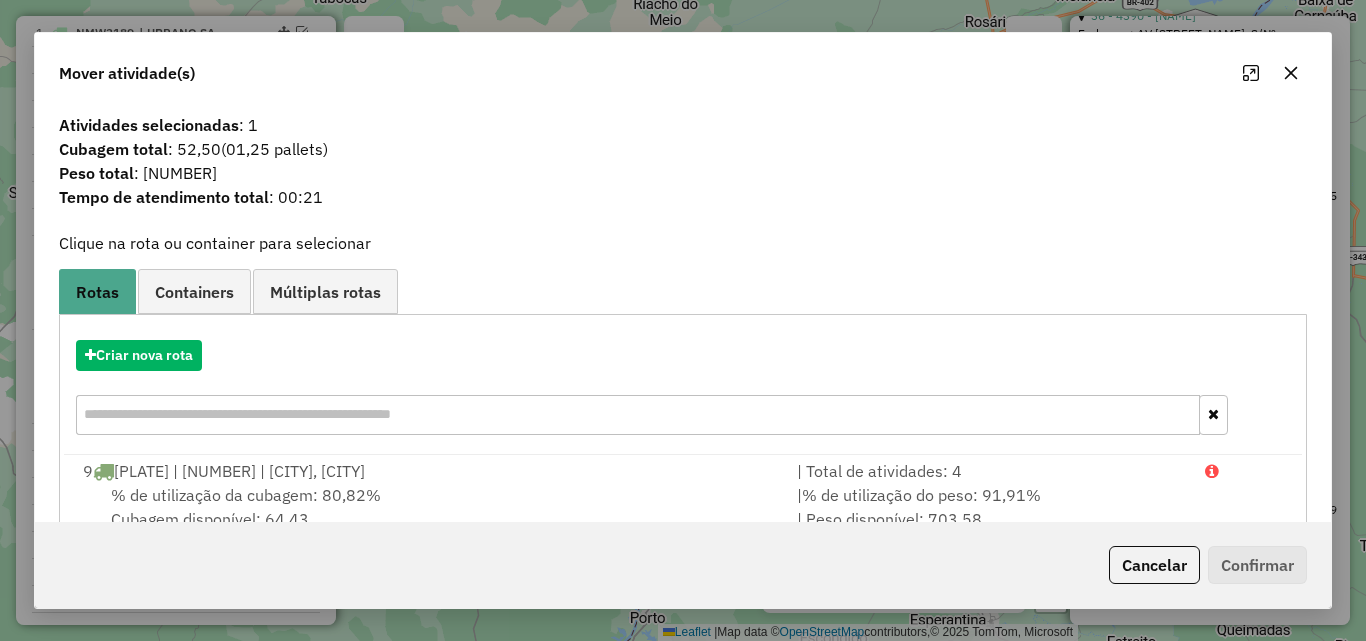 scroll, scrollTop: 48, scrollLeft: 0, axis: vertical 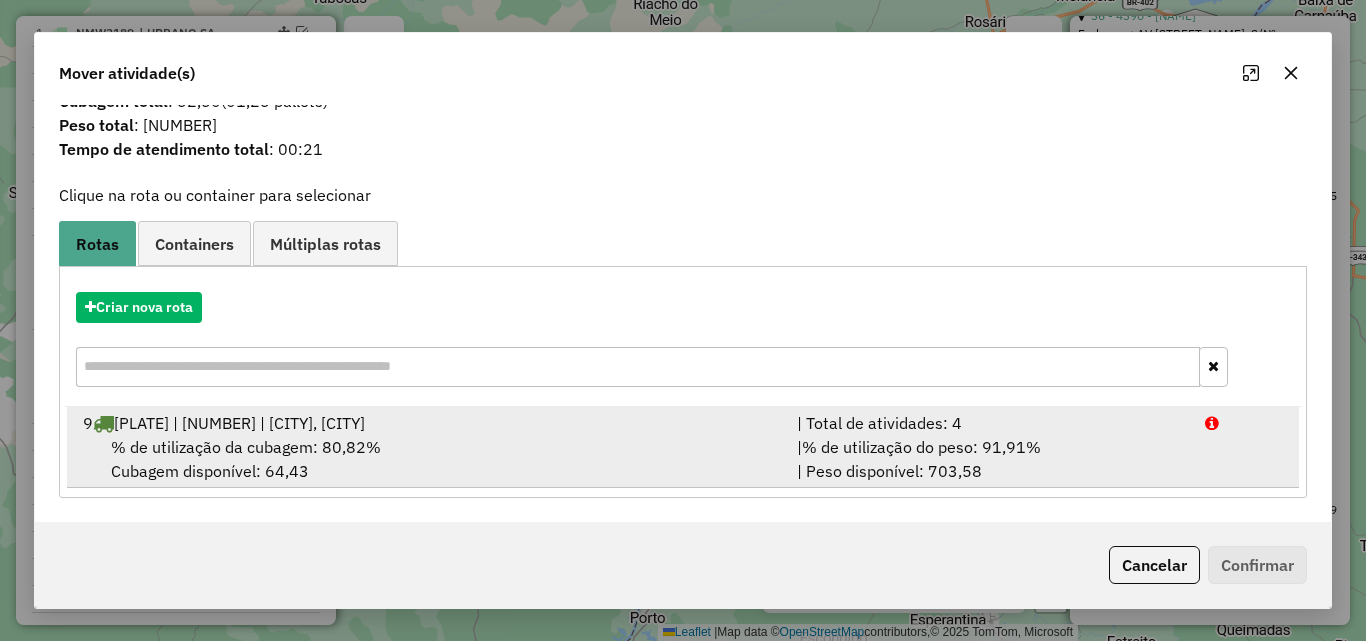 click on "[NUMBER] - [NAME] ([CITY], [STATE])" at bounding box center (428, 423) 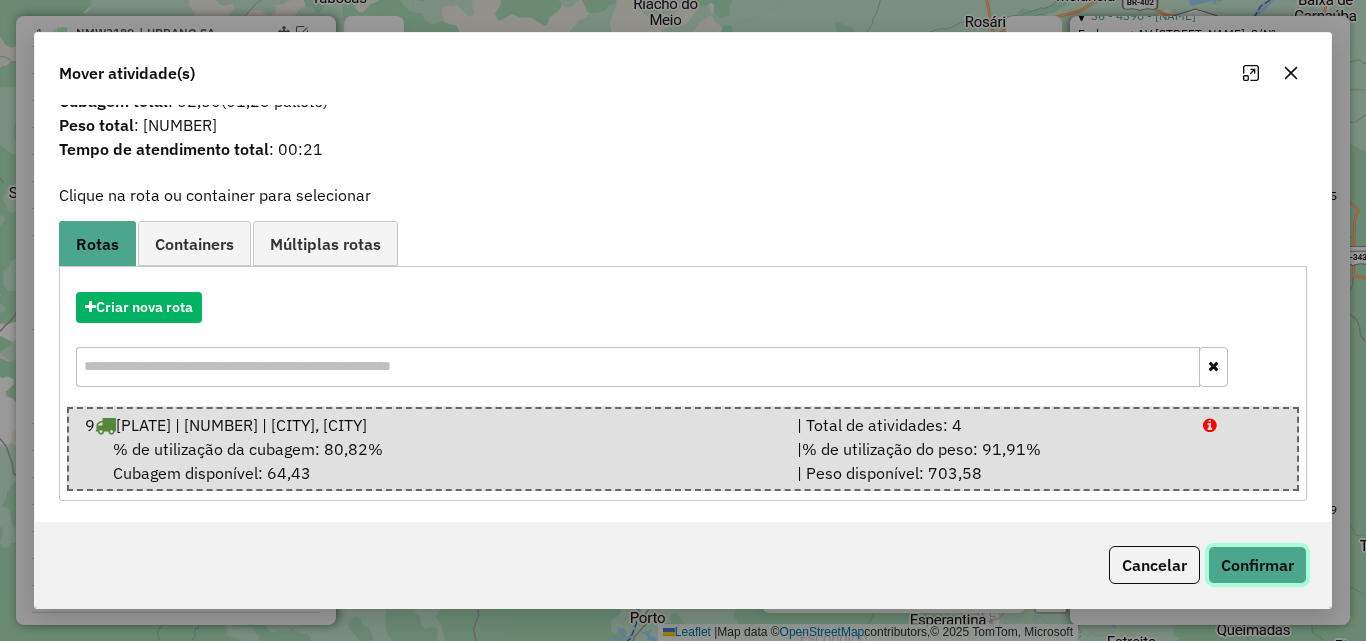 click on "Confirmar" 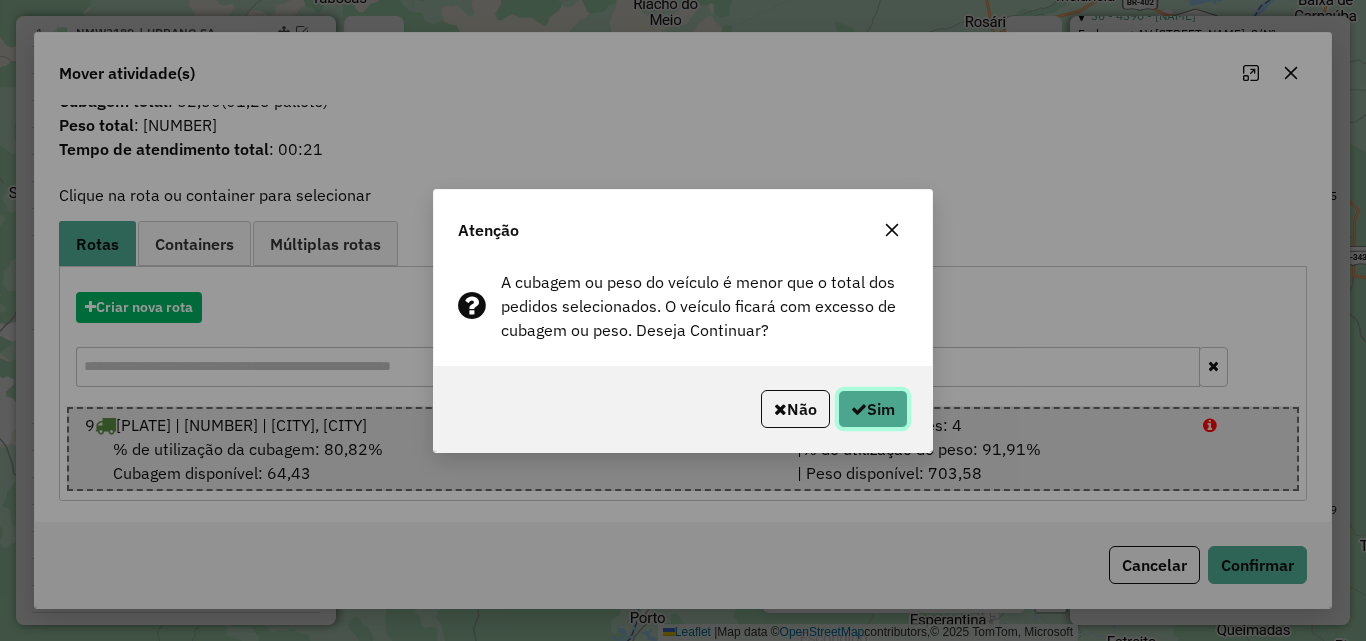 click on "Sim" 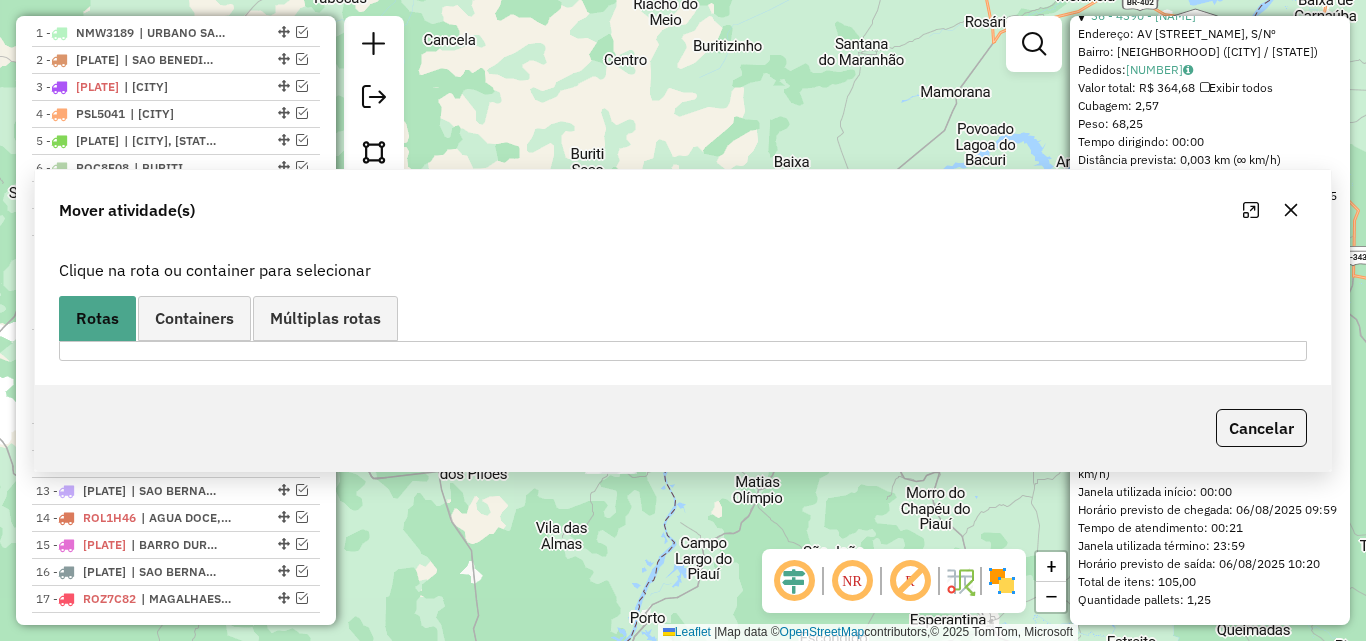 scroll, scrollTop: 0, scrollLeft: 0, axis: both 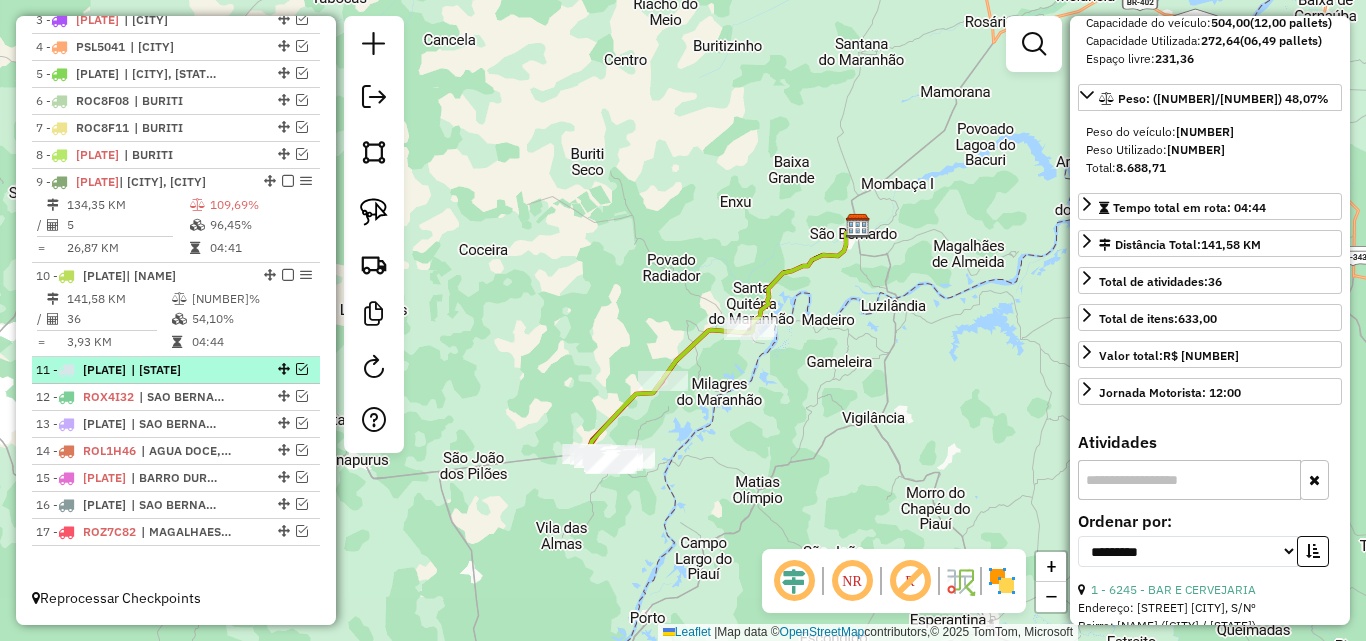 click at bounding box center (302, 369) 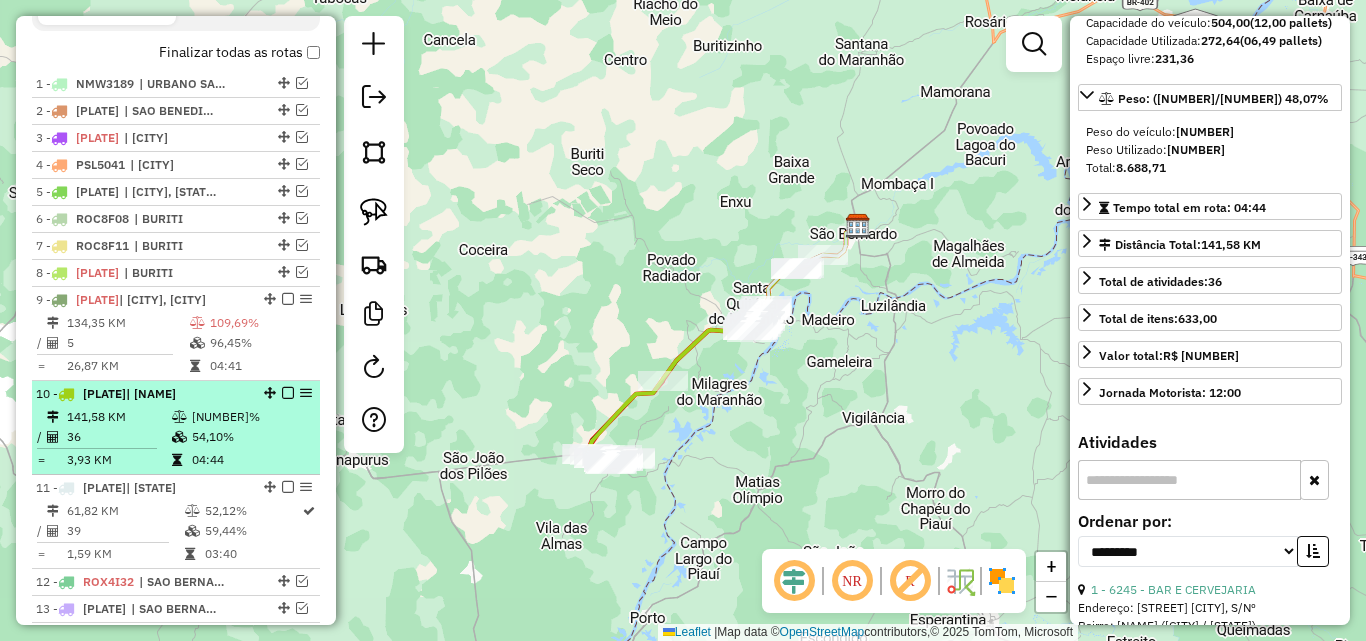 scroll, scrollTop: 580, scrollLeft: 0, axis: vertical 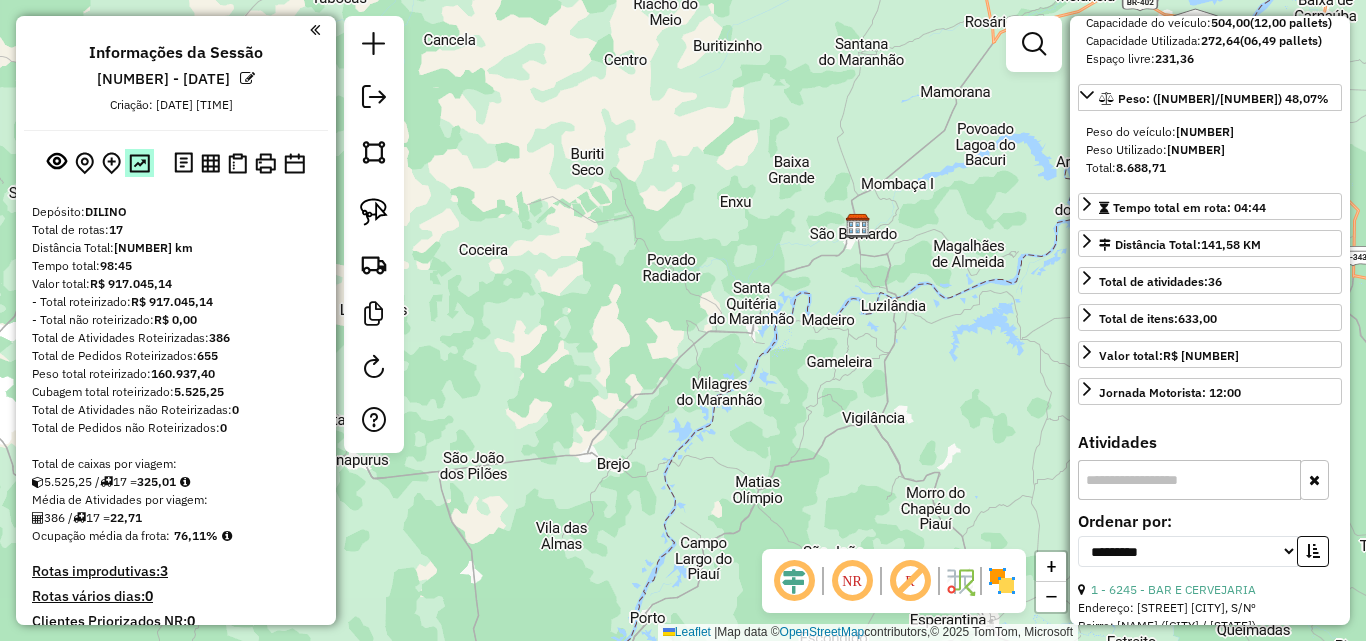 click at bounding box center [139, 163] 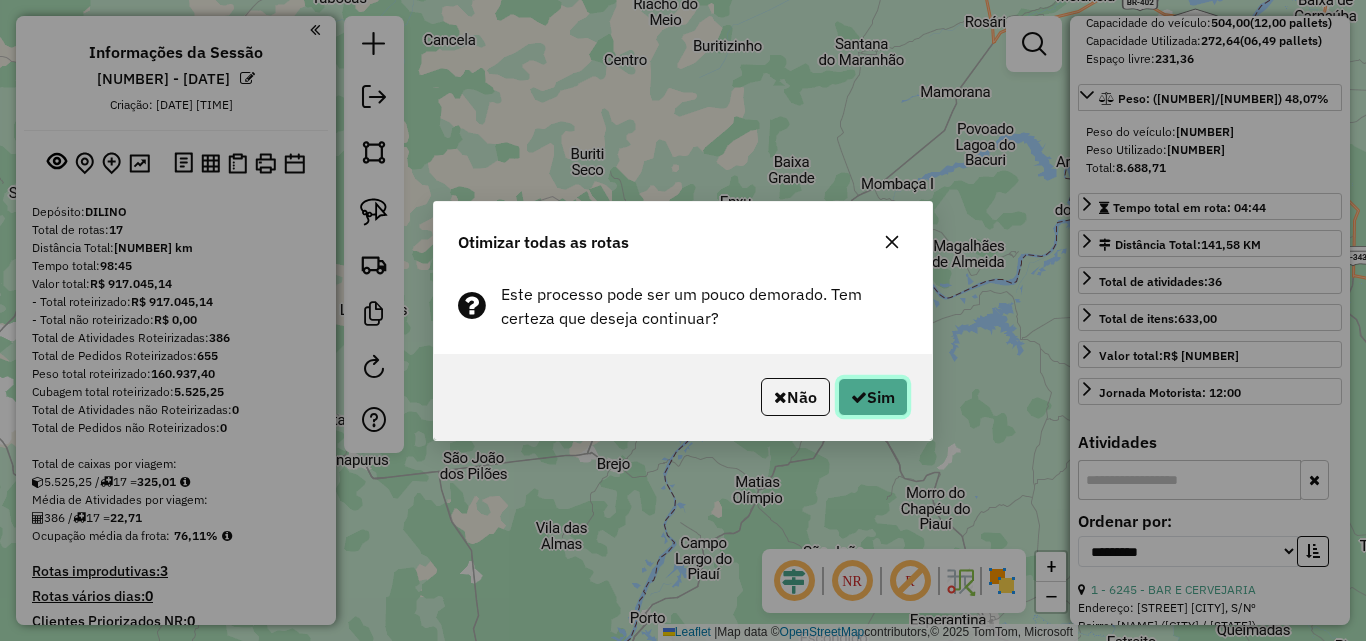 click on "Sim" 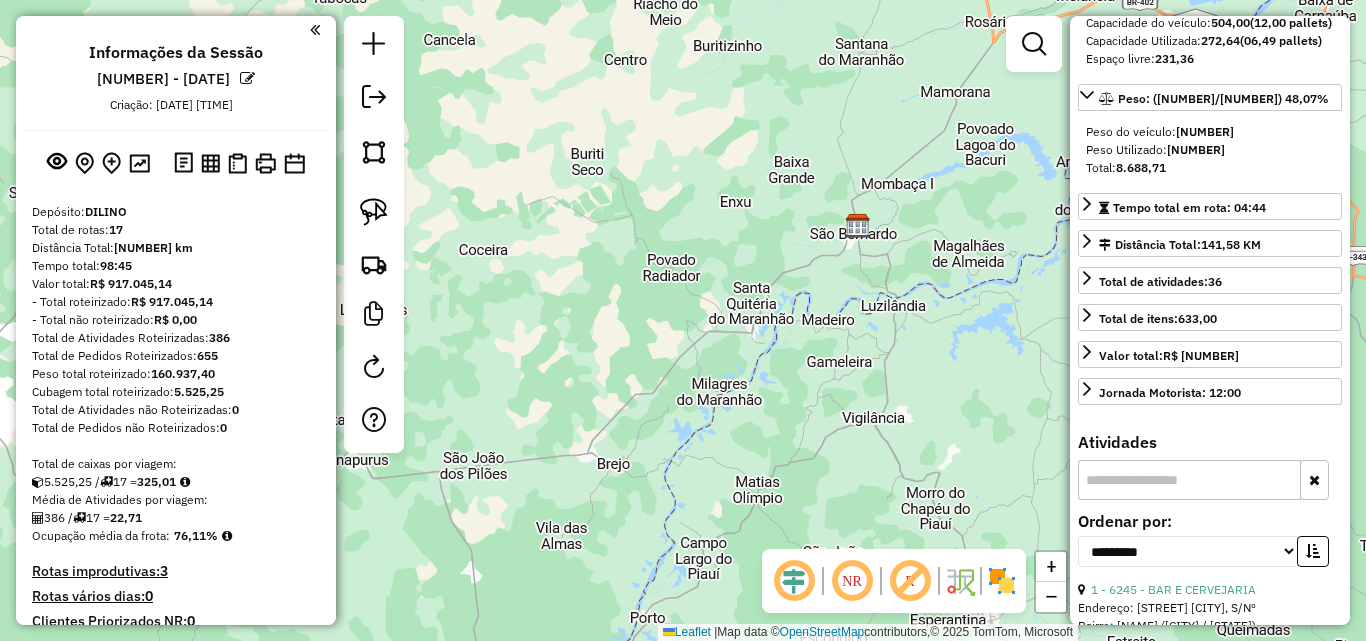 scroll, scrollTop: 728, scrollLeft: 0, axis: vertical 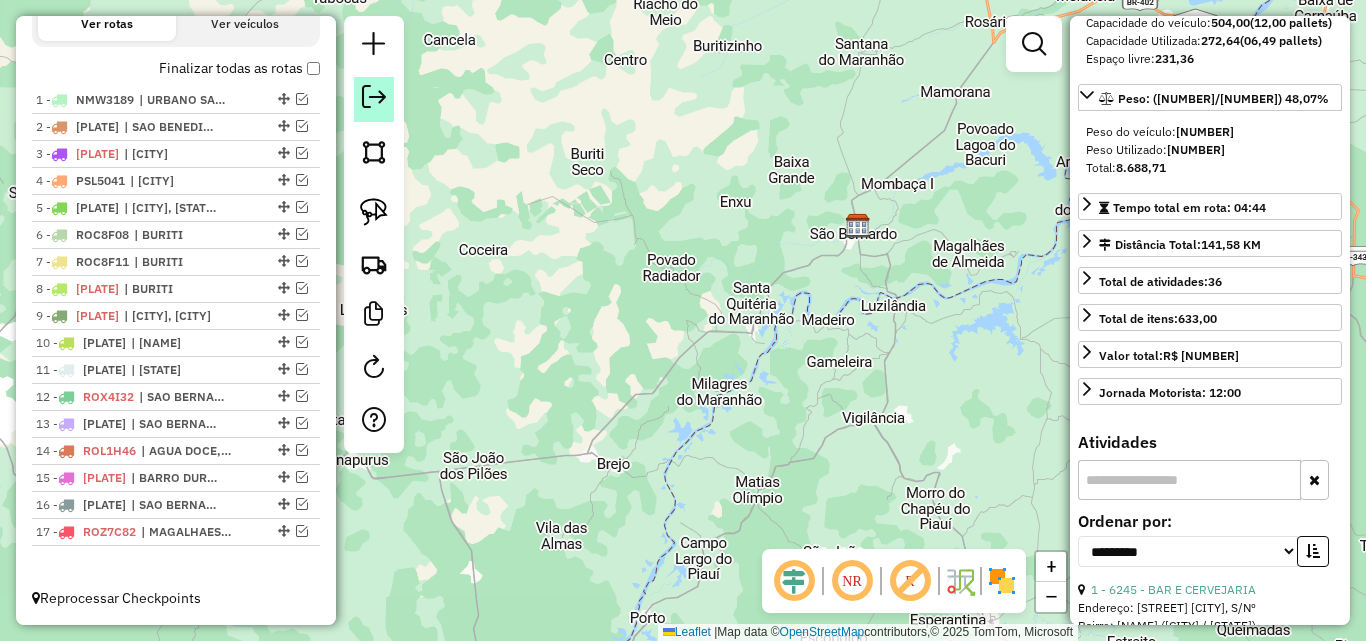 click 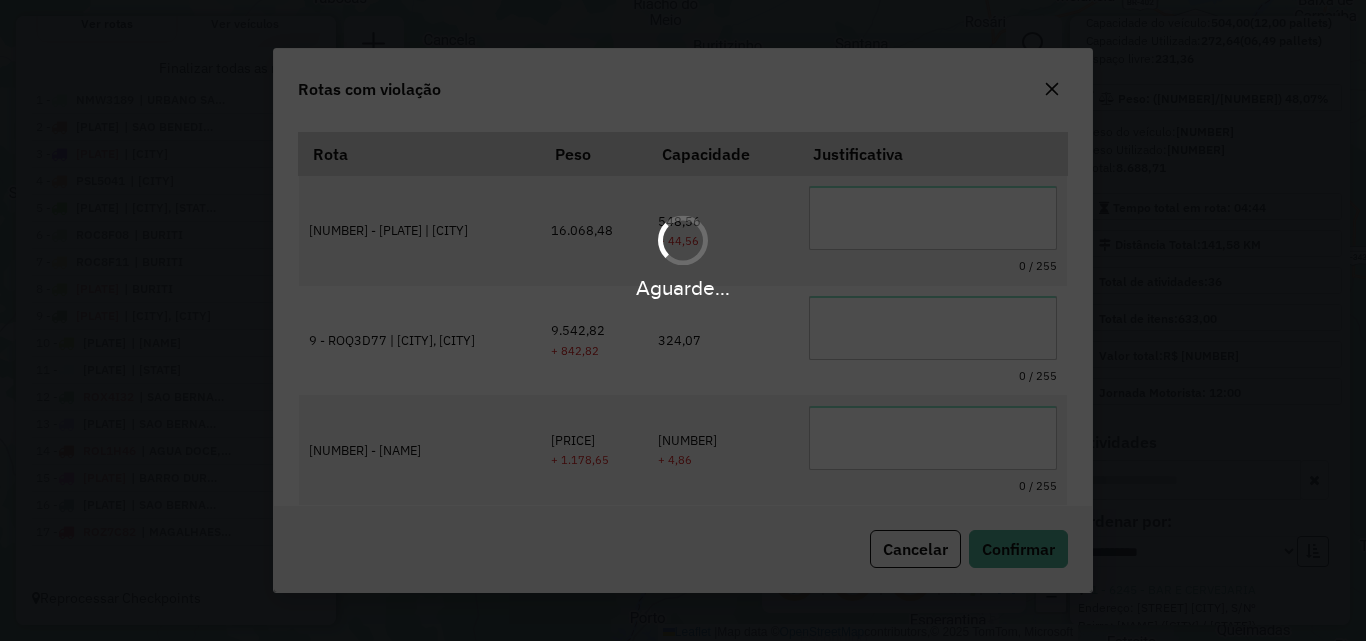scroll, scrollTop: 37, scrollLeft: 0, axis: vertical 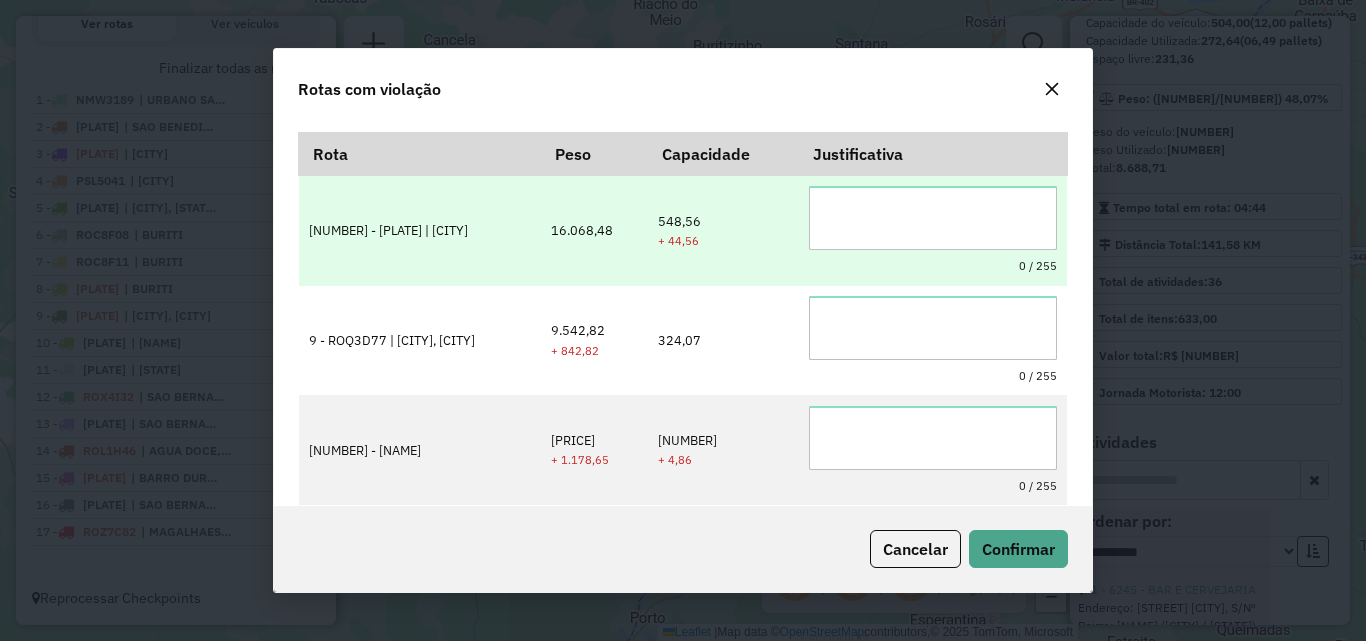 click at bounding box center [933, 218] 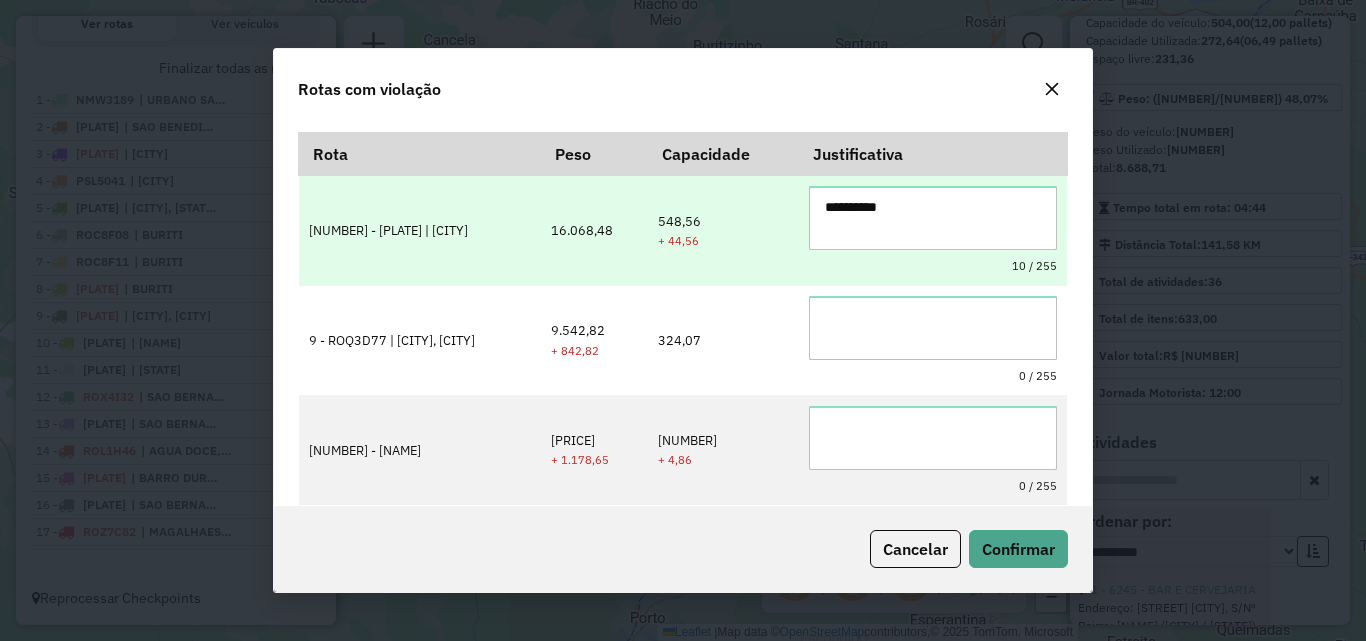 type on "**********" 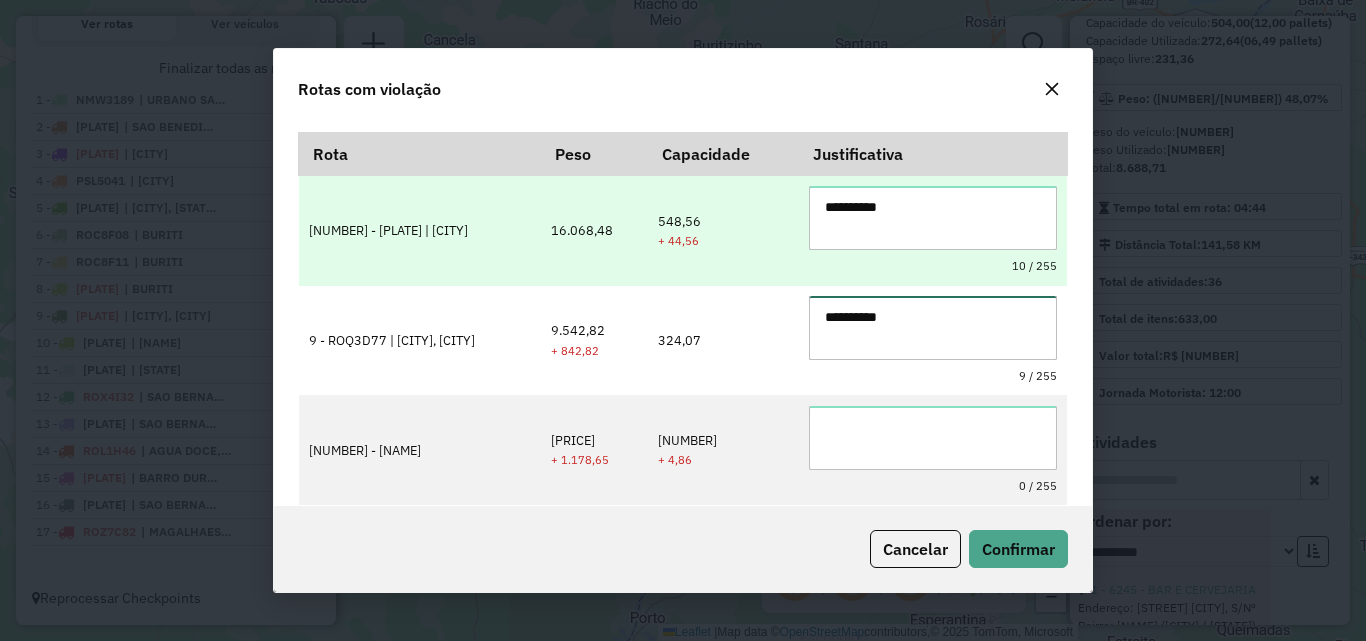 type on "**********" 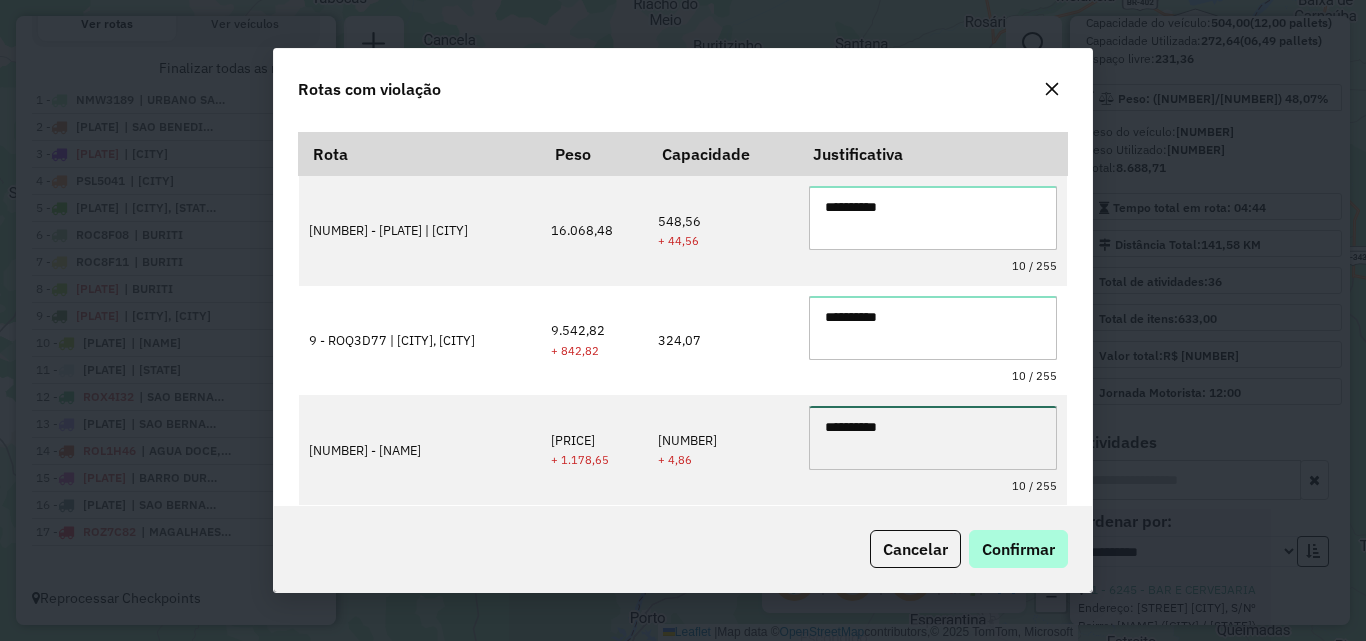 type on "**********" 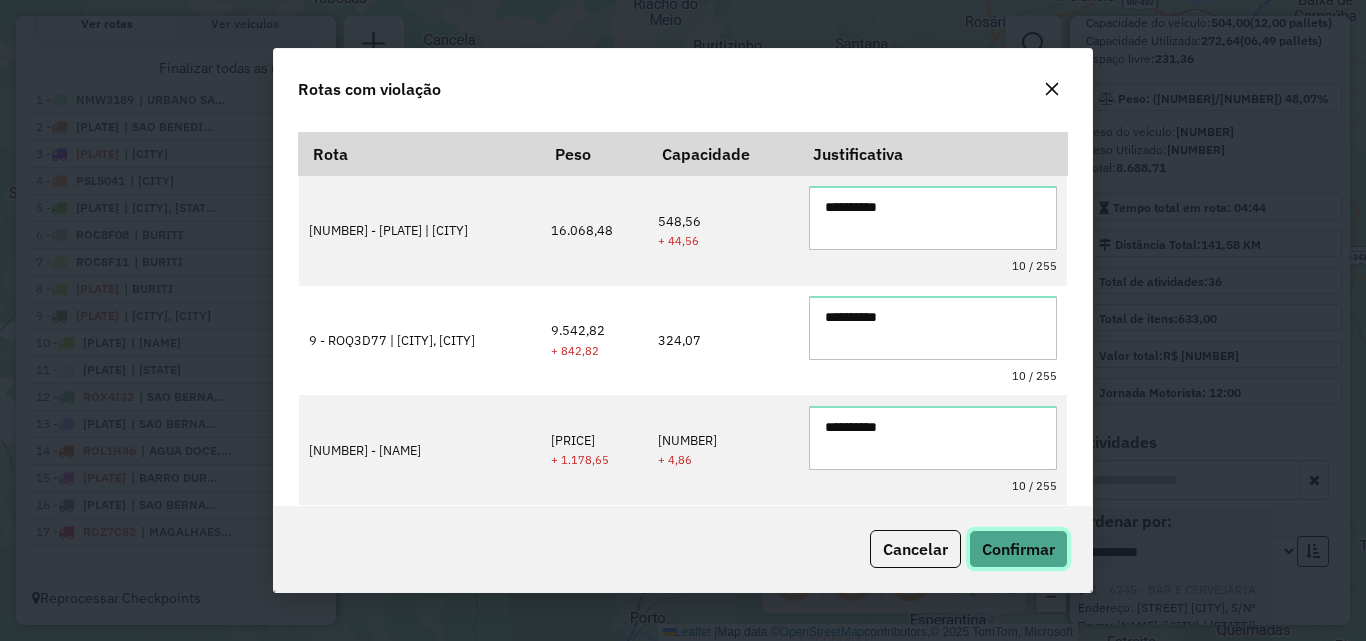 click on "Confirmar" 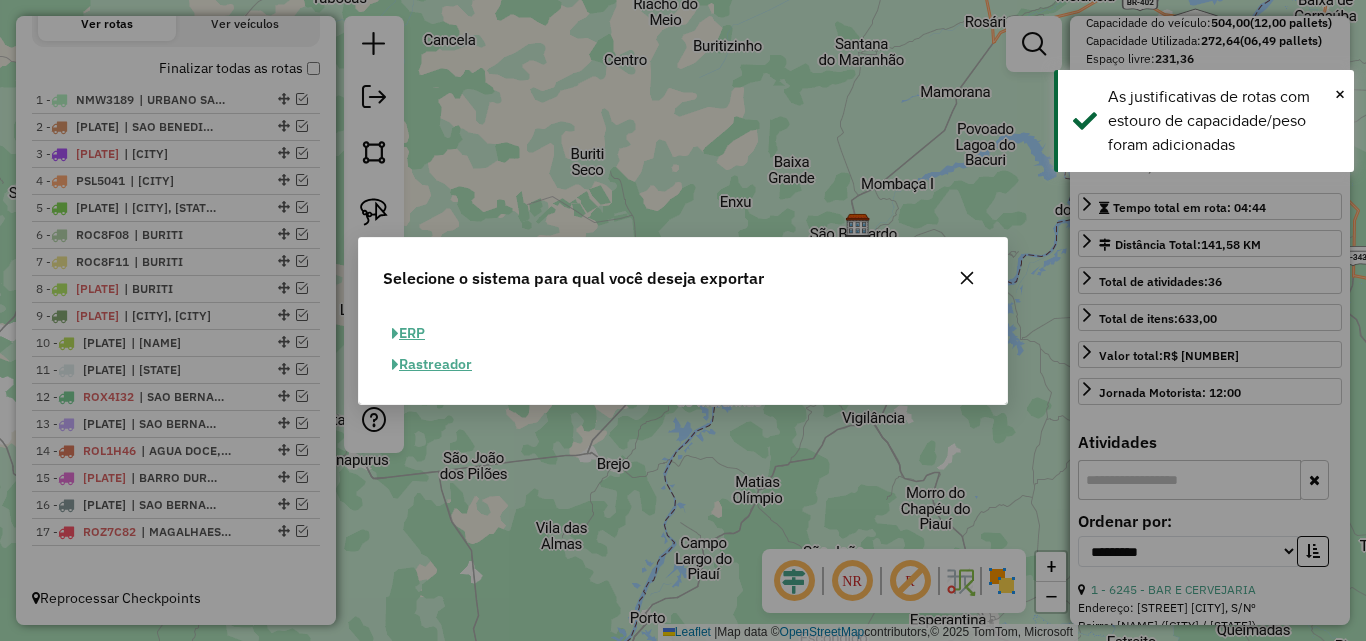 click on "ERP" 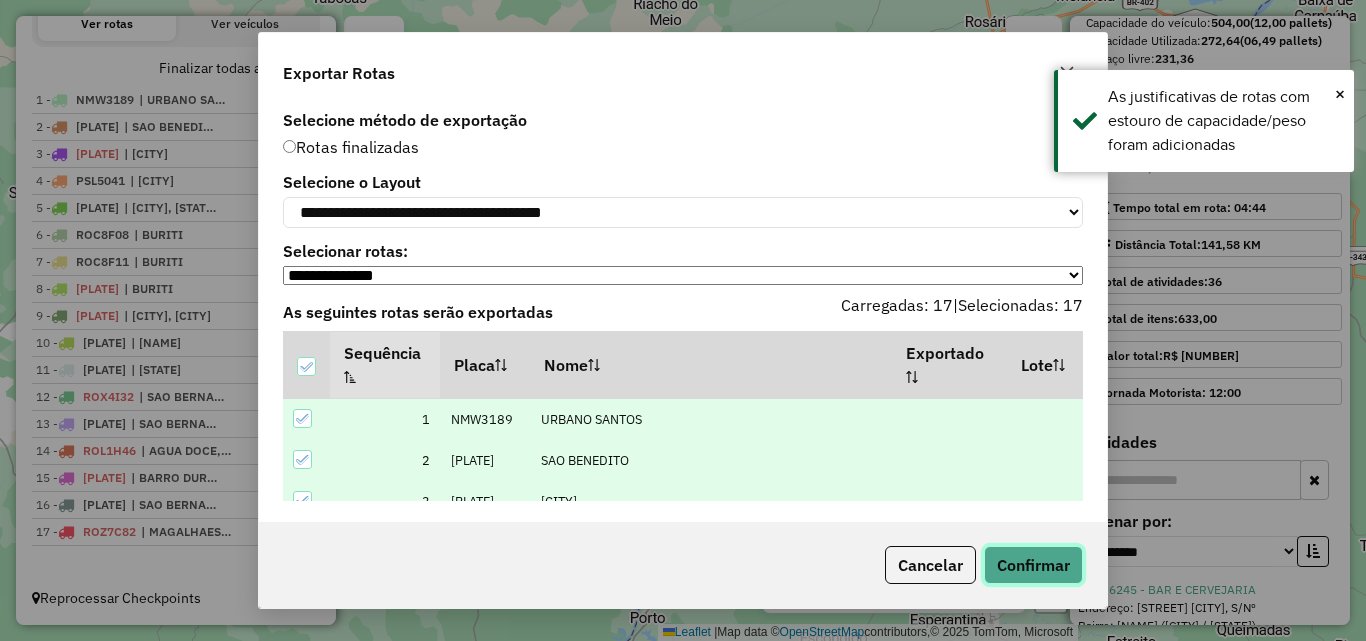 click on "Confirmar" 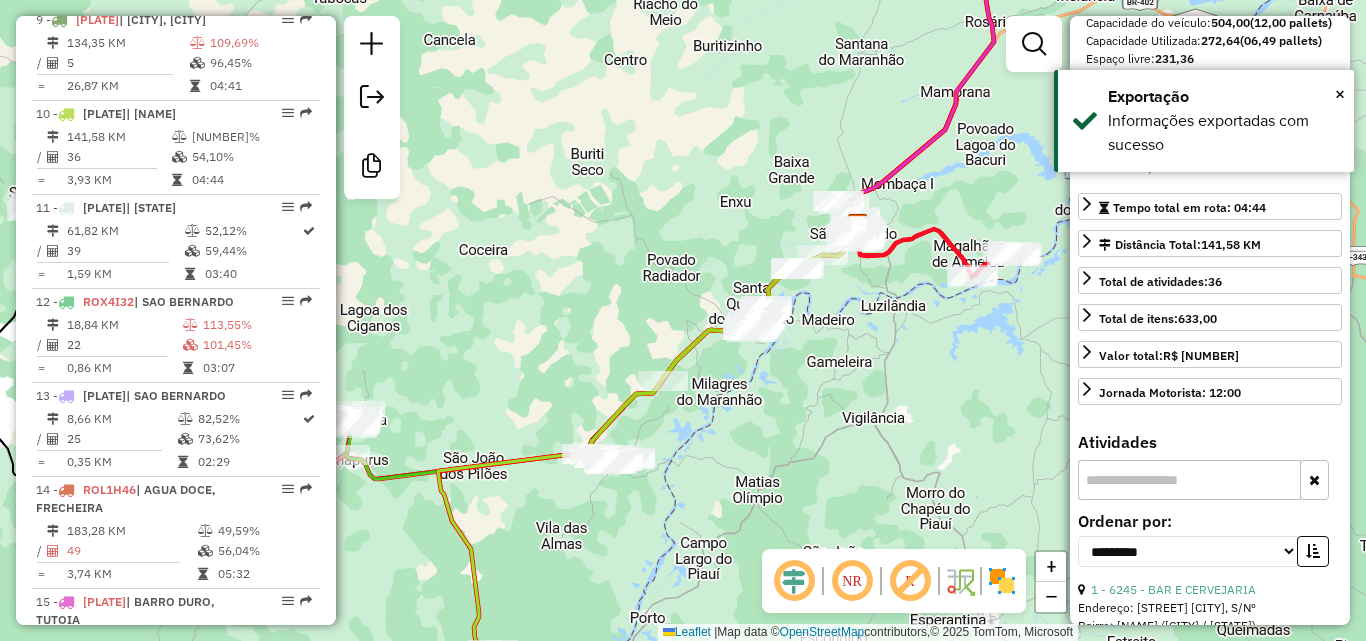 scroll, scrollTop: 1713, scrollLeft: 0, axis: vertical 